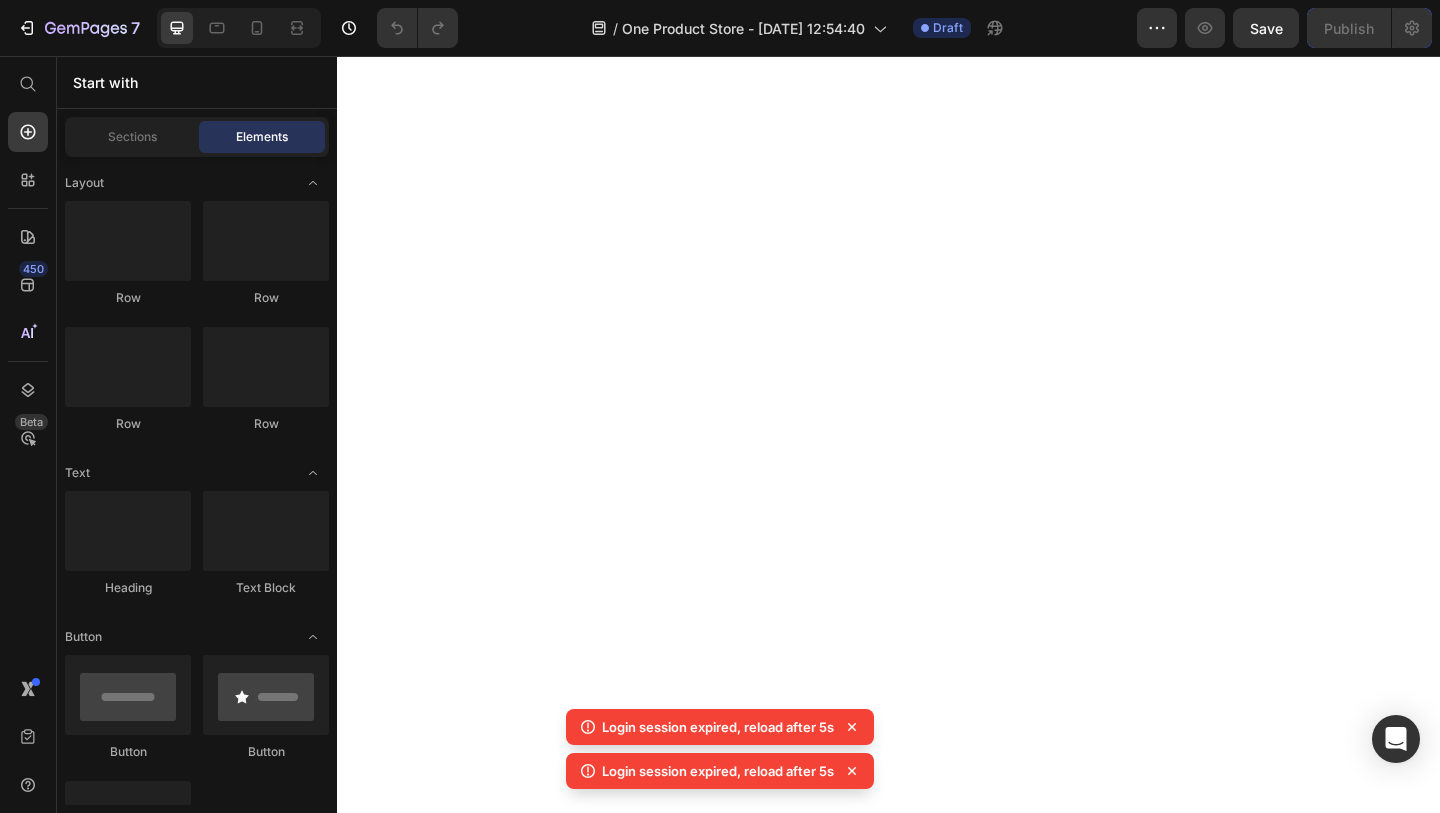 scroll, scrollTop: 0, scrollLeft: 0, axis: both 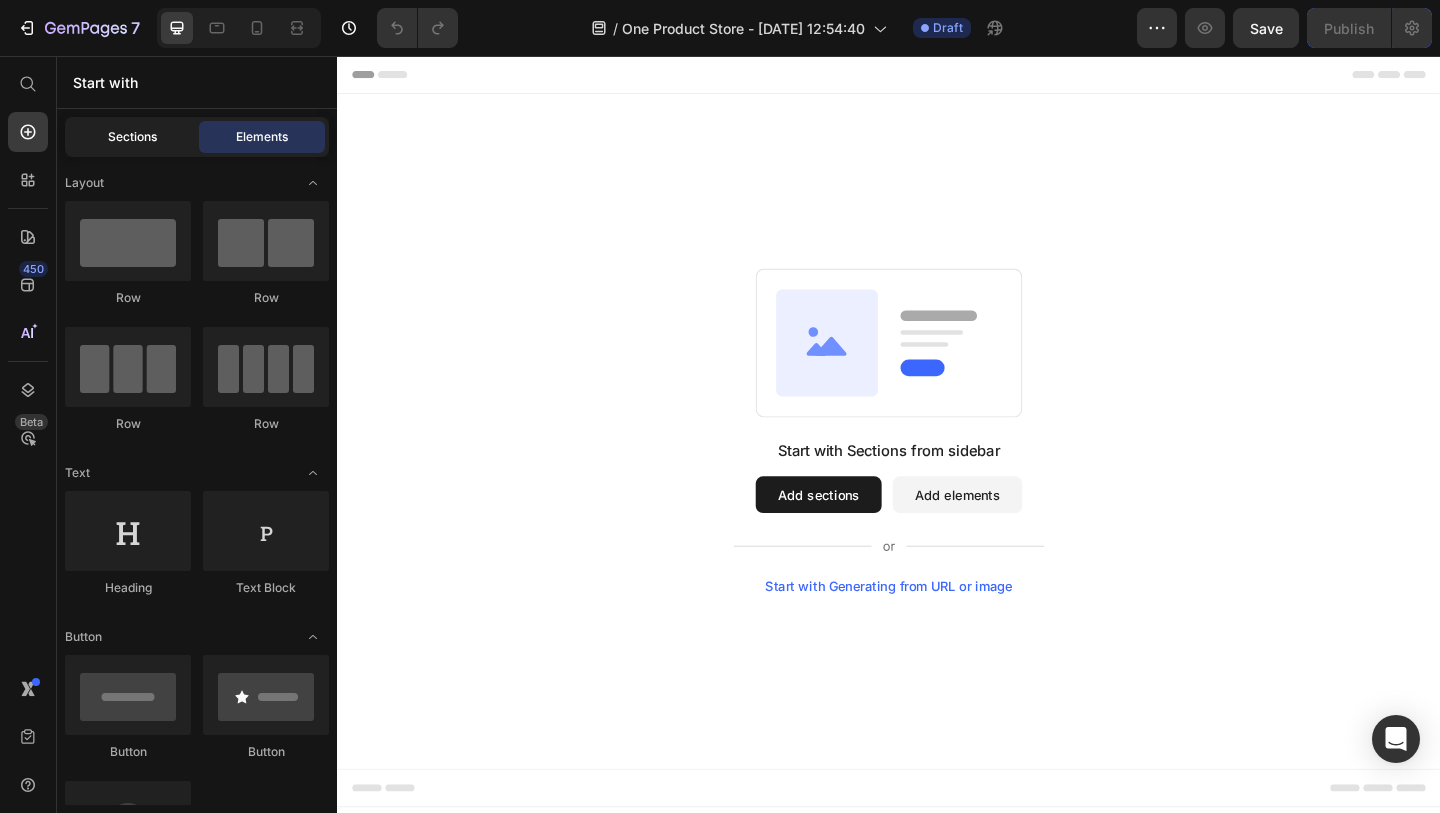 click on "Sections" at bounding box center [132, 137] 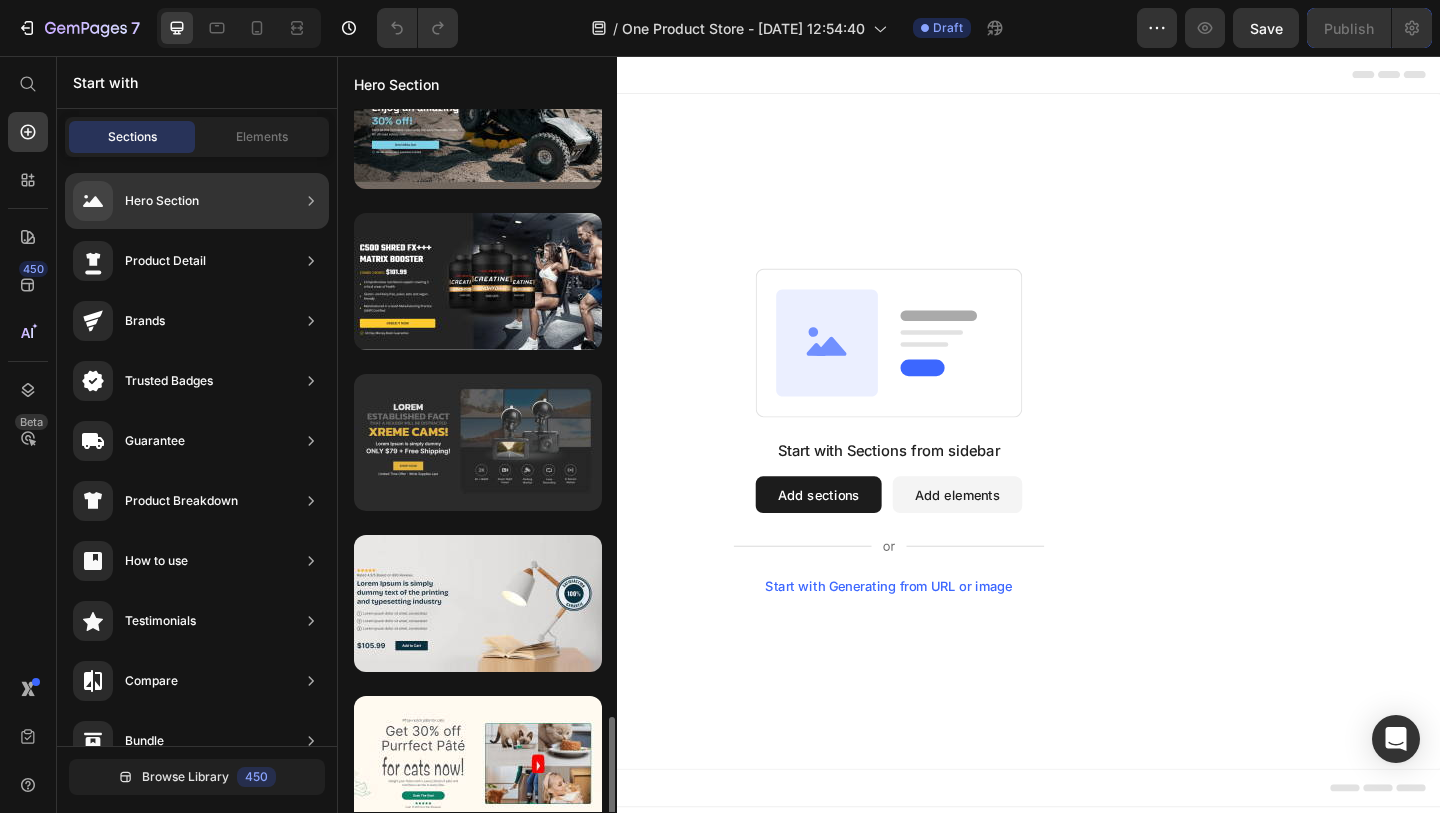 scroll, scrollTop: 0, scrollLeft: 0, axis: both 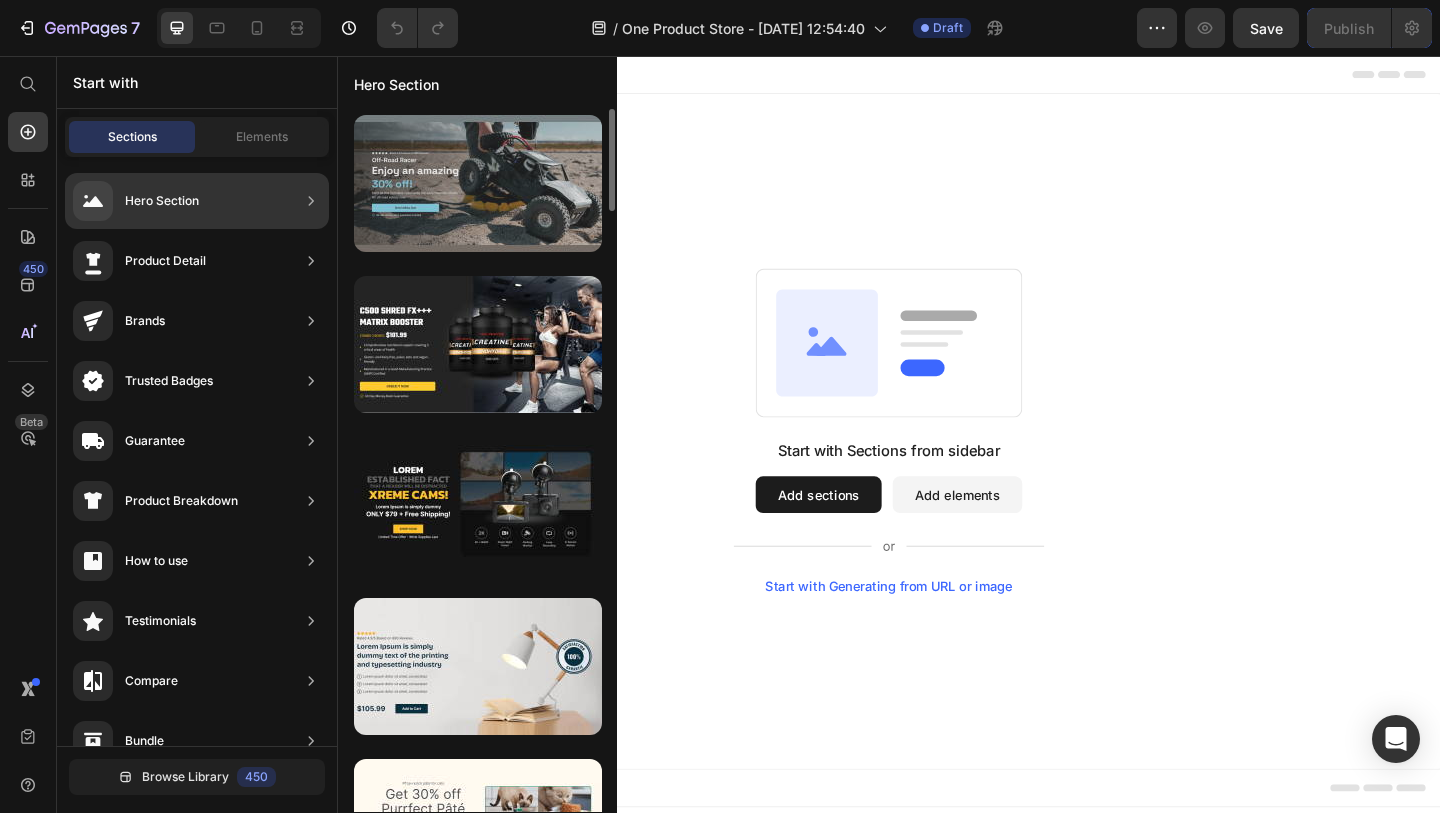 click at bounding box center [478, 183] 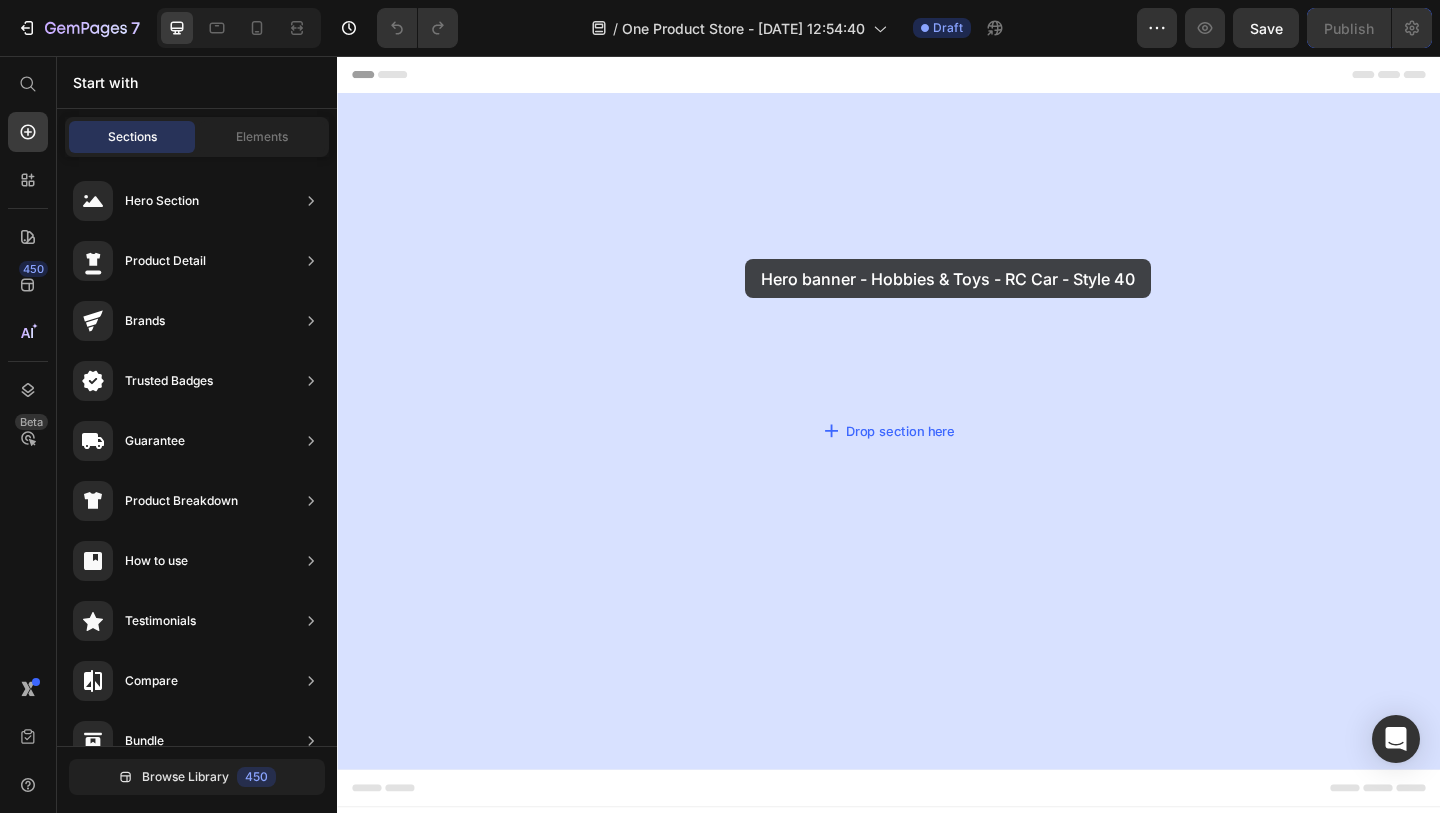 drag, startPoint x: 836, startPoint y: 288, endPoint x: 777, endPoint y: 273, distance: 60.876926 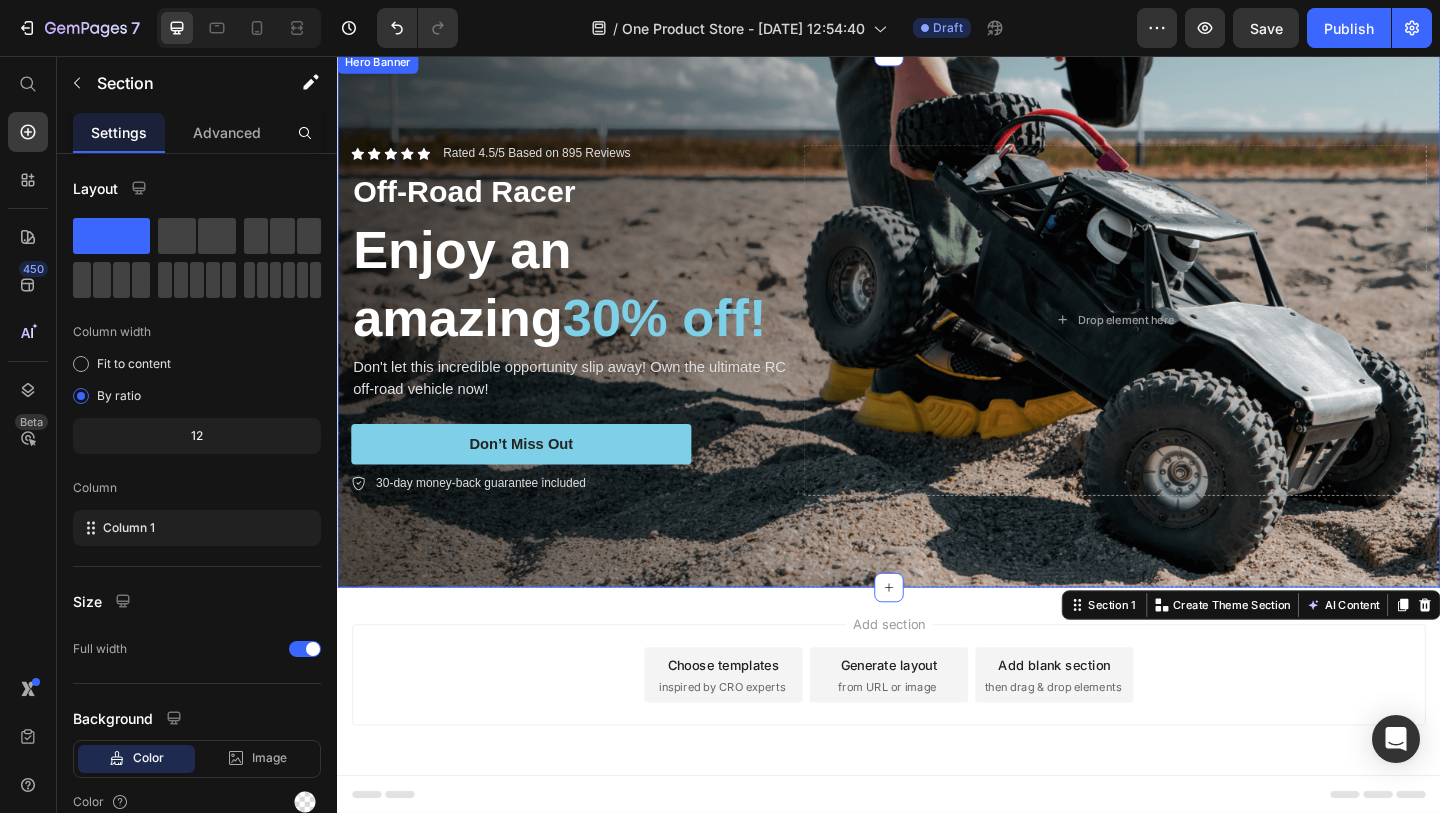 scroll, scrollTop: 0, scrollLeft: 0, axis: both 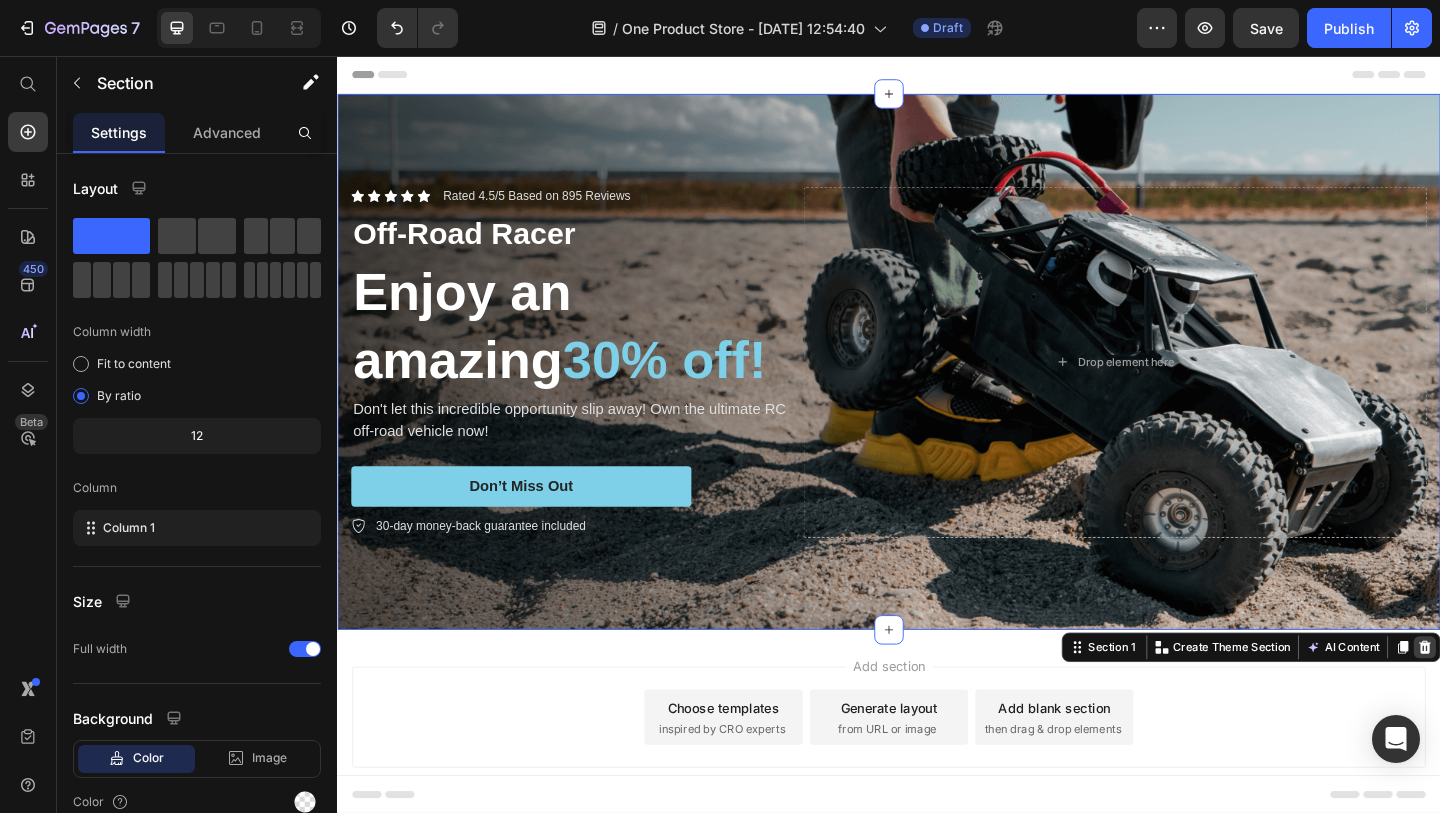 click 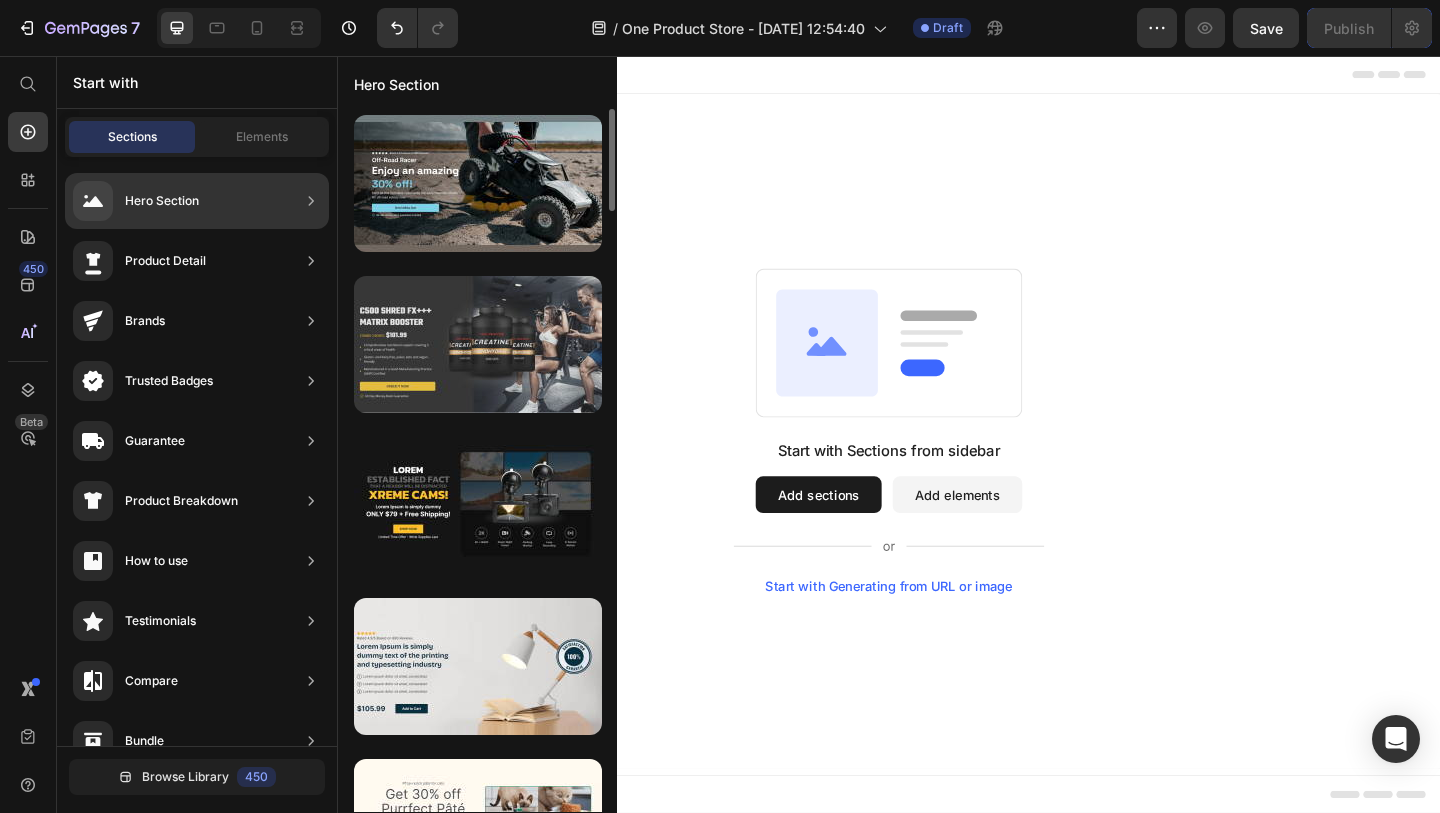 click at bounding box center (478, 344) 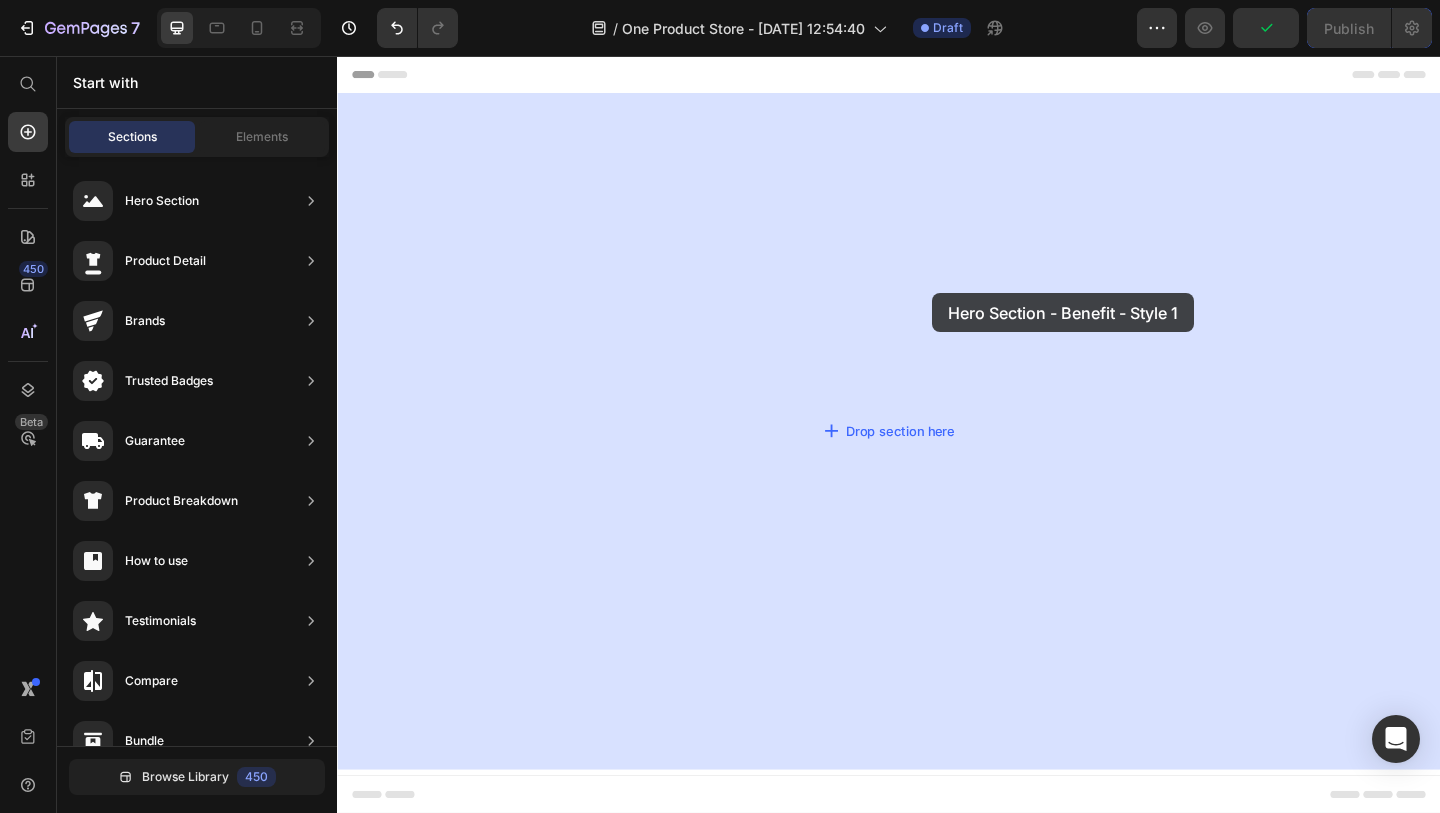 drag, startPoint x: 828, startPoint y: 400, endPoint x: 977, endPoint y: 324, distance: 167.26326 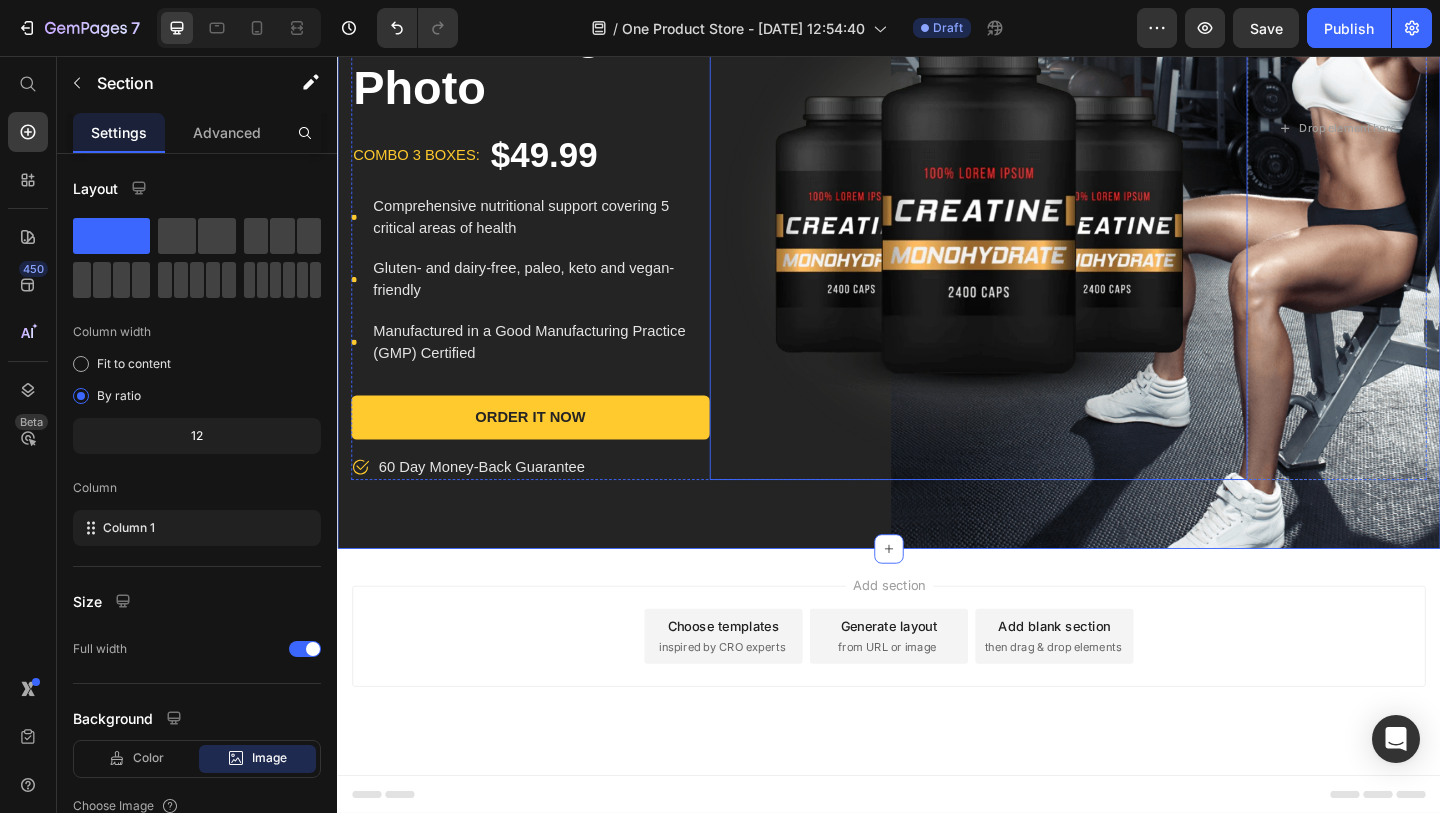 scroll, scrollTop: 0, scrollLeft: 0, axis: both 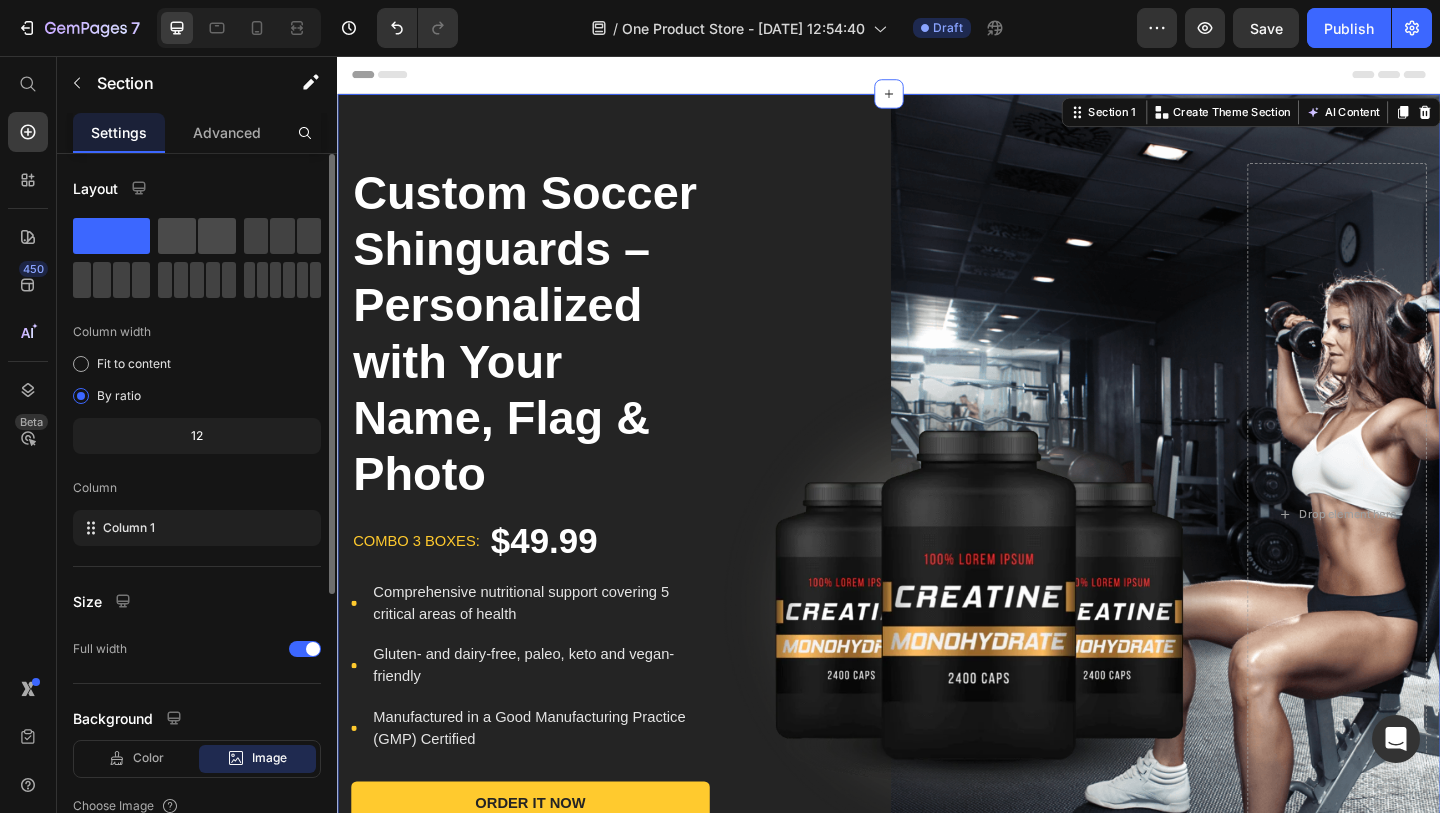 click 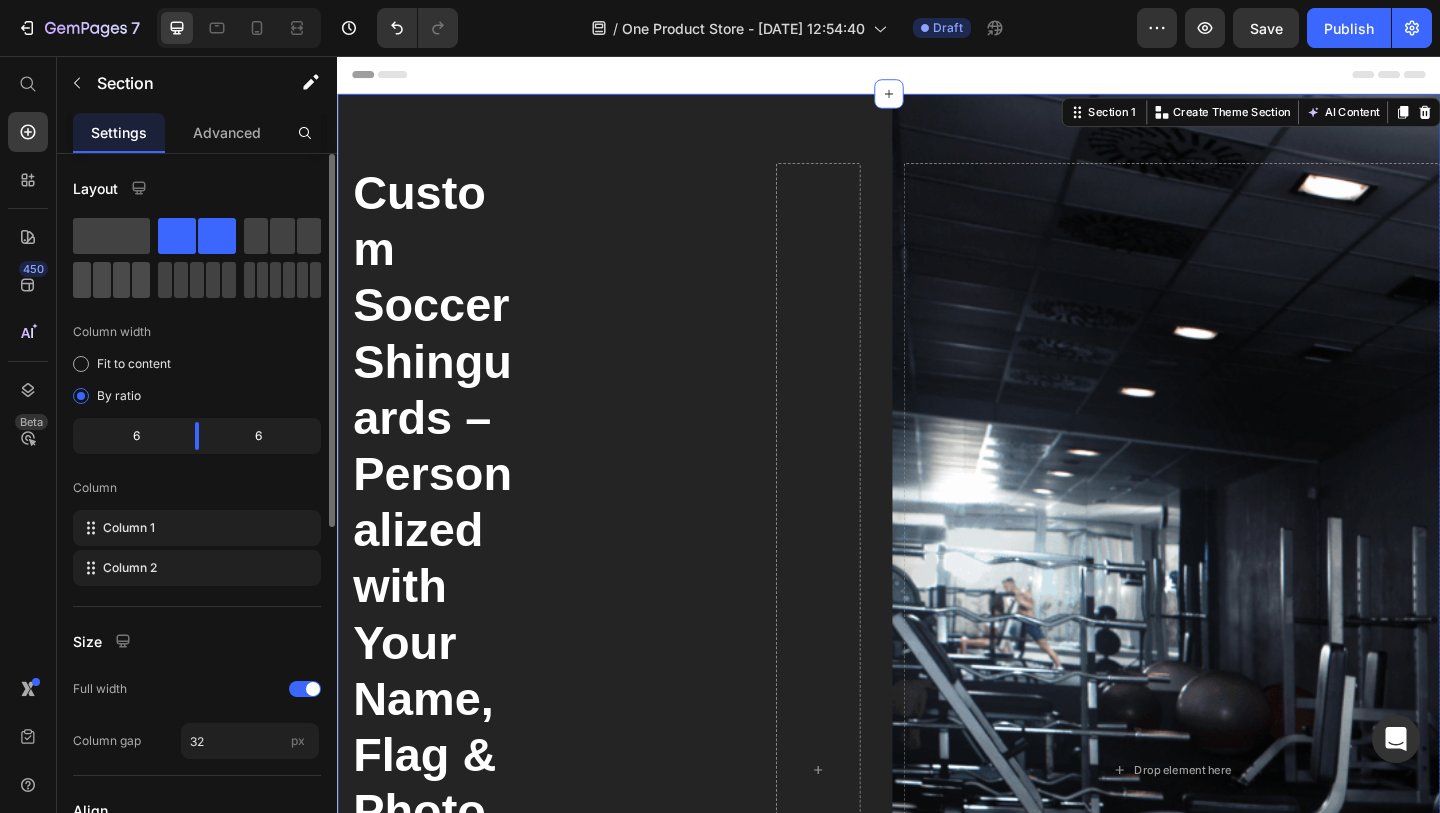 click 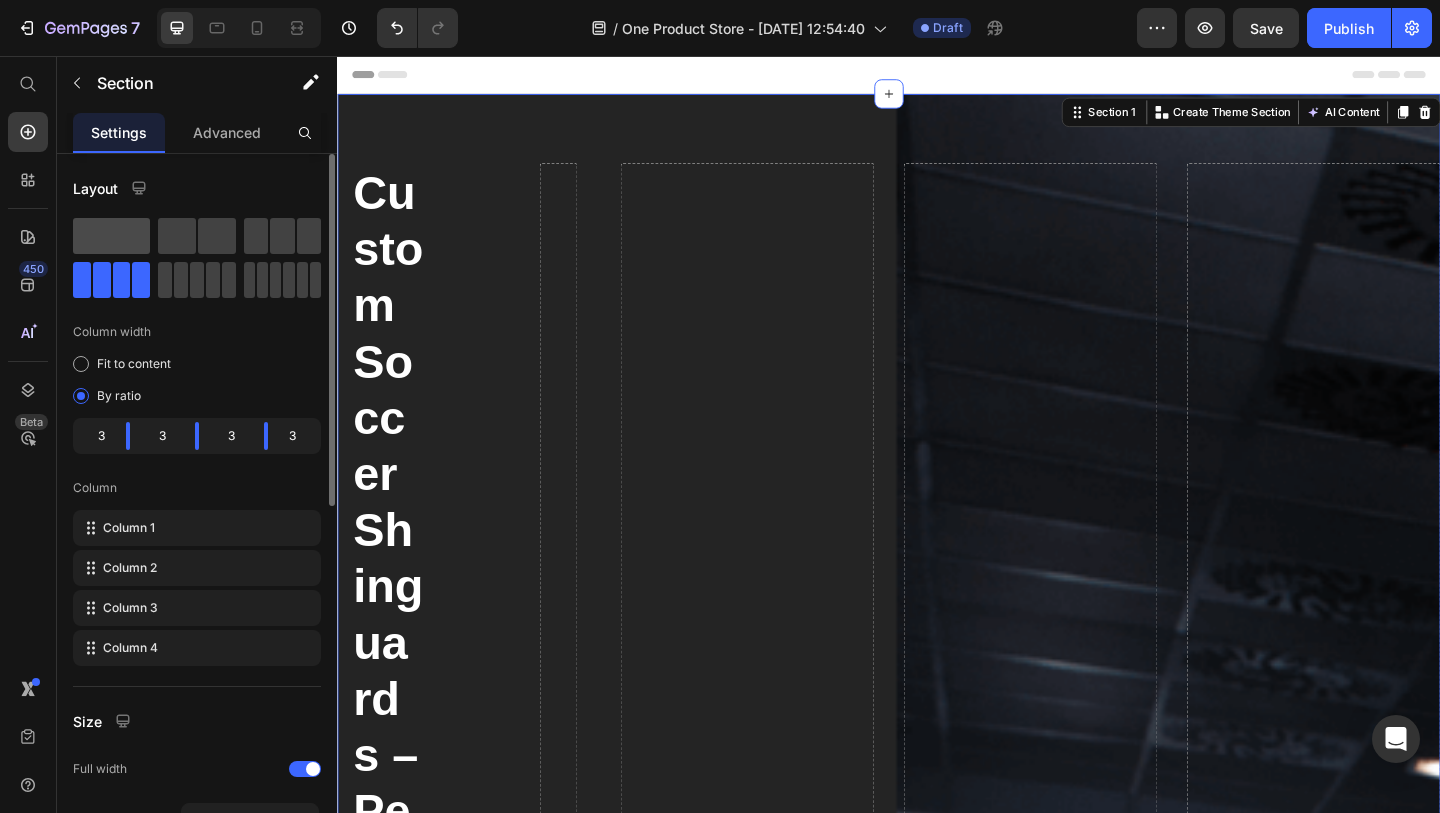 click 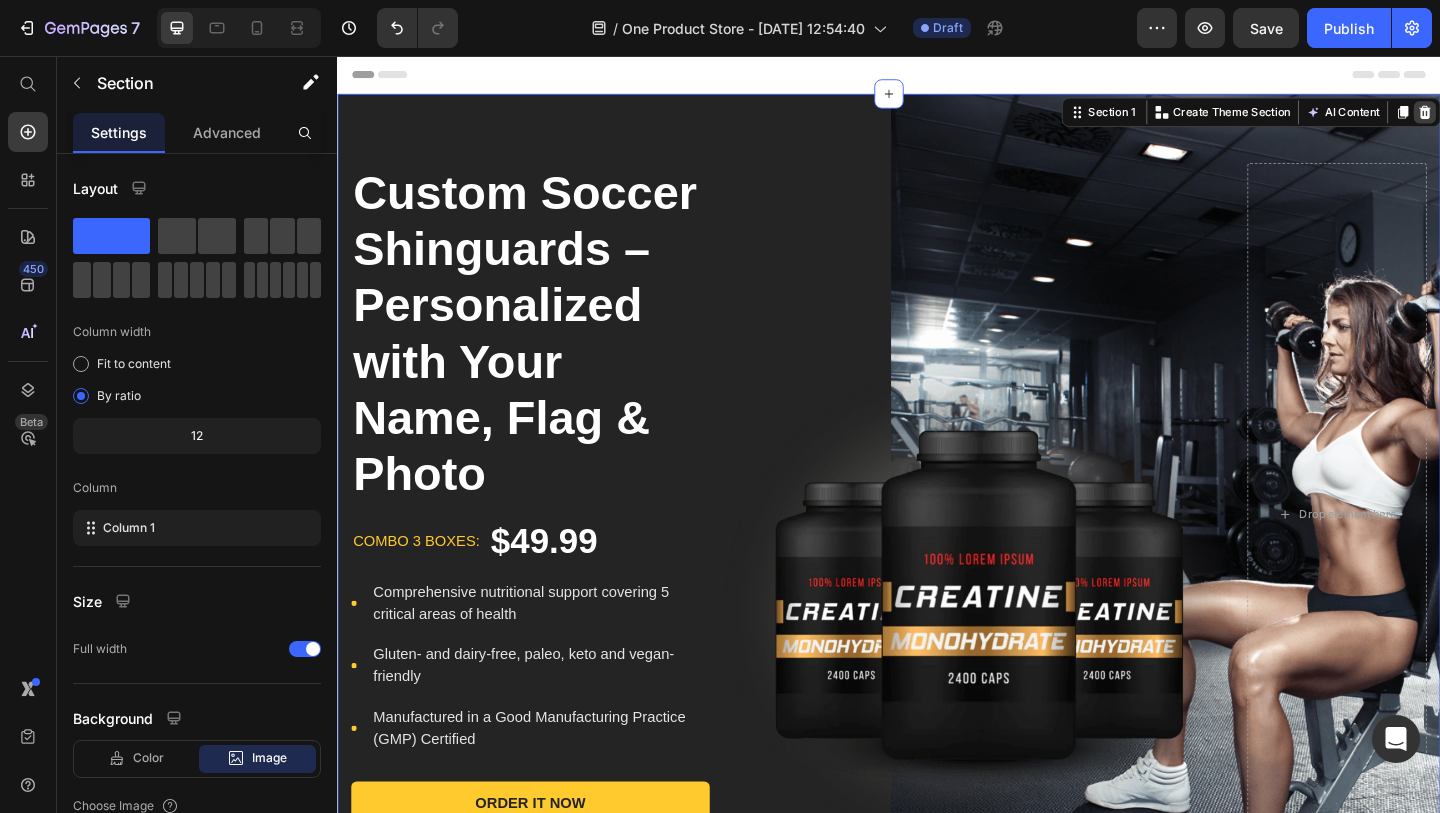 click 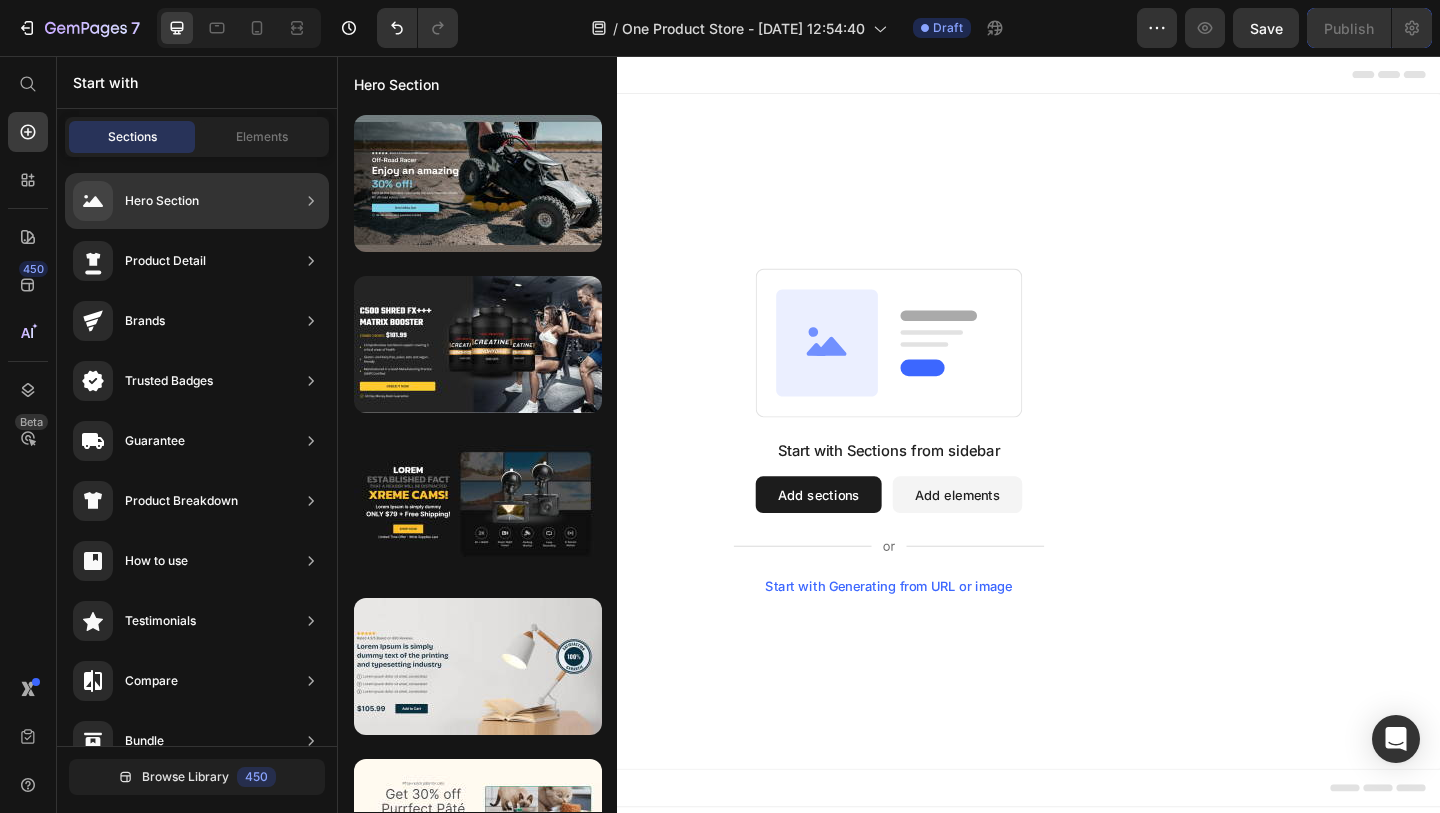 click on "Hero Section" 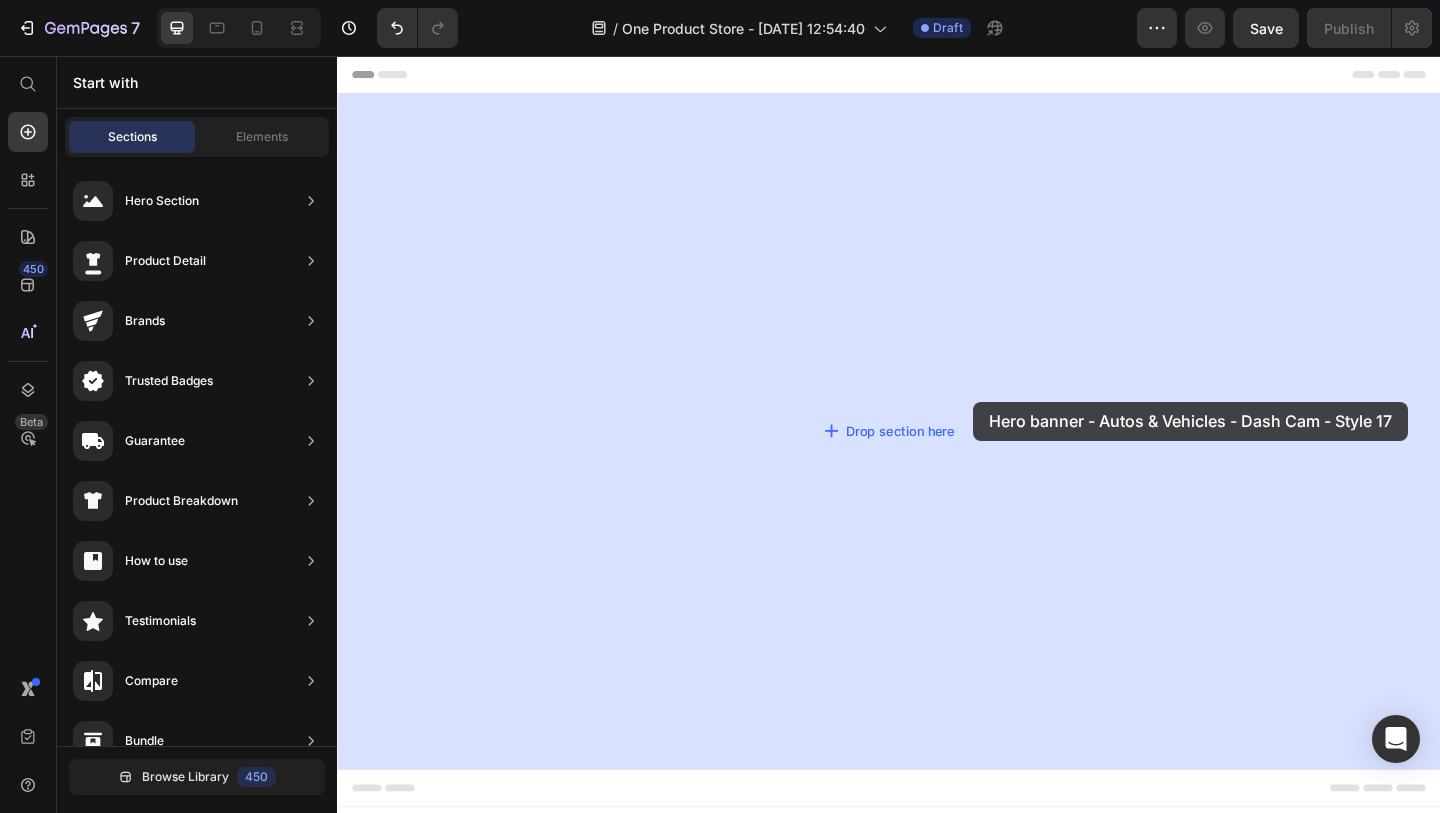 drag, startPoint x: 841, startPoint y: 532, endPoint x: 1029, endPoint y: 432, distance: 212.9413 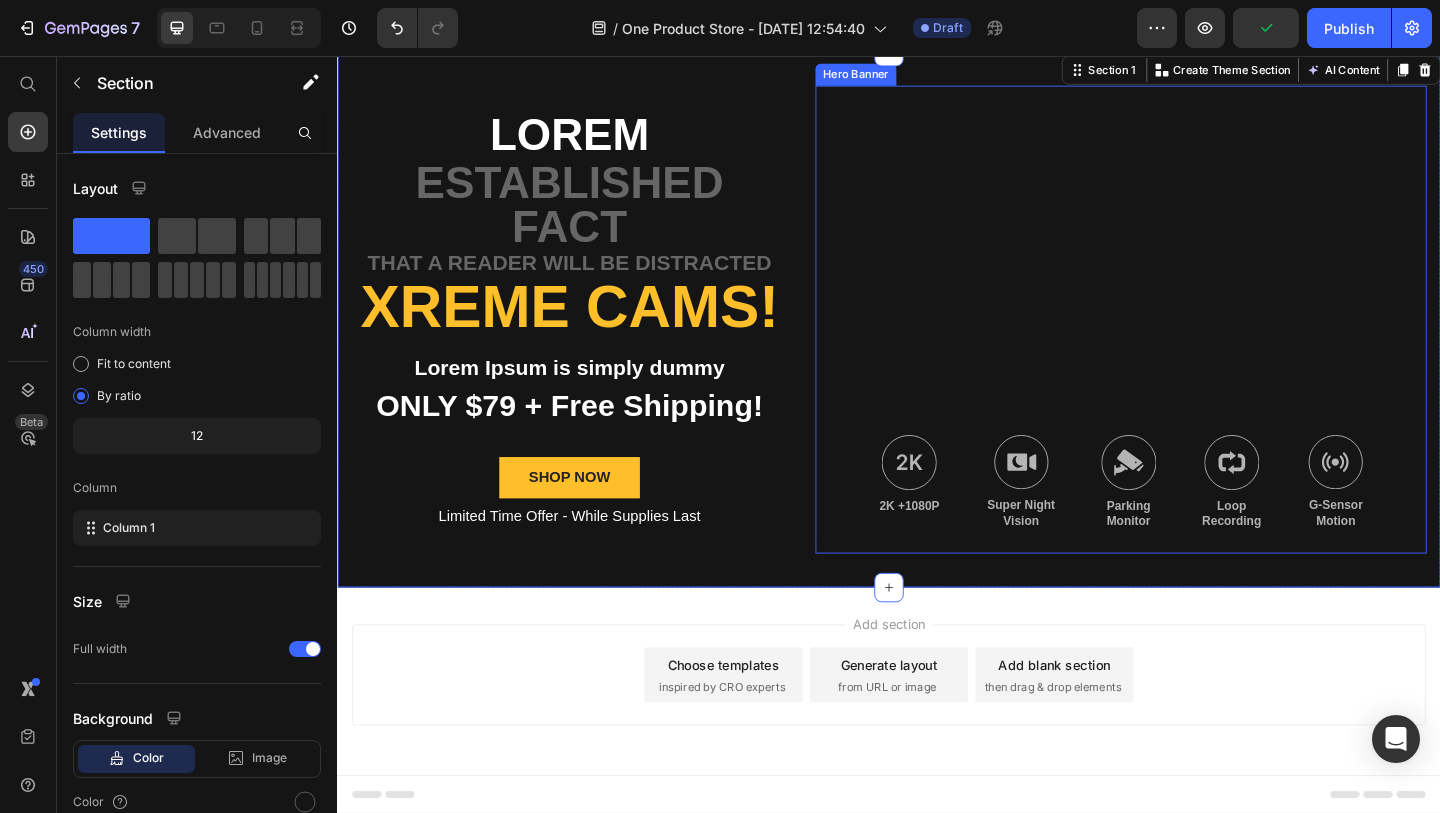 scroll, scrollTop: 0, scrollLeft: 0, axis: both 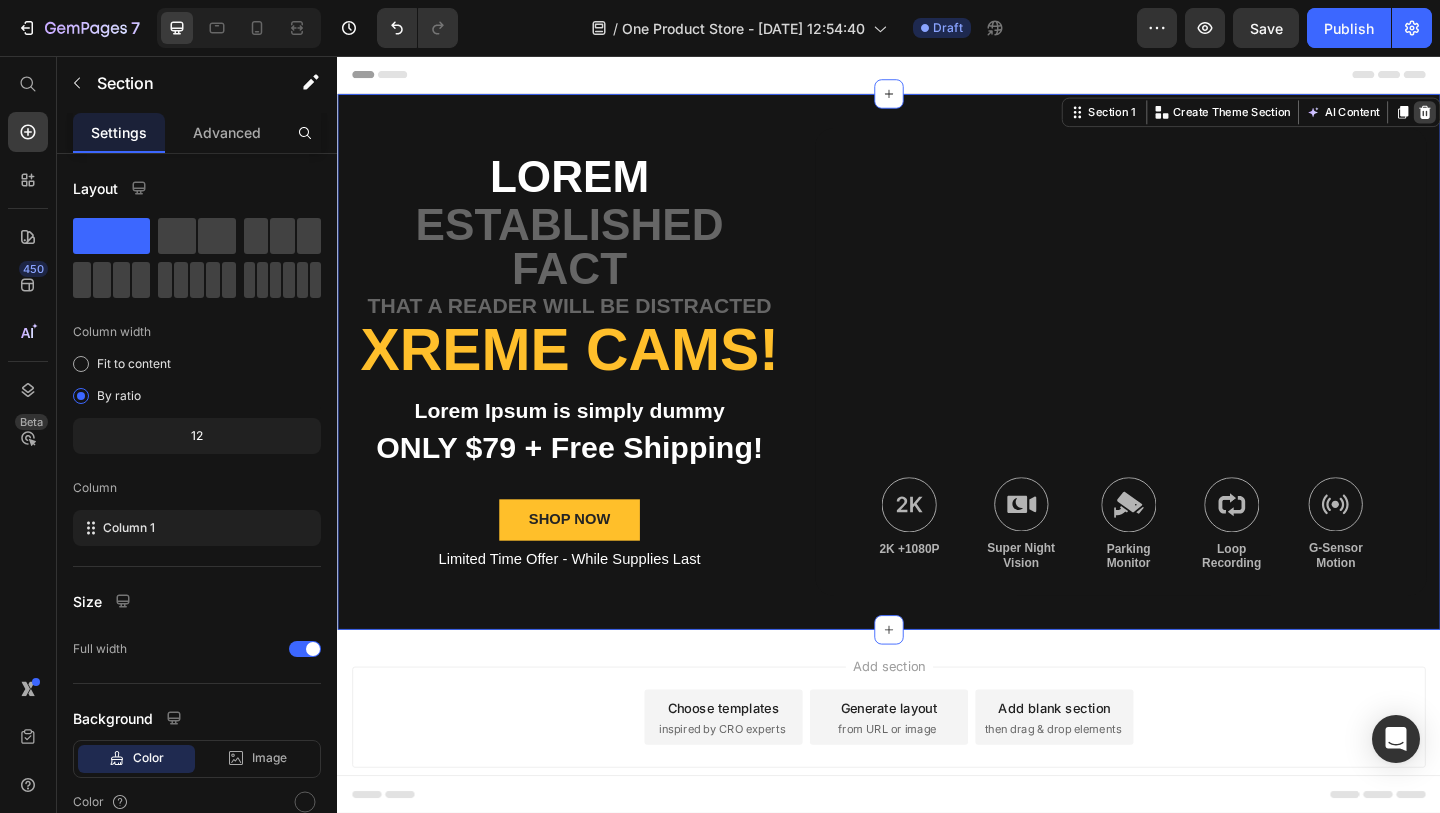 click 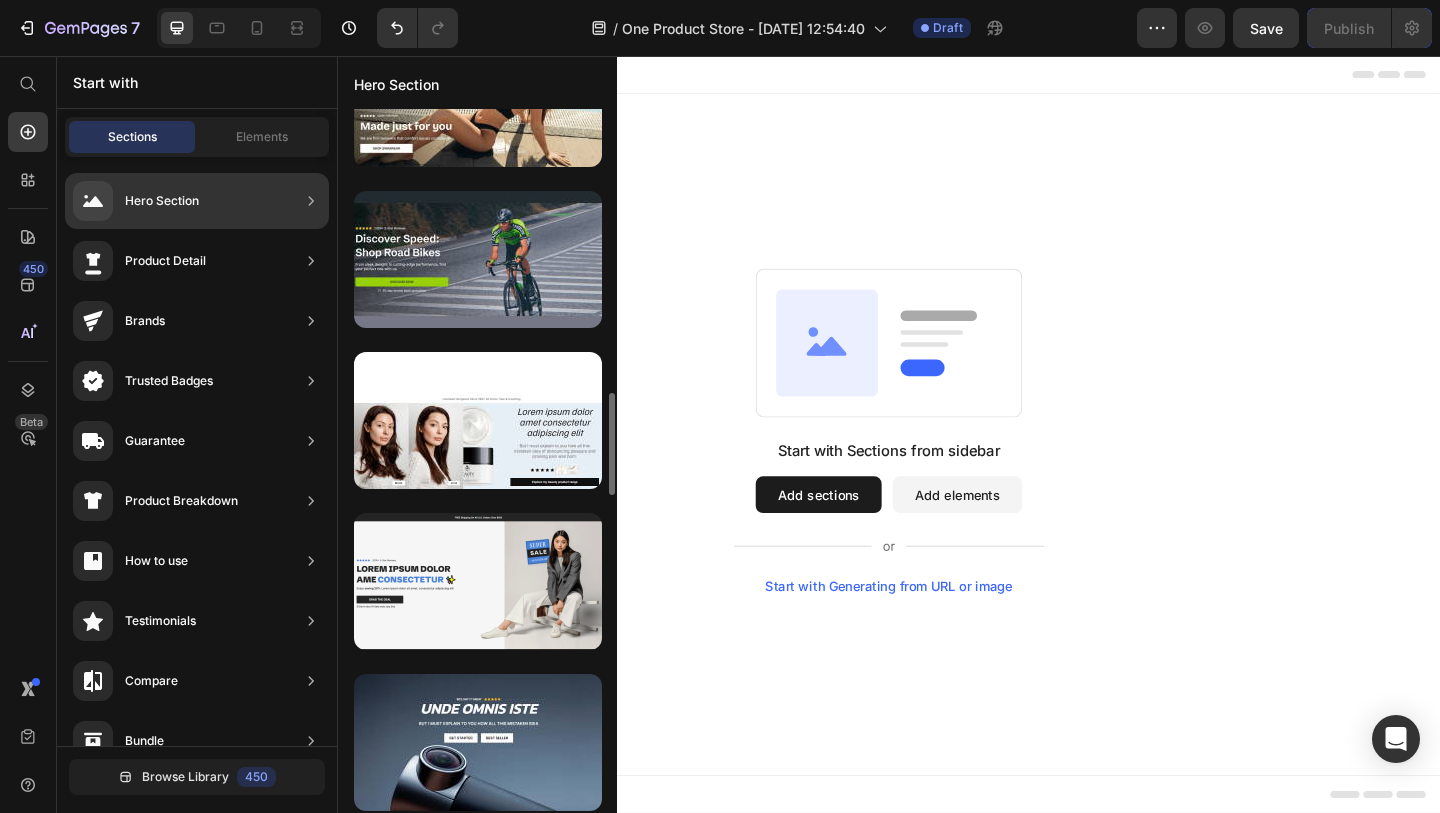 scroll, scrollTop: 1868, scrollLeft: 0, axis: vertical 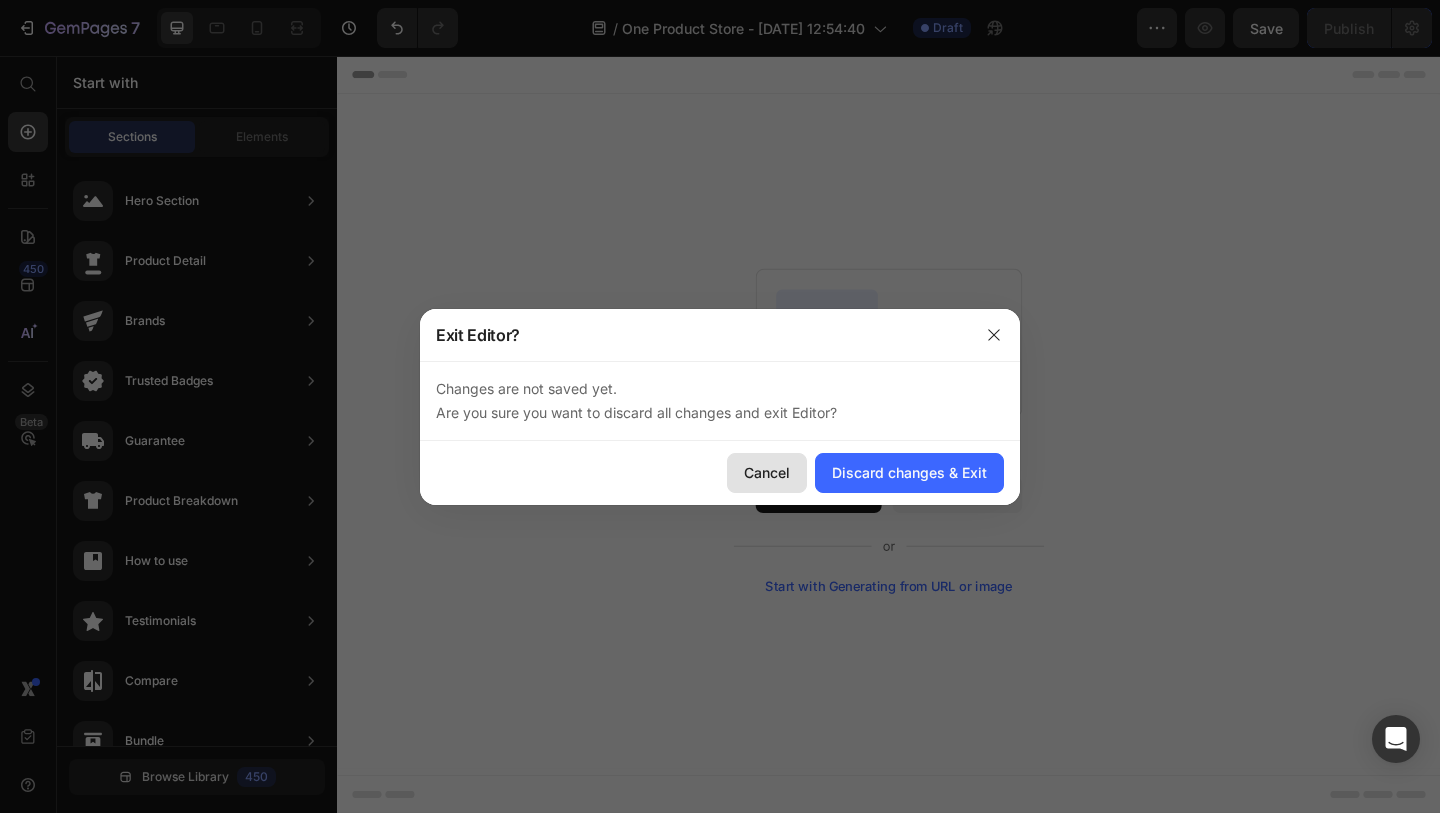 click on "Cancel" 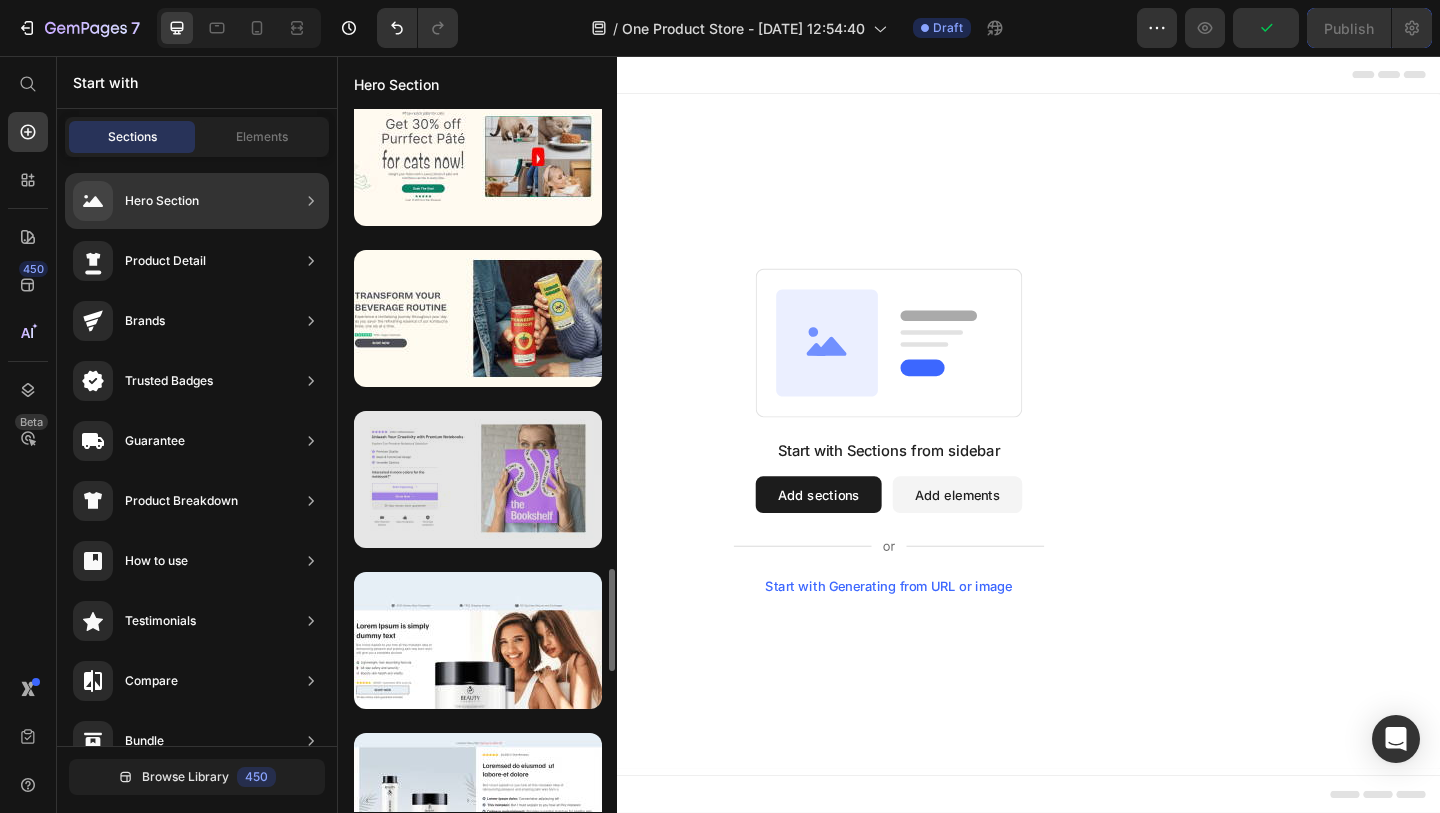 scroll, scrollTop: 0, scrollLeft: 0, axis: both 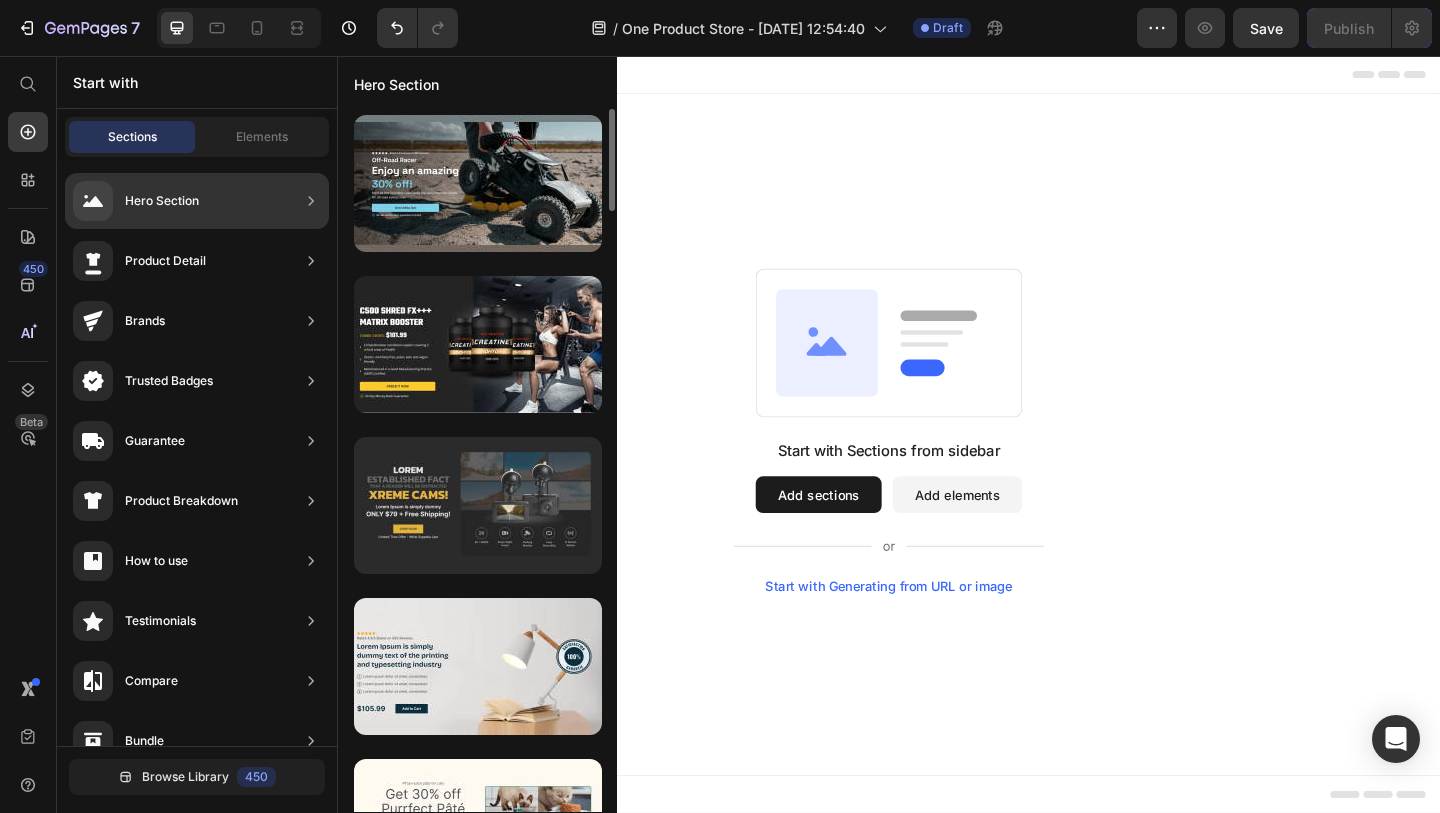 click at bounding box center (478, 505) 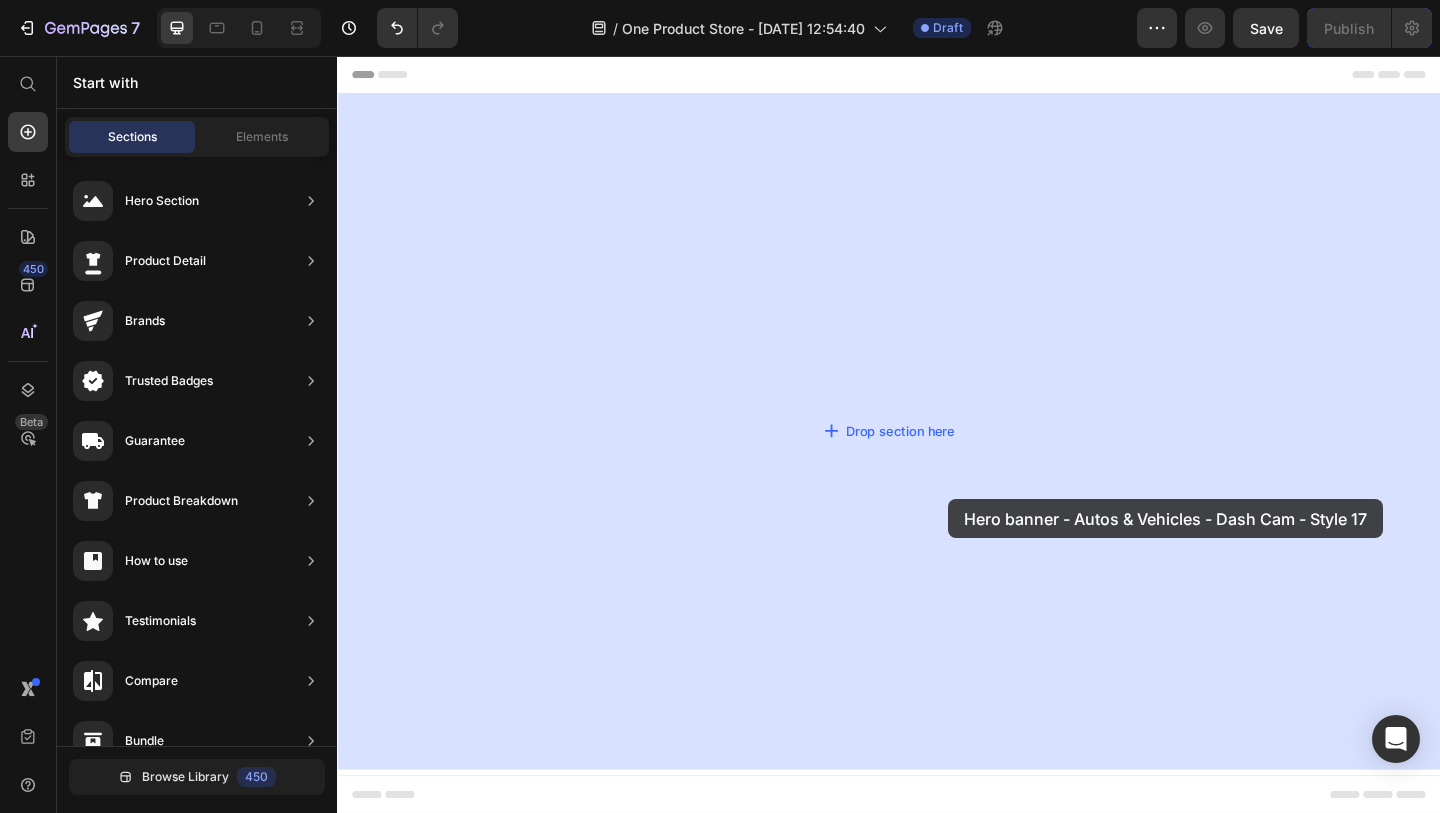 drag, startPoint x: 830, startPoint y: 519, endPoint x: 1000, endPoint y: 532, distance: 170.49634 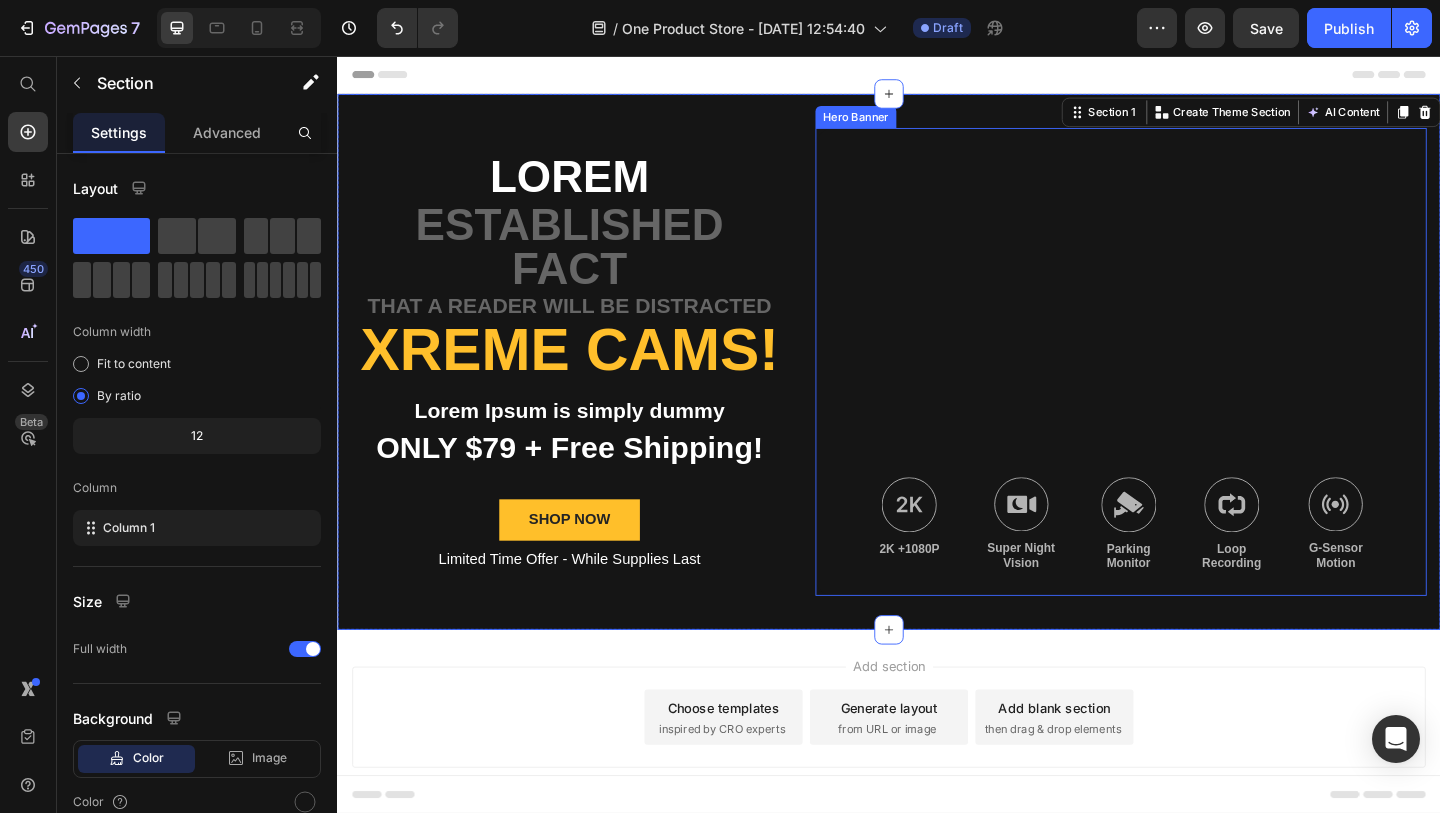 click at bounding box center [1189, 388] 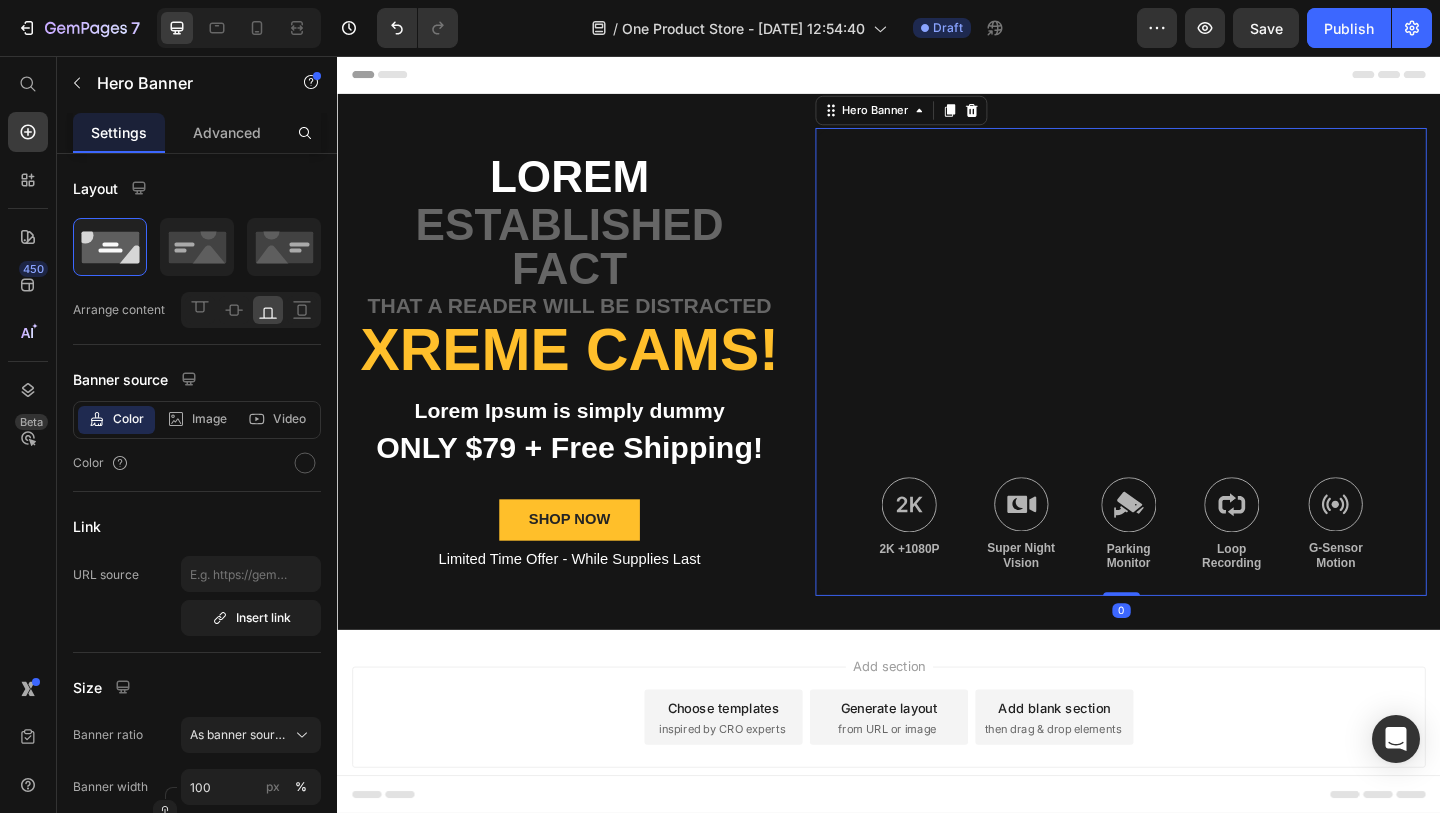 click at bounding box center (1189, 388) 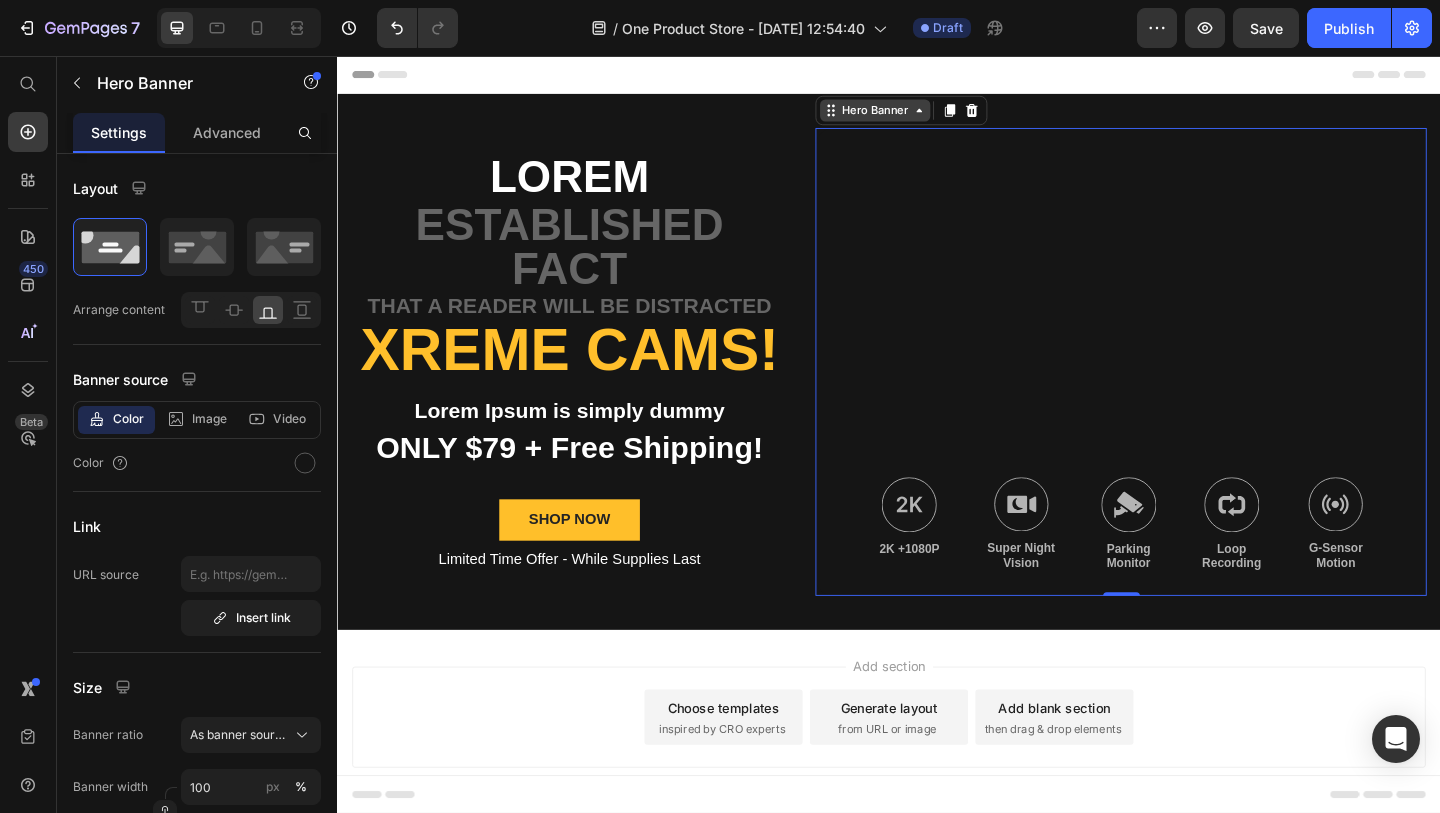 click on "Hero Banner" at bounding box center [922, 115] 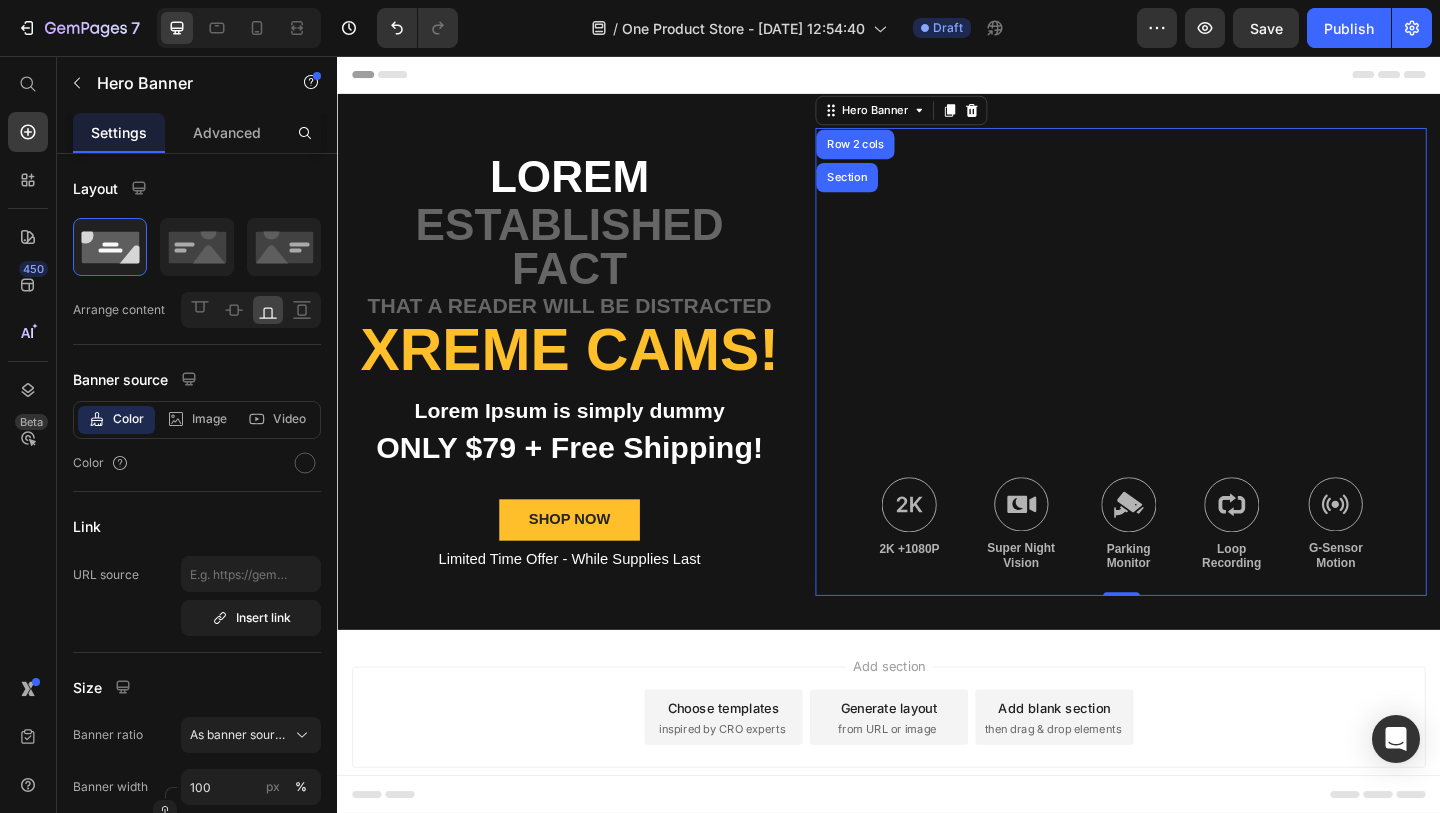 click at bounding box center [1189, 388] 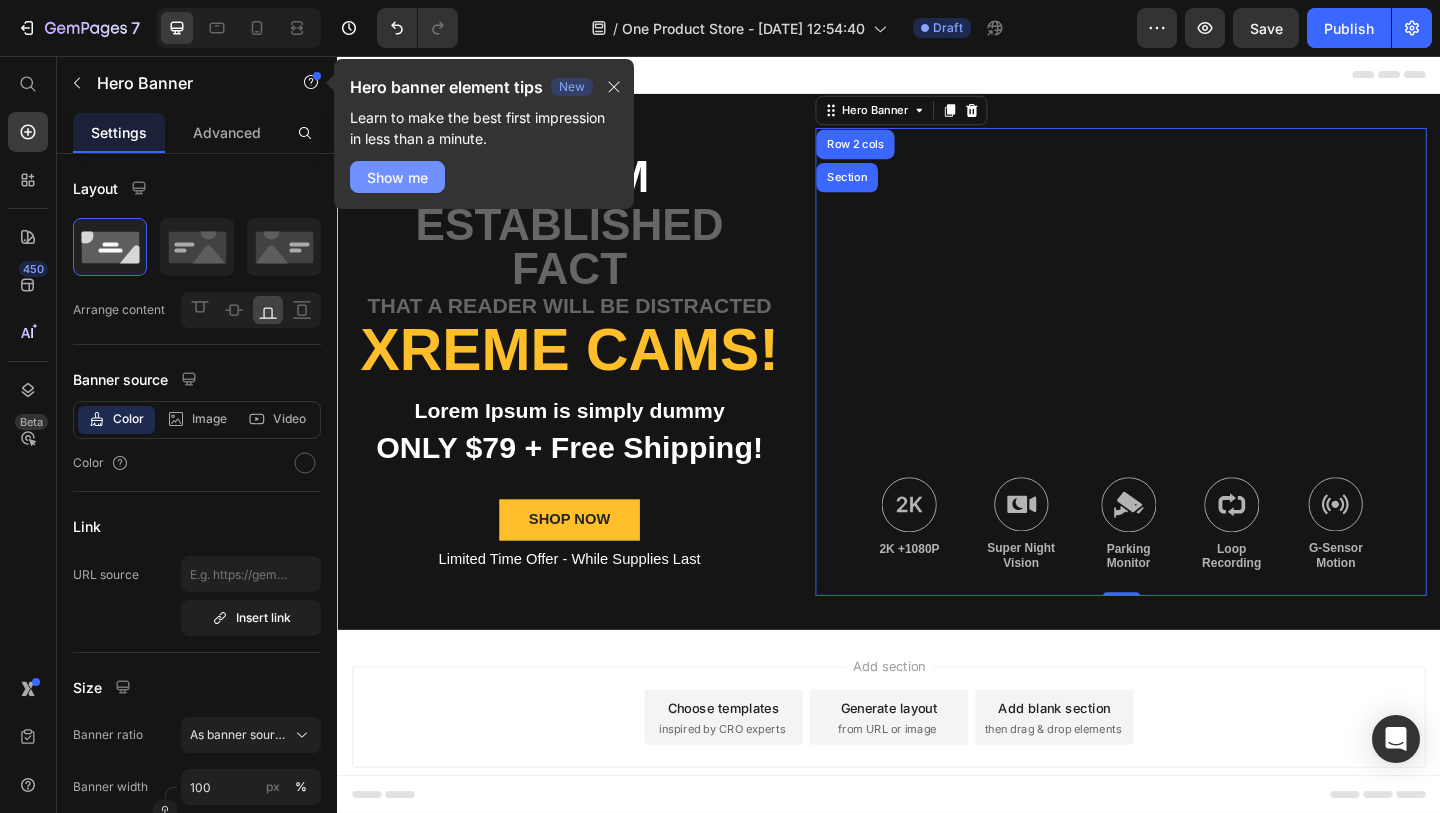 click on "Show me" at bounding box center [397, 177] 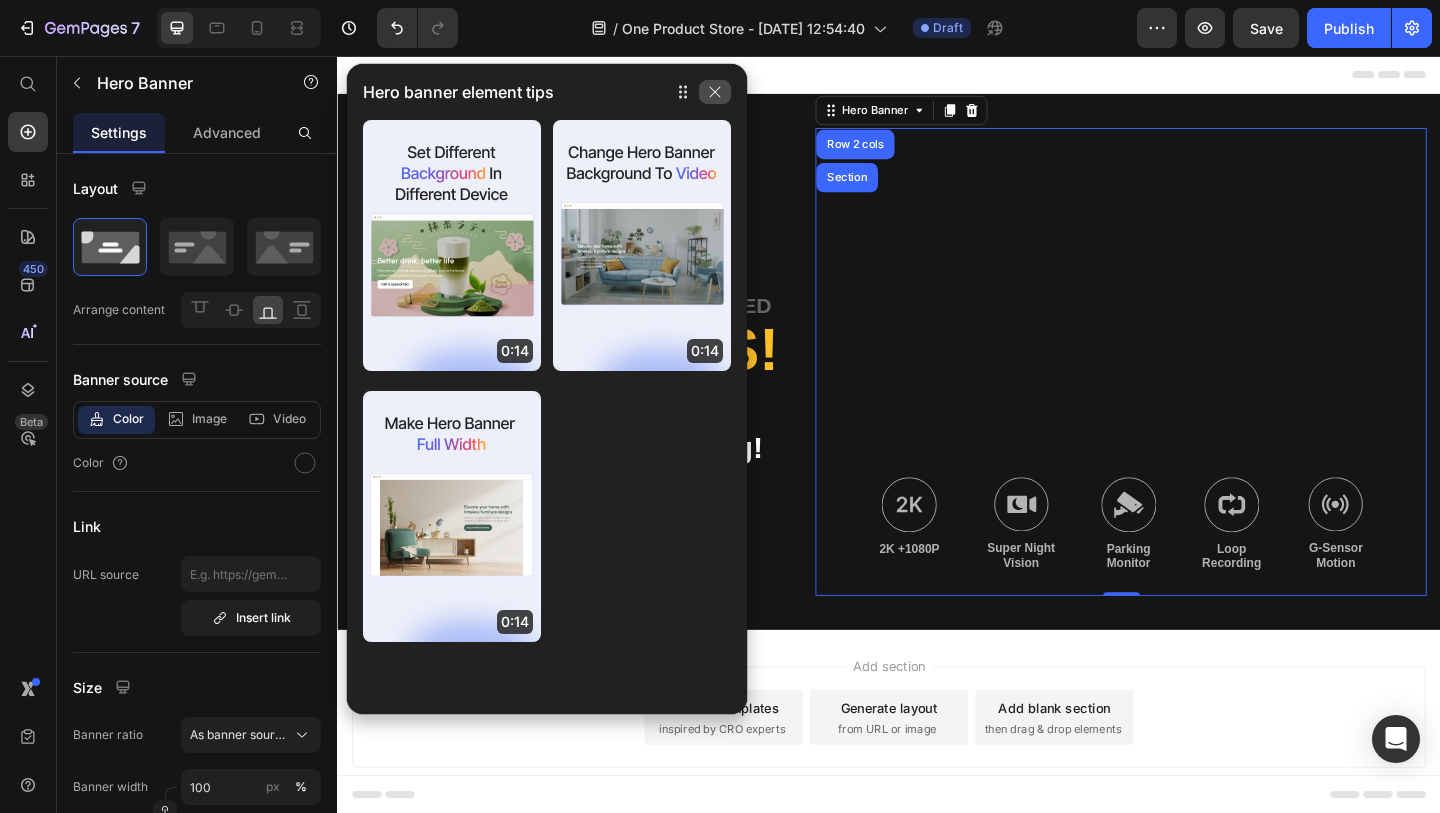 click 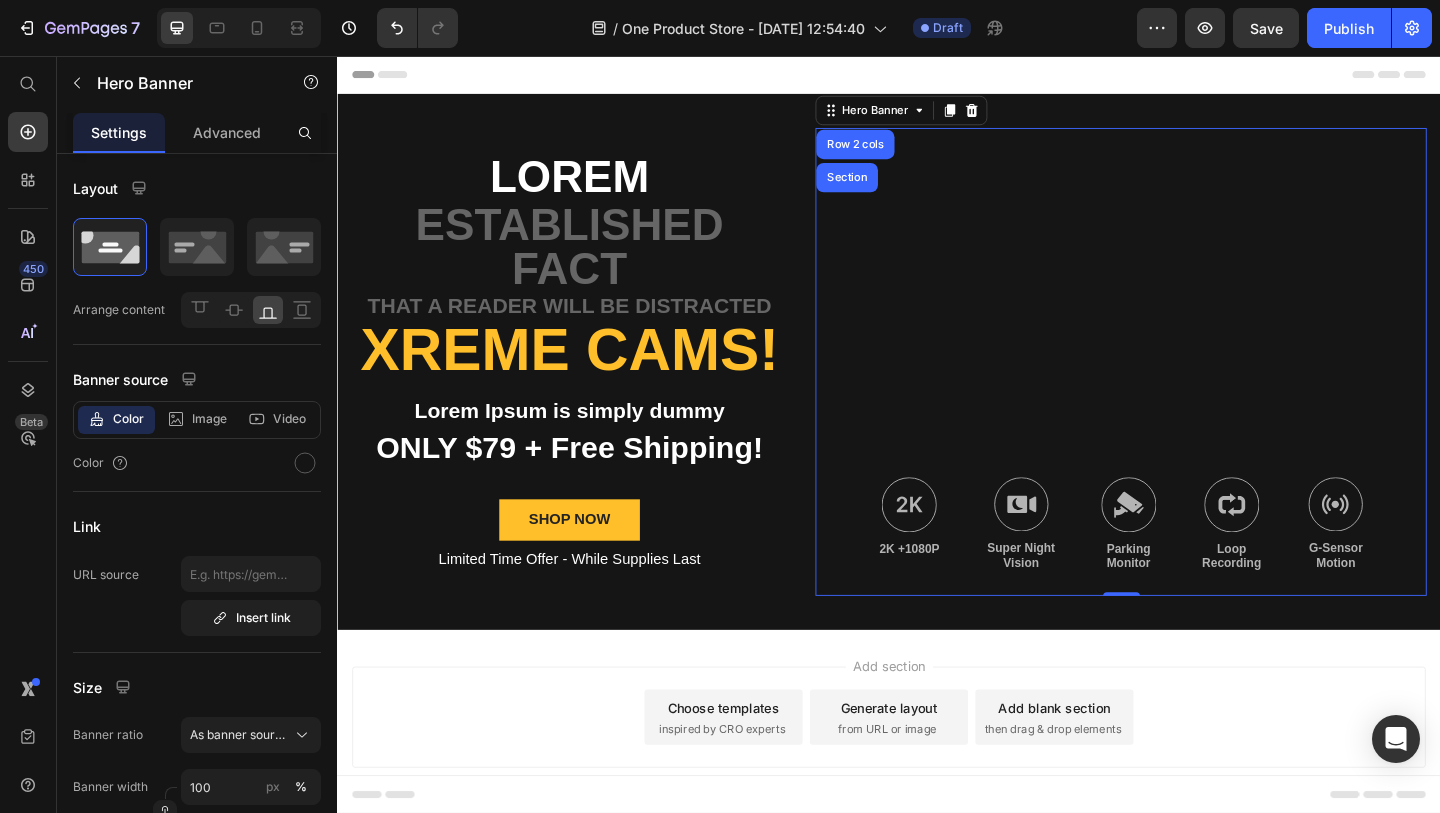 click at bounding box center [1189, 388] 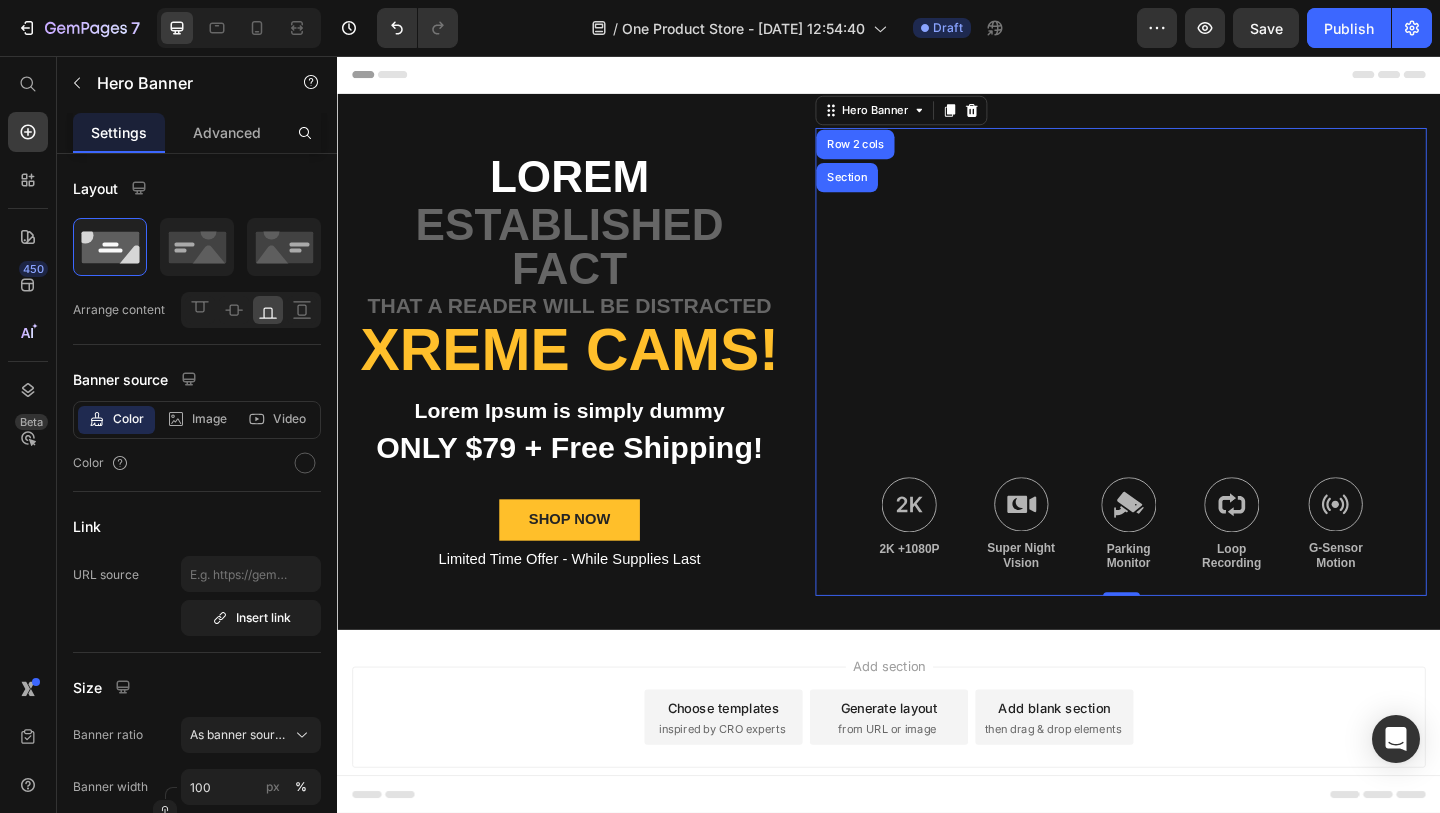 click at bounding box center (1189, 388) 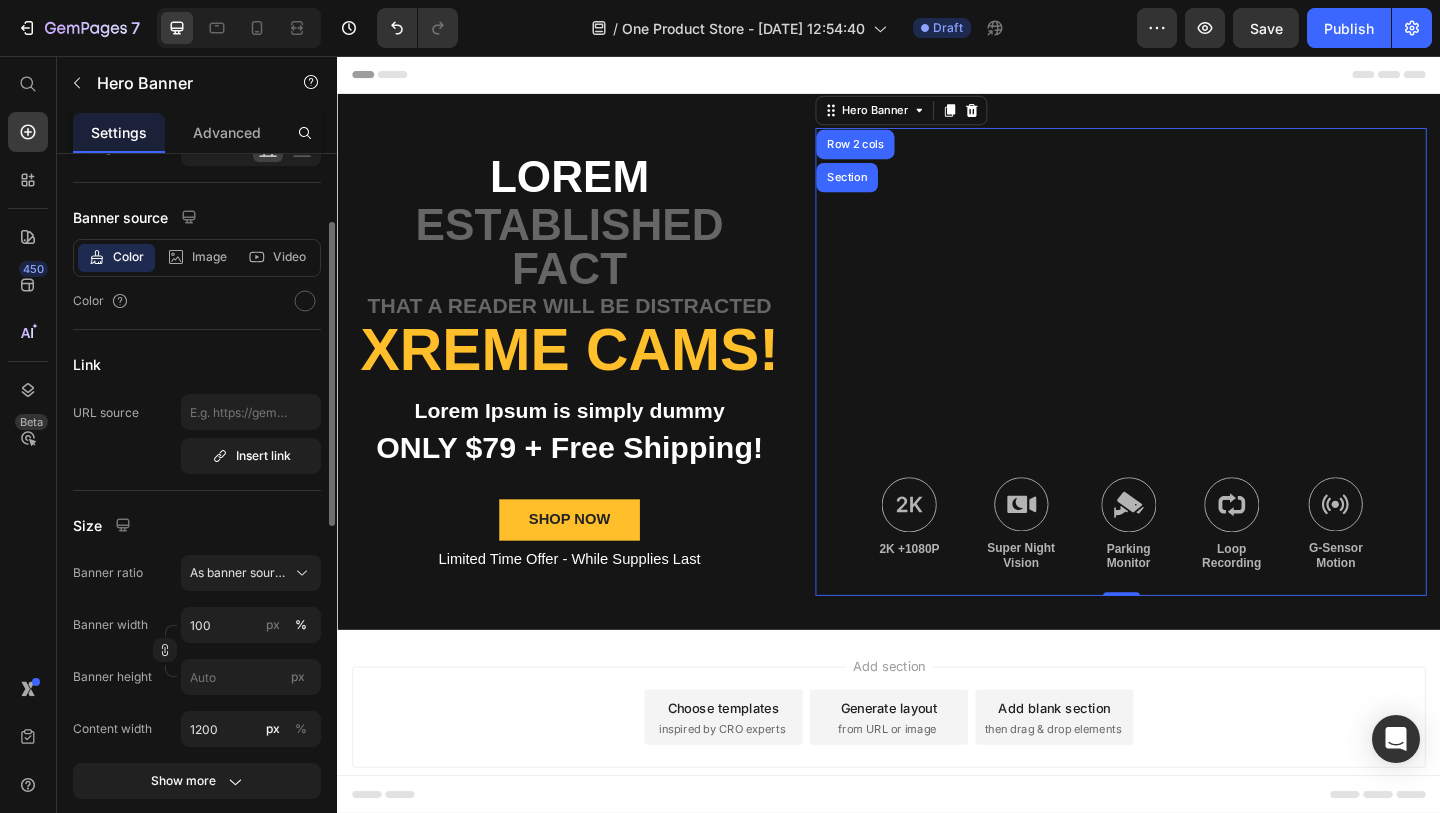 scroll, scrollTop: 0, scrollLeft: 0, axis: both 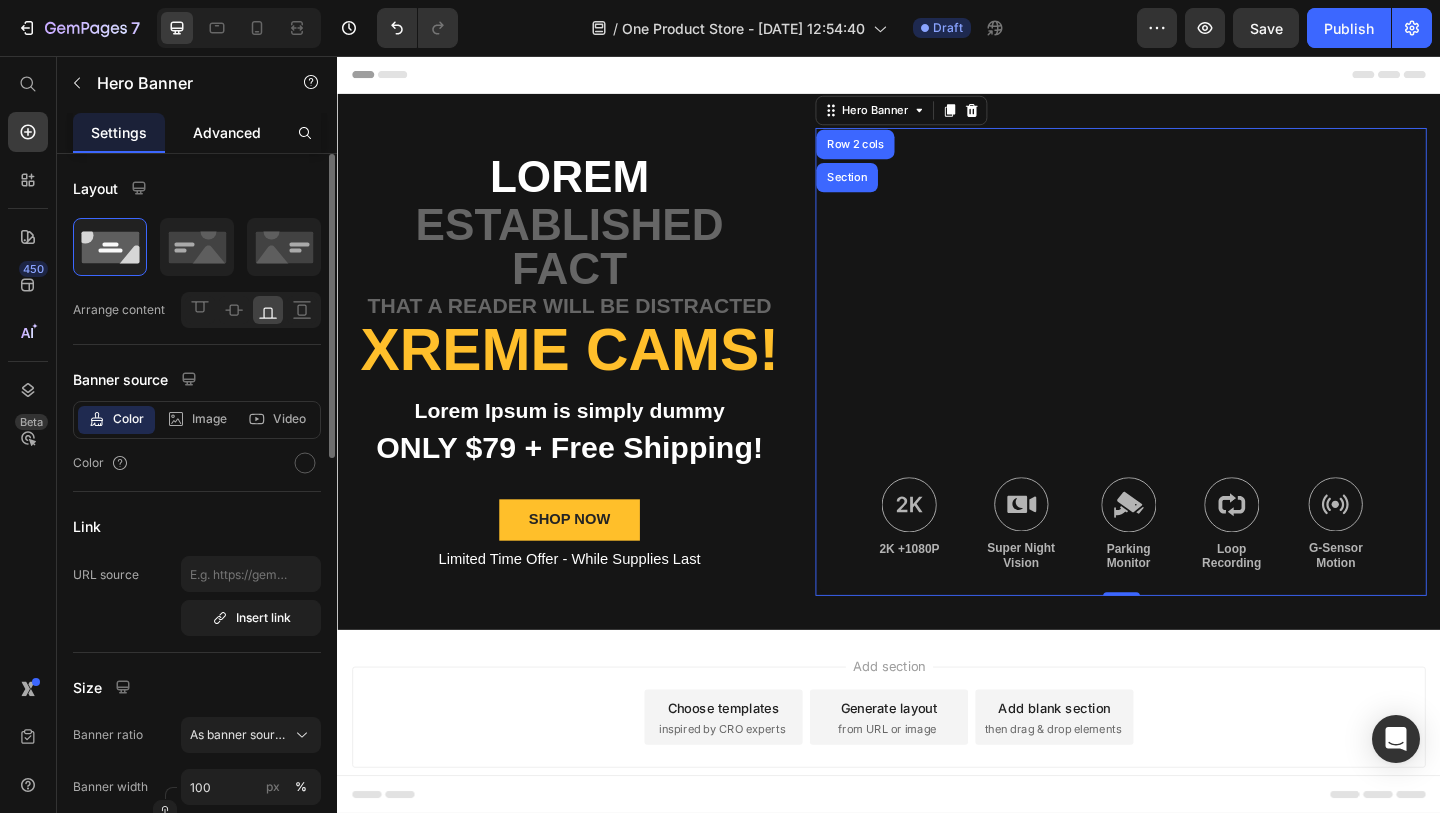 click on "Advanced" at bounding box center [227, 132] 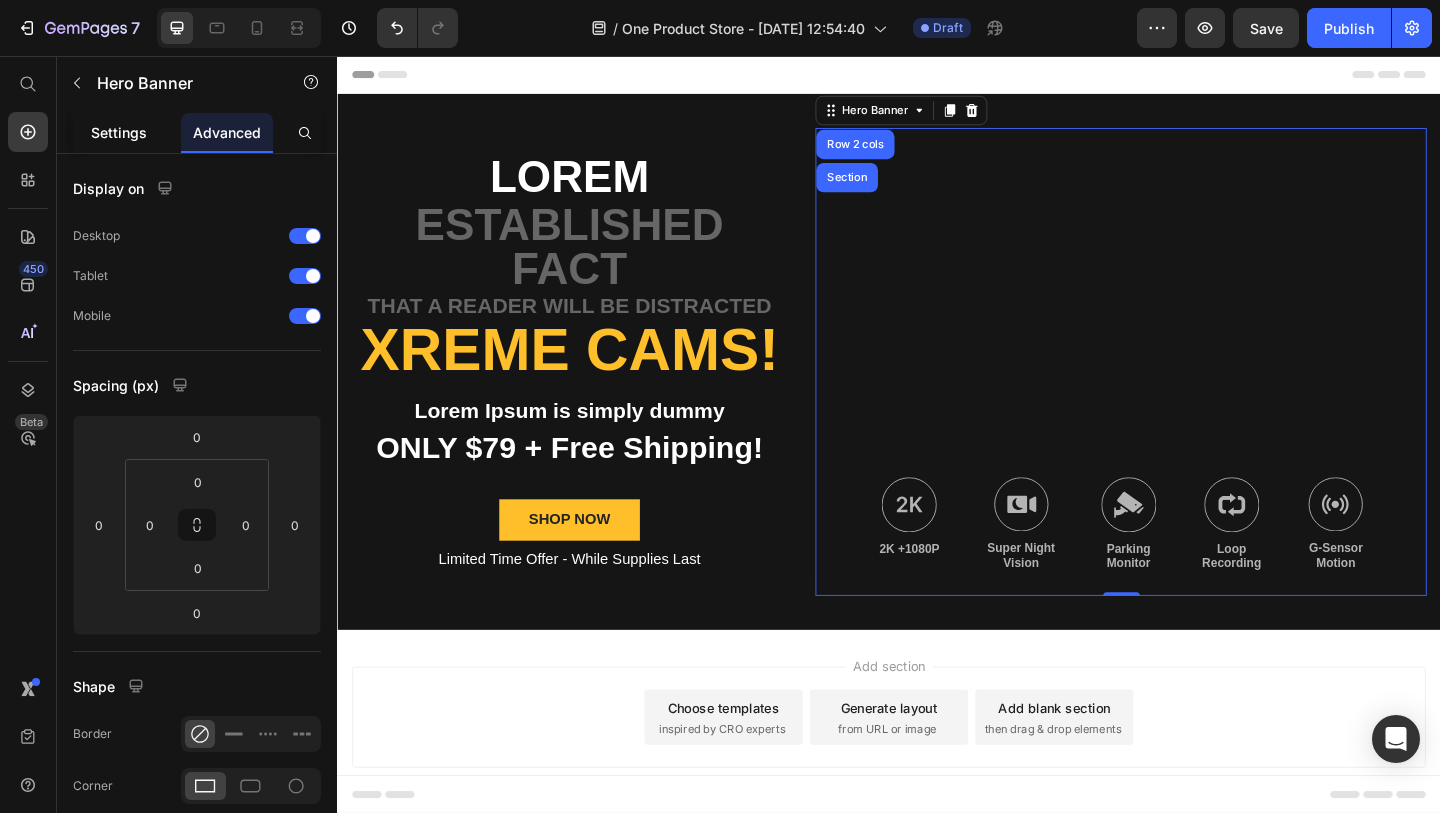 click on "Settings" at bounding box center (119, 132) 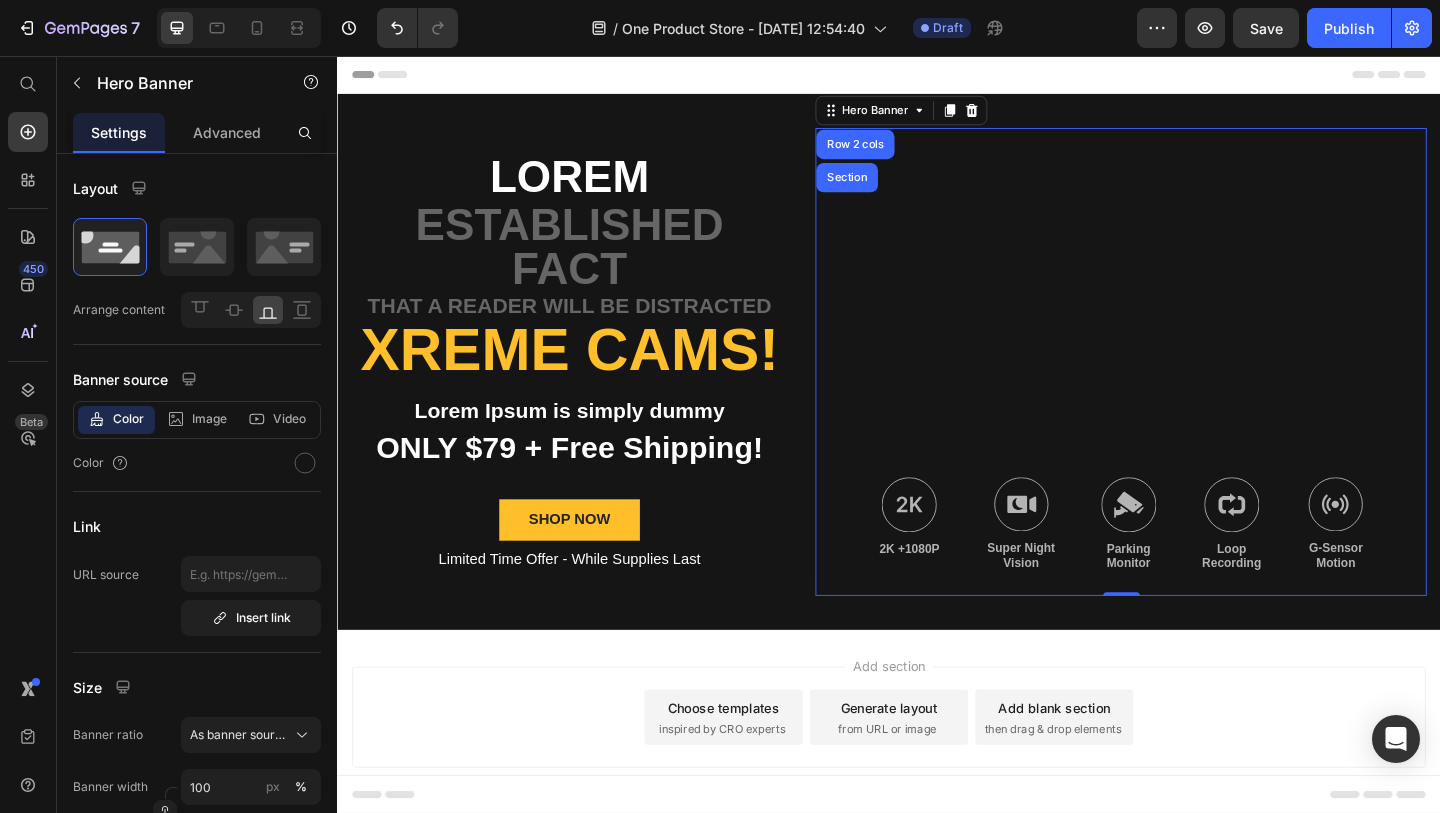 click at bounding box center (1189, 388) 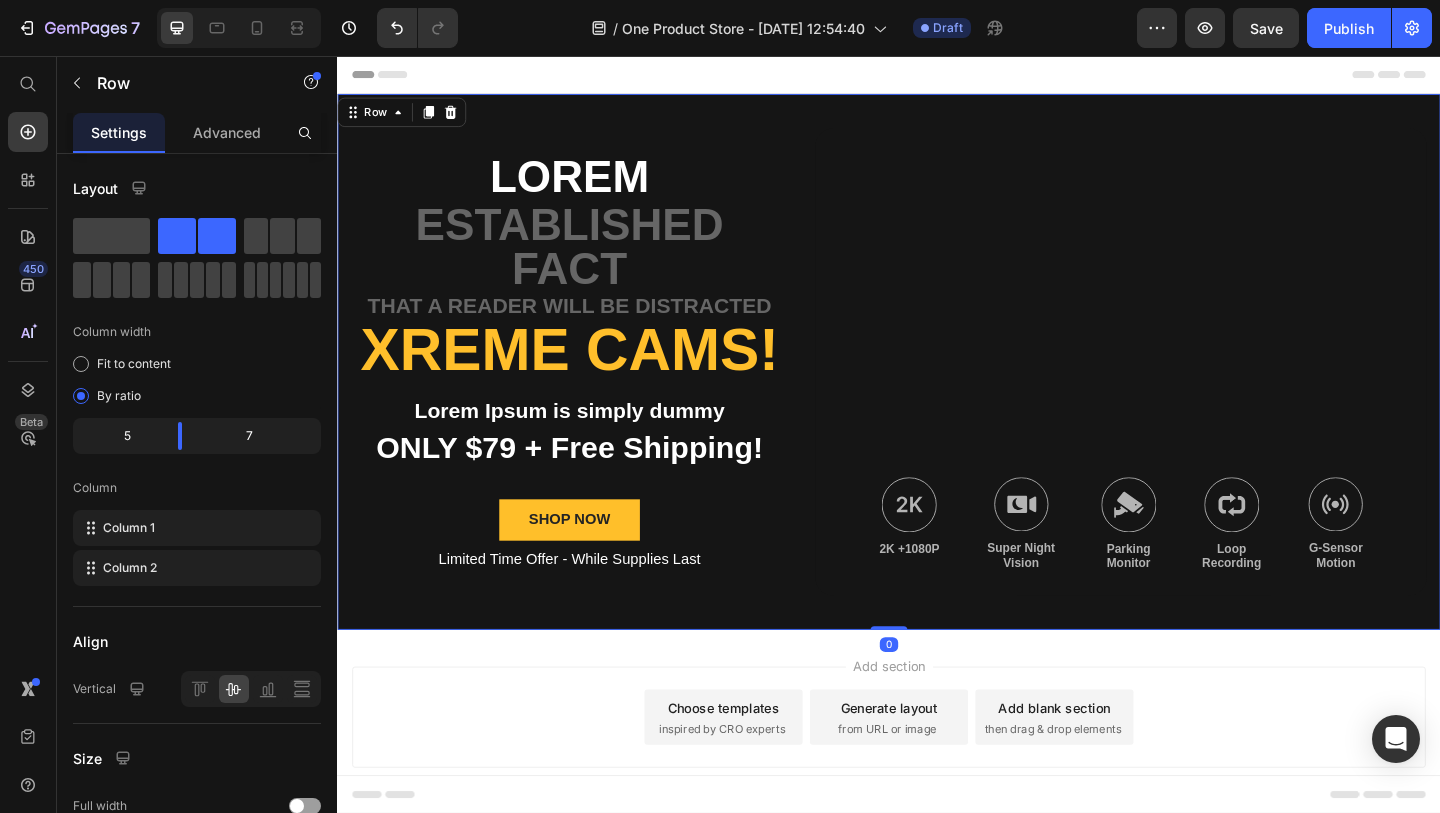 click on "Lorem Text Block established fact Text Block that a reader will be distracted Text Block Xreme CAMs! Heading Lorem Ipsum is simply dummy Text Block ONLY $79 + Free Shipping! Text Block SHOP NOW Button Limited Time Offer - While Supplies Last Text Block Image 2K +1080P Text Block Image Super Night Vision Text Block Image Parking Monitor Text Block Image Loop Recording Text Block Image G-Sensor Motion Text Block Row Hero Banner Row   0" at bounding box center (937, 388) 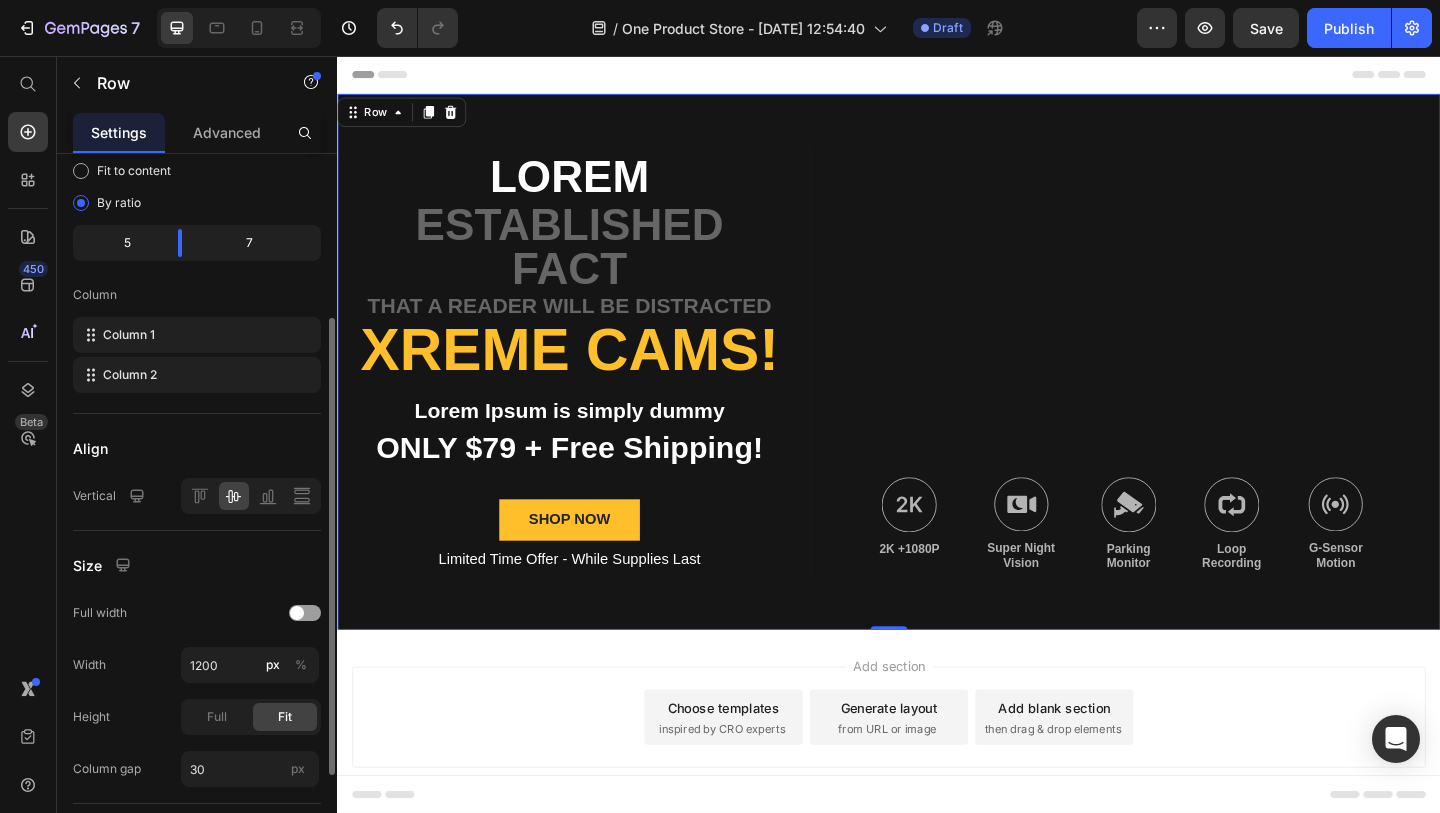 scroll, scrollTop: 405, scrollLeft: 0, axis: vertical 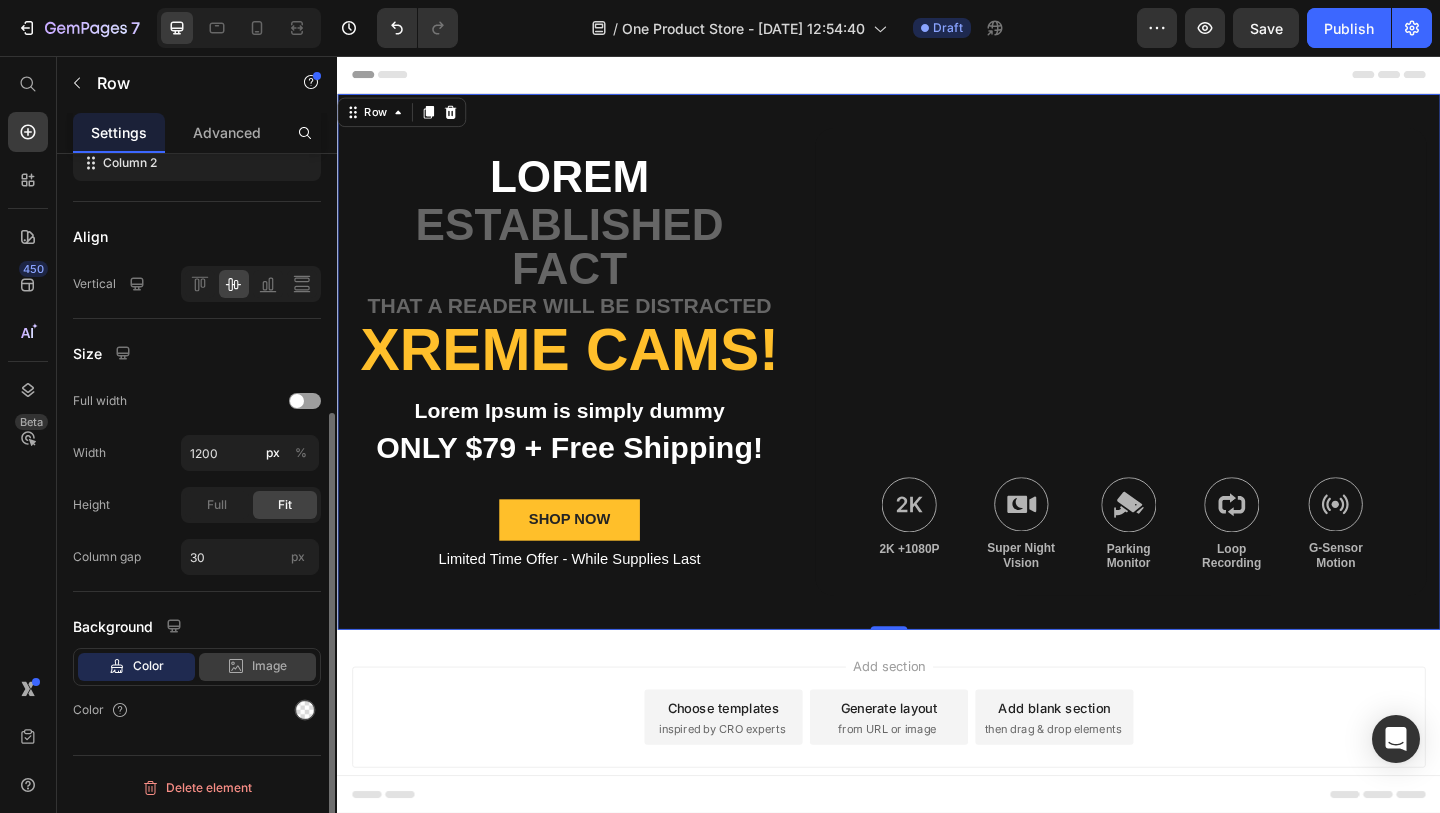 click on "Image" 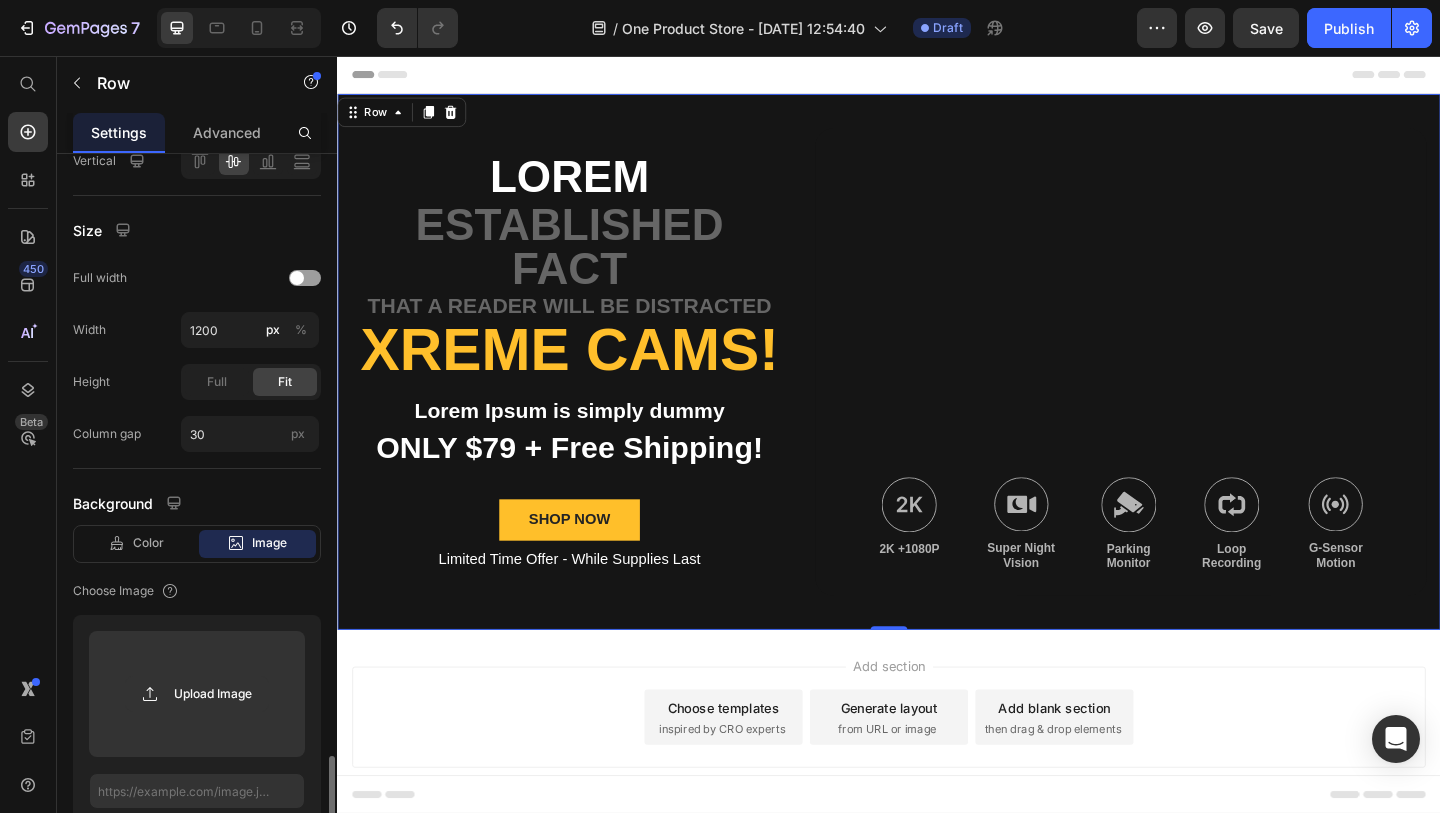 scroll, scrollTop: 761, scrollLeft: 0, axis: vertical 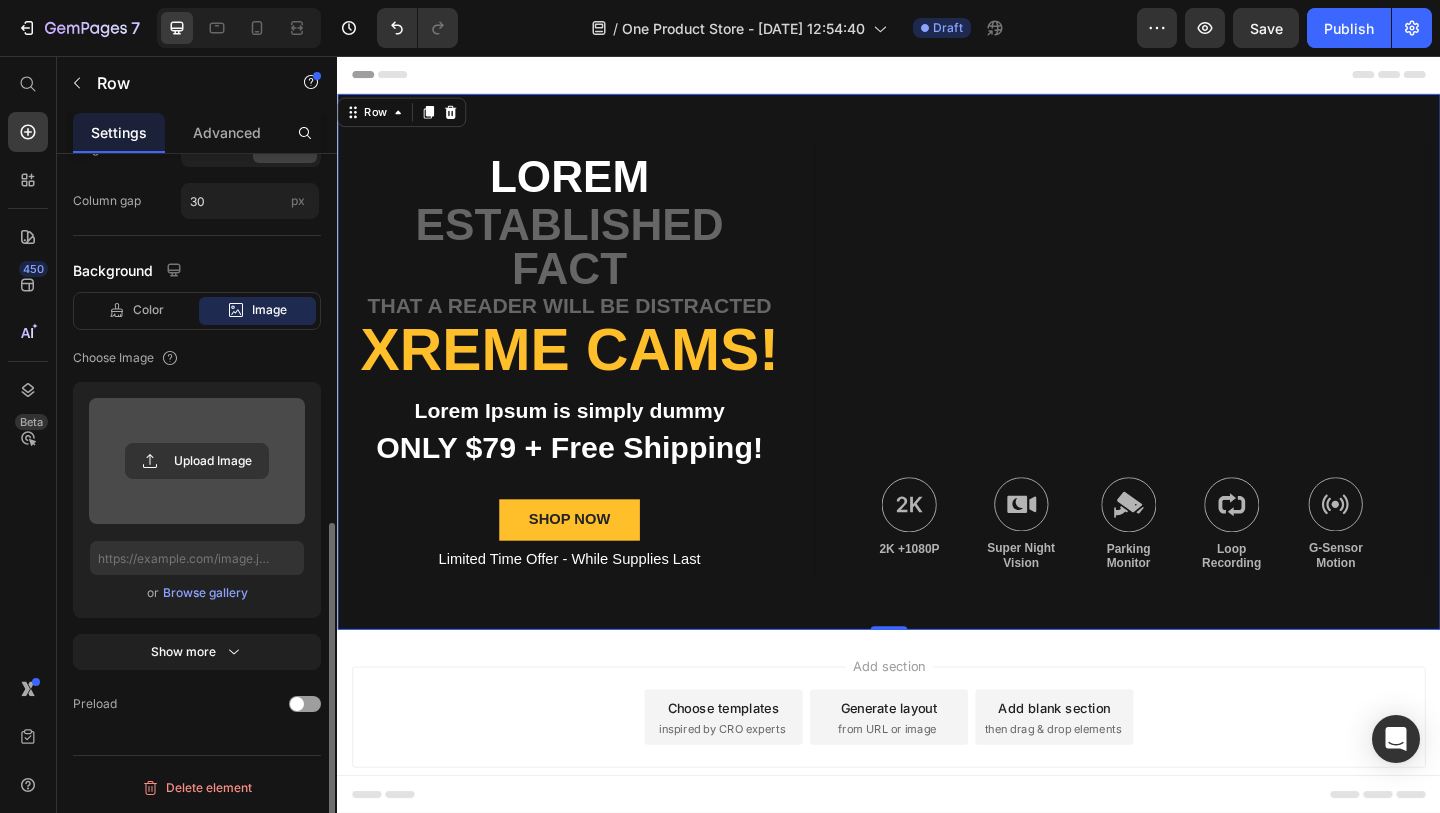 click at bounding box center (197, 461) 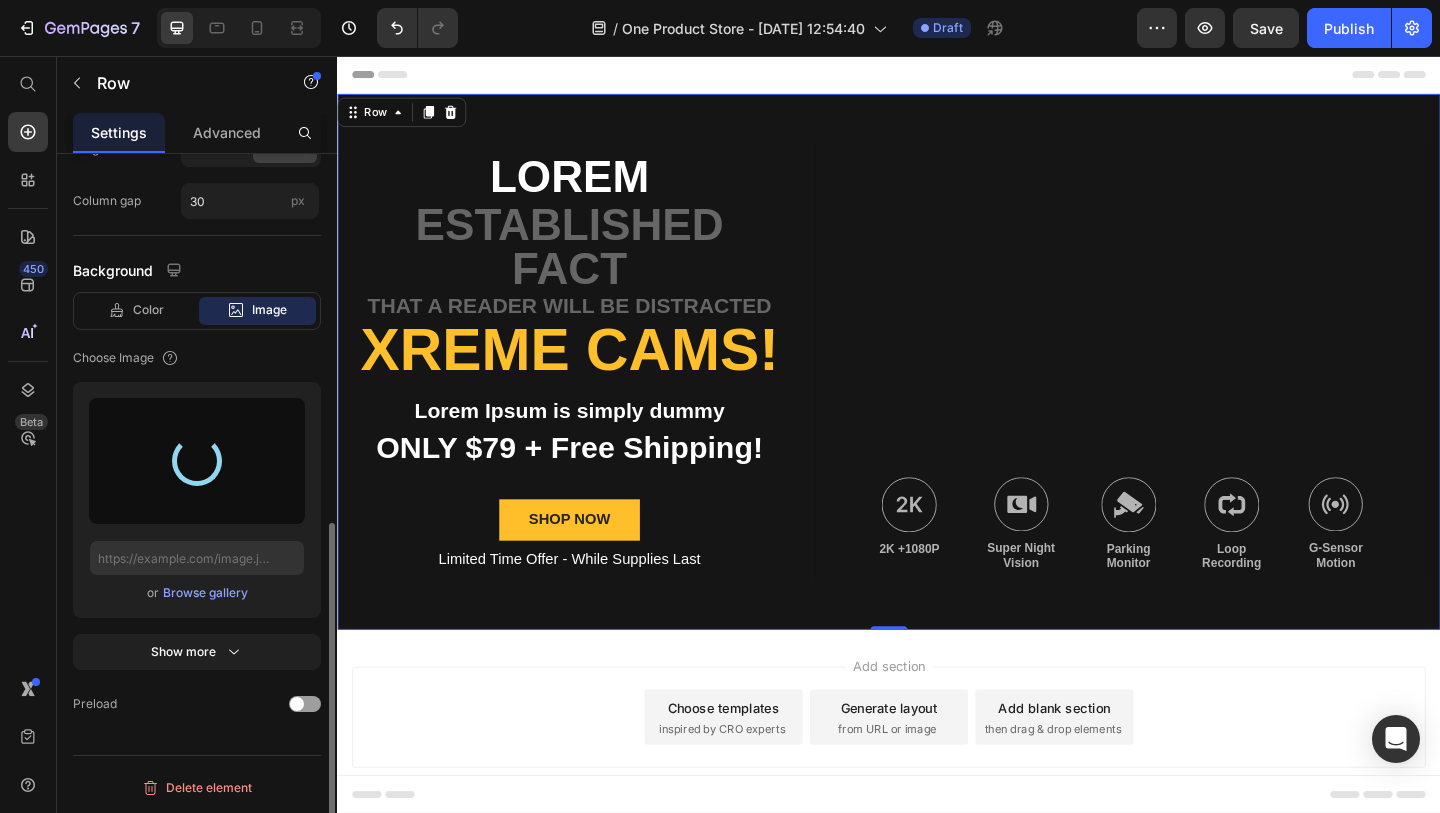 type on "https://cdn.shopify.com/s/files/1/0640/0081/9309/files/gempages_574568131561784095-f12a7cc0-f7f5-4ea1-b3a4-32b8e6258514.png" 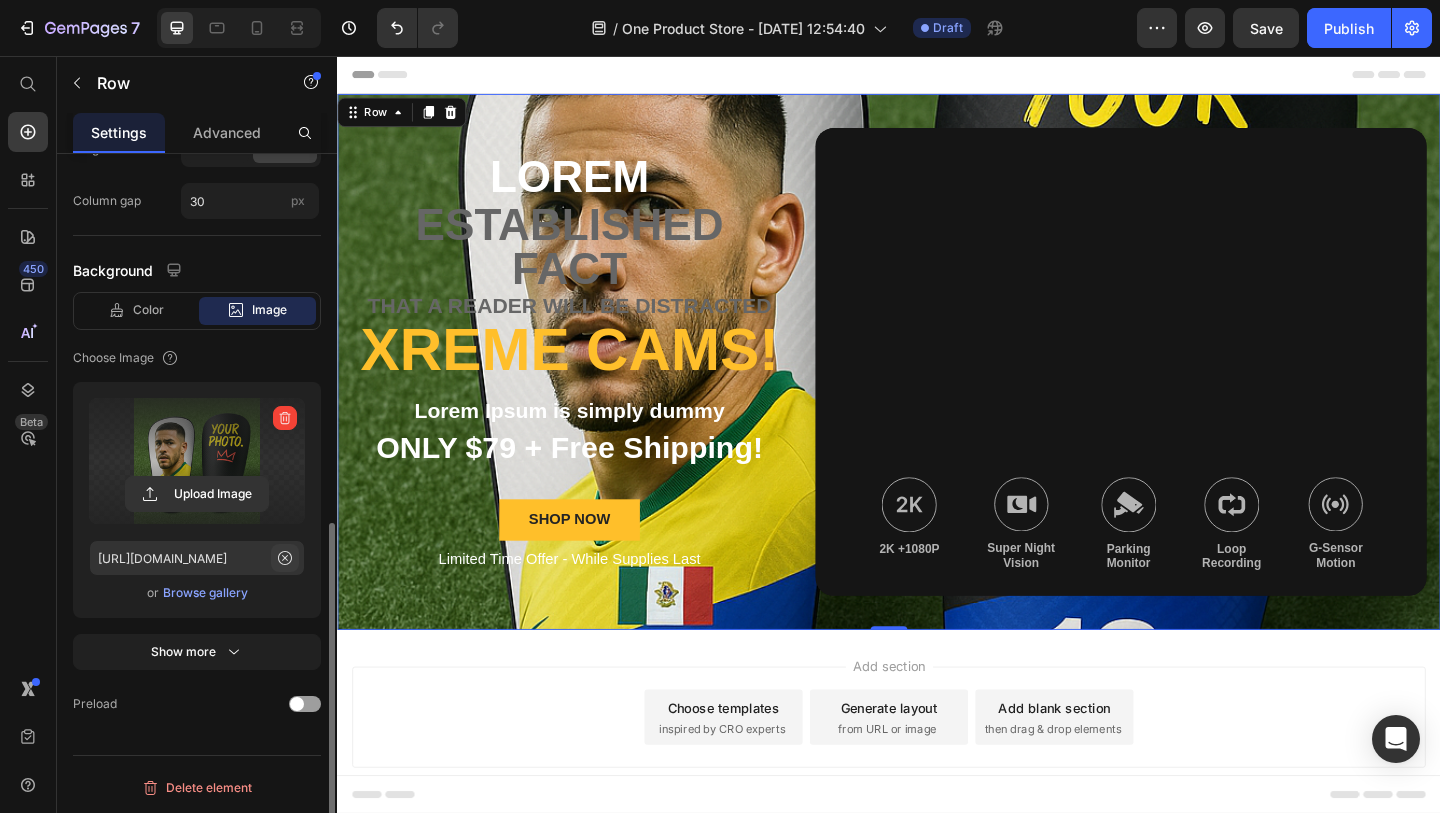 click 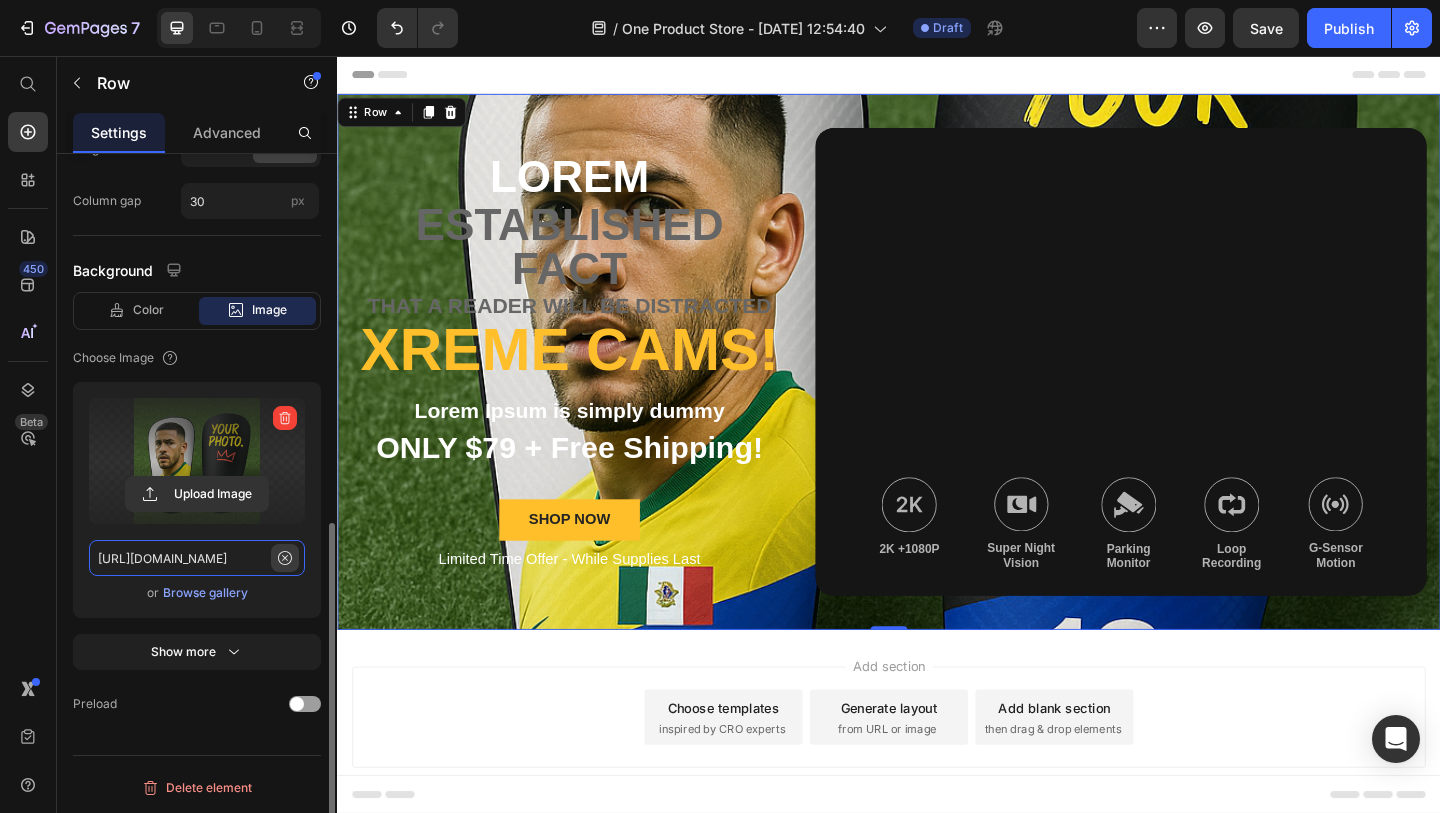 type 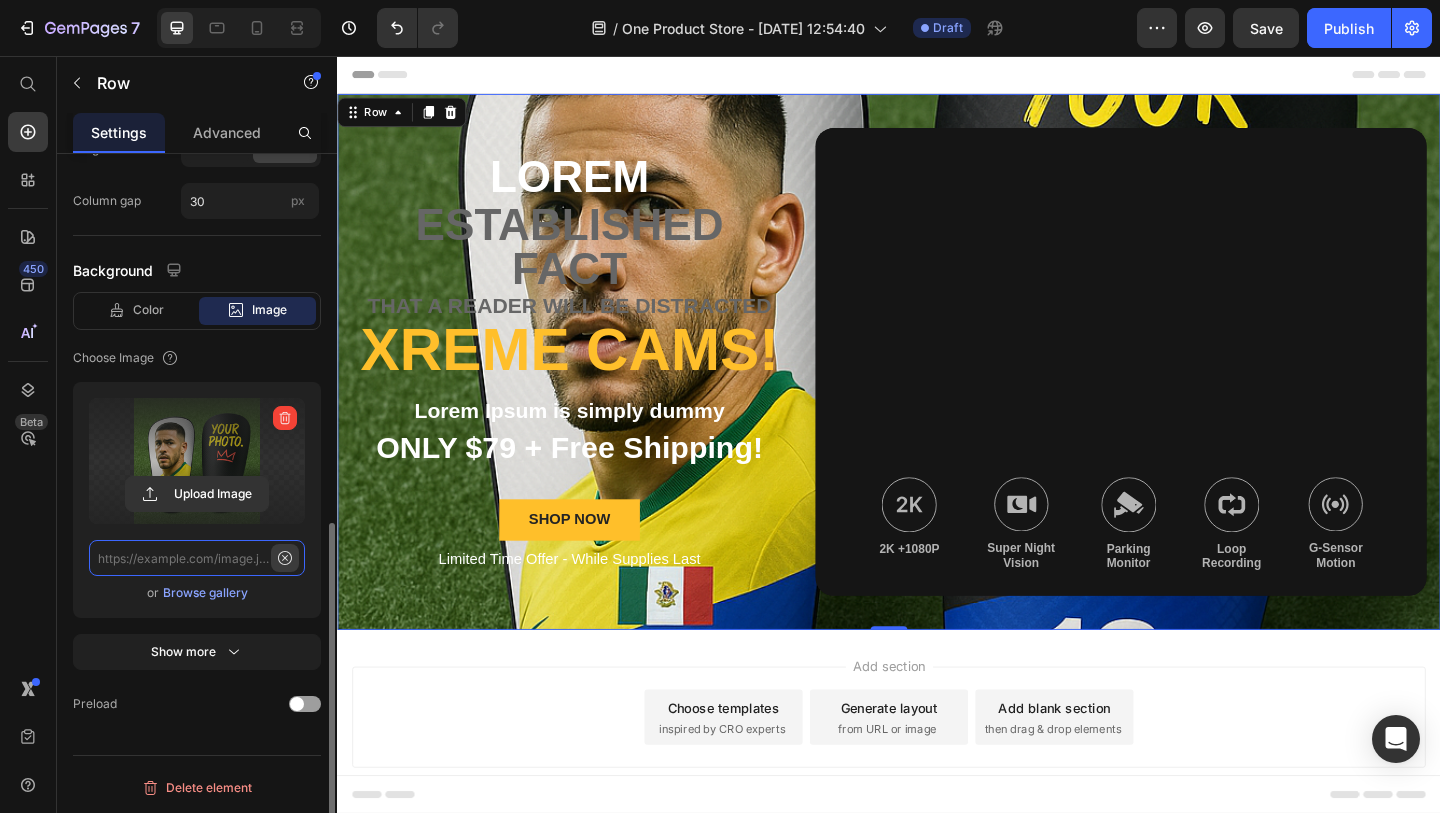 scroll, scrollTop: 0, scrollLeft: 0, axis: both 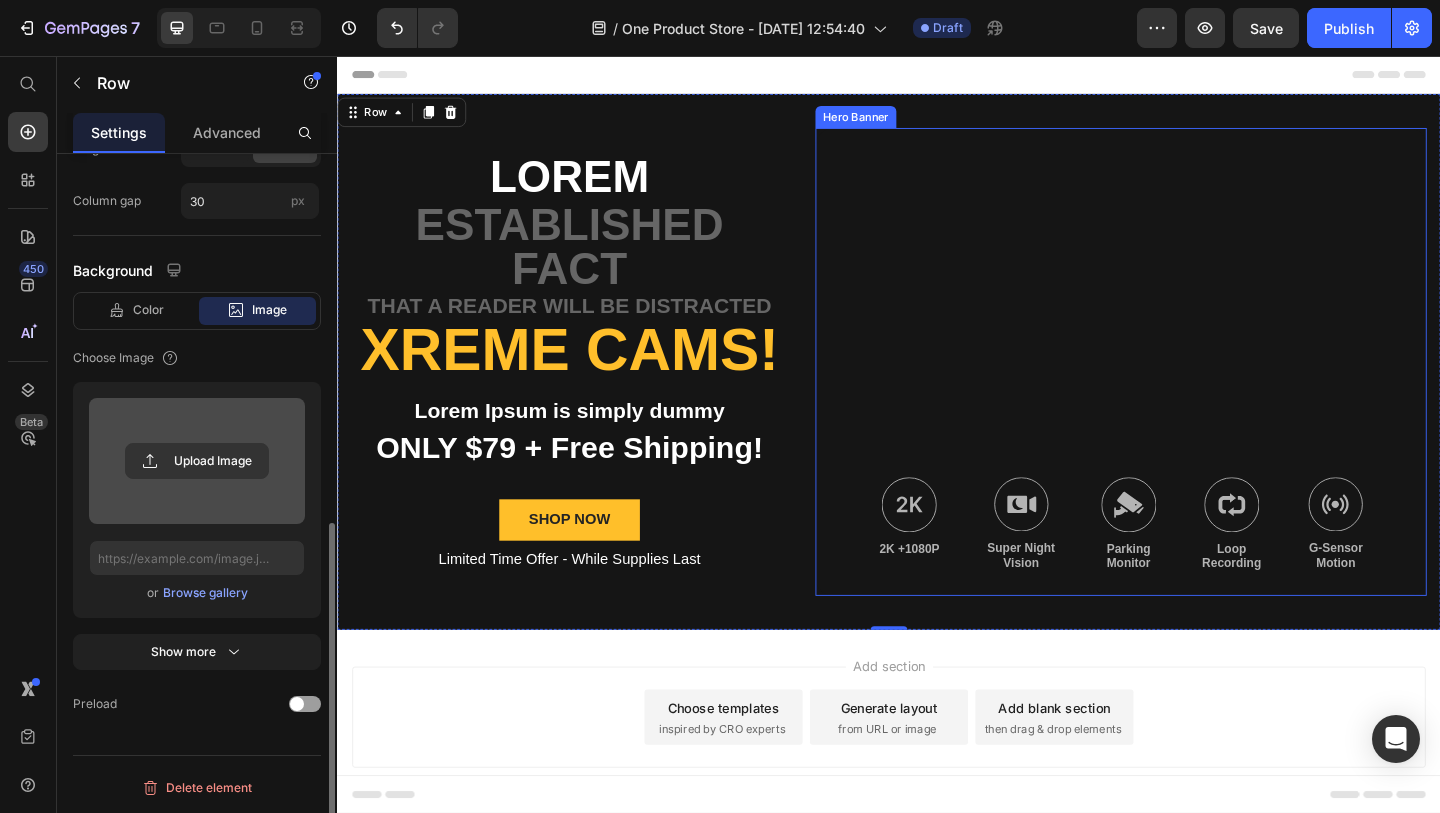 click at bounding box center [1189, 388] 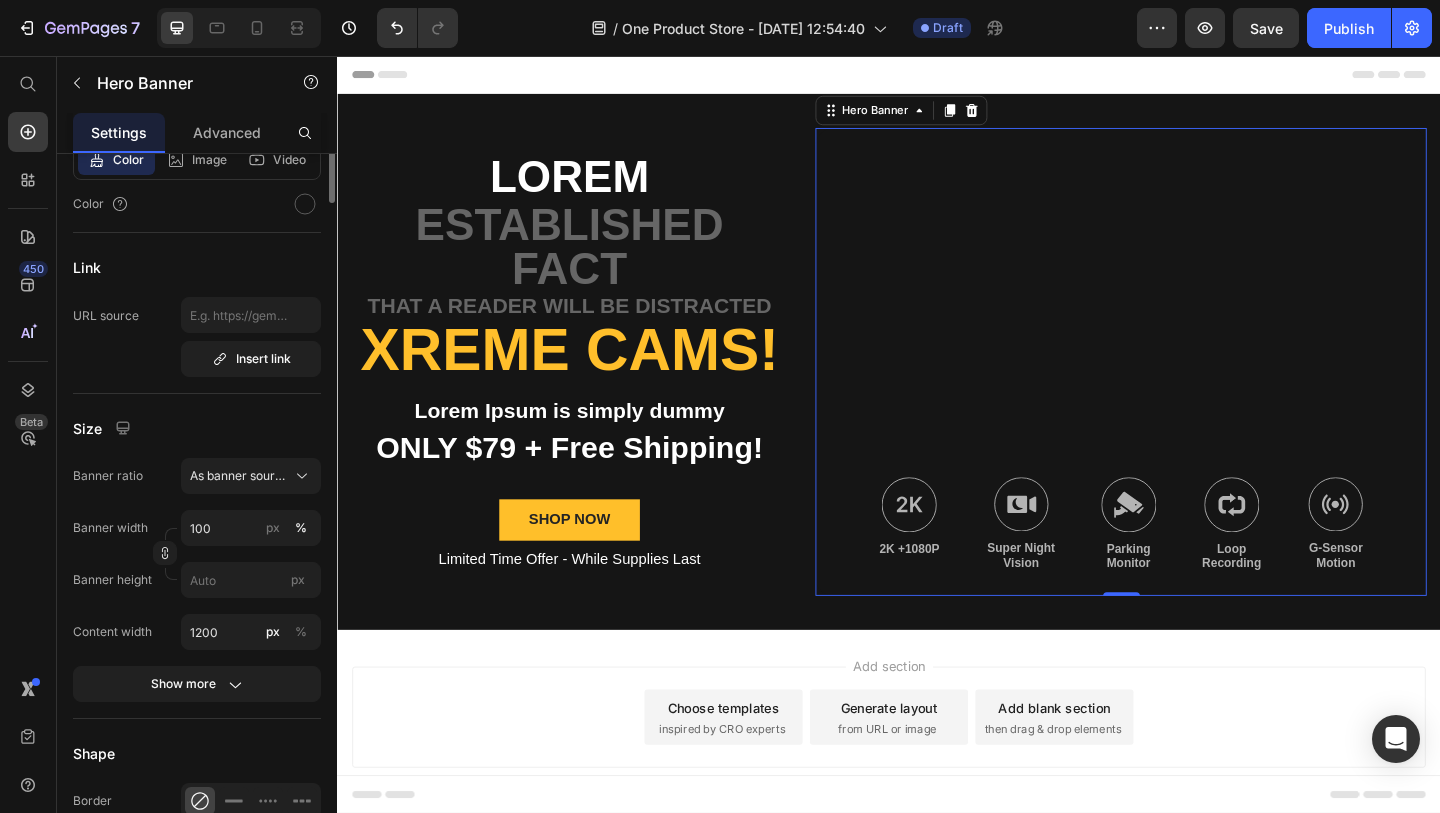 scroll, scrollTop: 0, scrollLeft: 0, axis: both 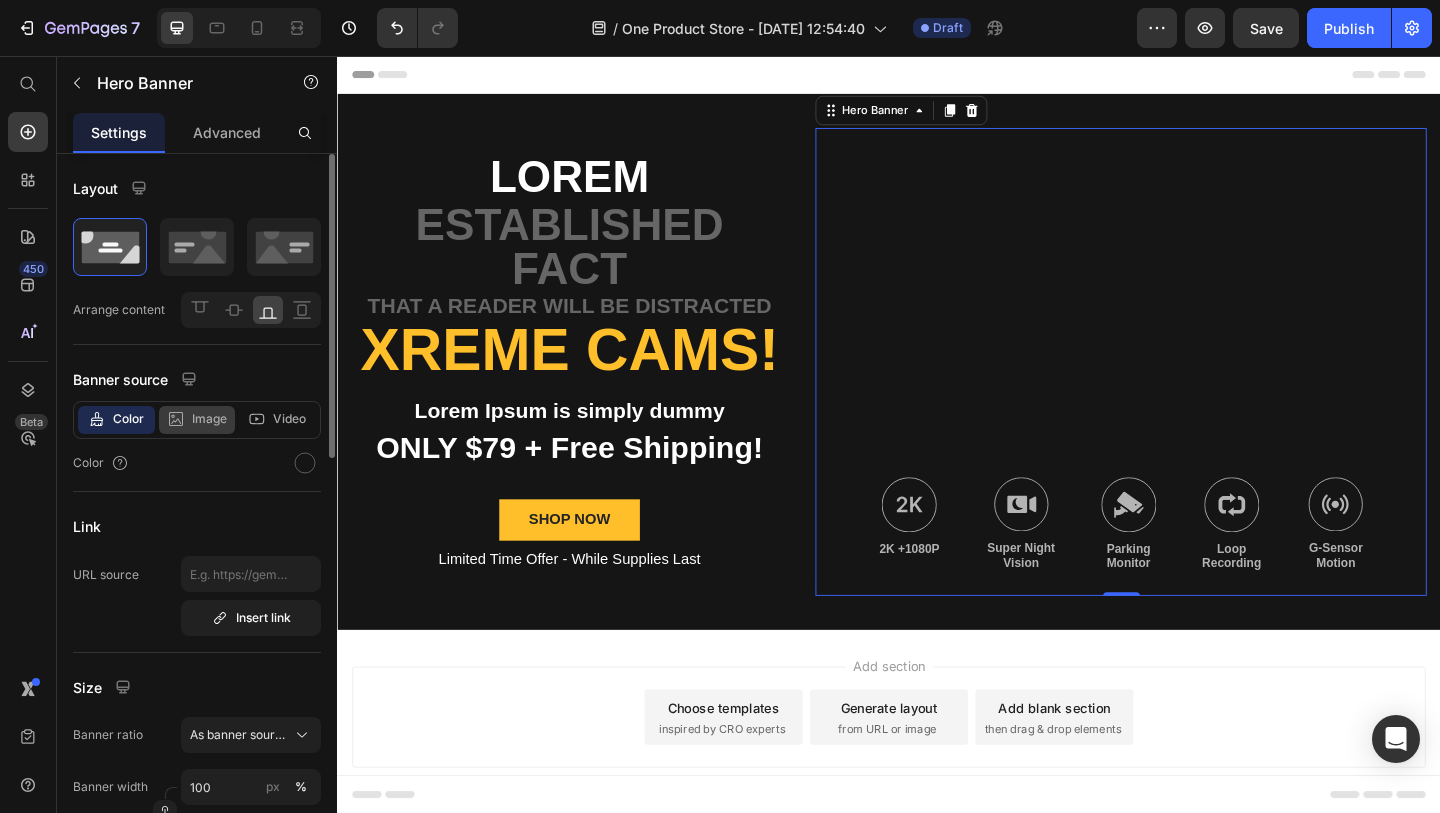 click on "Image" at bounding box center [209, 419] 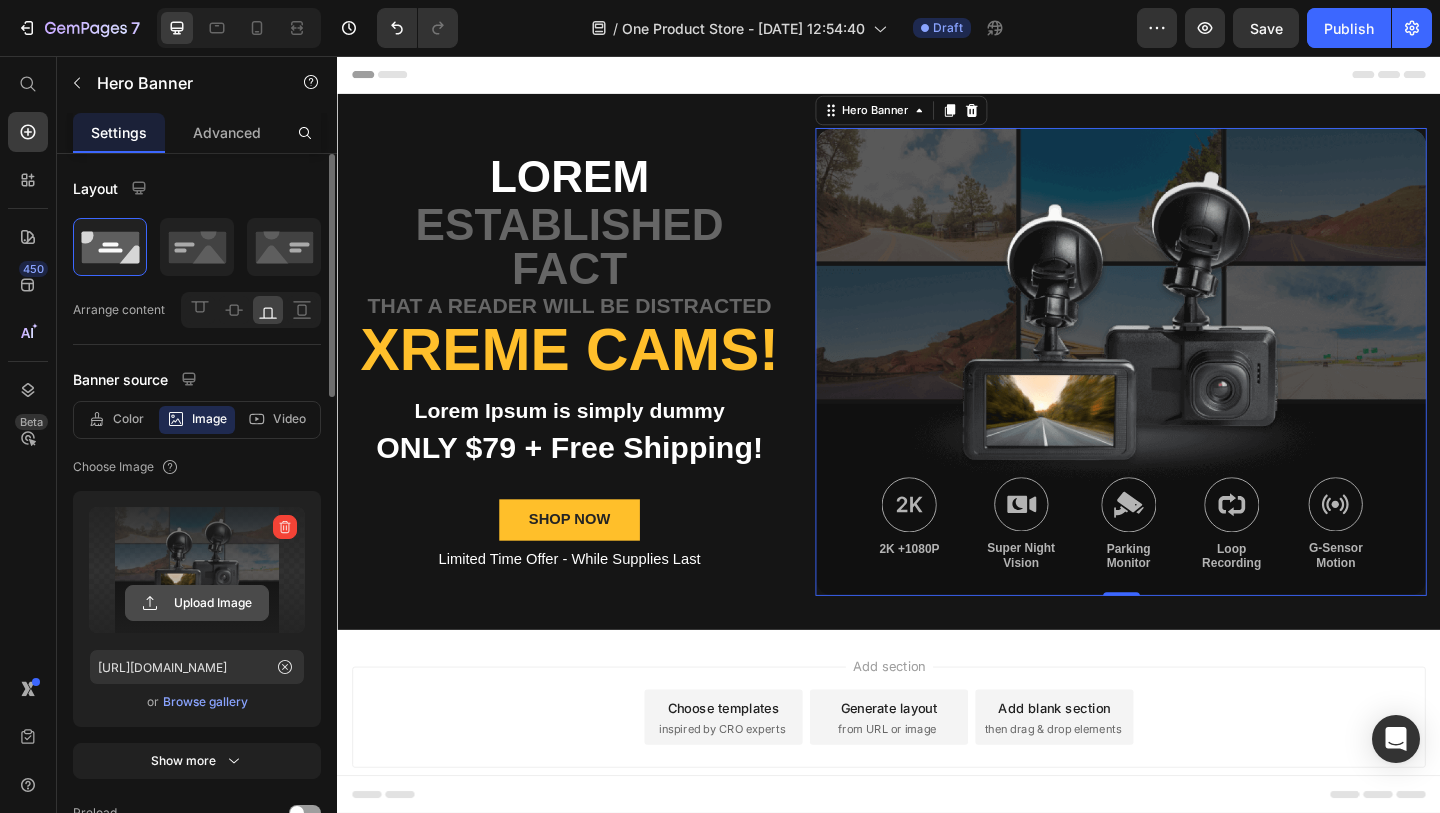 click 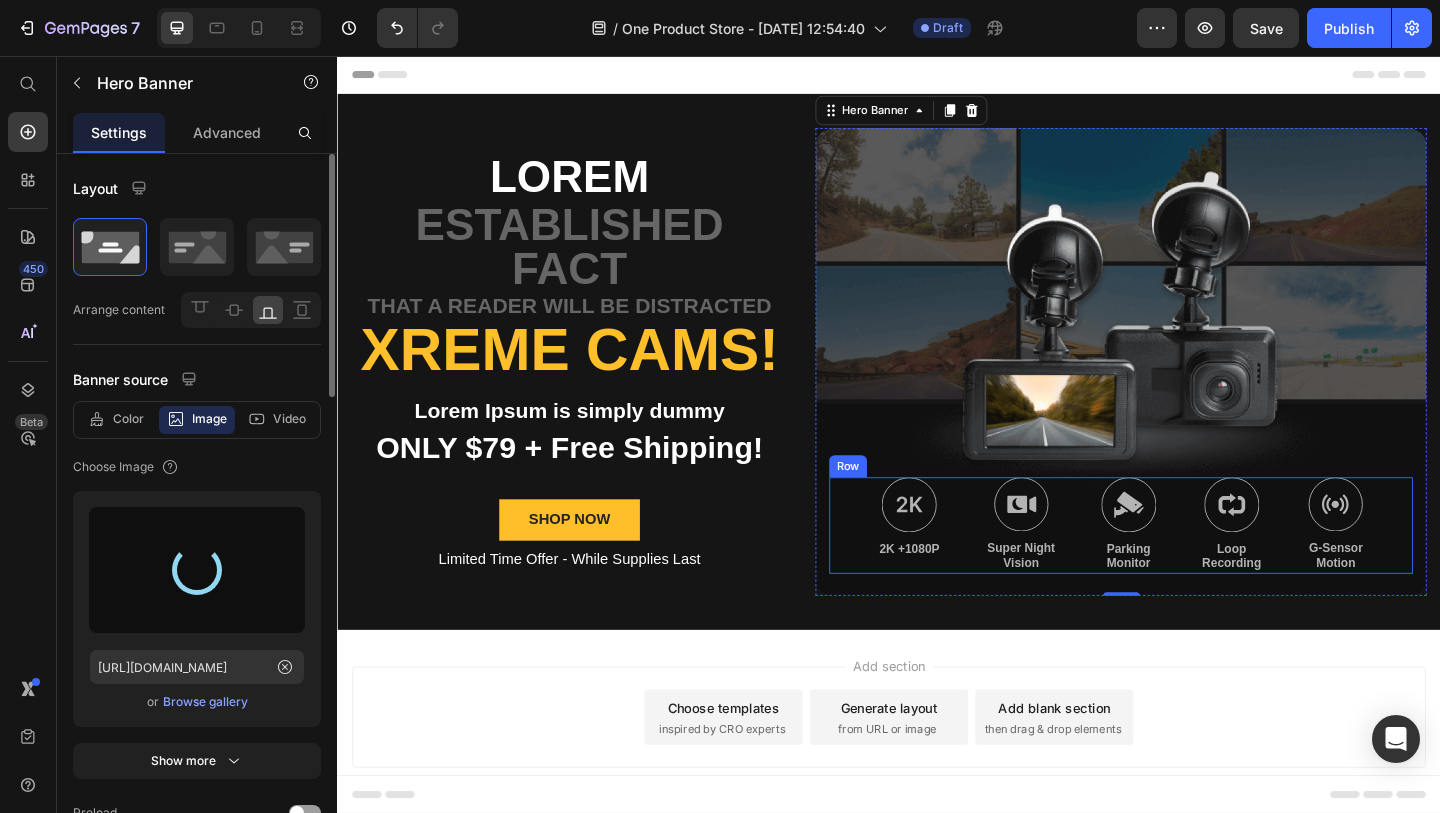 type on "https://cdn.shopify.com/s/files/1/0640/0081/9309/files/gempages_574568131561784095-f12a7cc0-f7f5-4ea1-b3a4-32b8e6258514.png" 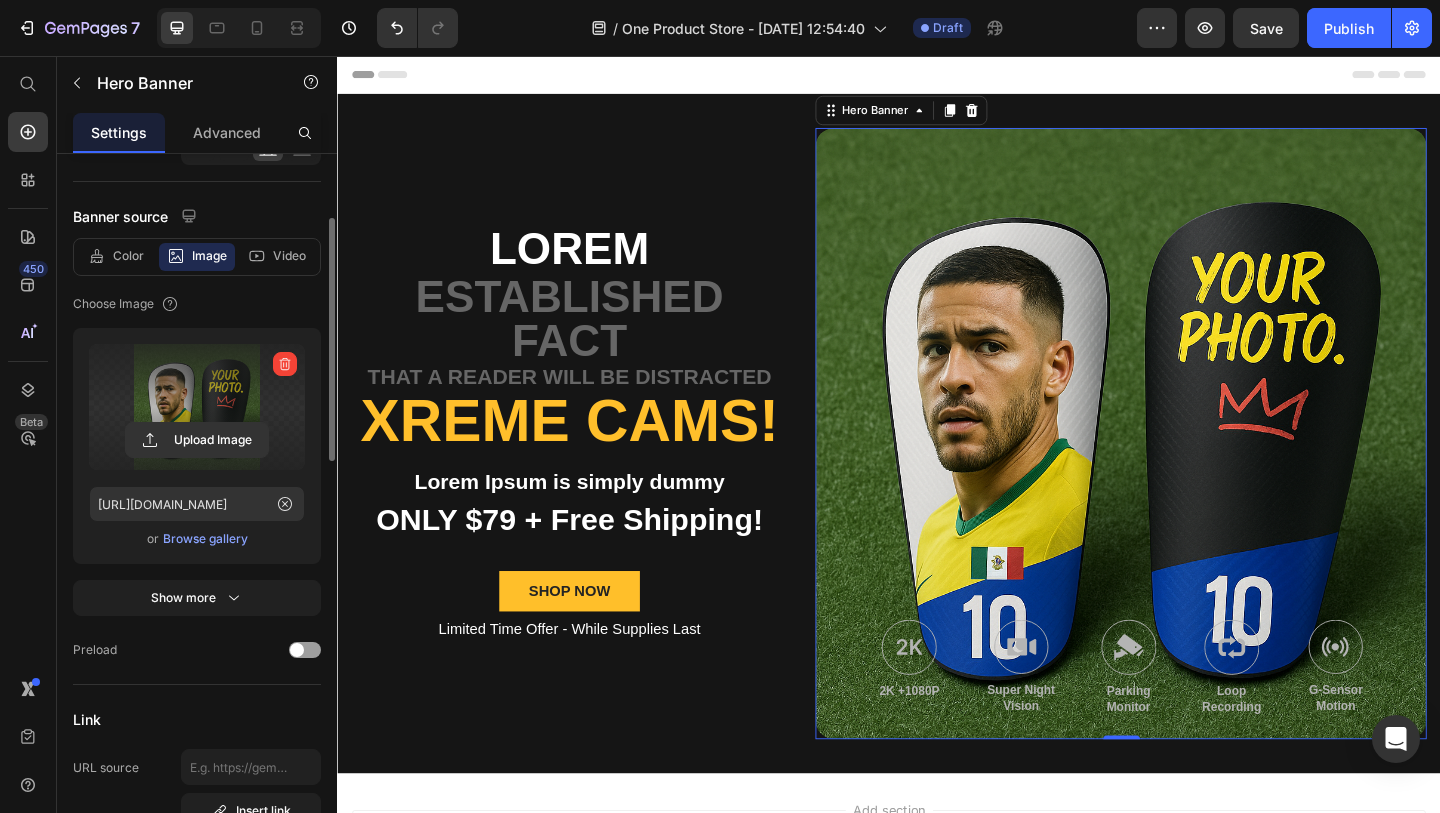 scroll, scrollTop: 170, scrollLeft: 0, axis: vertical 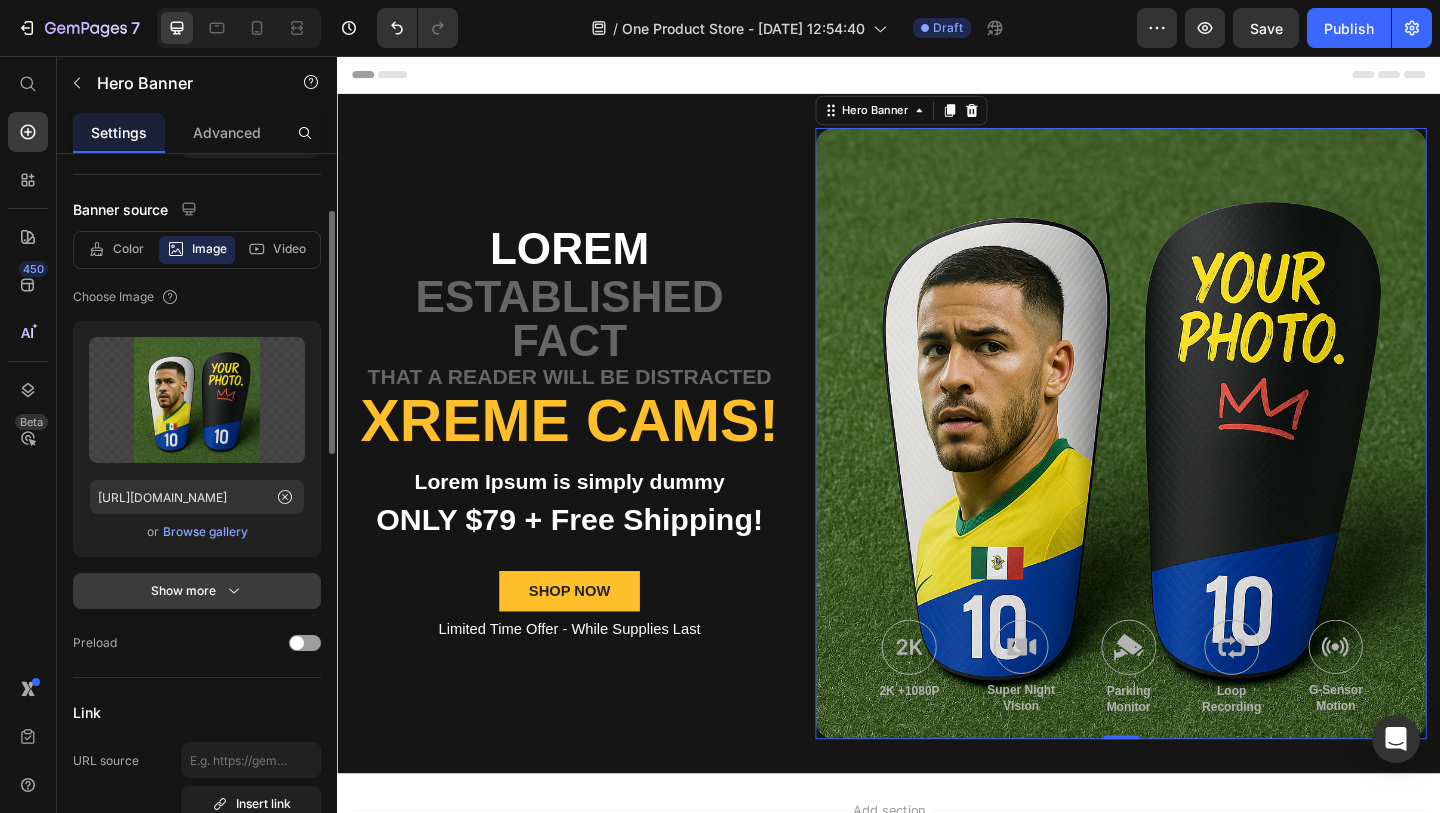 click on "Show more" at bounding box center (197, 591) 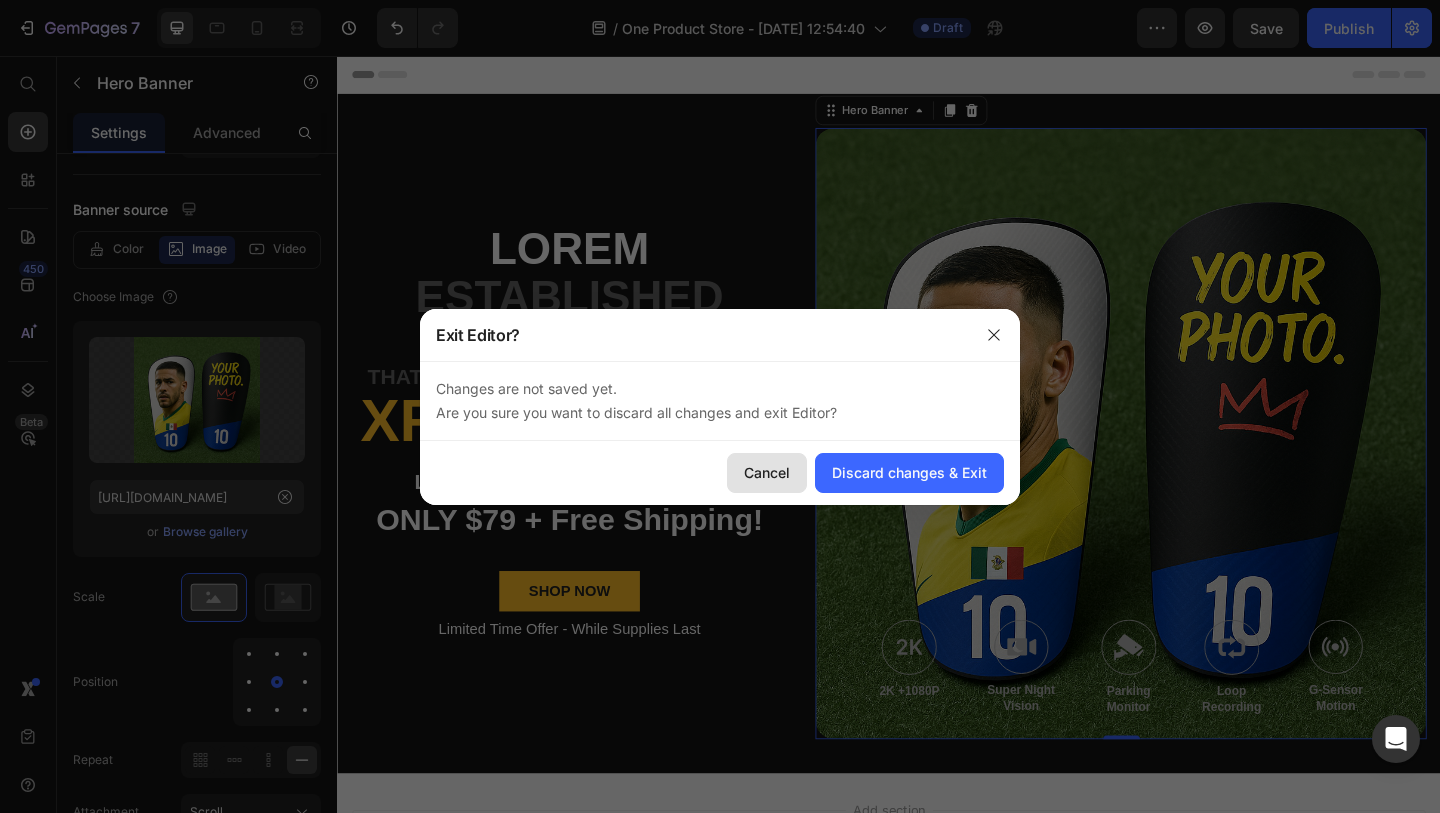 click on "Cancel" at bounding box center (767, 472) 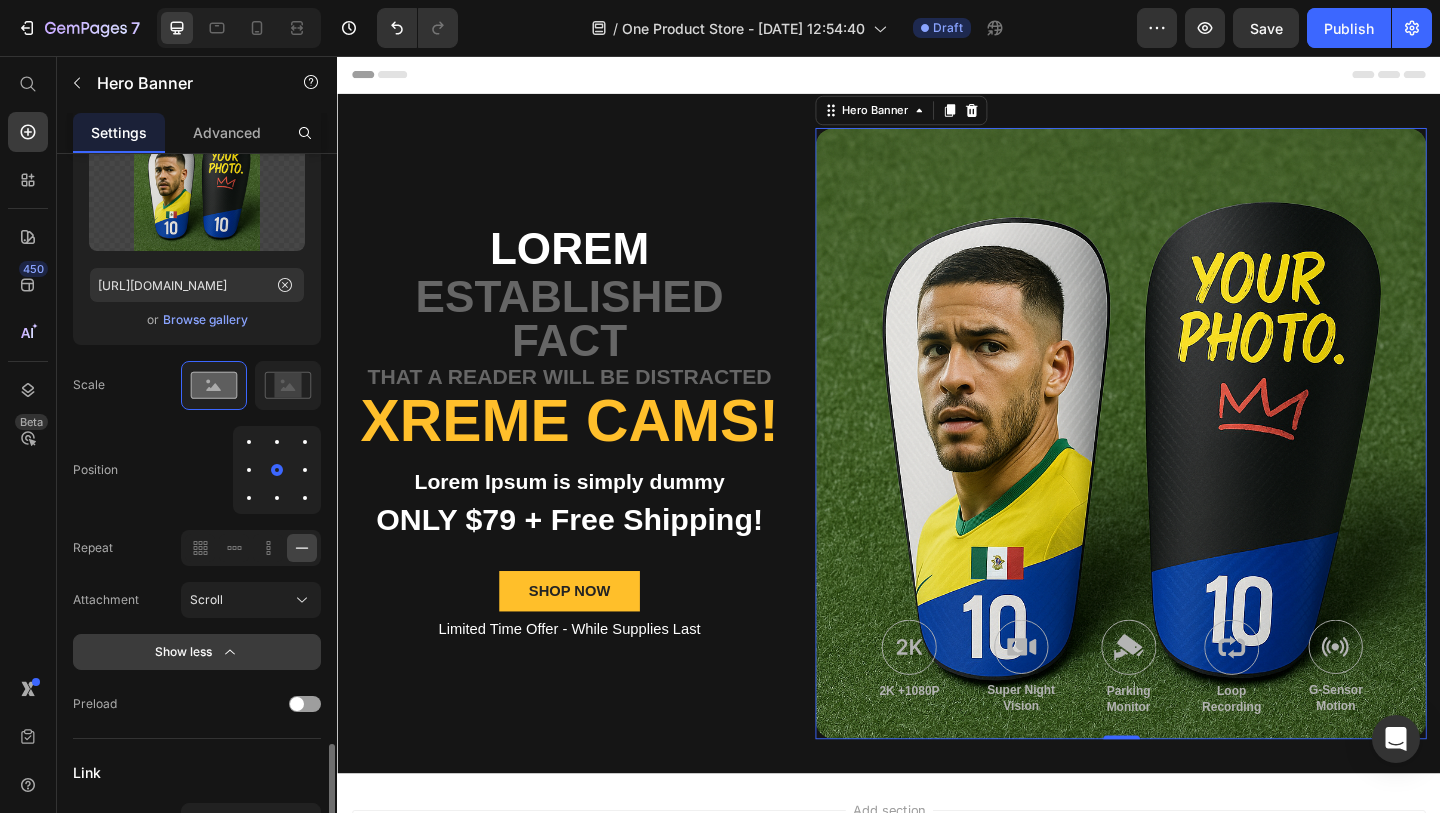 scroll, scrollTop: 0, scrollLeft: 0, axis: both 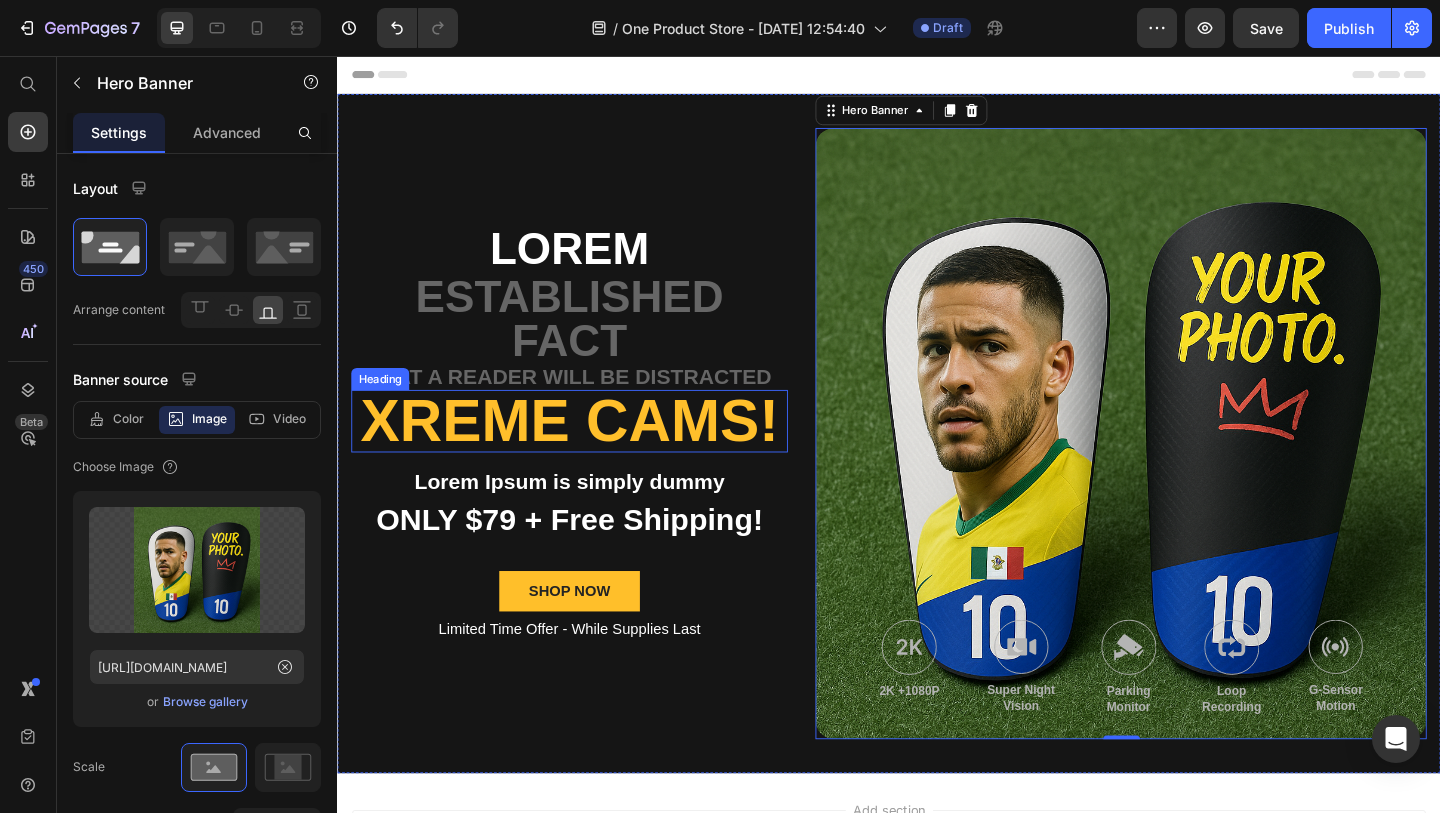 click on "Xreme CAMs!" at bounding box center (589, 453) 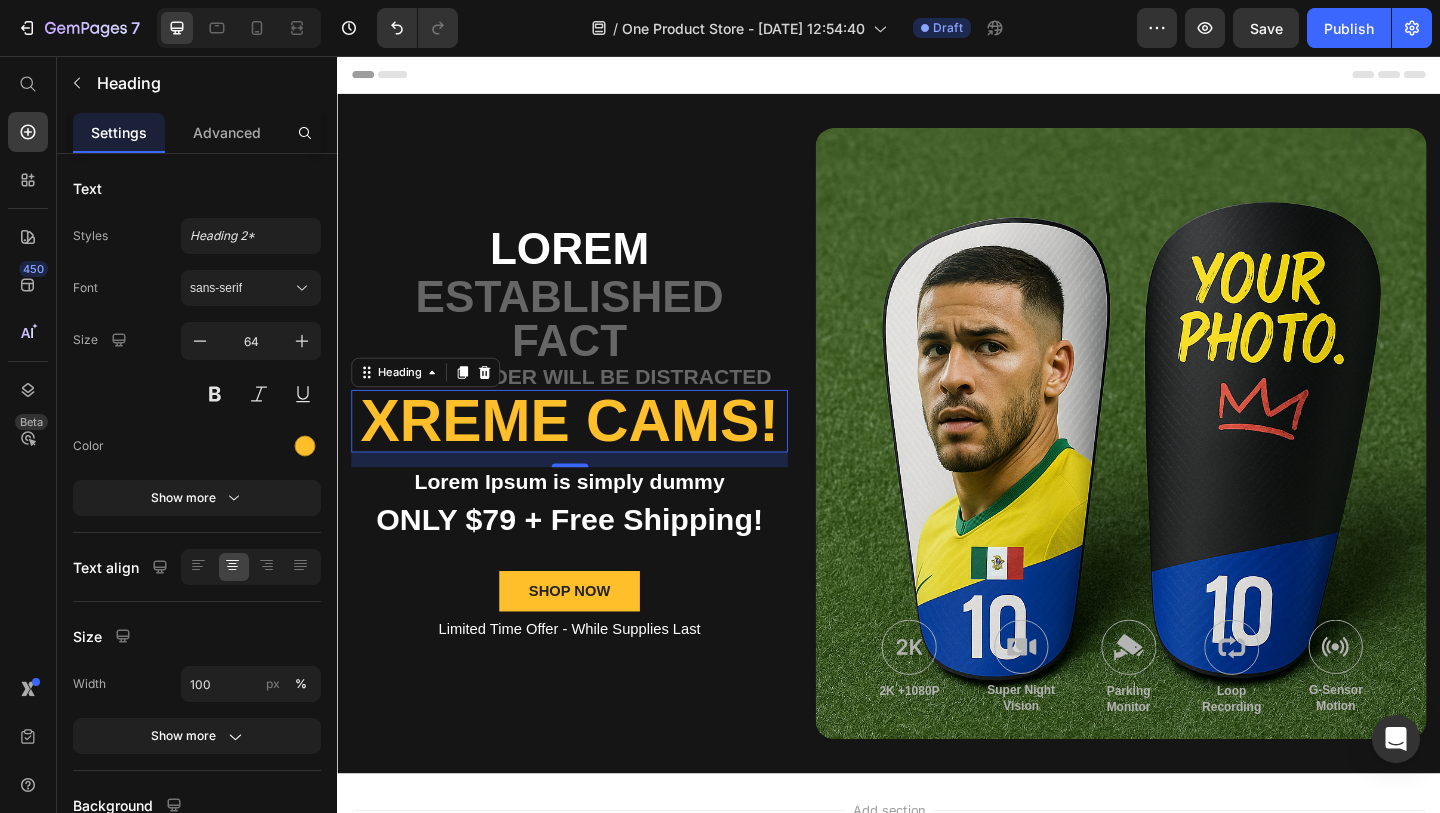 click on "Xreme CAMs!" at bounding box center (589, 453) 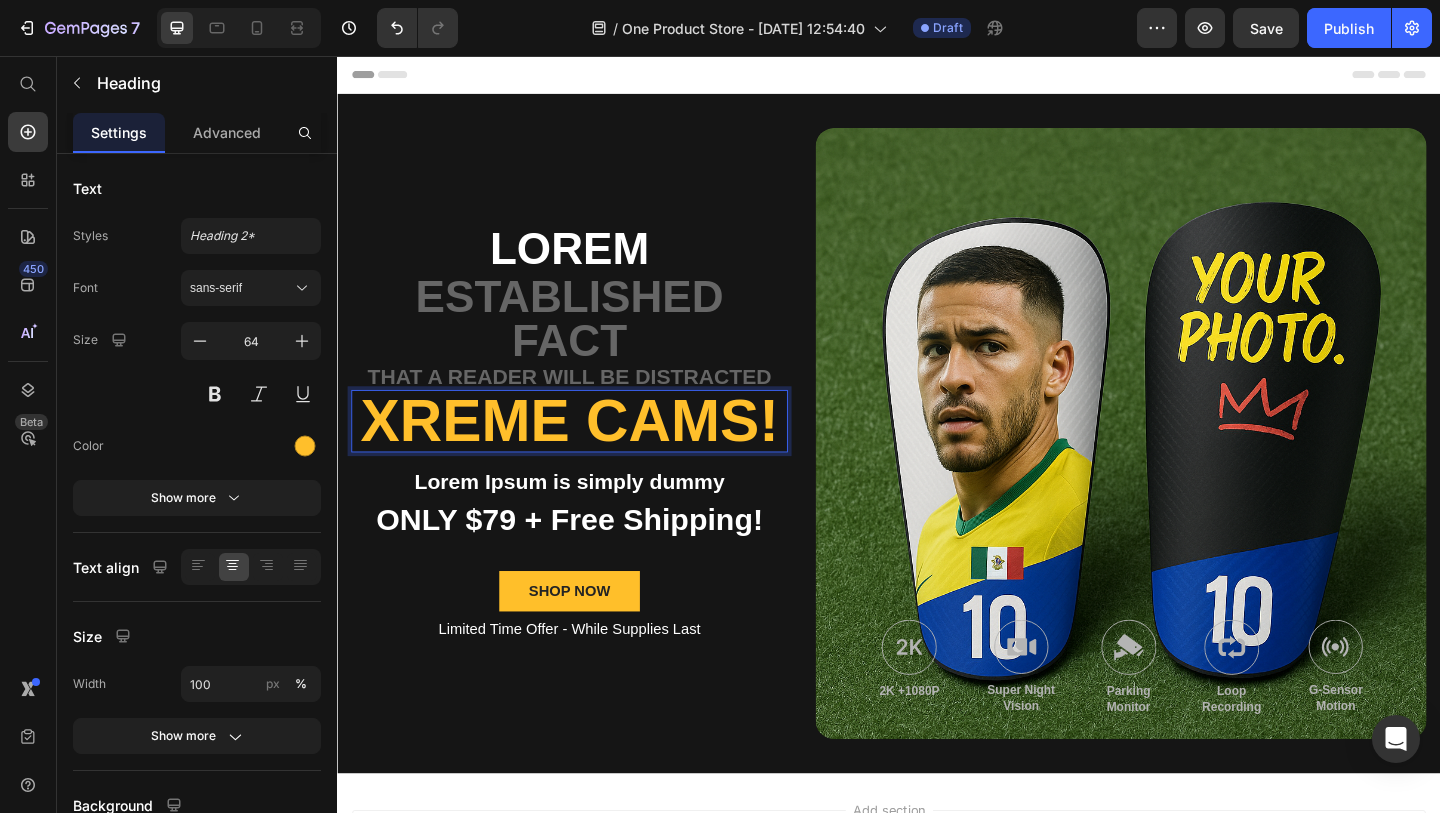 click on "Xreme CAMs!" at bounding box center (589, 453) 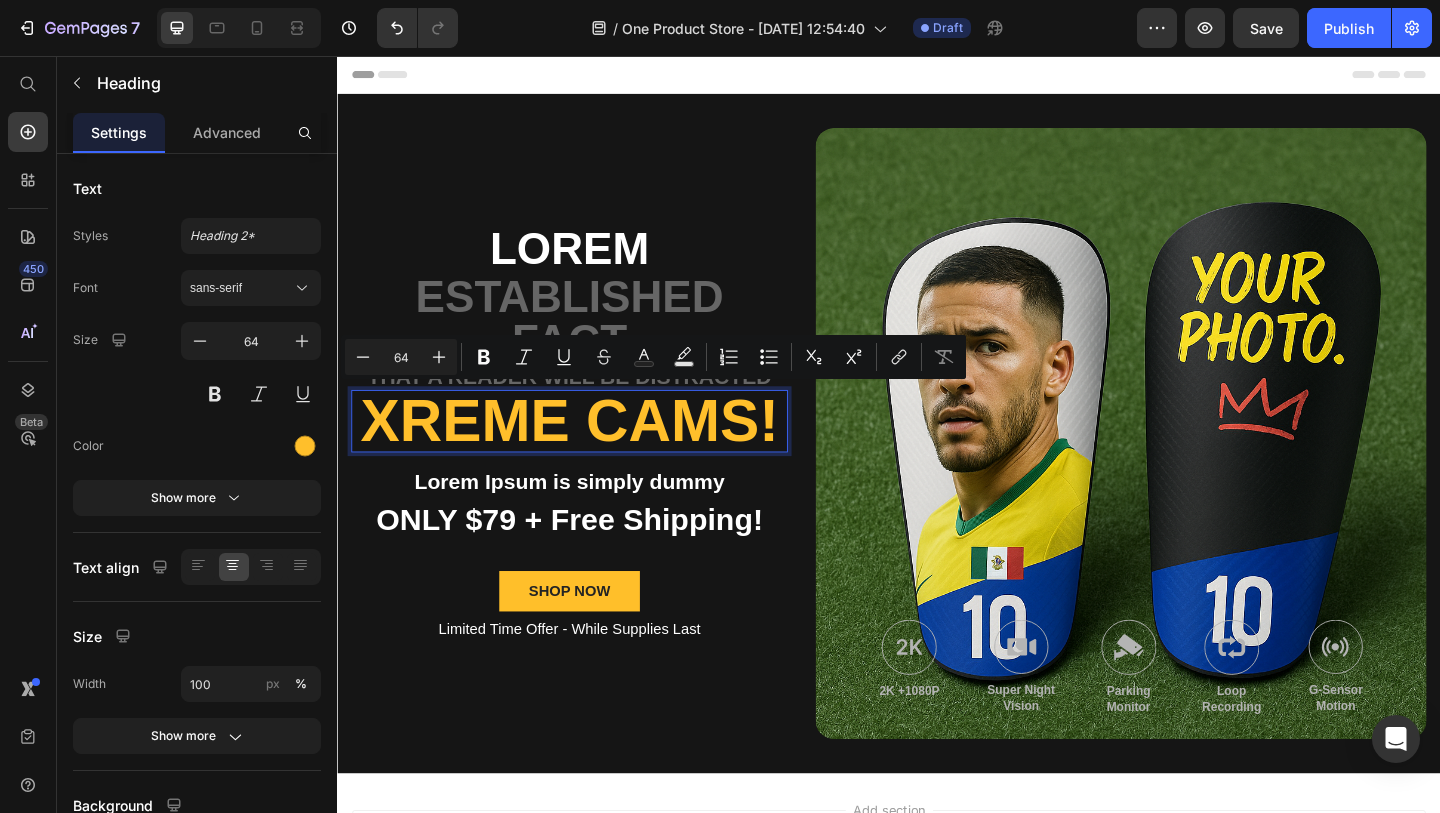 click on "Xreme CAMs!" at bounding box center (589, 453) 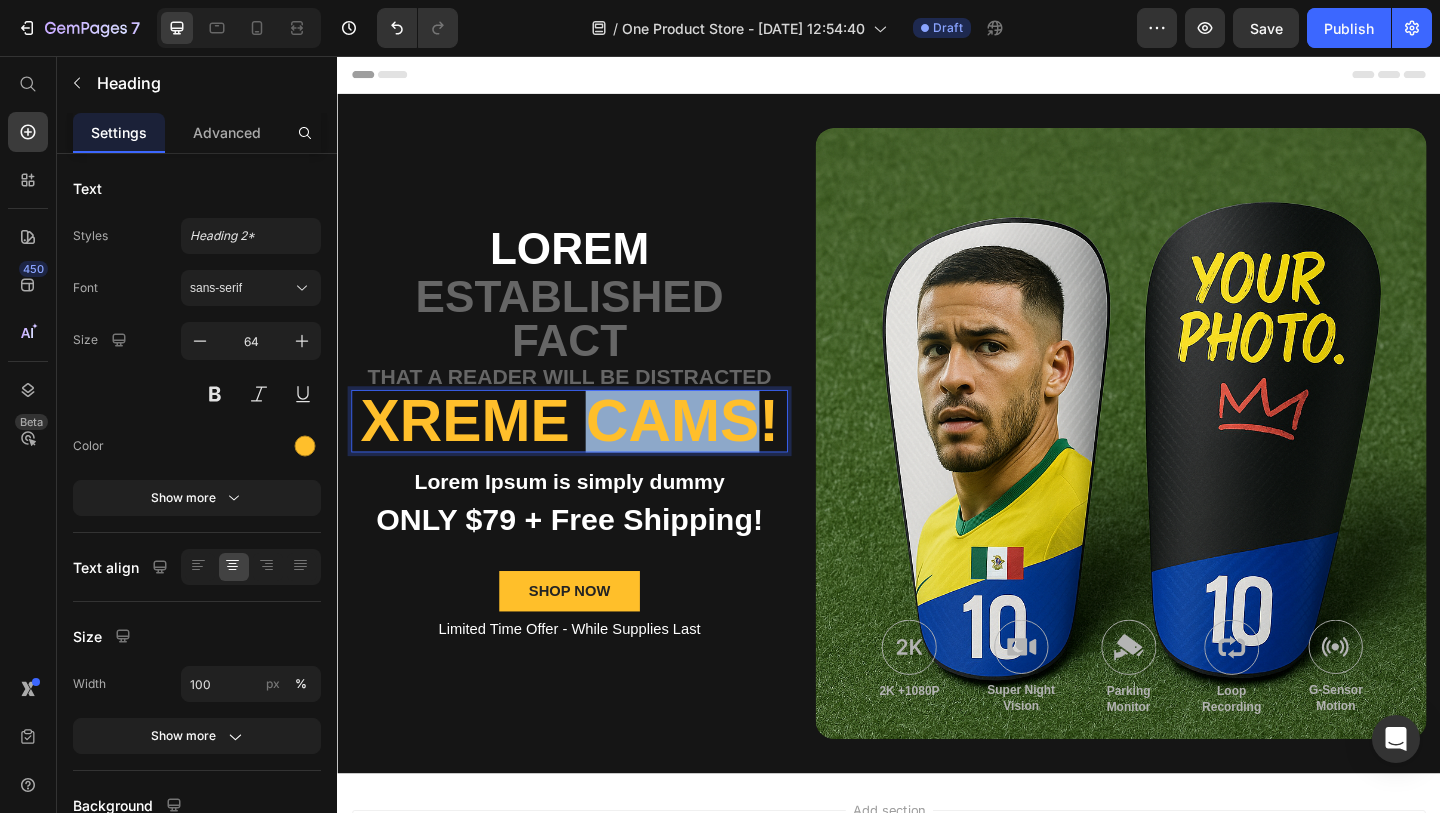 click on "Xreme CAMs!" at bounding box center [589, 453] 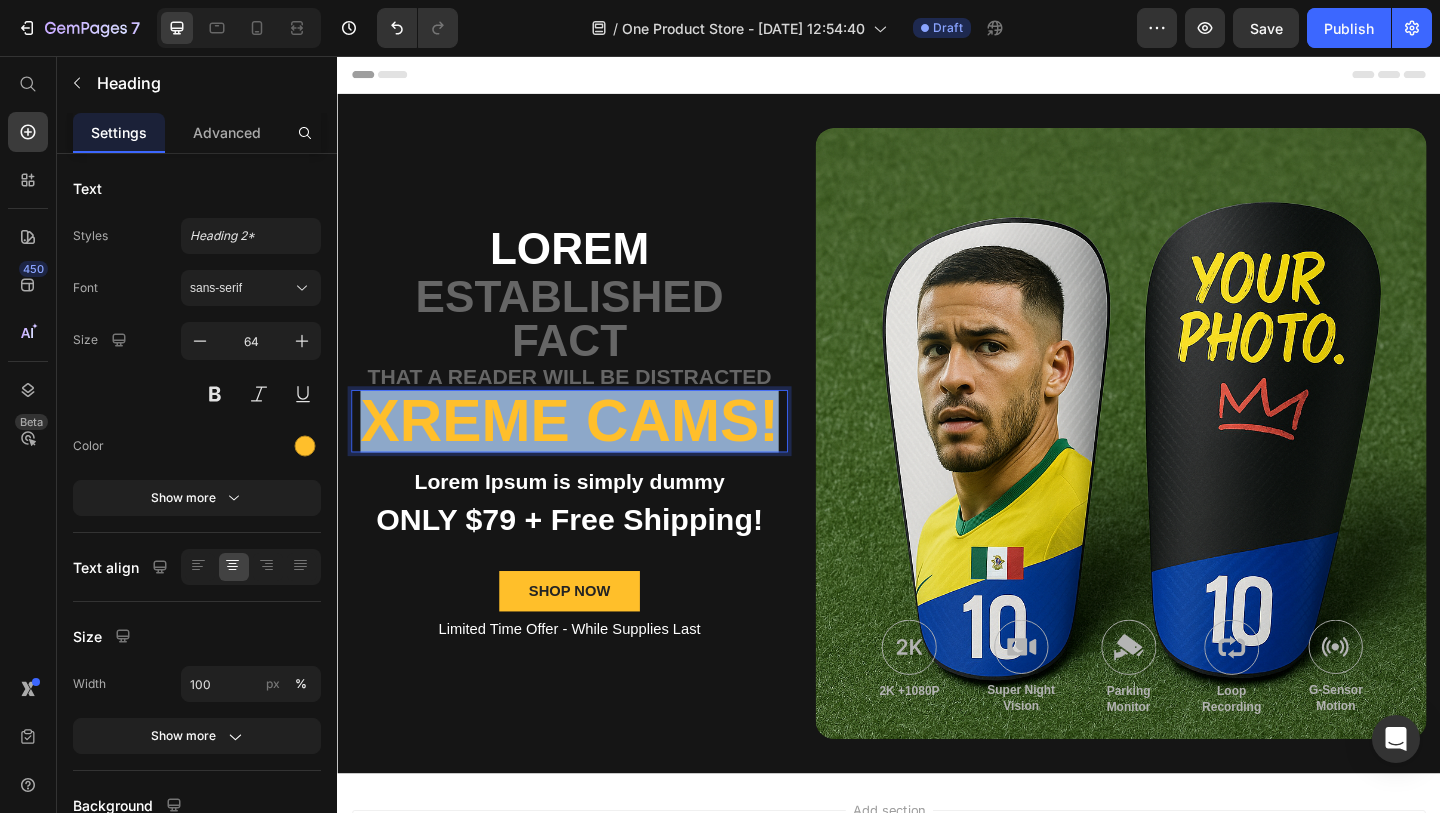 click on "Xreme CAMs!" at bounding box center [589, 453] 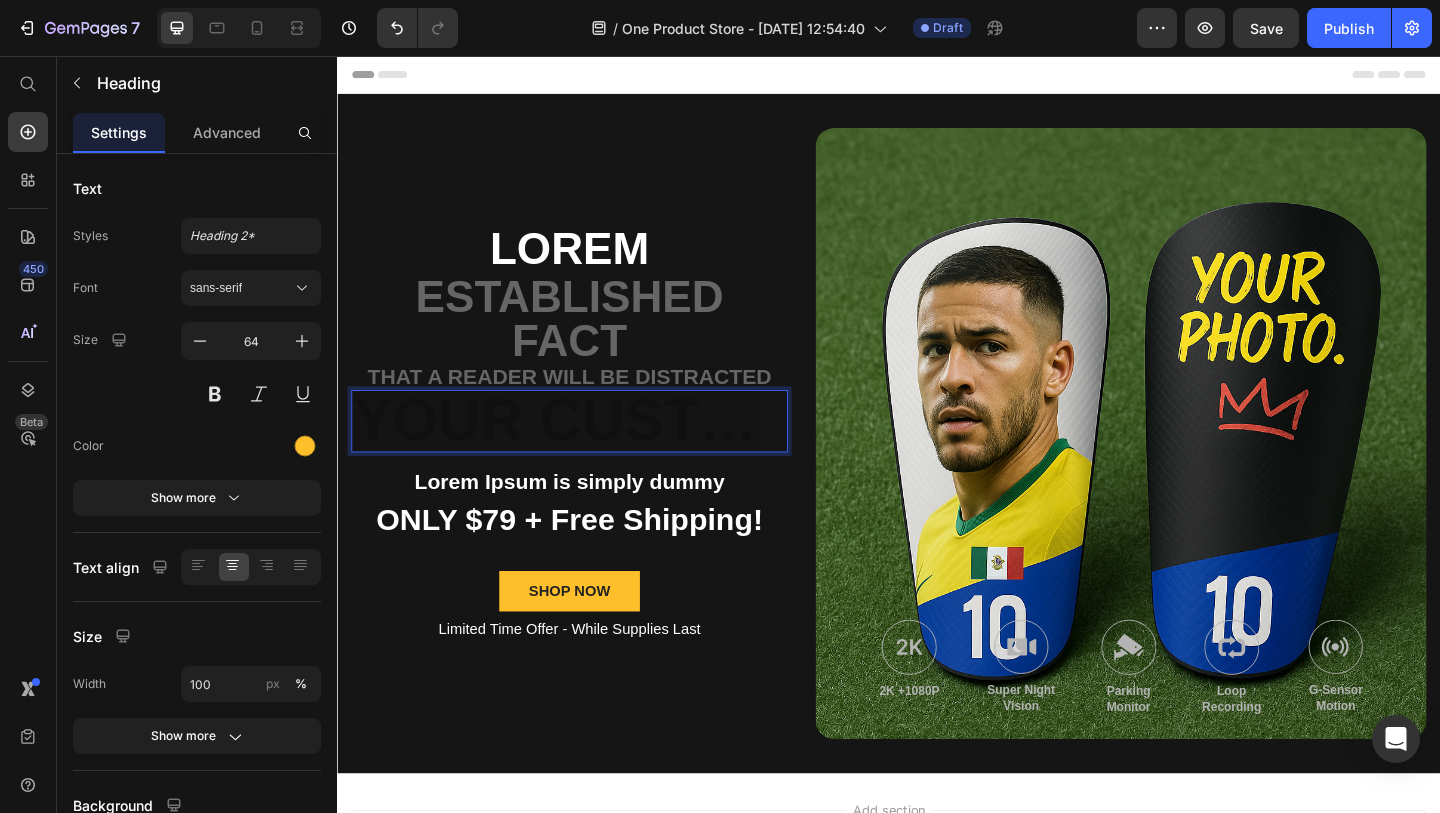 scroll, scrollTop: 2, scrollLeft: 0, axis: vertical 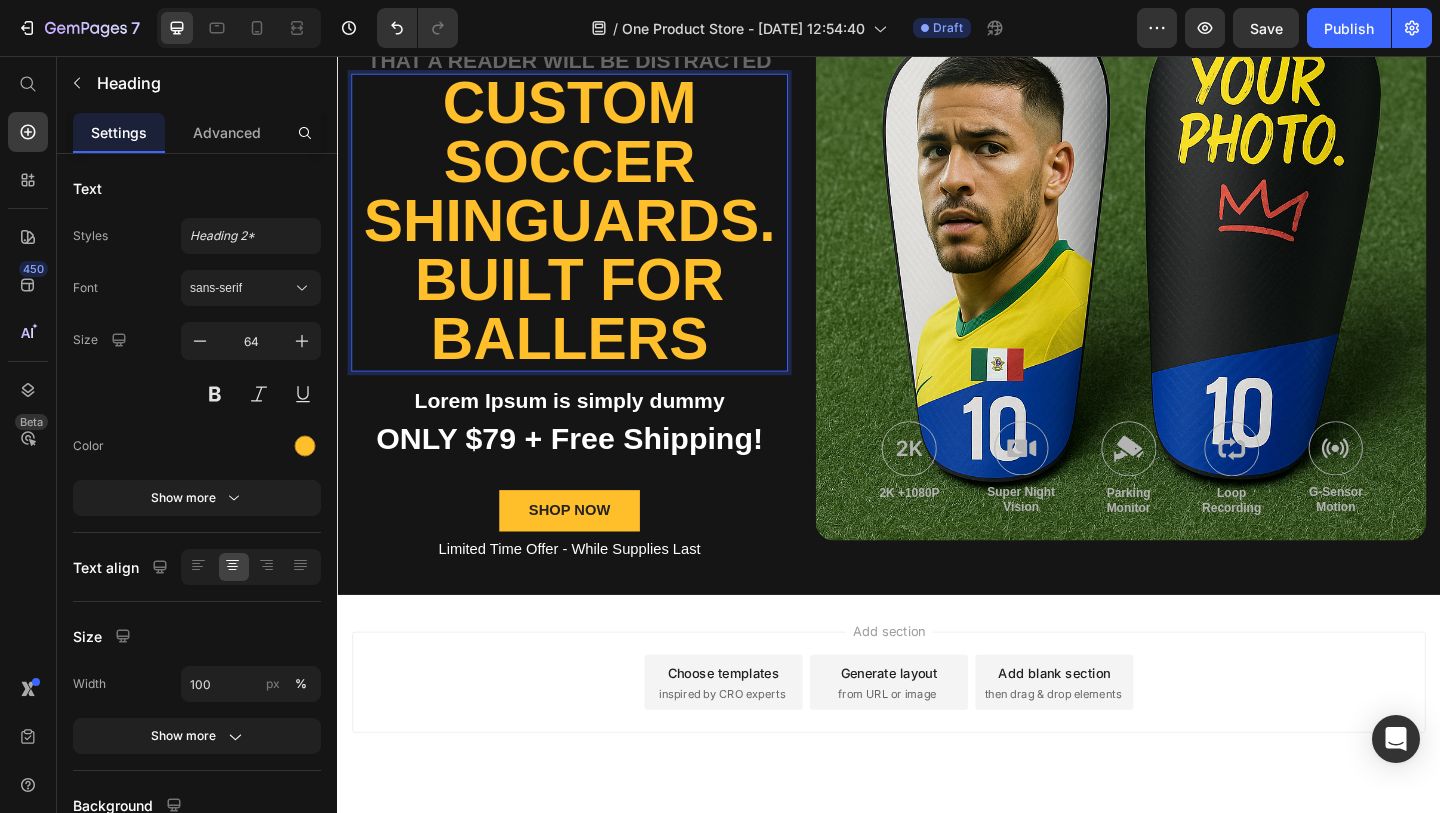 click on "Add section Choose templates inspired by CRO experts Generate layout from URL or image Add blank section then drag & drop elements" at bounding box center (937, 737) 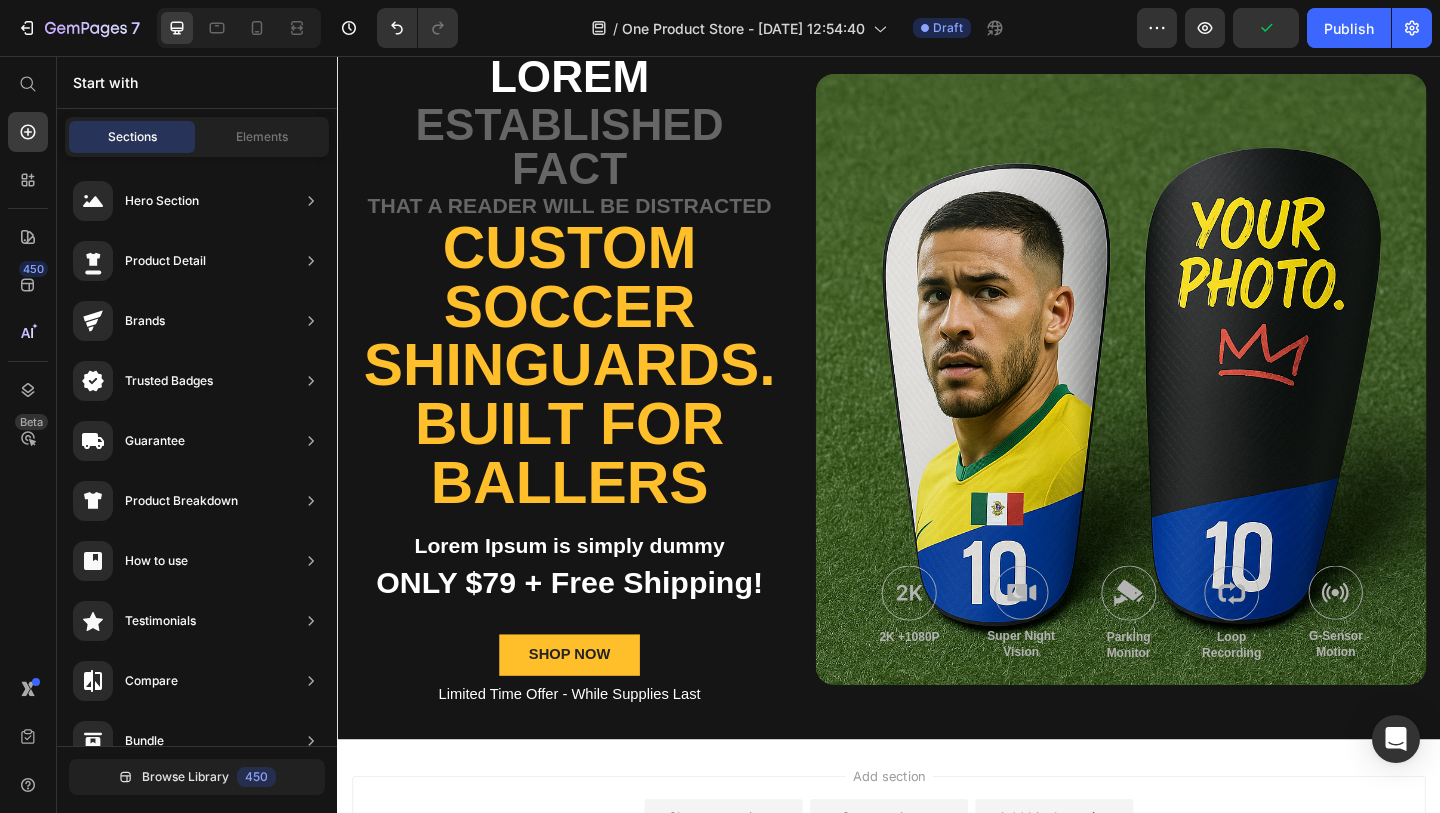 scroll, scrollTop: 79, scrollLeft: 0, axis: vertical 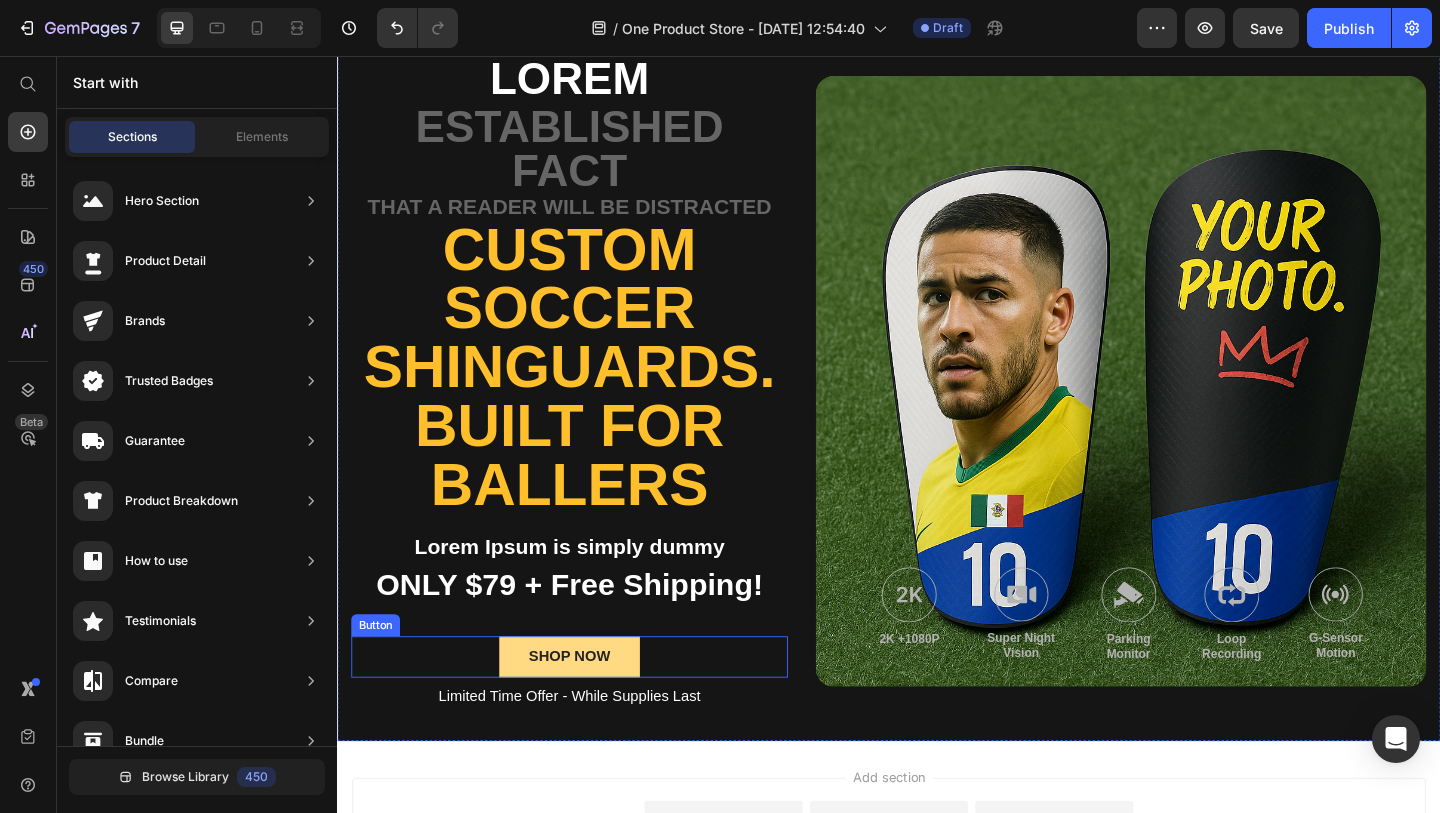 click on "SHOP NOW" at bounding box center (589, 709) 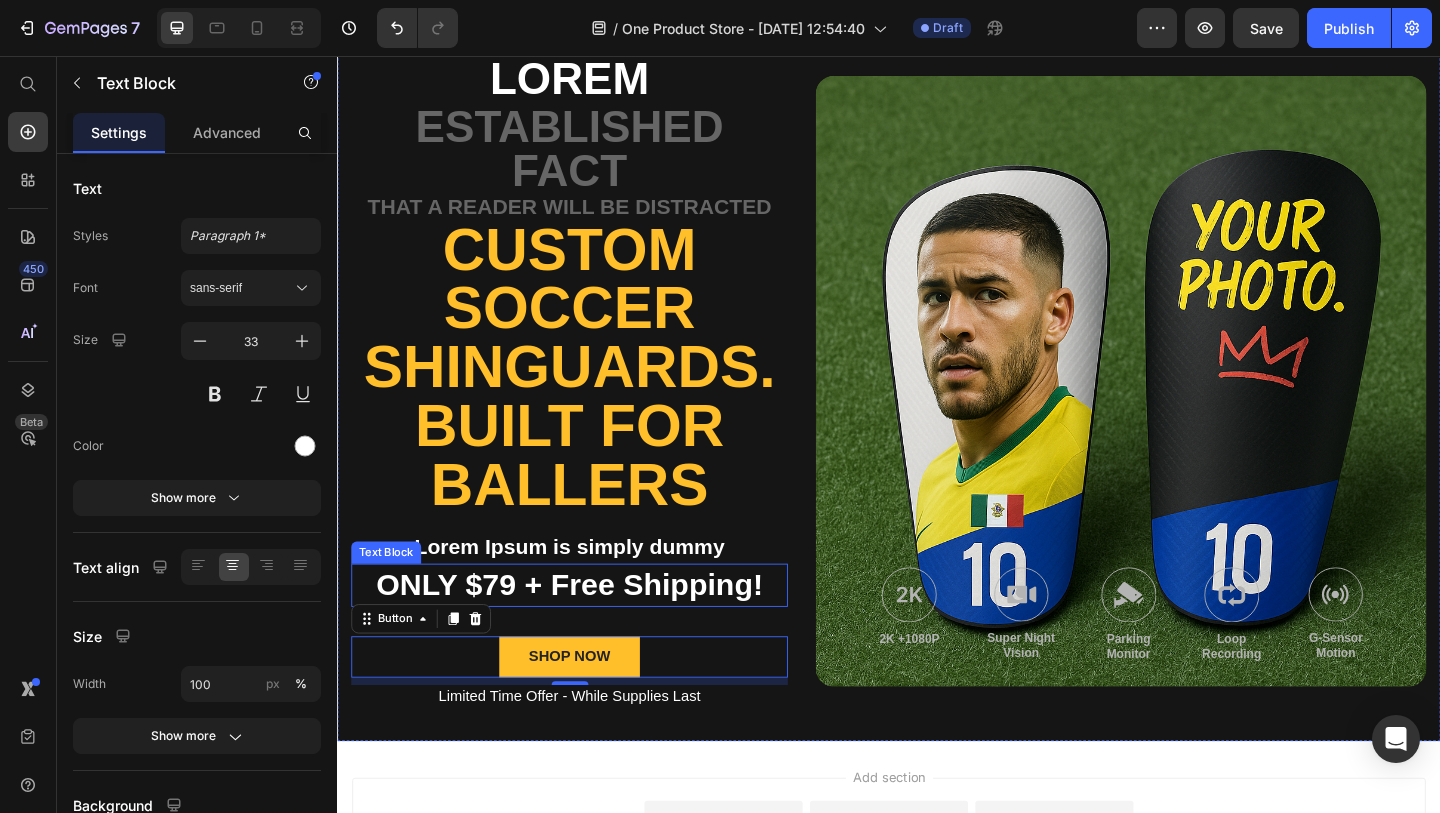 click on "ONLY $79 + Free Shipping!" at bounding box center [589, 631] 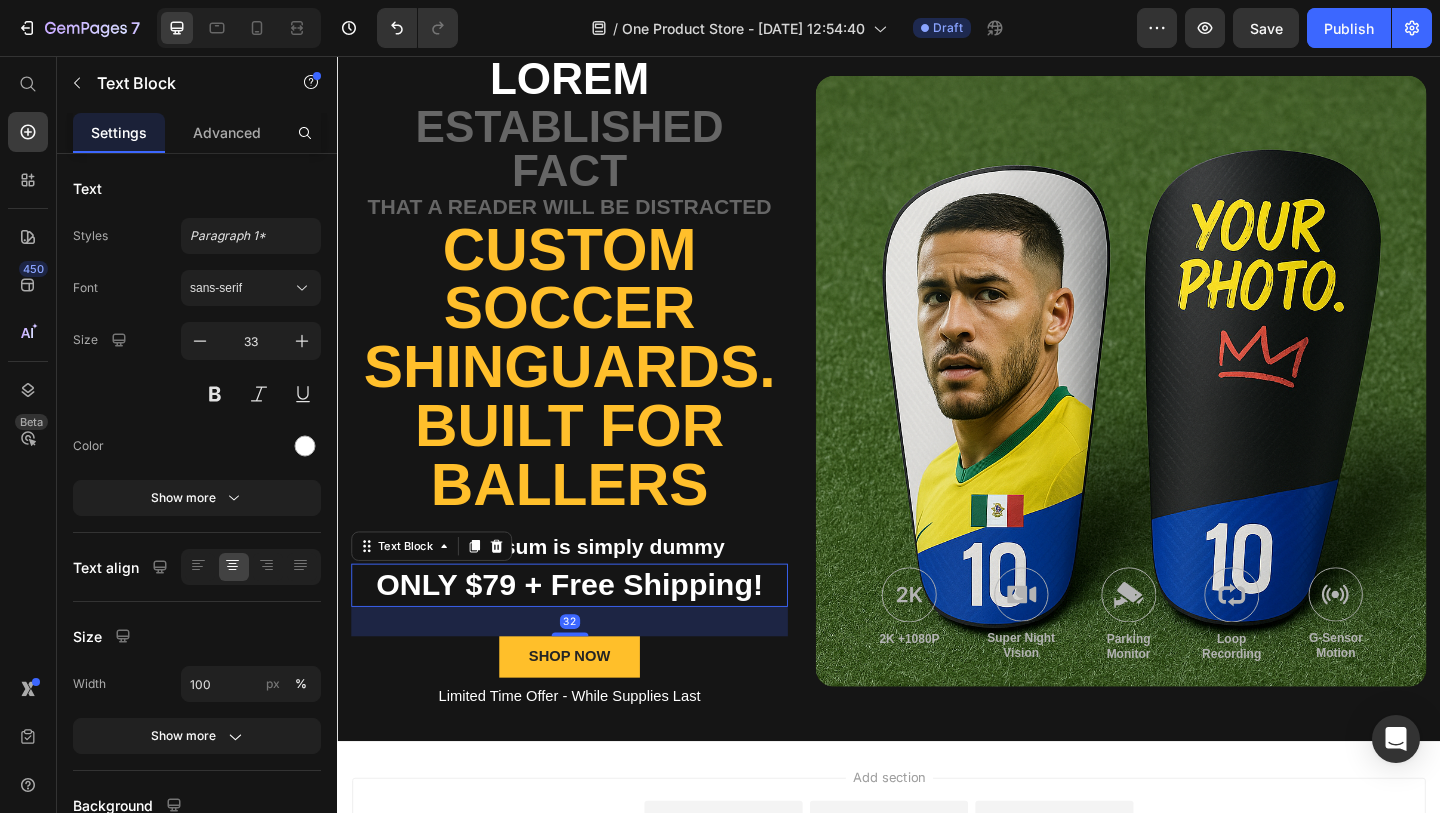 click on "Lorem Ipsum is simply dummy" at bounding box center (589, 591) 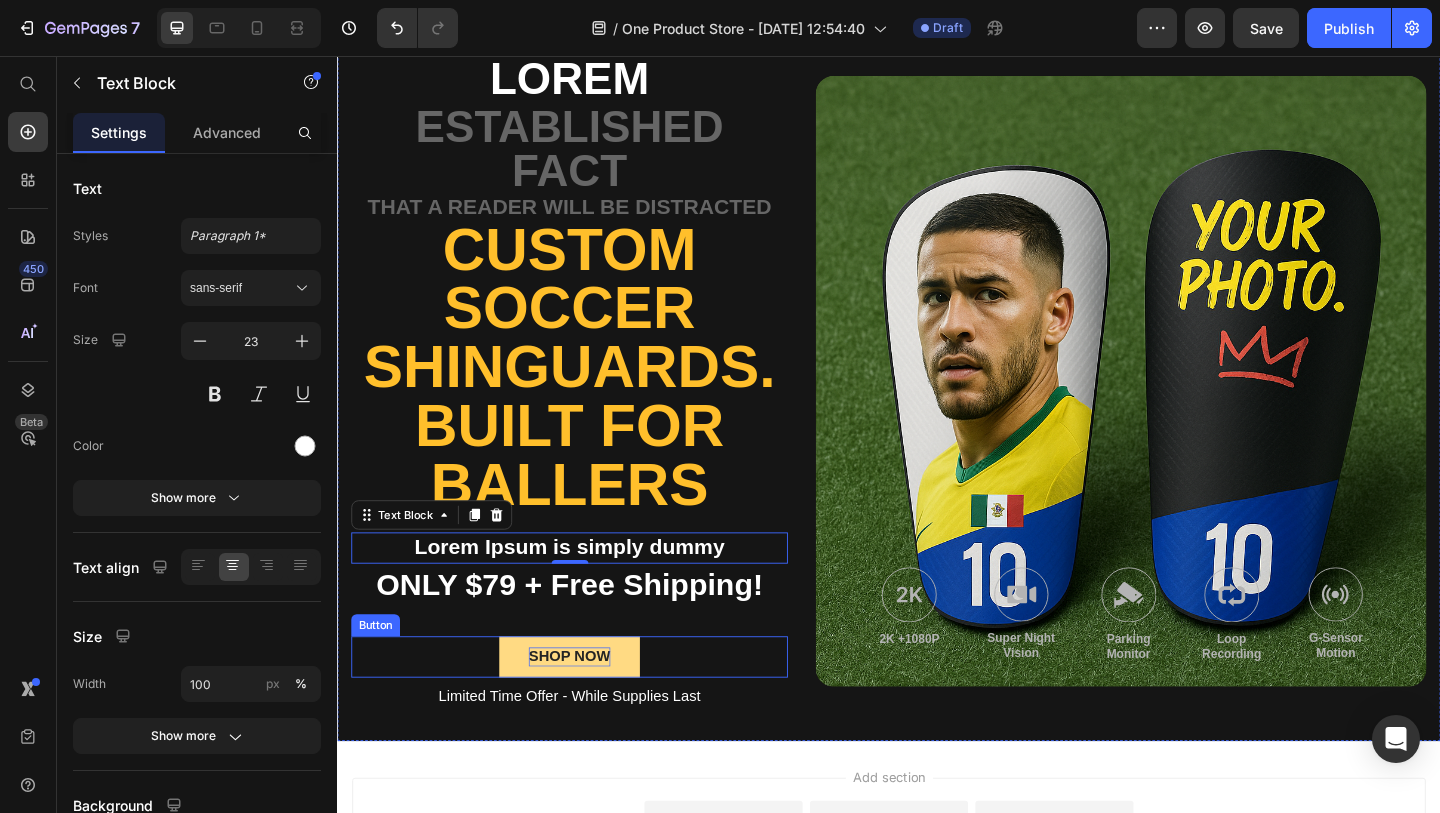 click on "SHOP NOW" at bounding box center [589, 709] 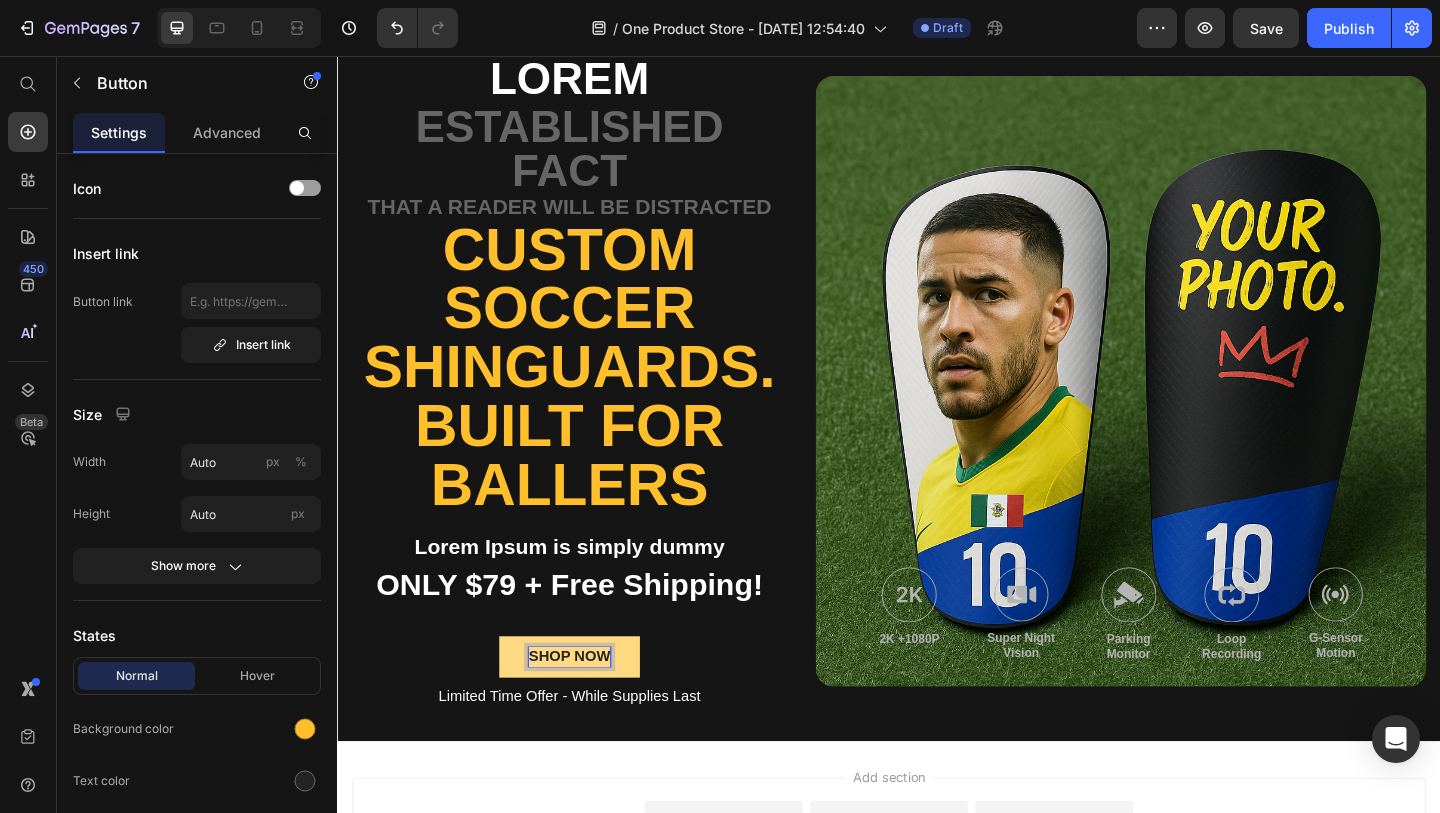click on "SHOP NOW" at bounding box center [589, 709] 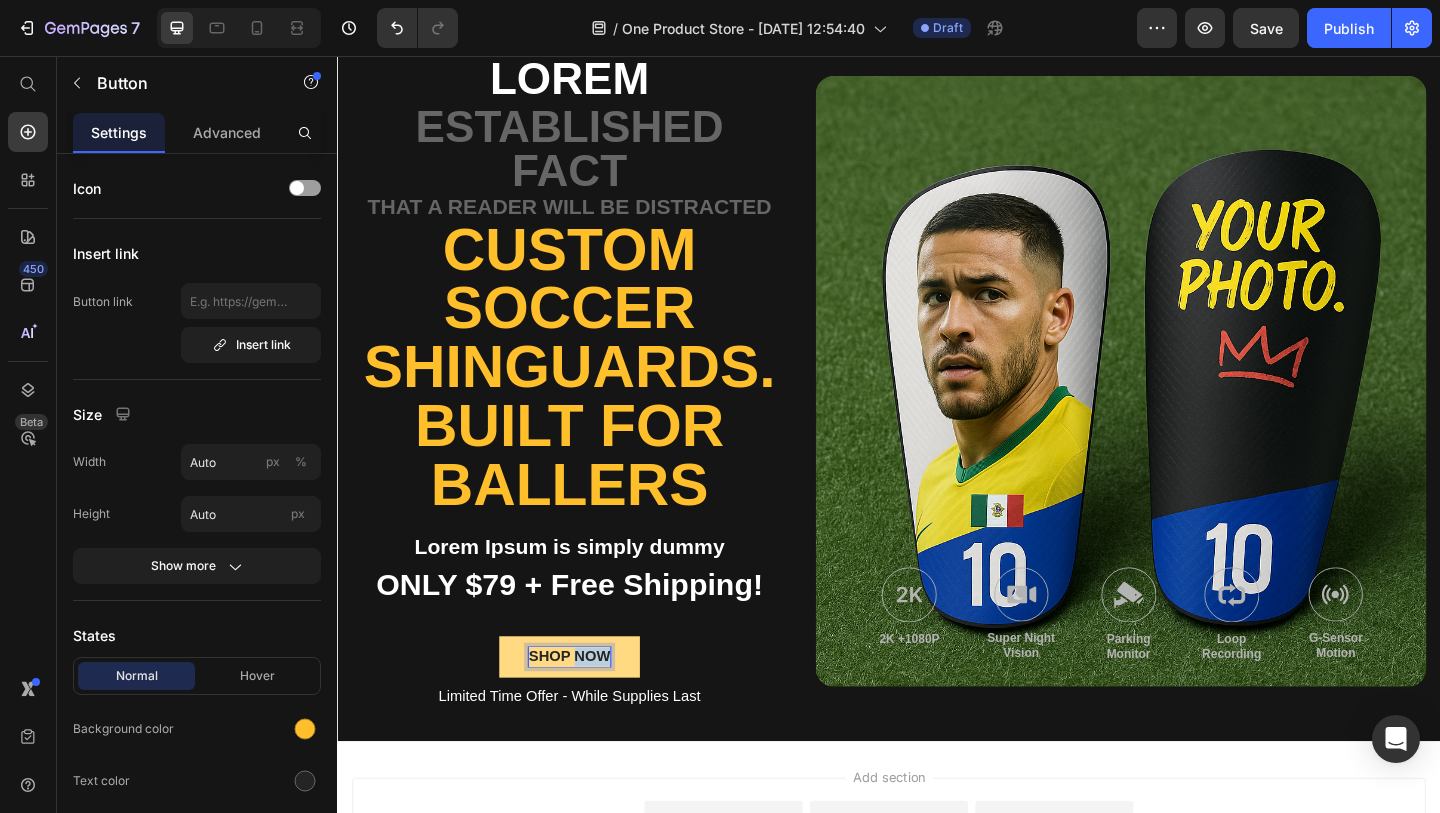 click on "SHOP NOW" at bounding box center [589, 709] 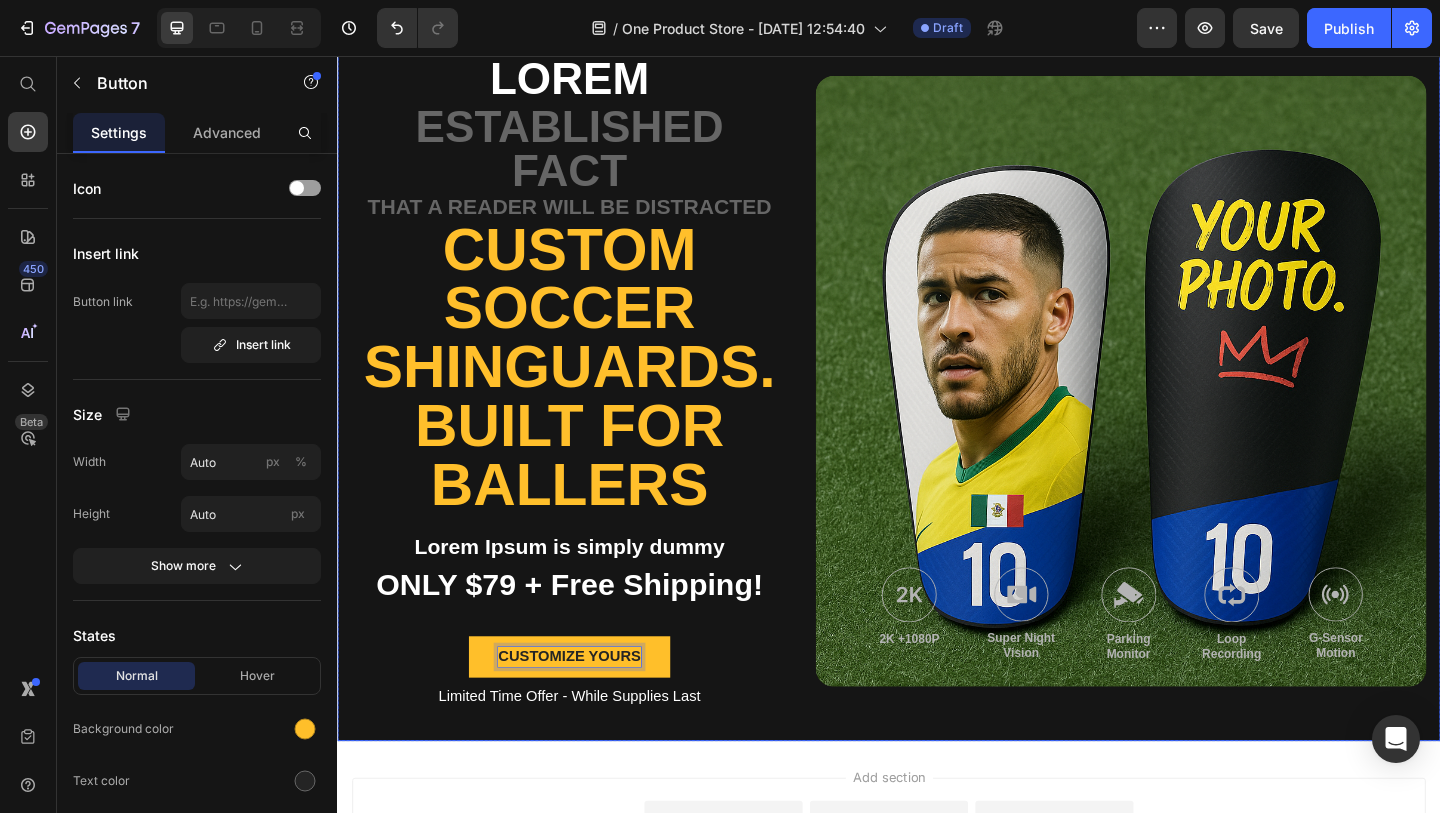 click on "Lorem Text Block established fact Text Block that a reader will be distracted Text Block Custom Soccer Shinguards. Built for Ballers Heading Lorem Ipsum is simply dummy Text Block ONLY $79 + Free Shipping! Text Block Customize Yours Button   8 Limited Time Offer - While Supplies Last Text Block Image 2K +1080P Text Block Image Super Night Vision Text Block Image Parking Monitor Text Block Image Loop Recording Text Block Image G-Sensor Motion Text Block Row Hero Banner Row" at bounding box center (937, 409) 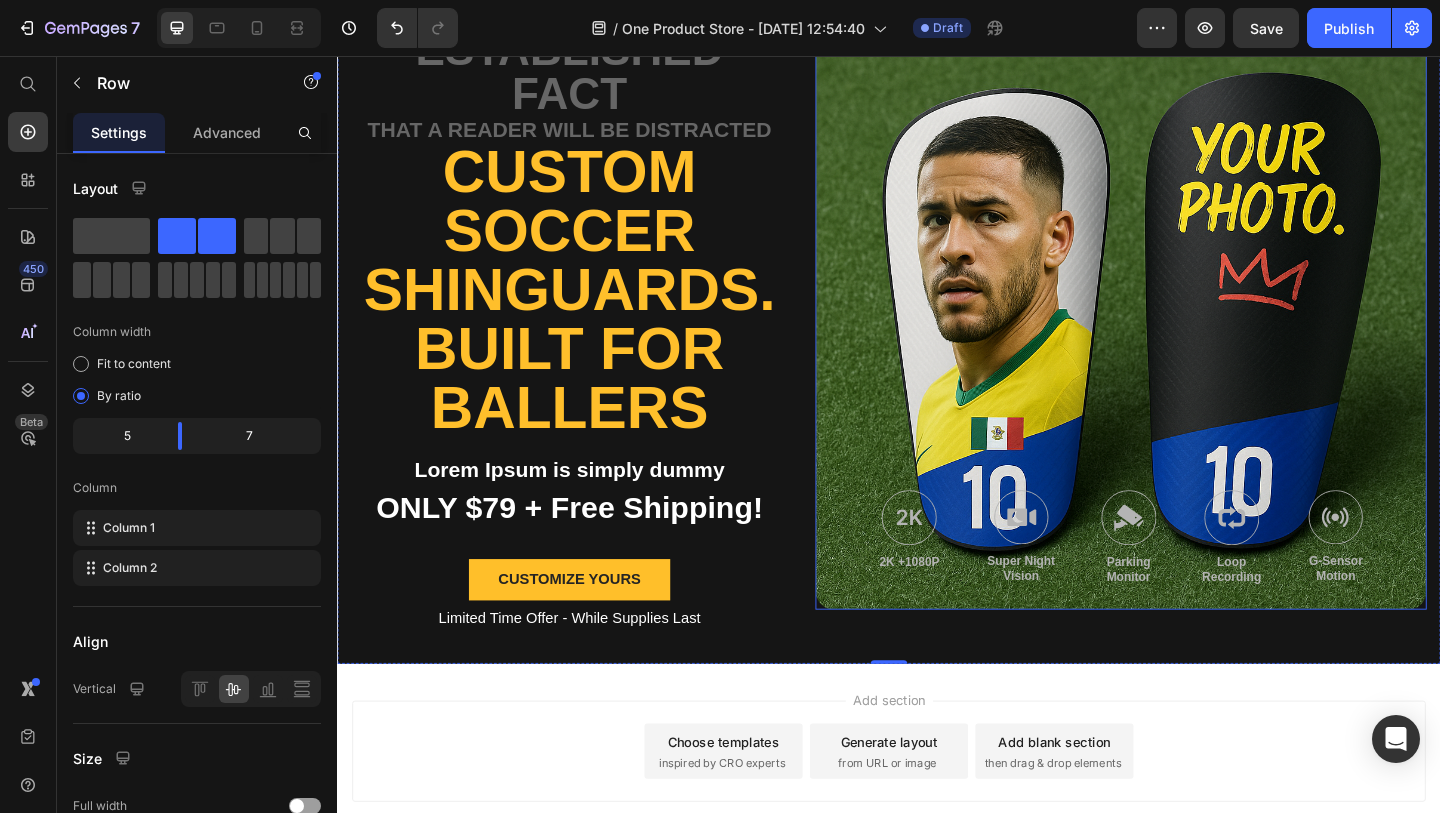 scroll, scrollTop: 202, scrollLeft: 0, axis: vertical 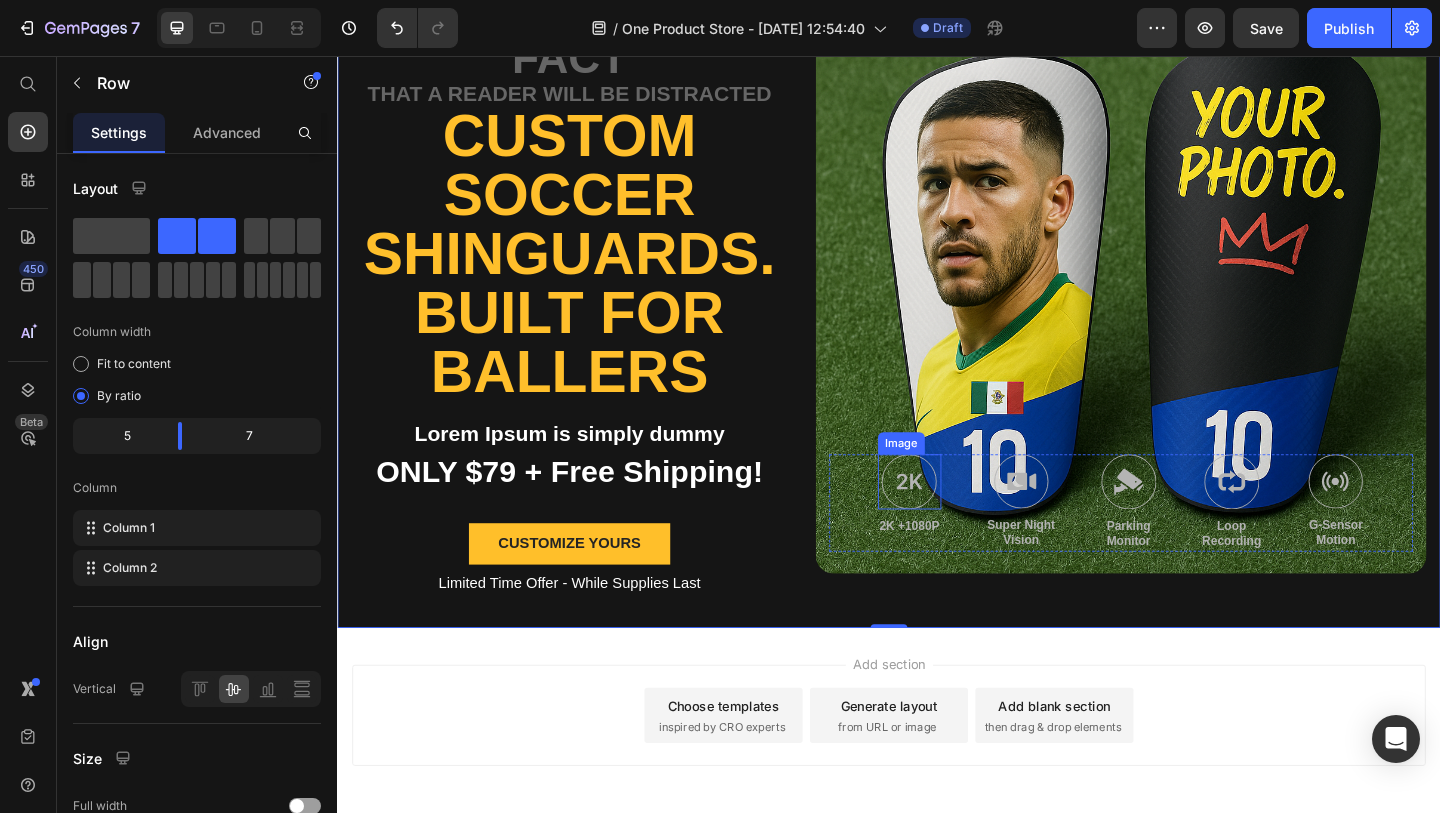 click at bounding box center [959, 519] 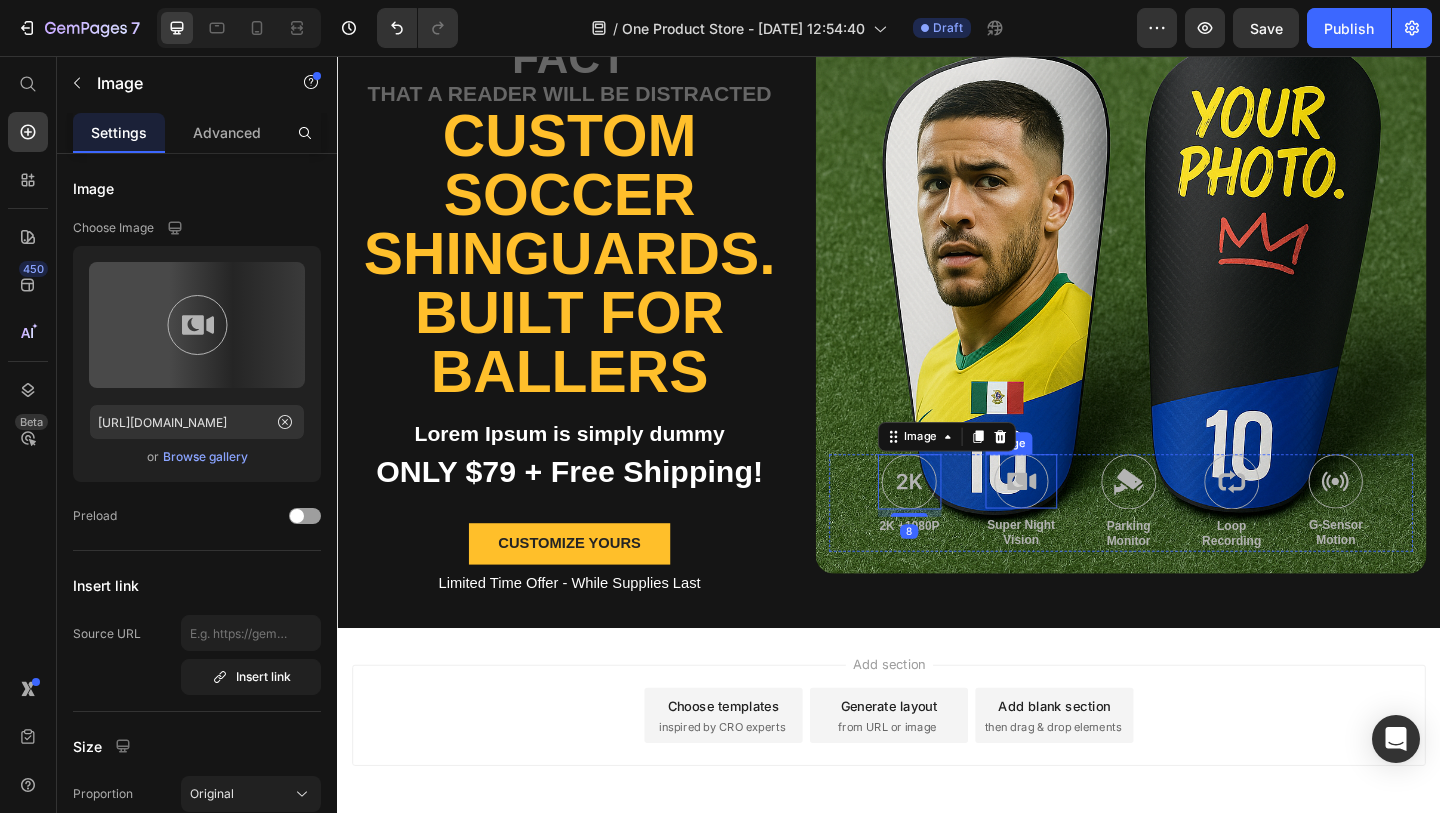 click at bounding box center [1081, 518] 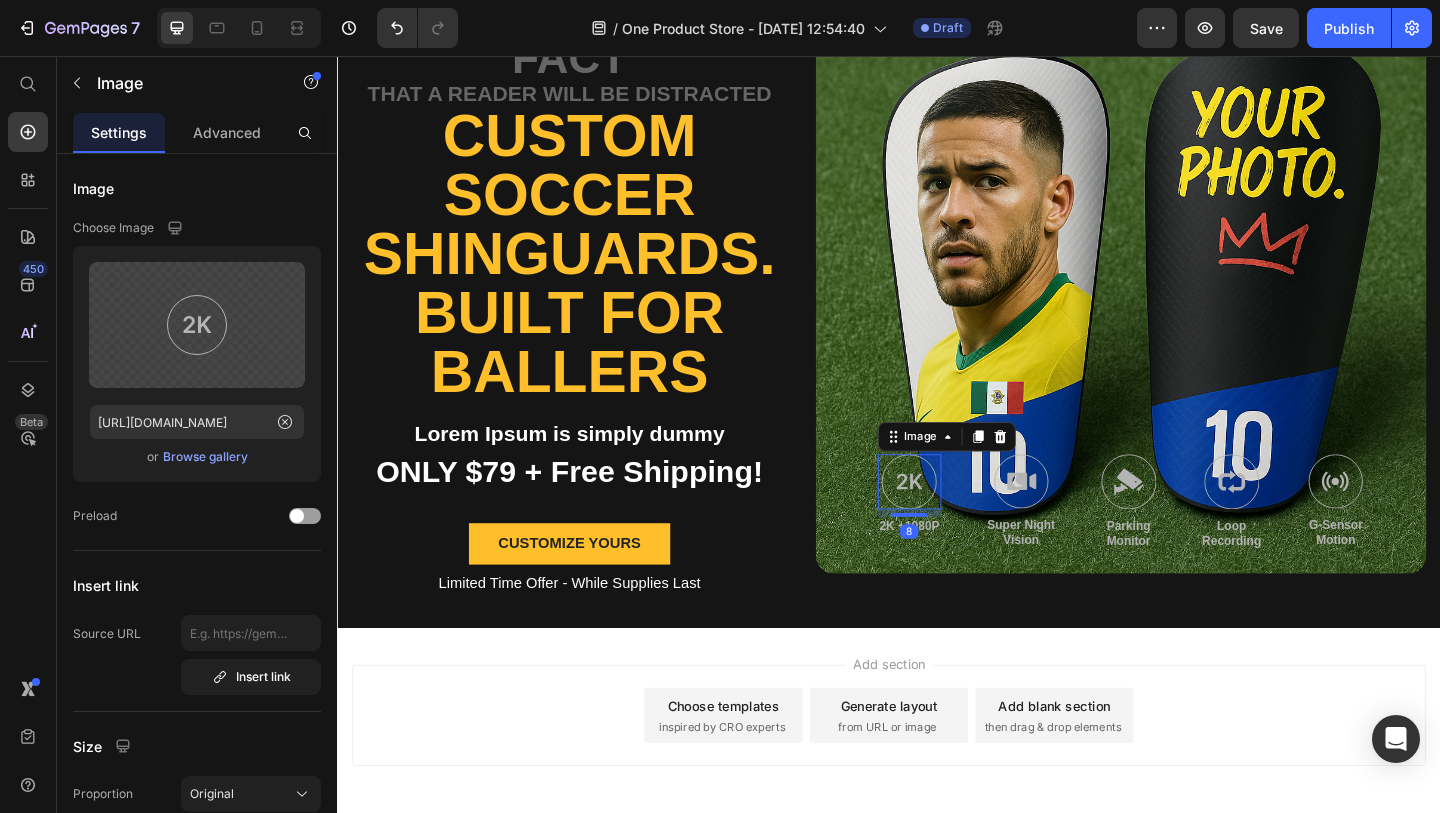 click at bounding box center (959, 519) 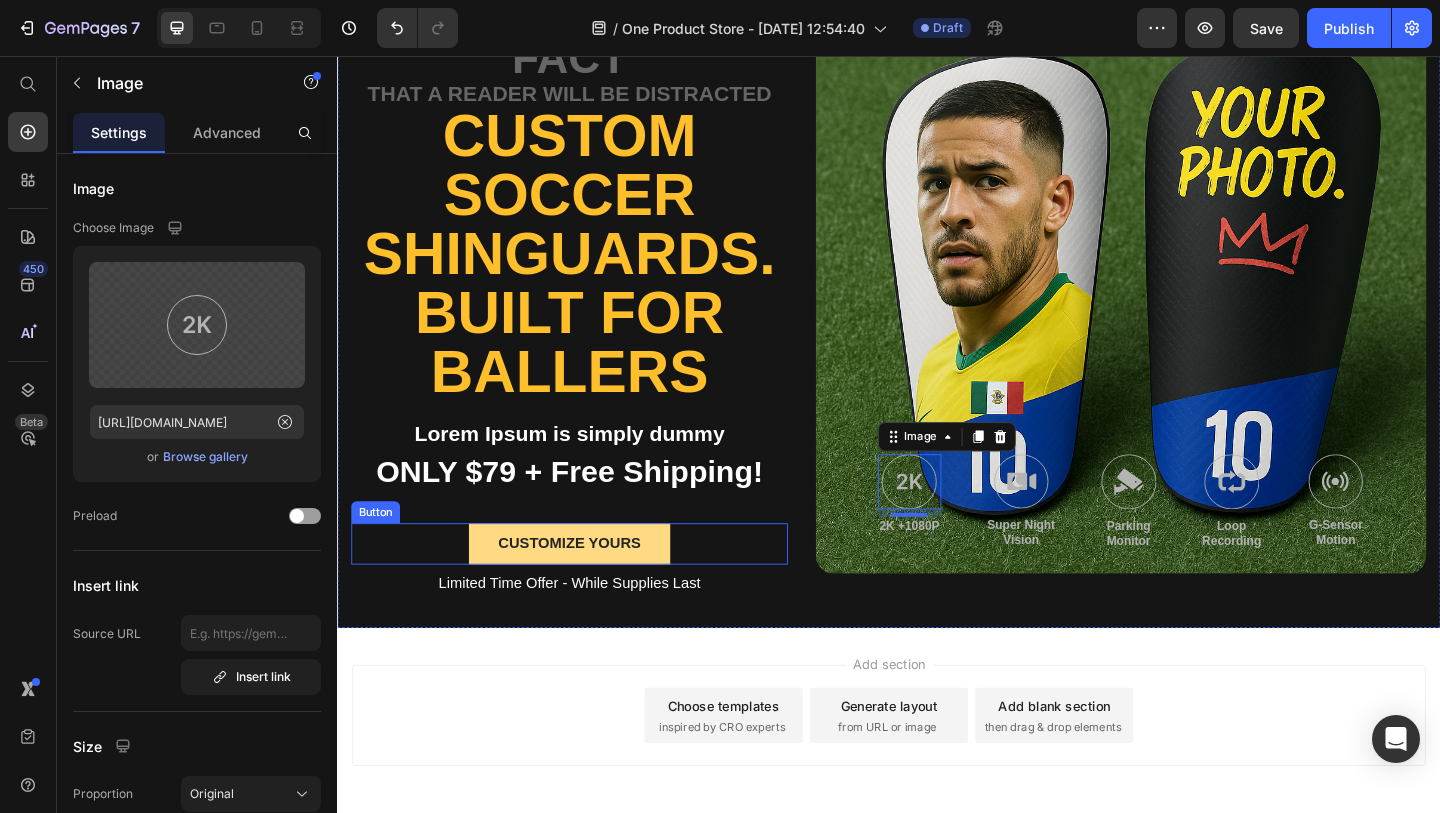click on "Customize Yours" at bounding box center [589, 586] 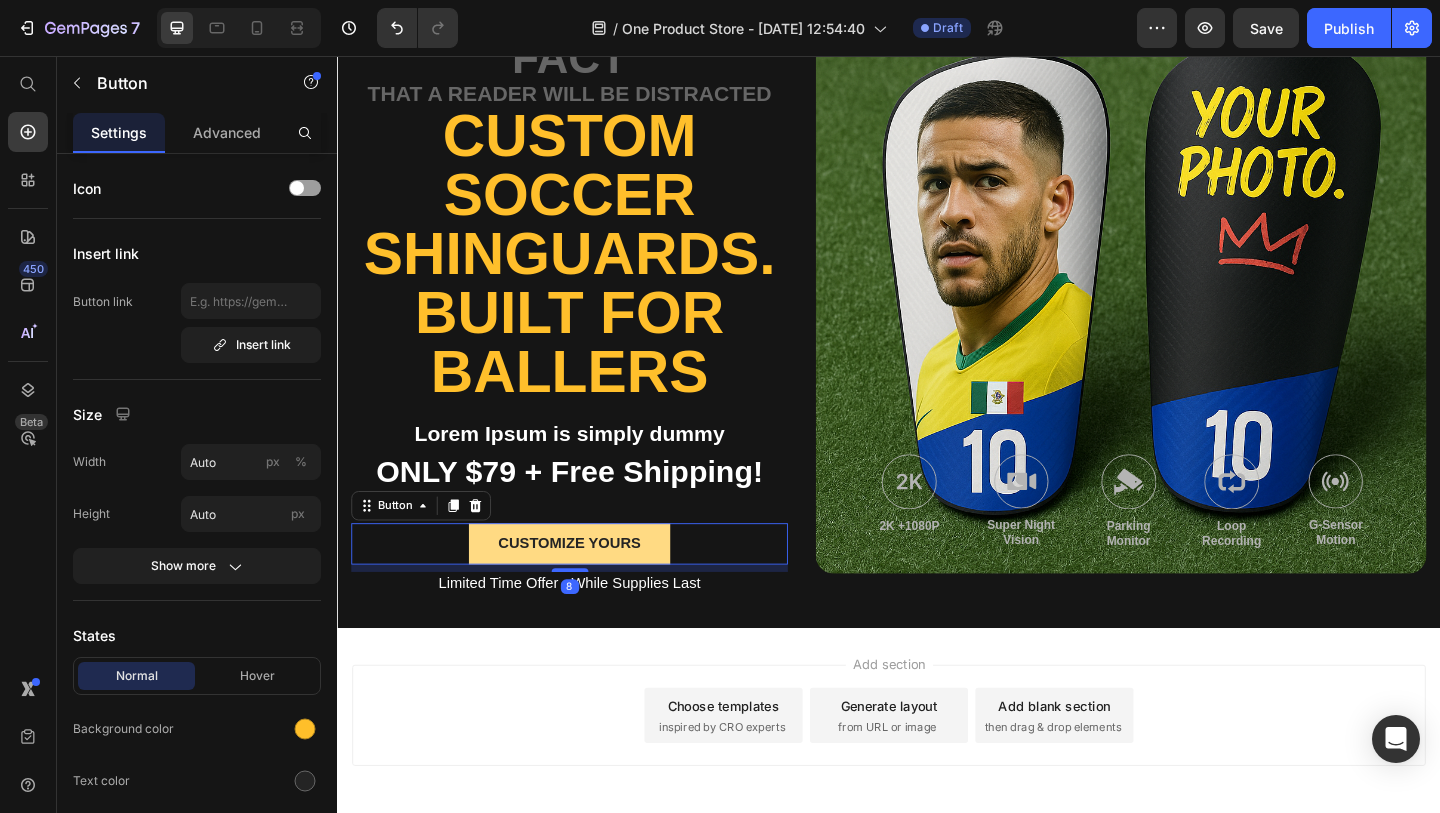 click on "Customize Yours" at bounding box center (589, 586) 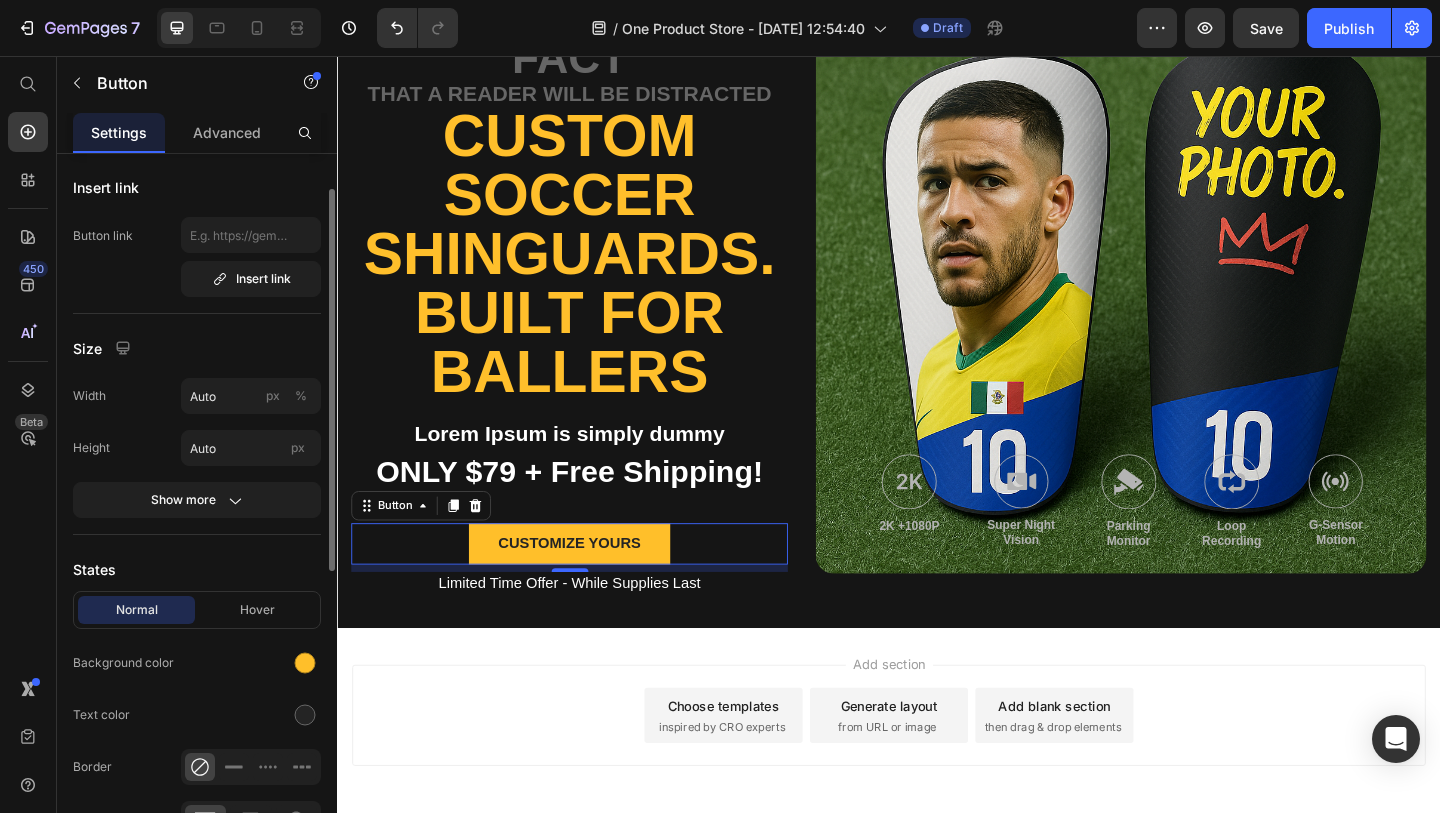 scroll, scrollTop: 0, scrollLeft: 0, axis: both 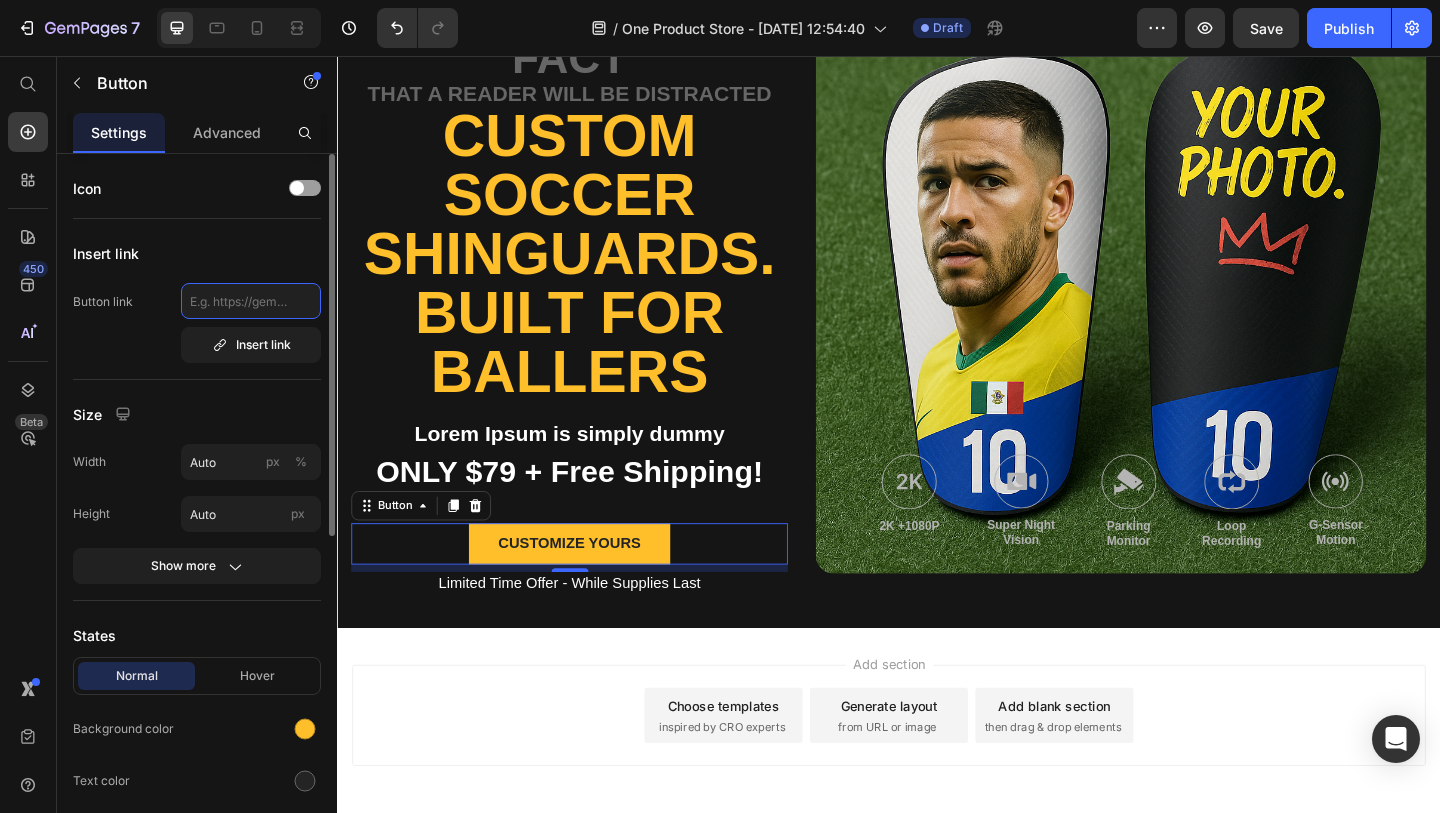 click 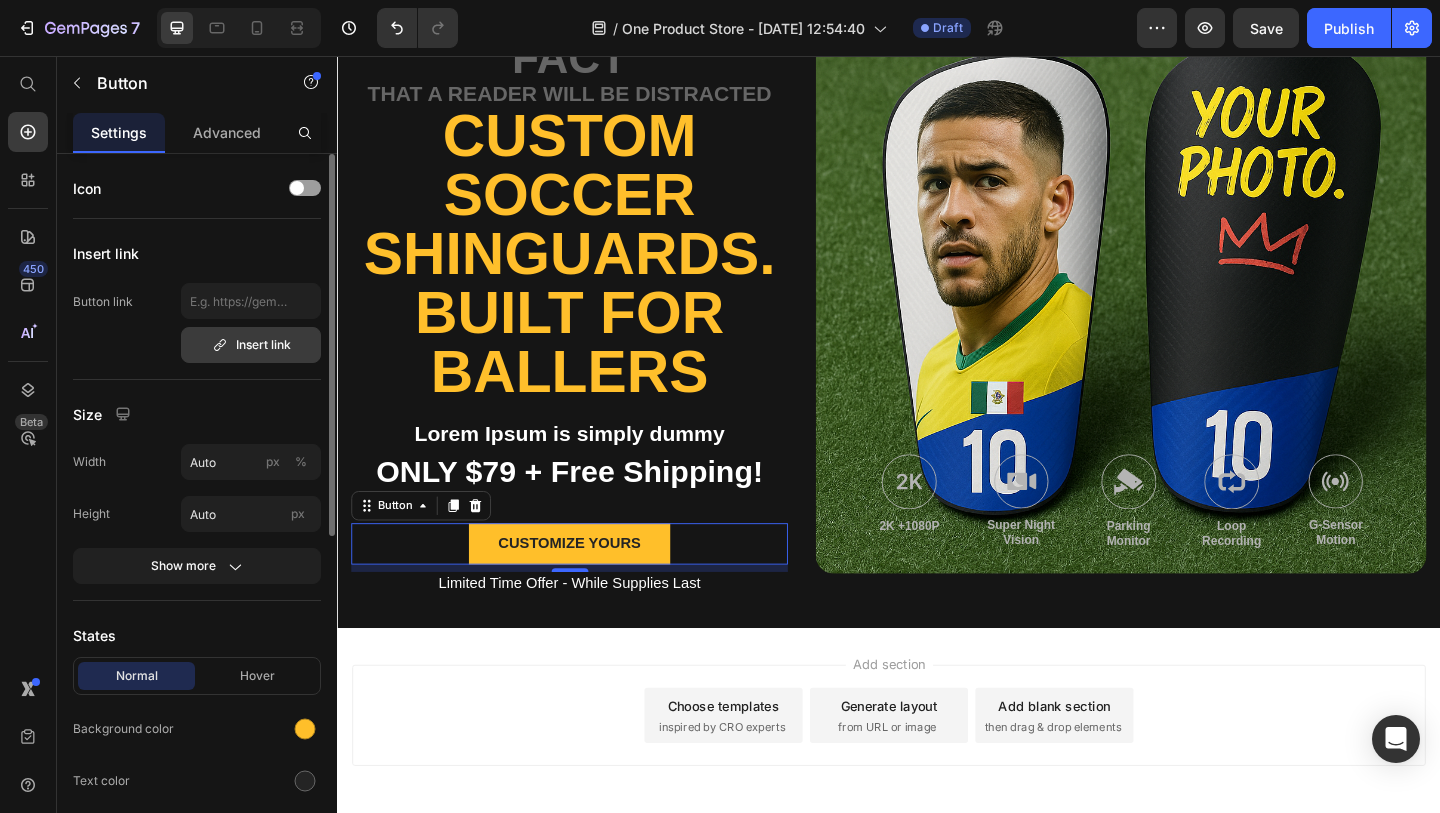 click on "Insert link" at bounding box center (251, 345) 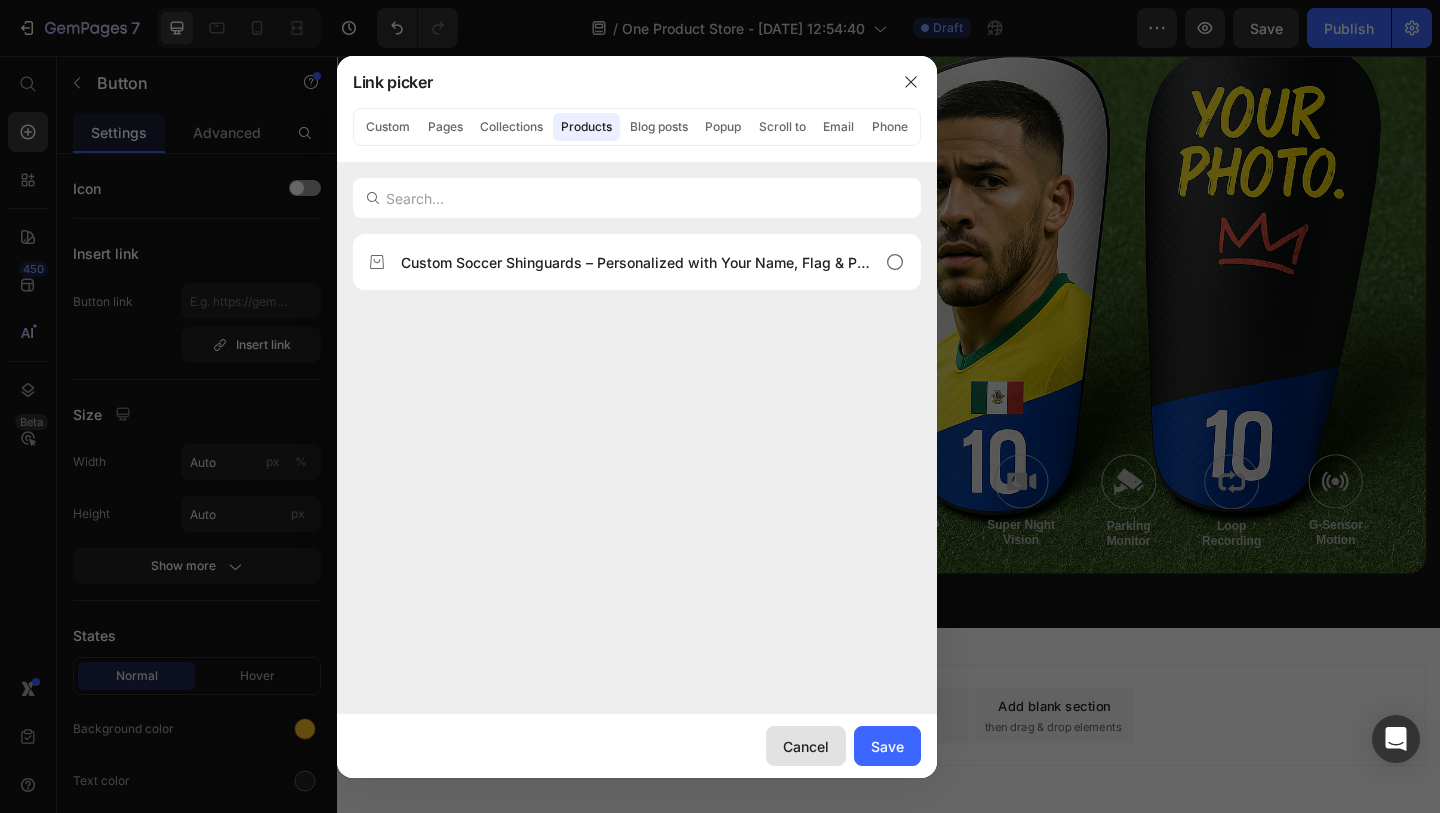 click on "Cancel" 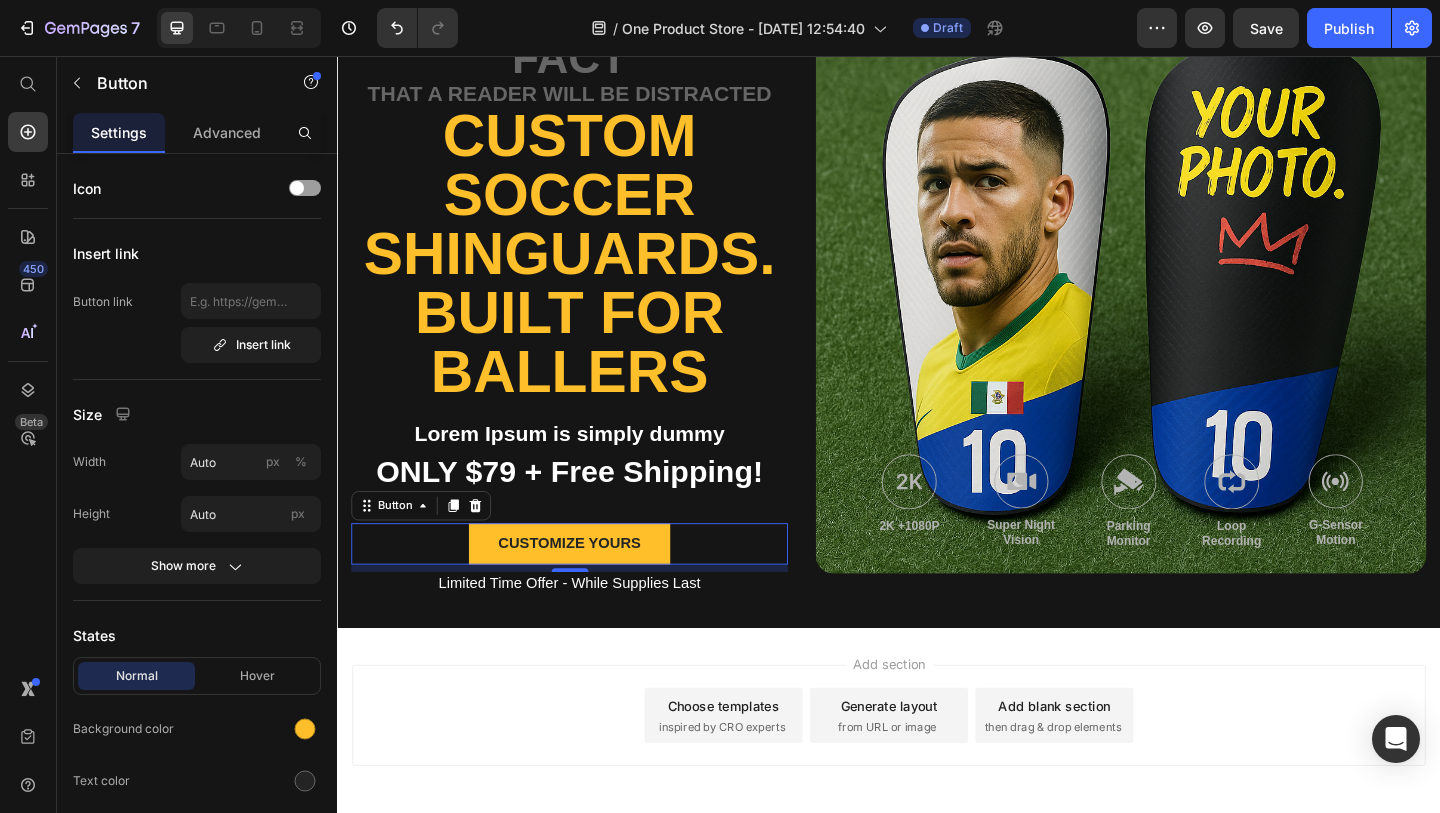 click on "Add section Choose templates inspired by CRO experts Generate layout from URL or image Add blank section then drag & drop elements" at bounding box center (937, 801) 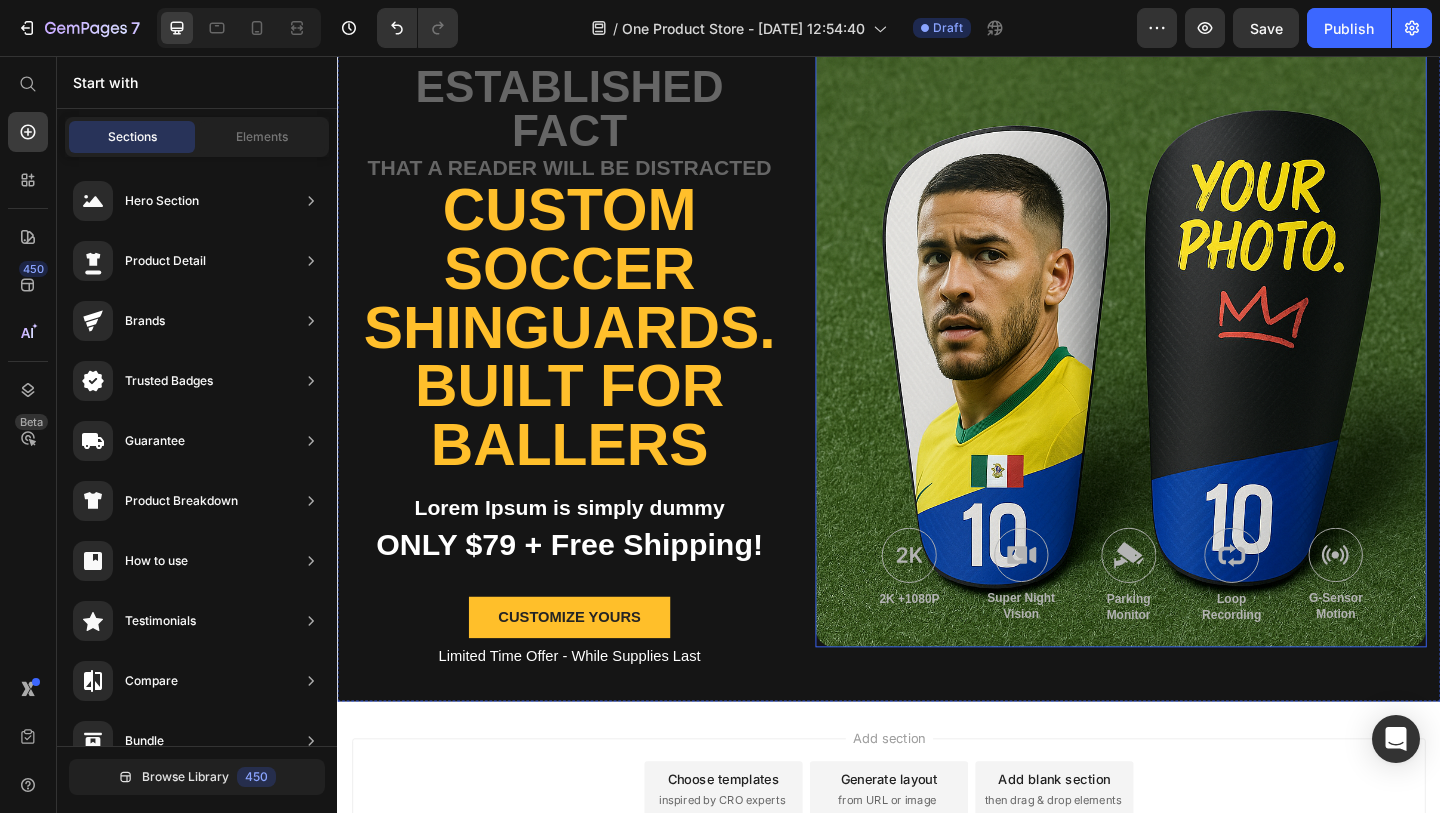 scroll, scrollTop: 289, scrollLeft: 0, axis: vertical 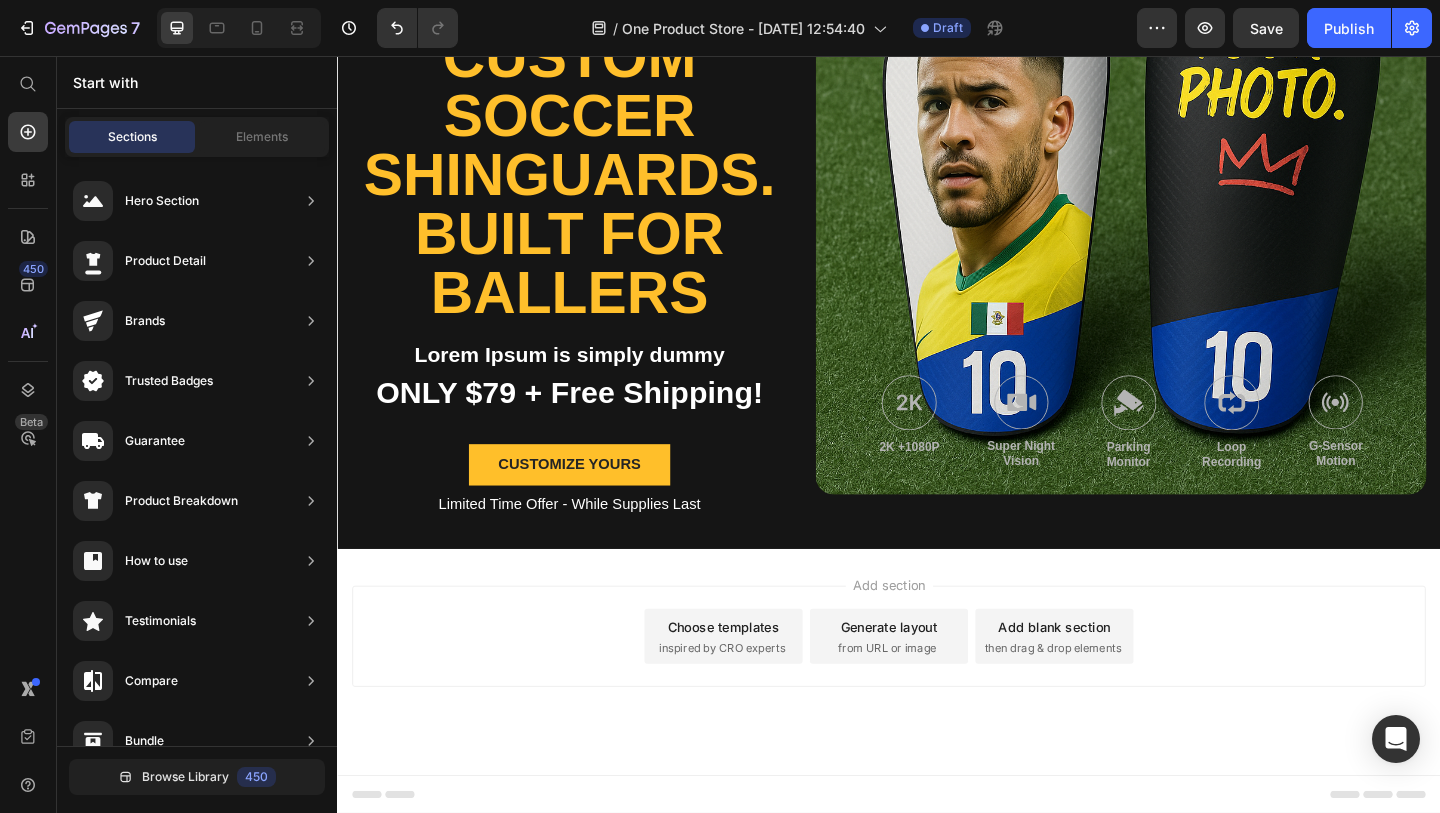 click on "Choose templates" at bounding box center (757, 676) 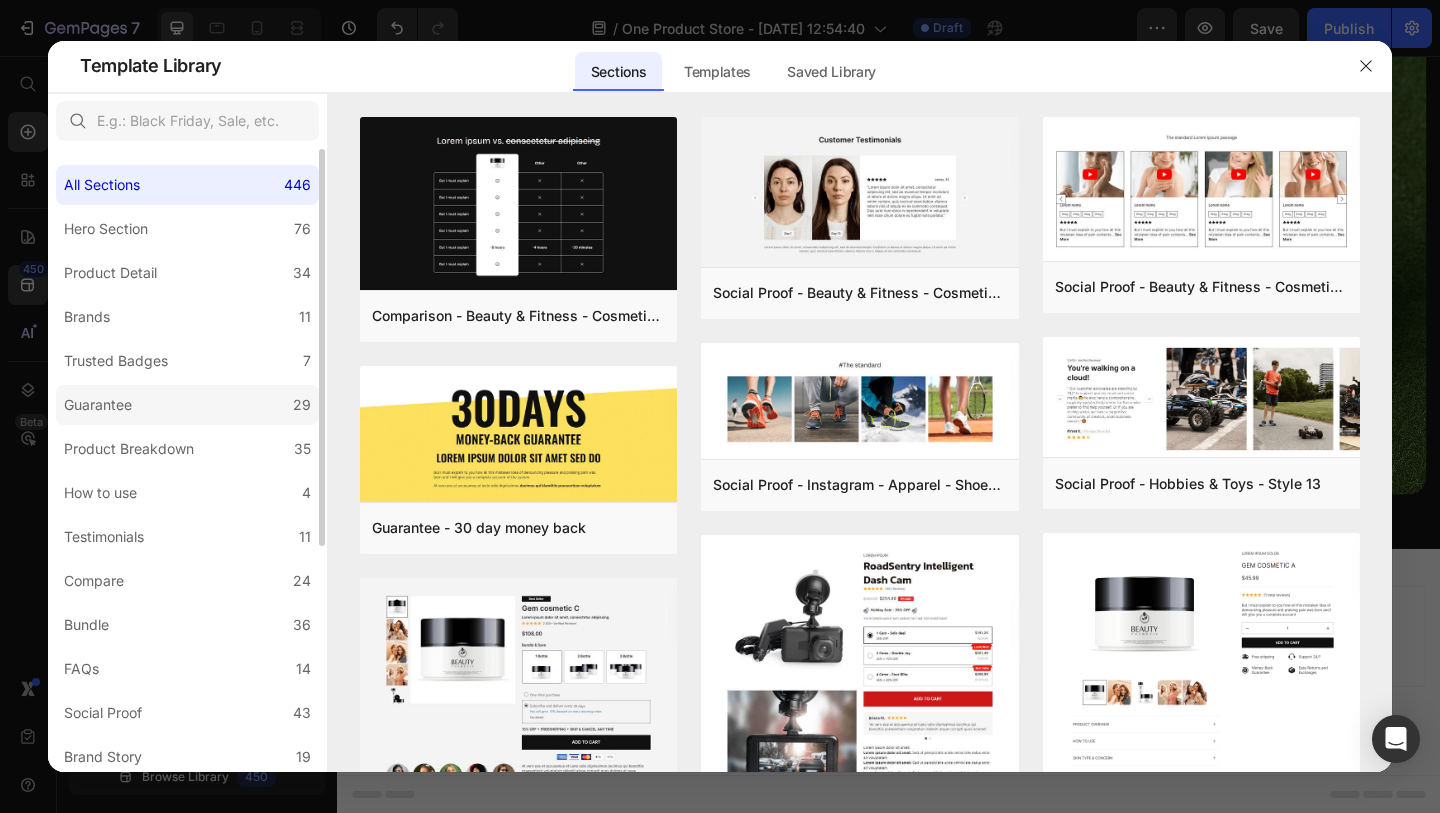click on "Guarantee 29" 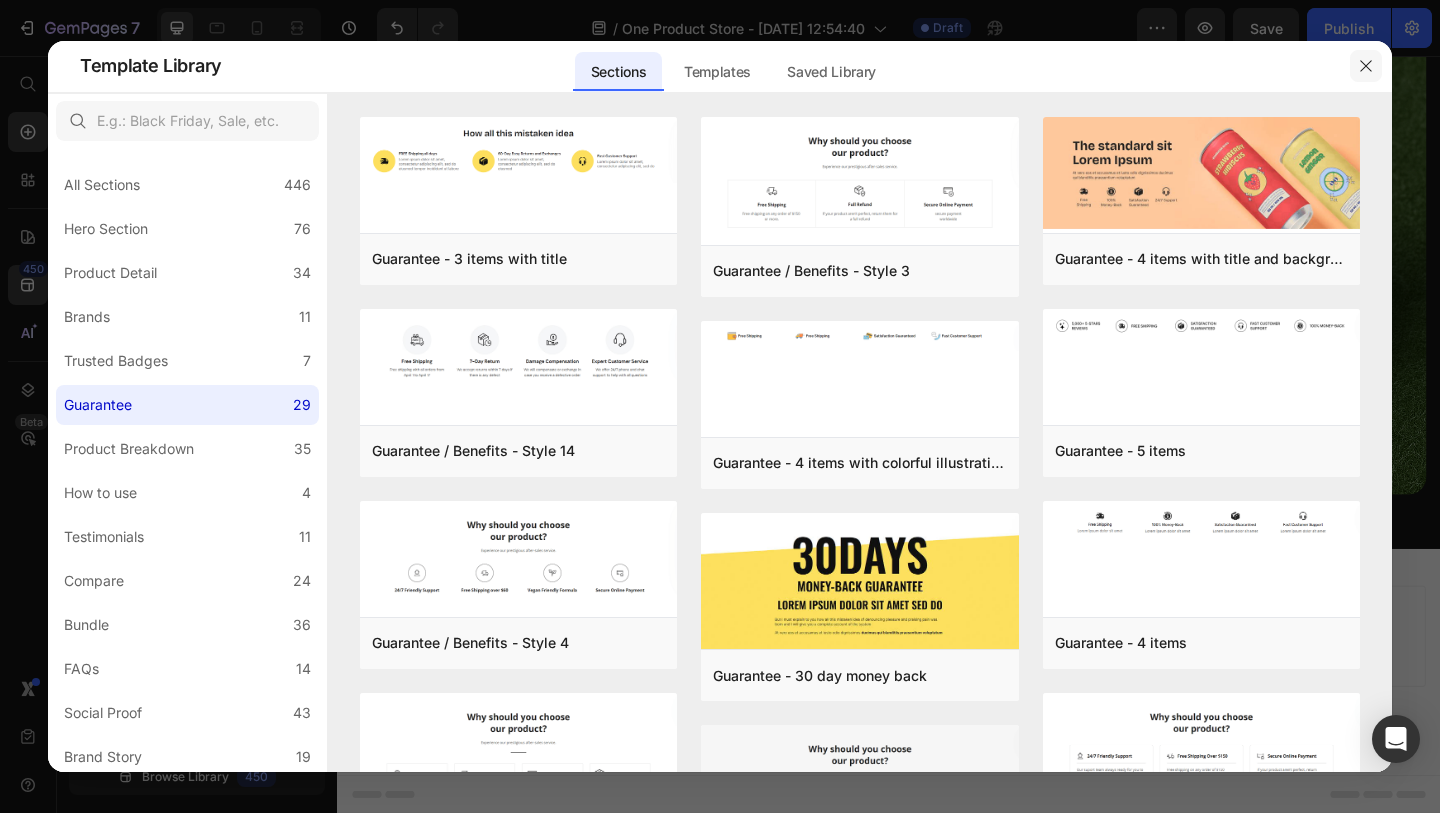 click 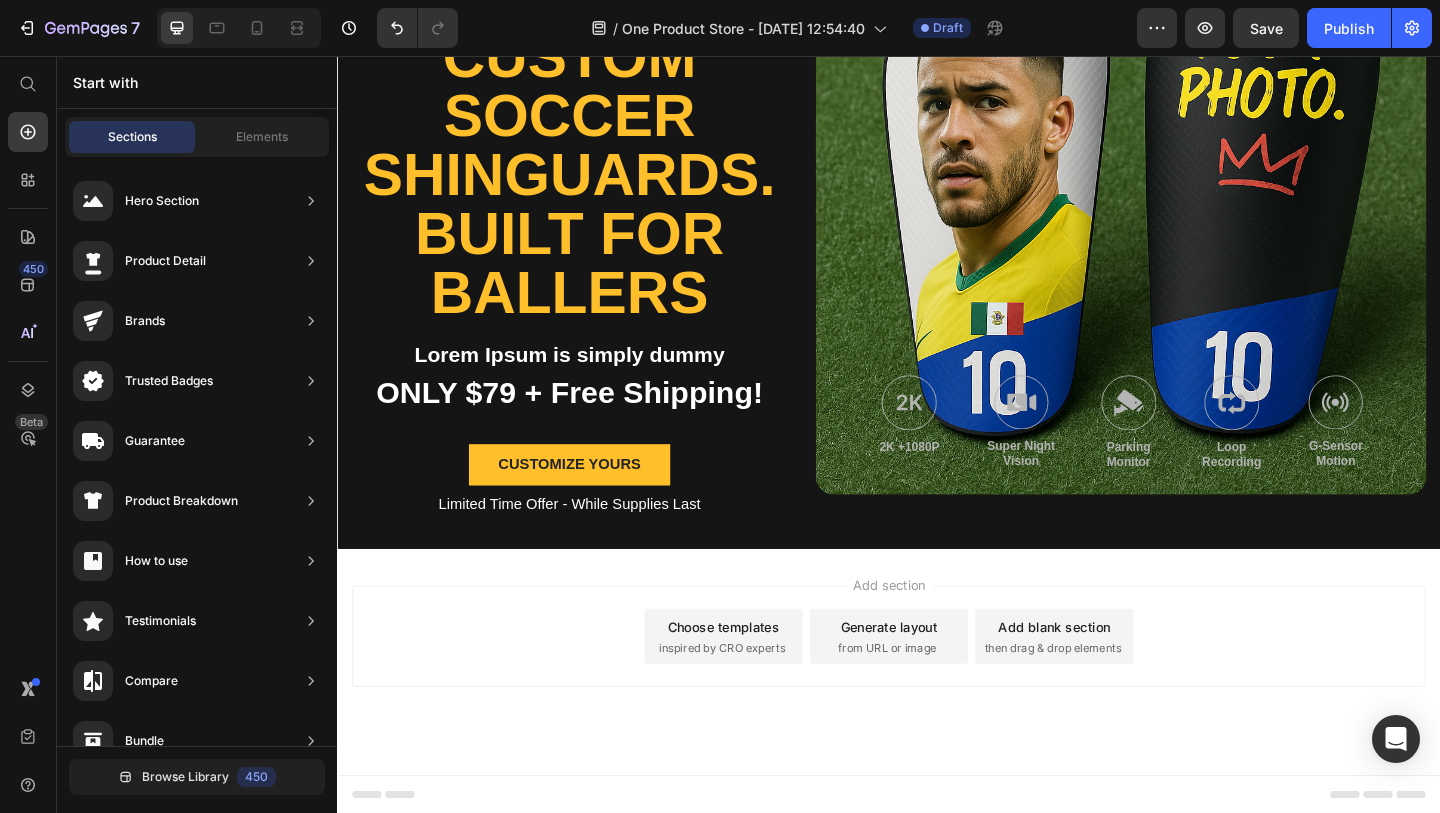 scroll, scrollTop: 0, scrollLeft: 0, axis: both 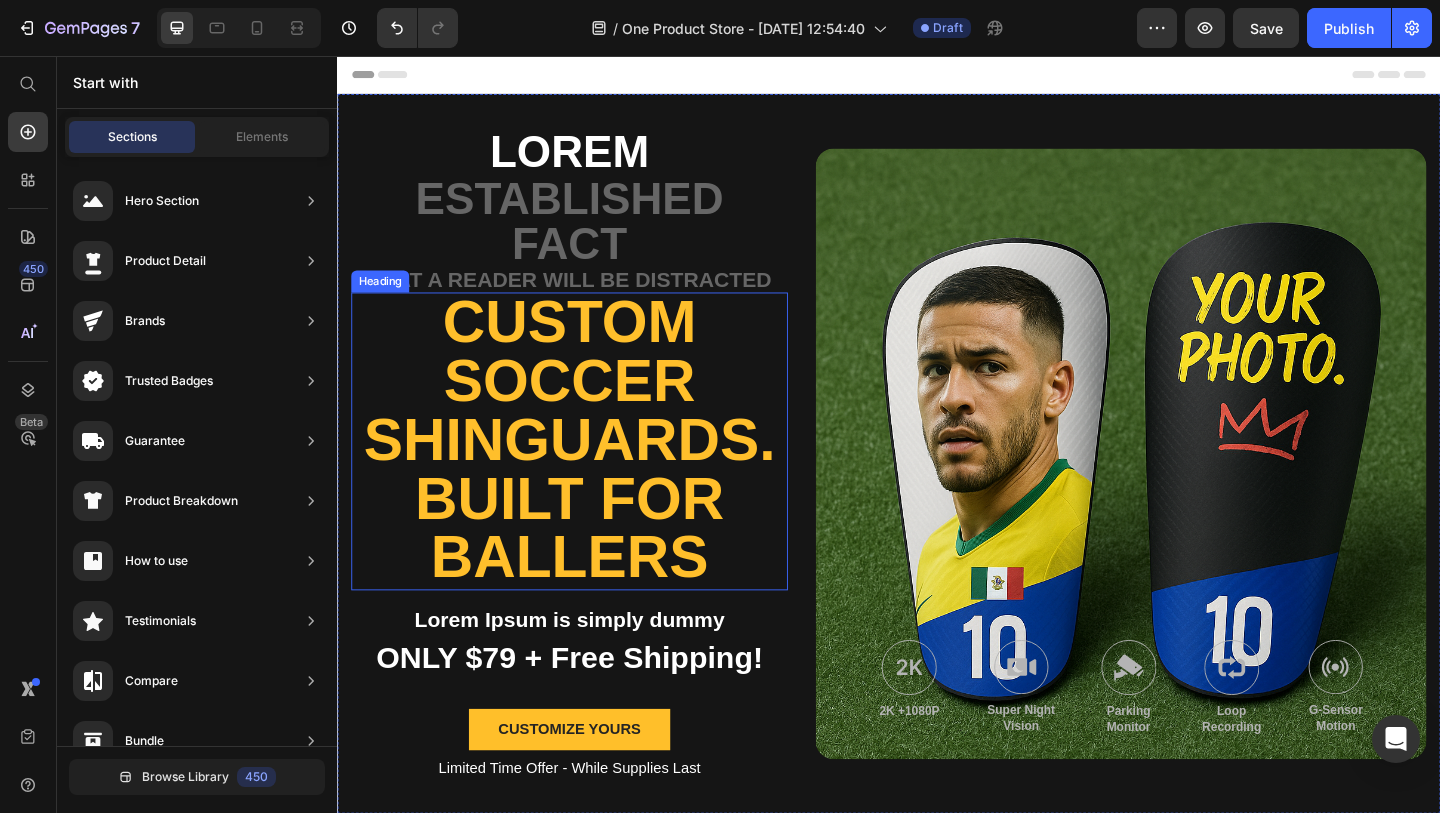 click on "Custom Soccer Shinguards. Built for Ballers" at bounding box center [589, 473] 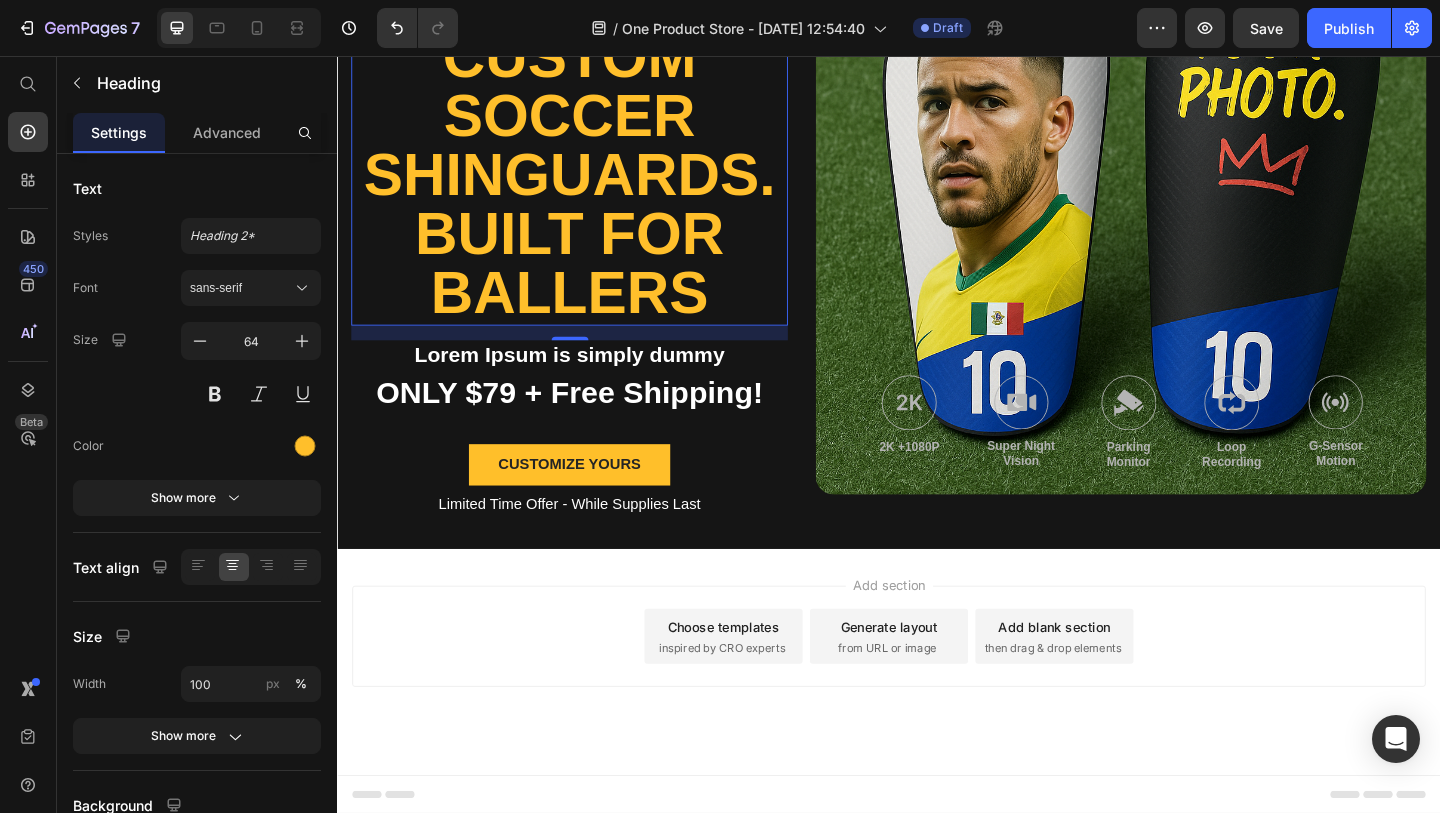 scroll, scrollTop: 0, scrollLeft: 0, axis: both 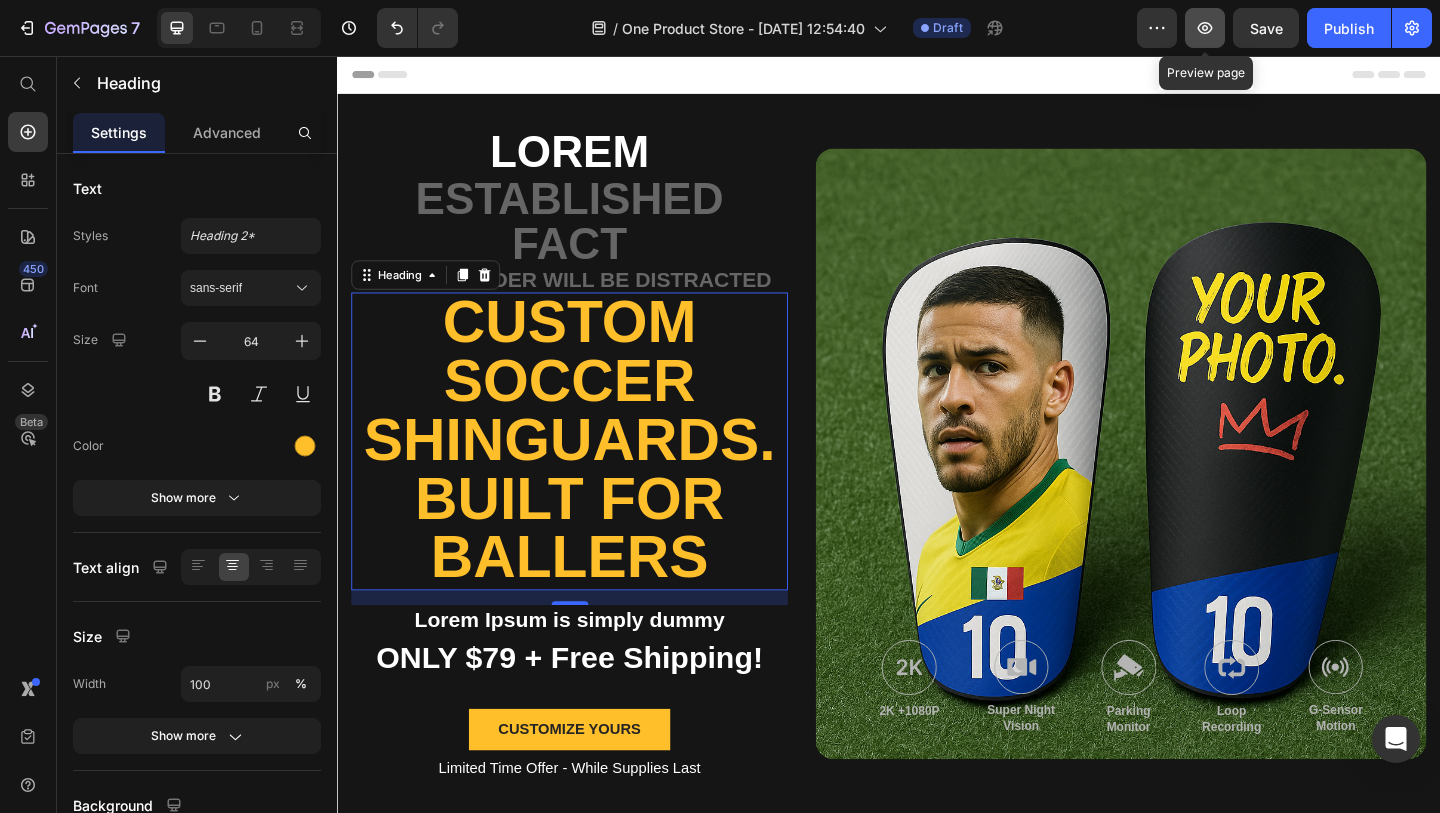 click 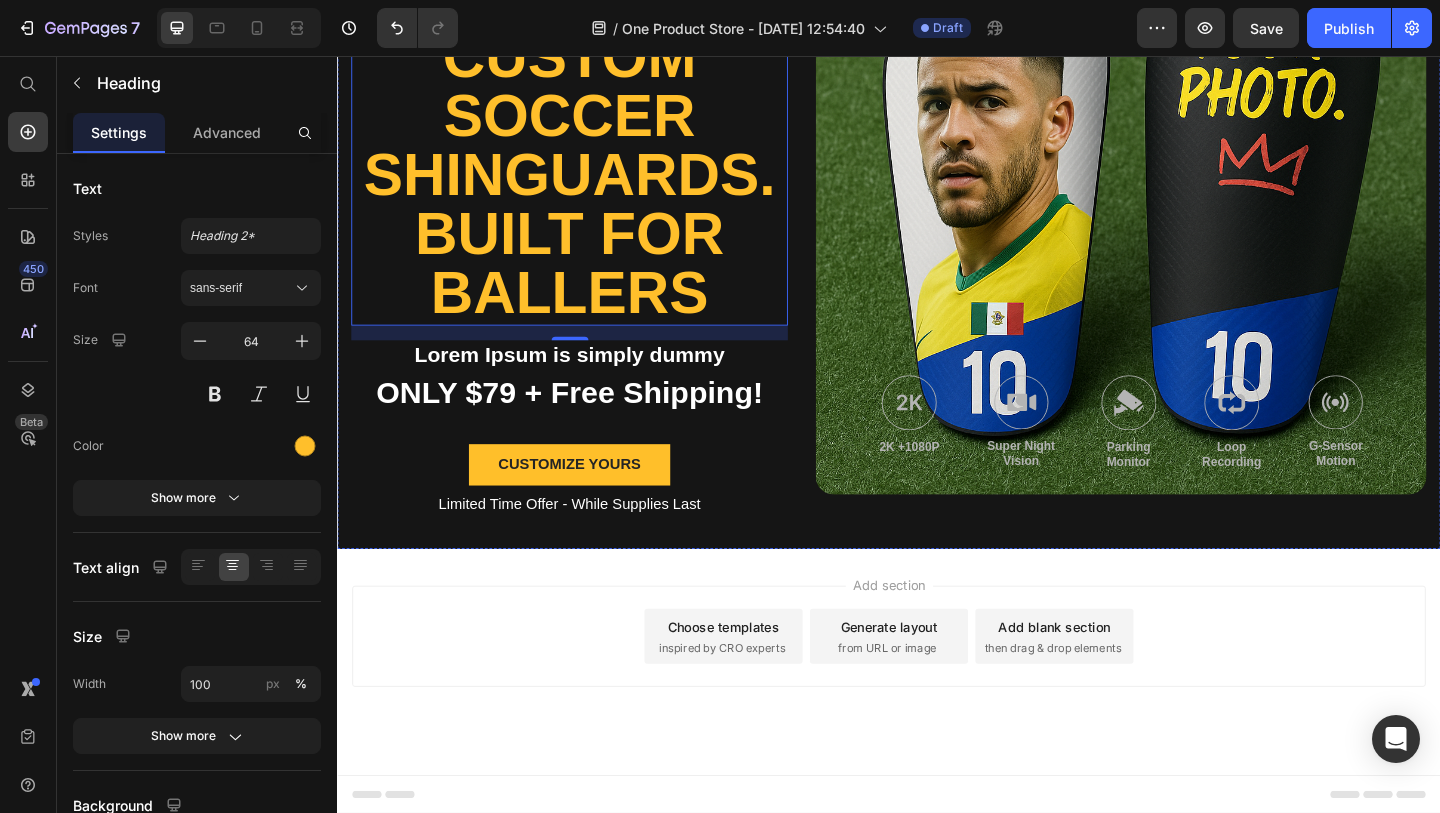 scroll, scrollTop: 0, scrollLeft: 0, axis: both 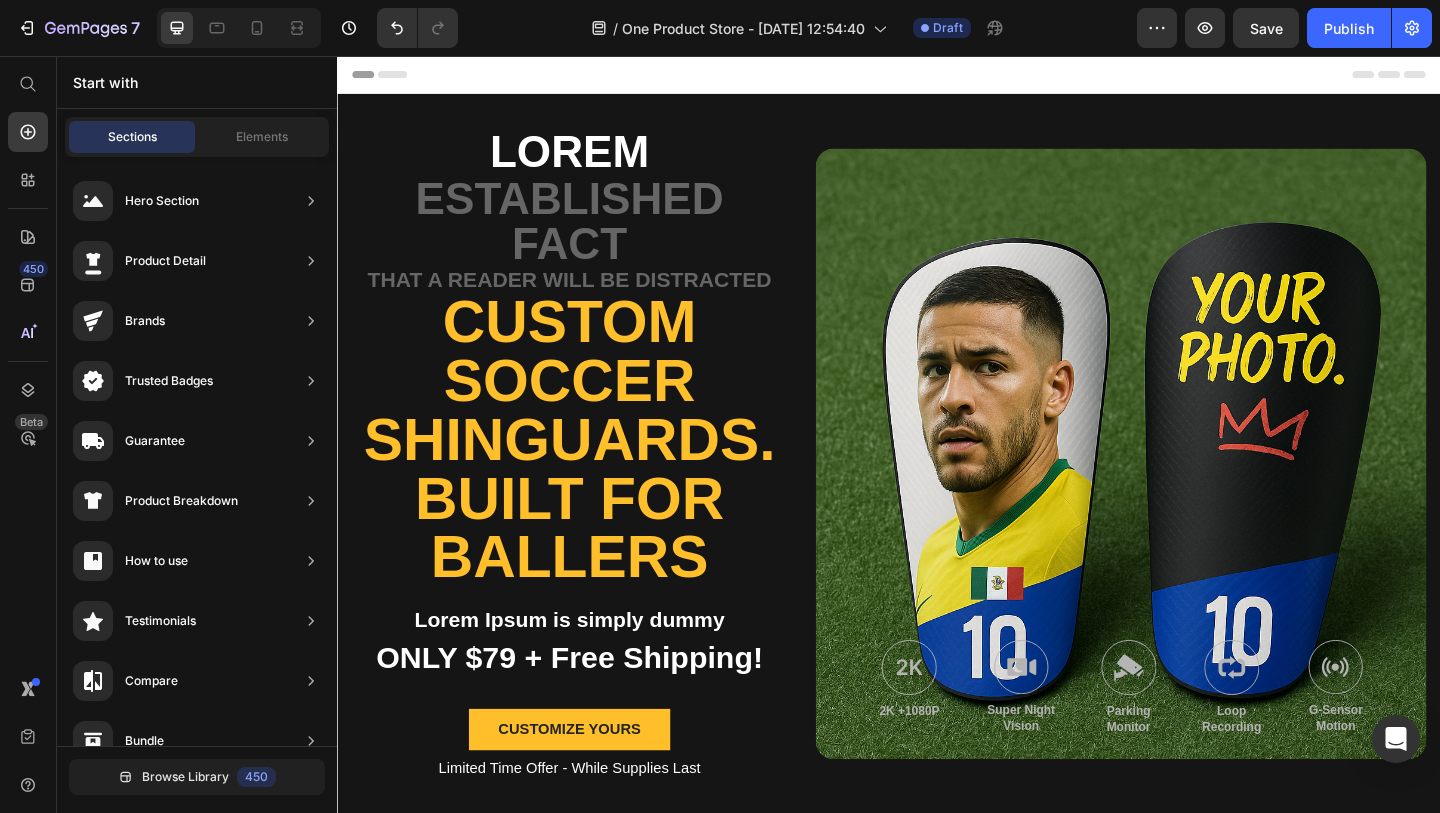 click on "Header" at bounding box center [937, 76] 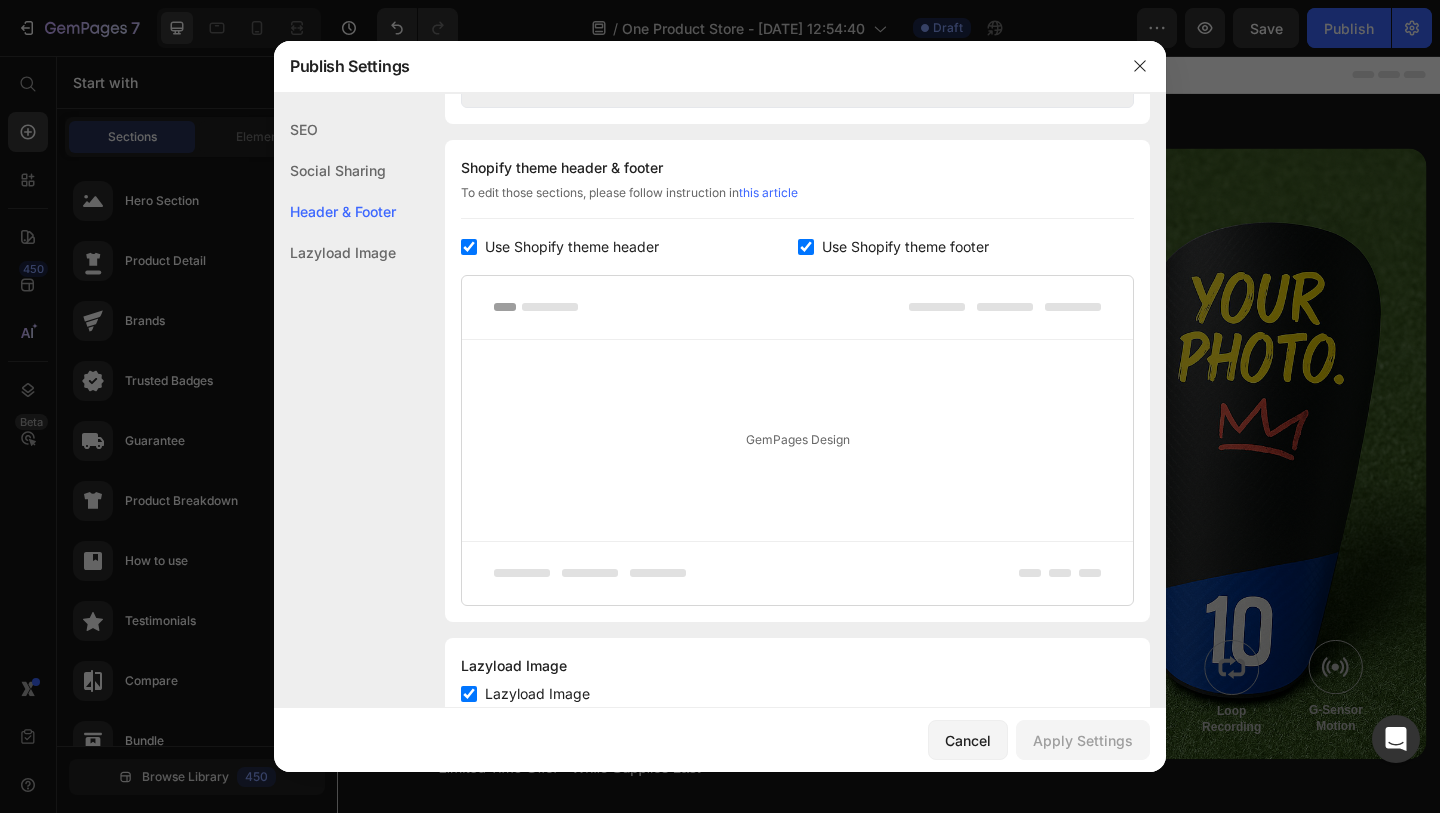 scroll, scrollTop: 937, scrollLeft: 0, axis: vertical 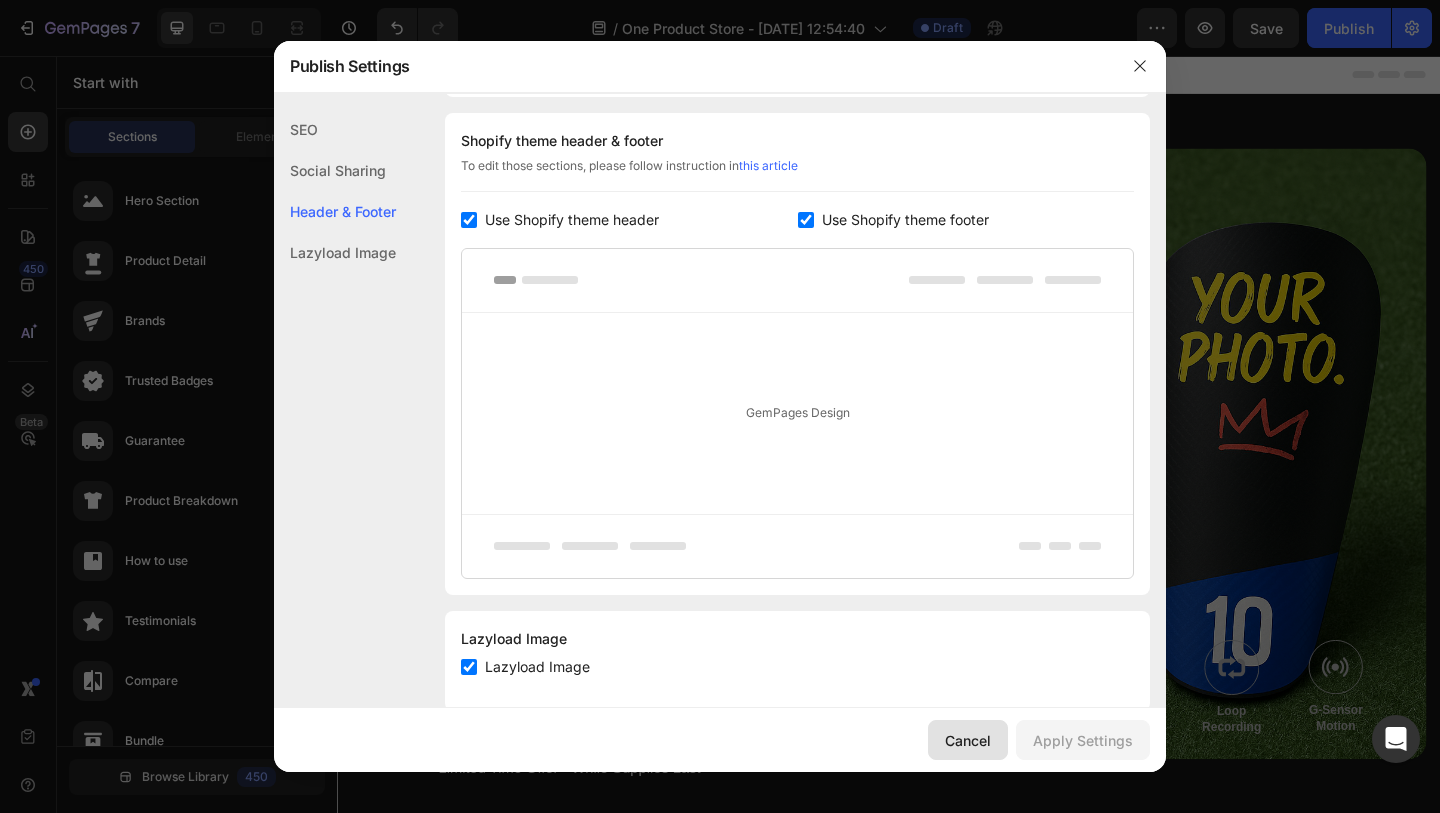 click on "Cancel" at bounding box center (968, 740) 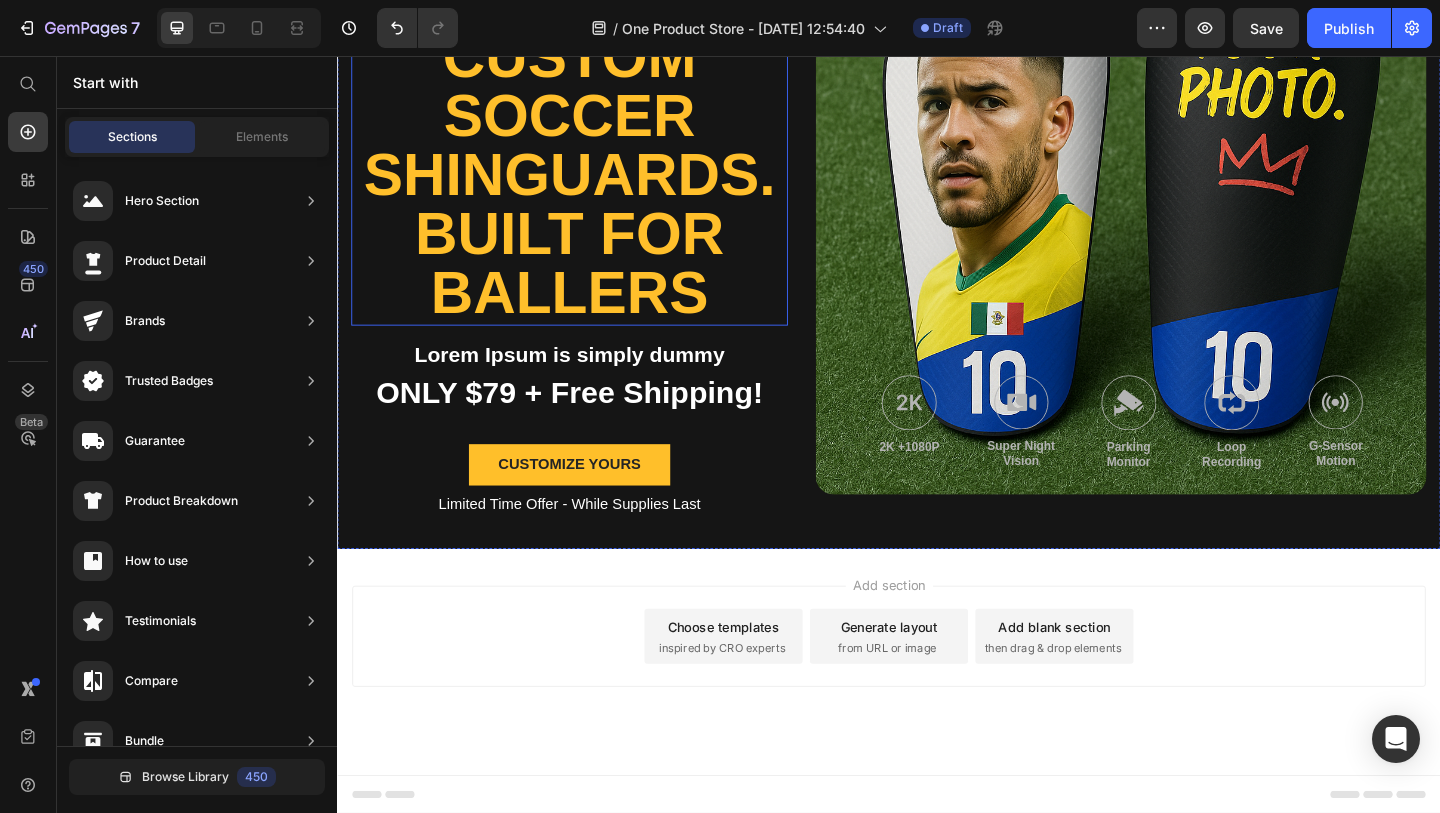 scroll, scrollTop: 0, scrollLeft: 0, axis: both 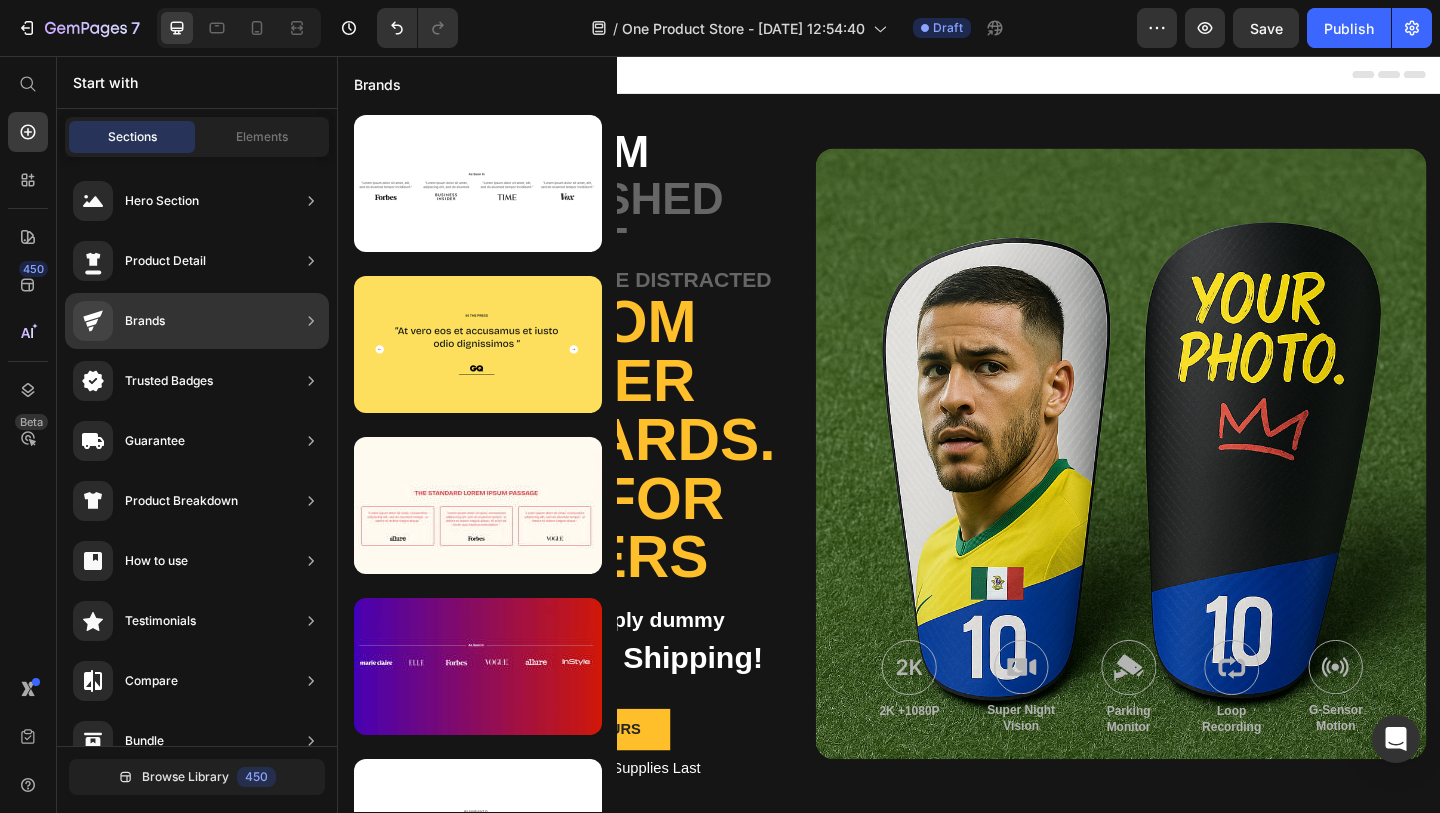 click on "Brands" 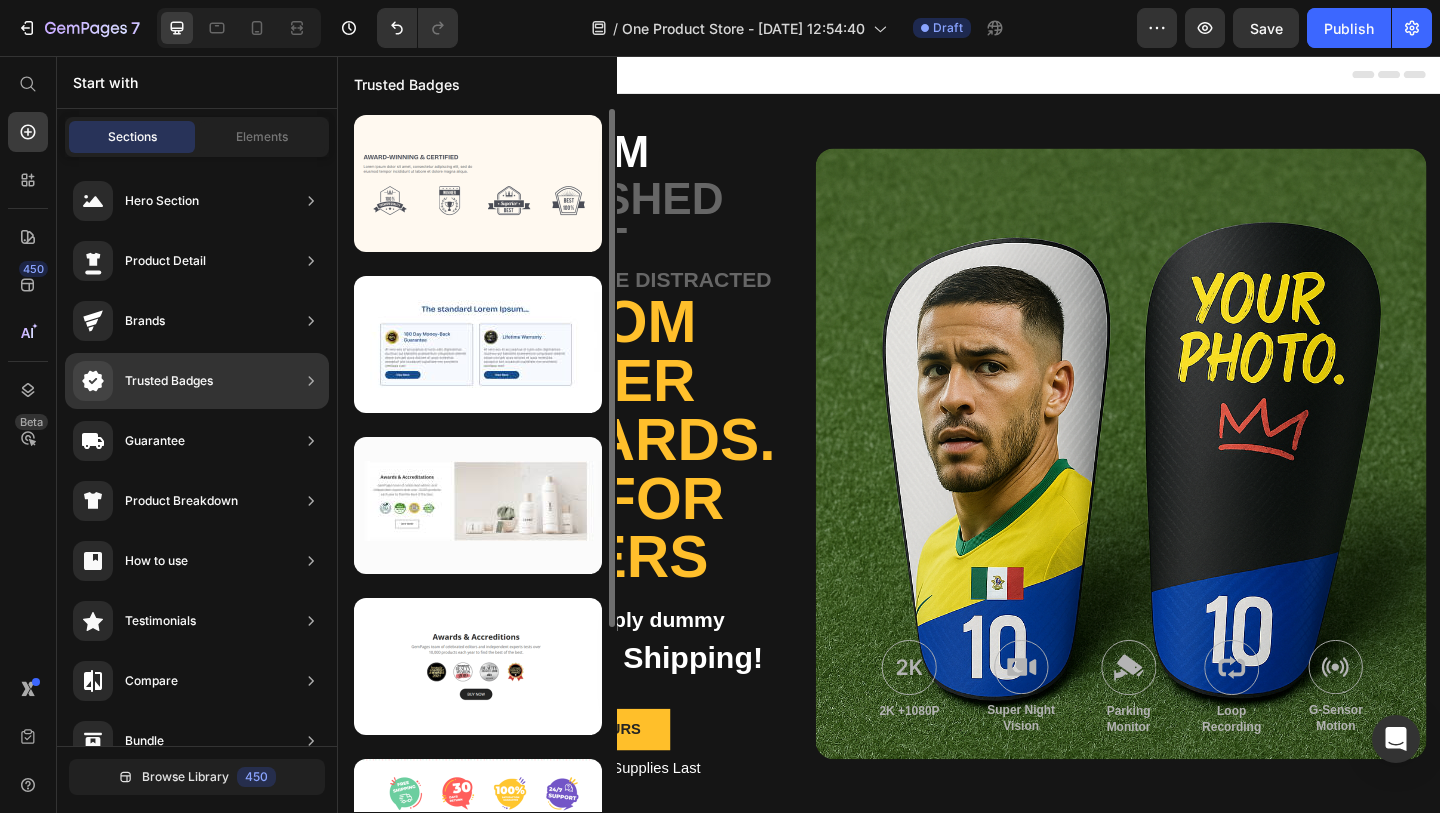 scroll, scrollTop: 199, scrollLeft: 0, axis: vertical 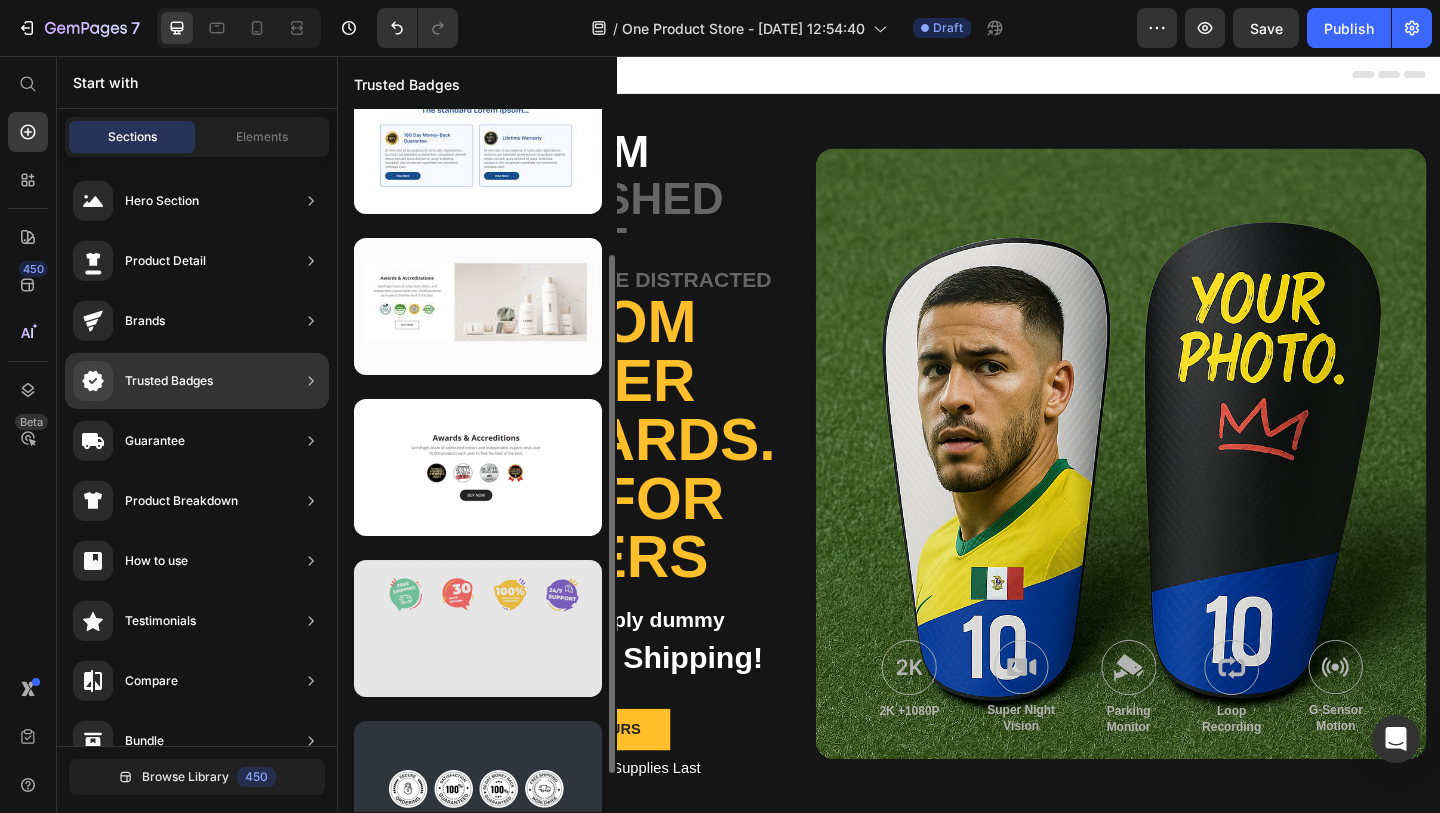 click at bounding box center (478, 628) 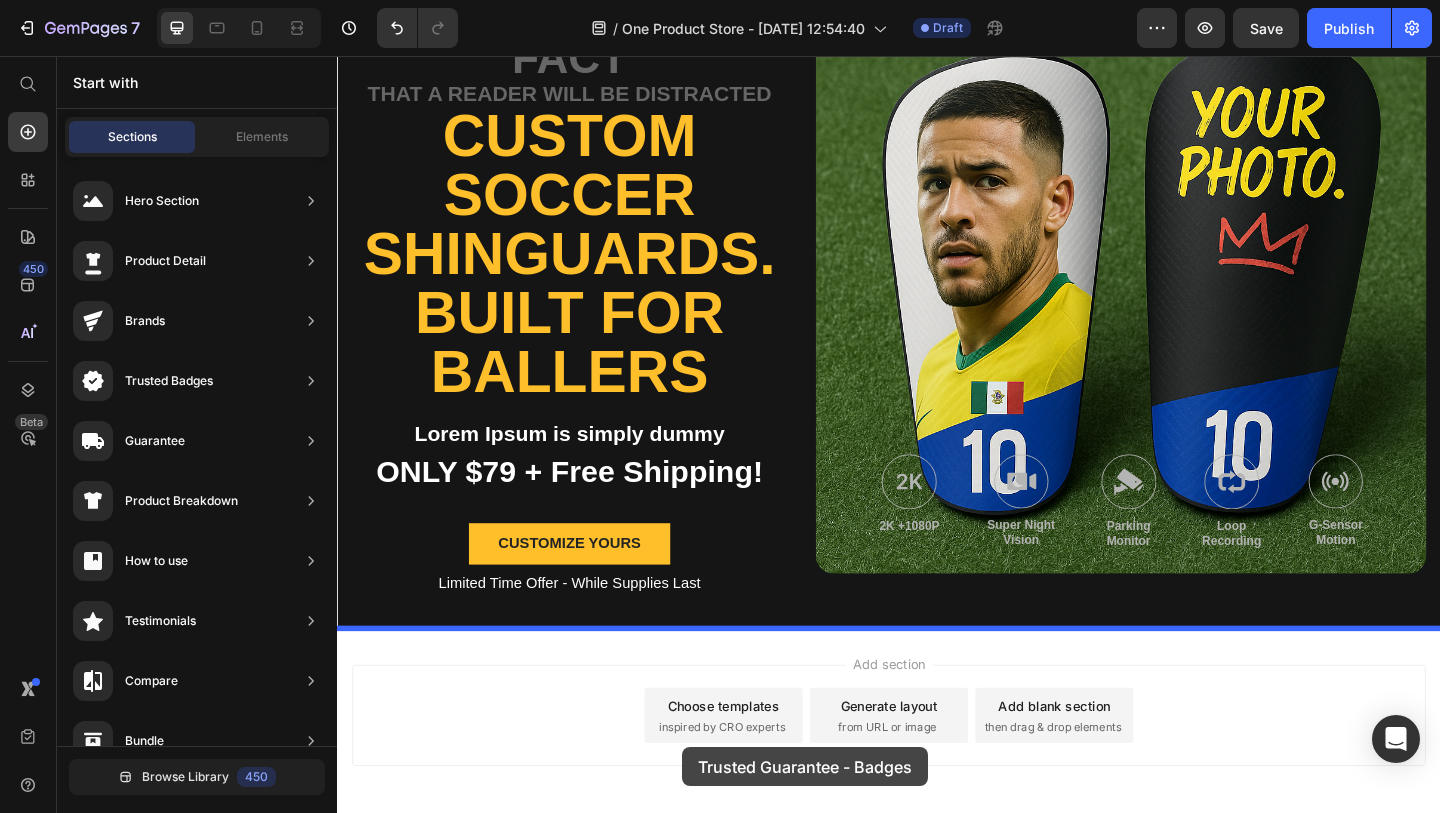 drag, startPoint x: 826, startPoint y: 658, endPoint x: 711, endPoint y: 822, distance: 200.30228 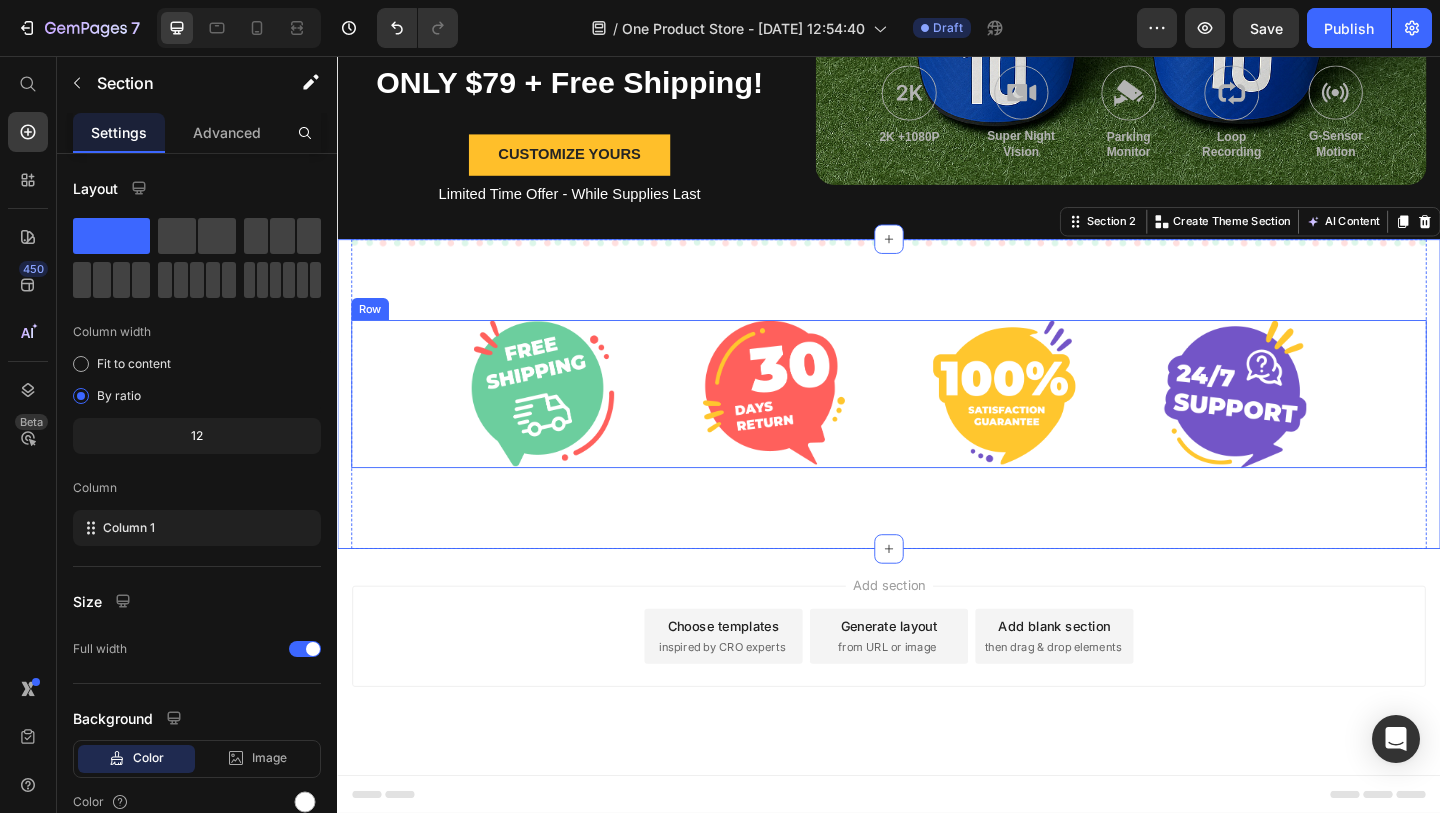 scroll, scrollTop: 289, scrollLeft: 0, axis: vertical 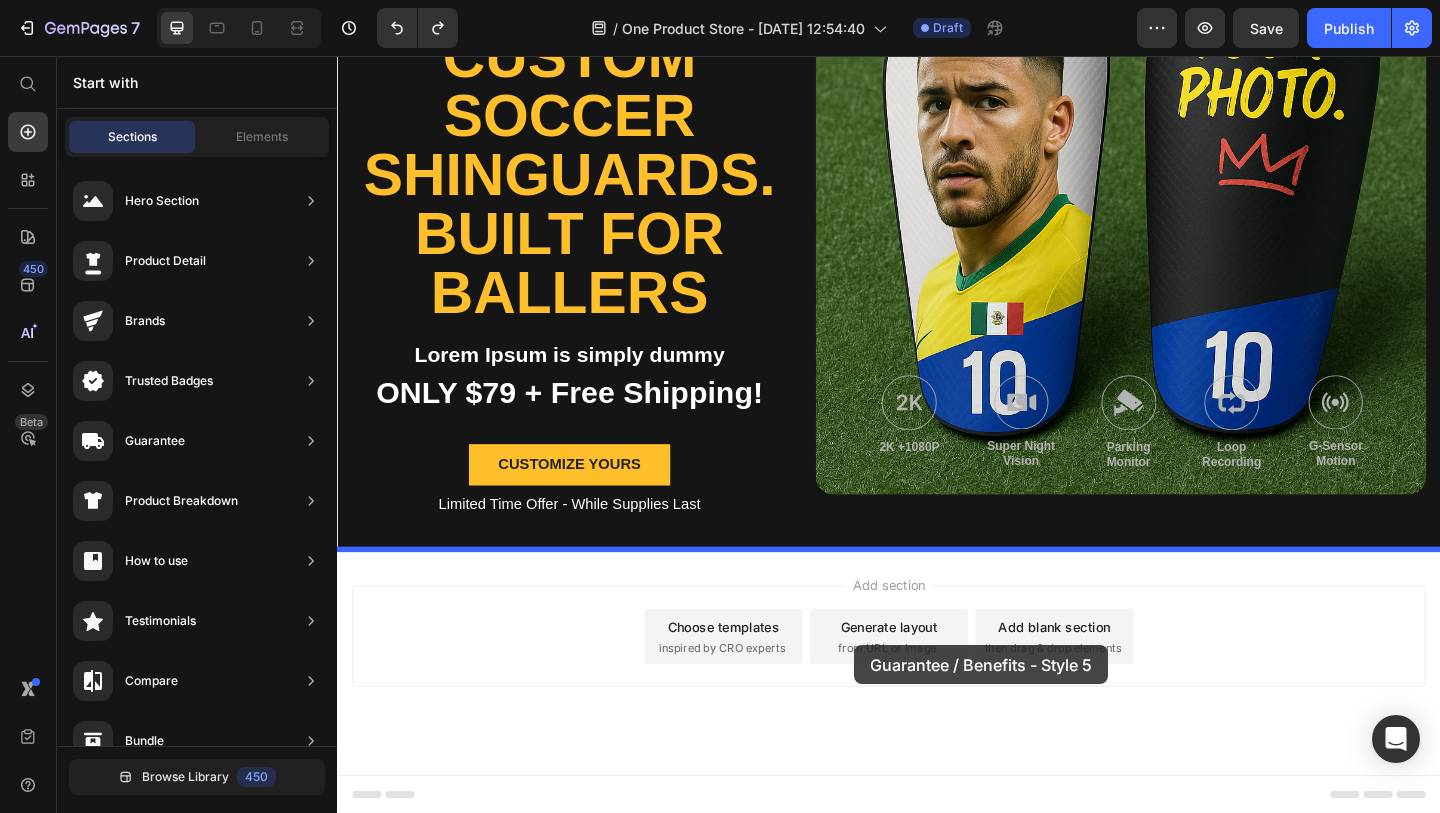 drag, startPoint x: 816, startPoint y: 577, endPoint x: 881, endPoint y: 717, distance: 154.35349 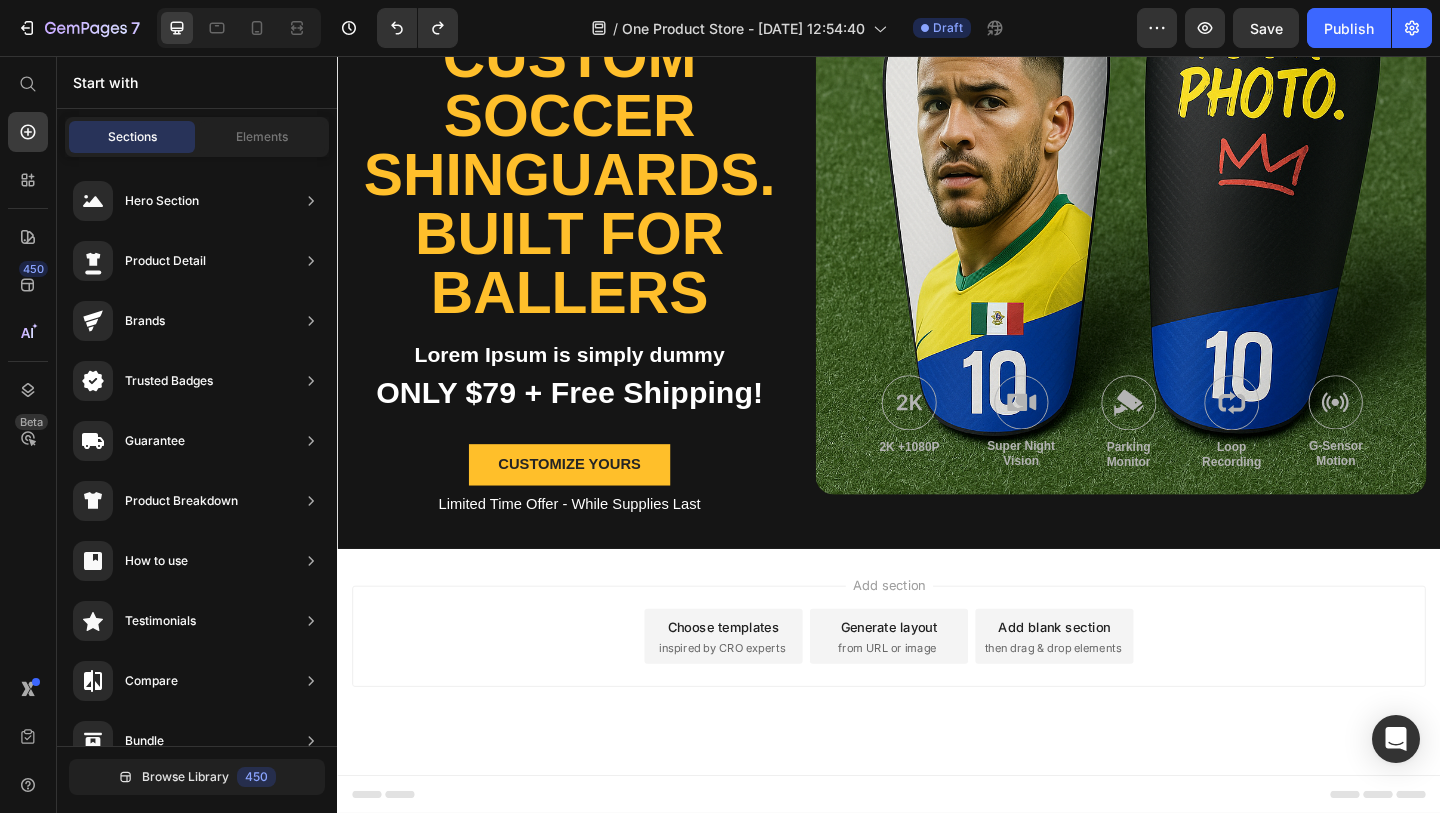 scroll, scrollTop: 289, scrollLeft: 0, axis: vertical 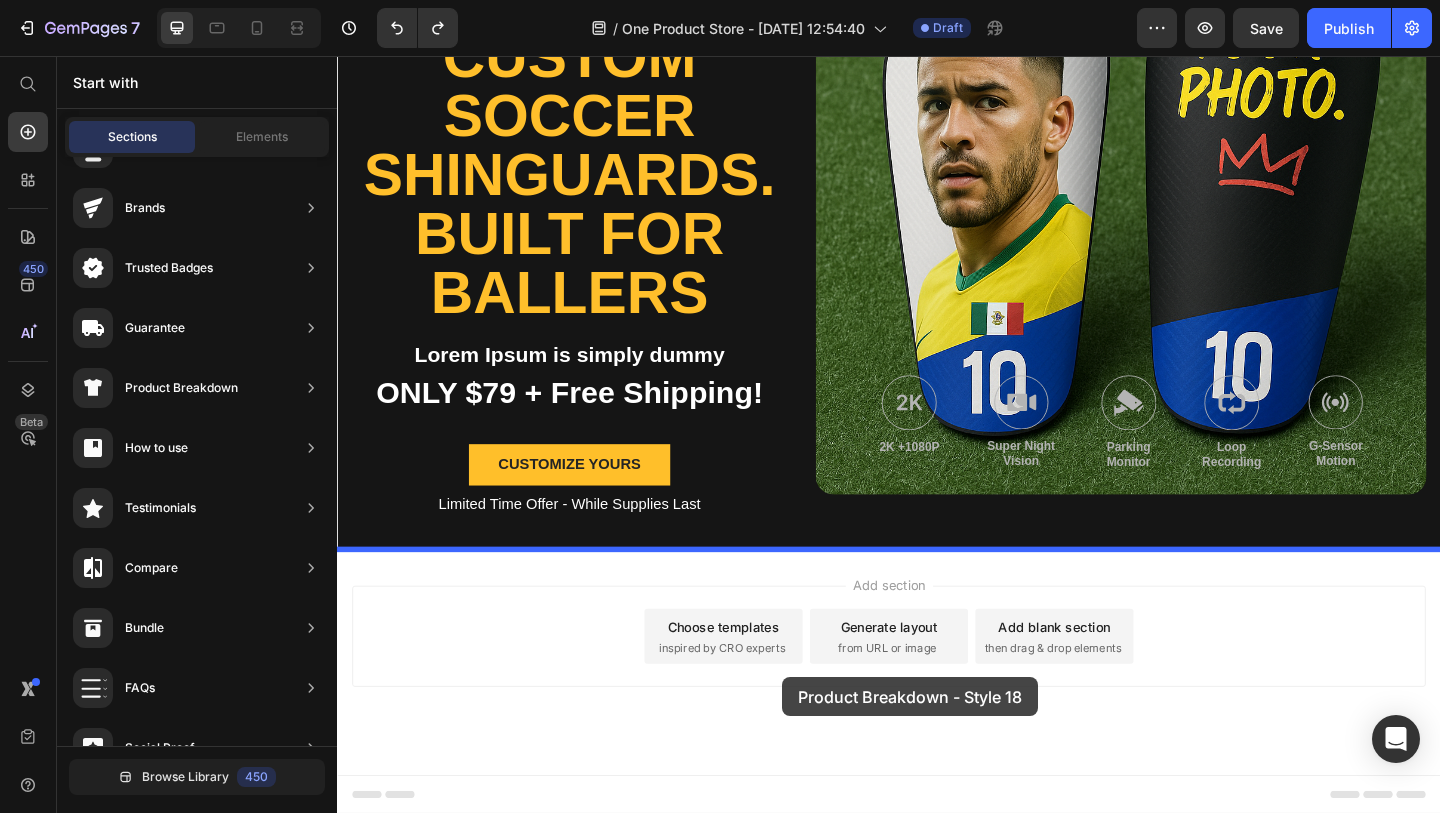 drag, startPoint x: 800, startPoint y: 684, endPoint x: 821, endPoint y: 732, distance: 52.392746 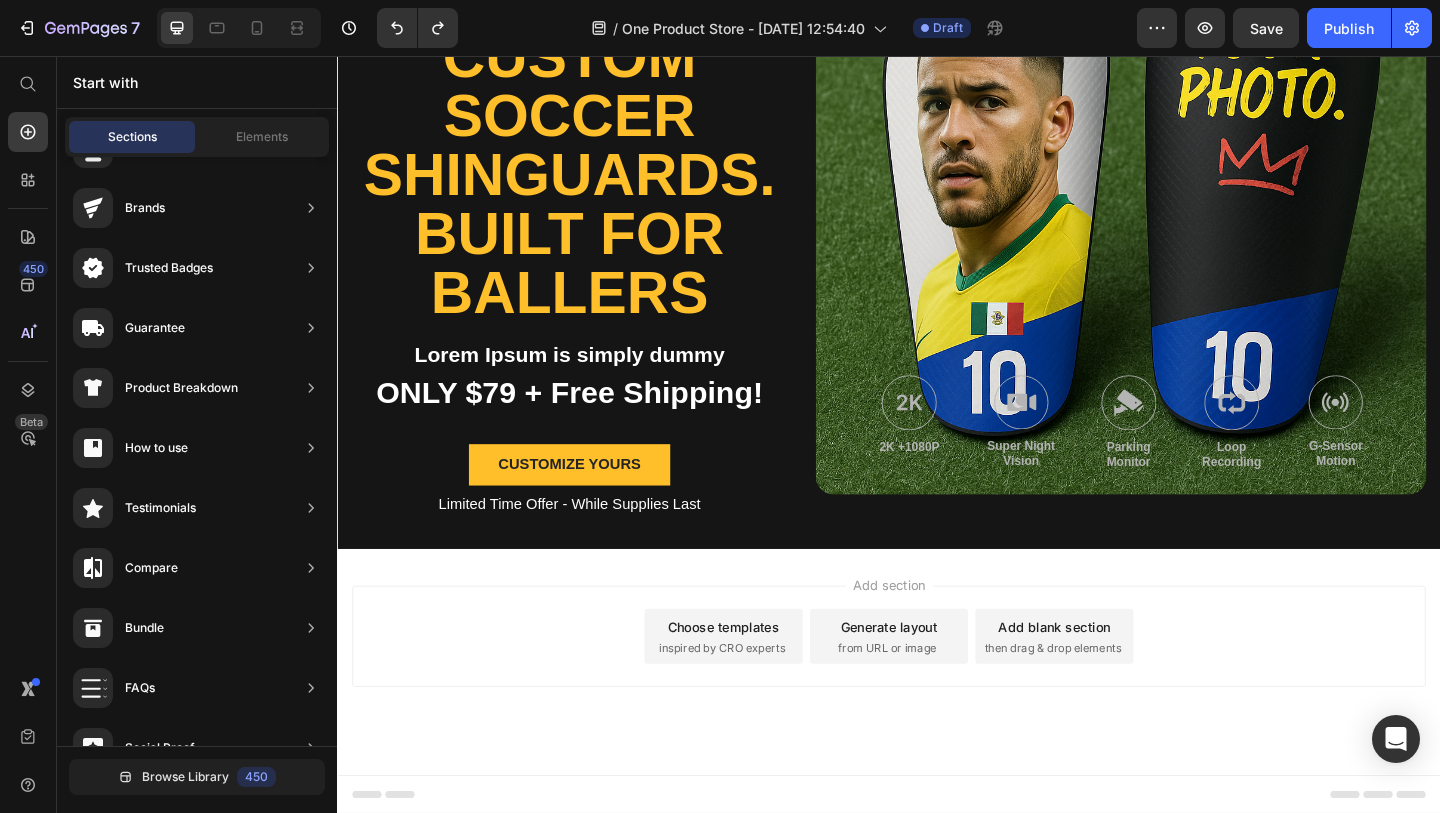 scroll, scrollTop: 289, scrollLeft: 0, axis: vertical 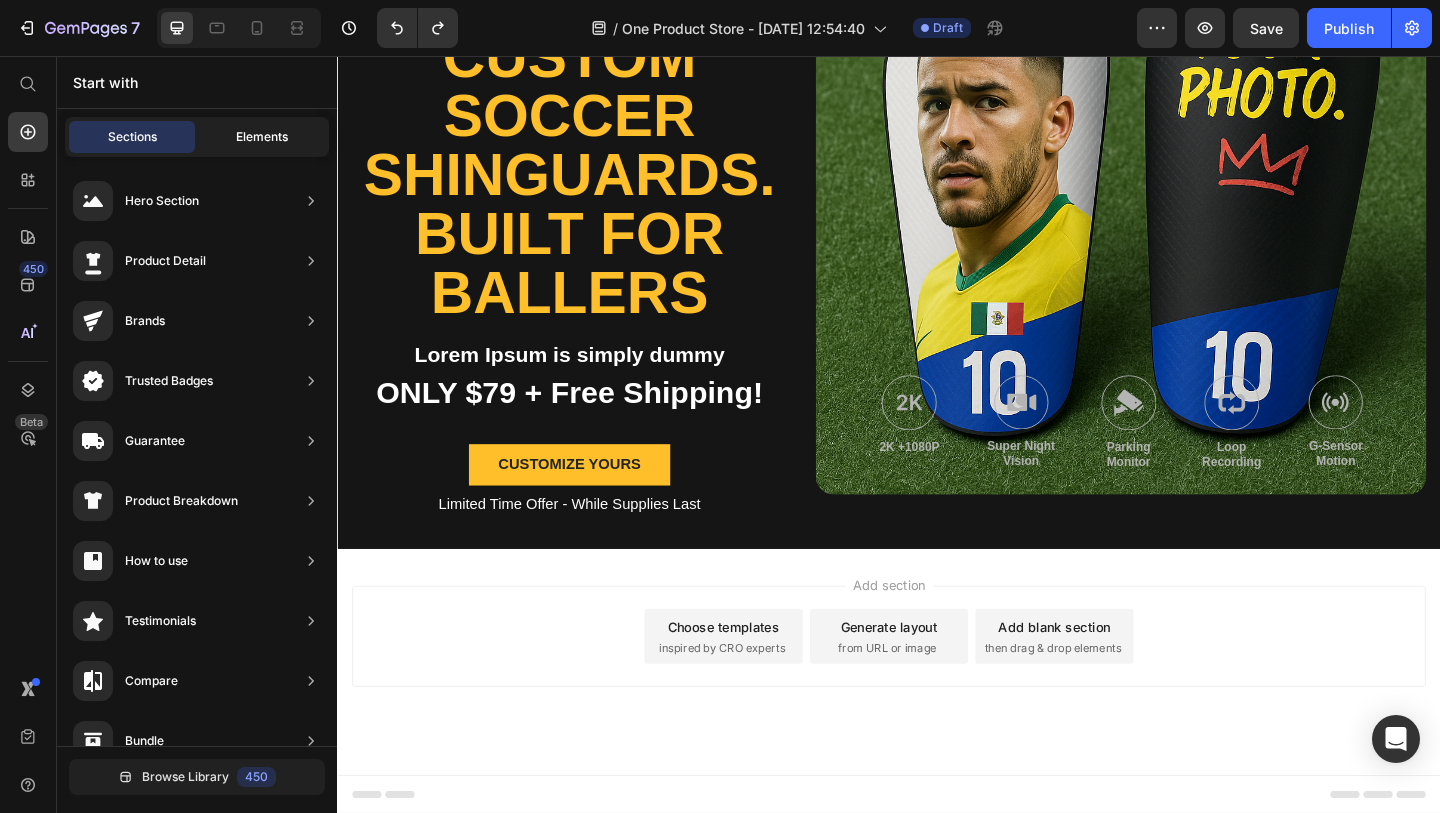 click on "Elements" at bounding box center [262, 137] 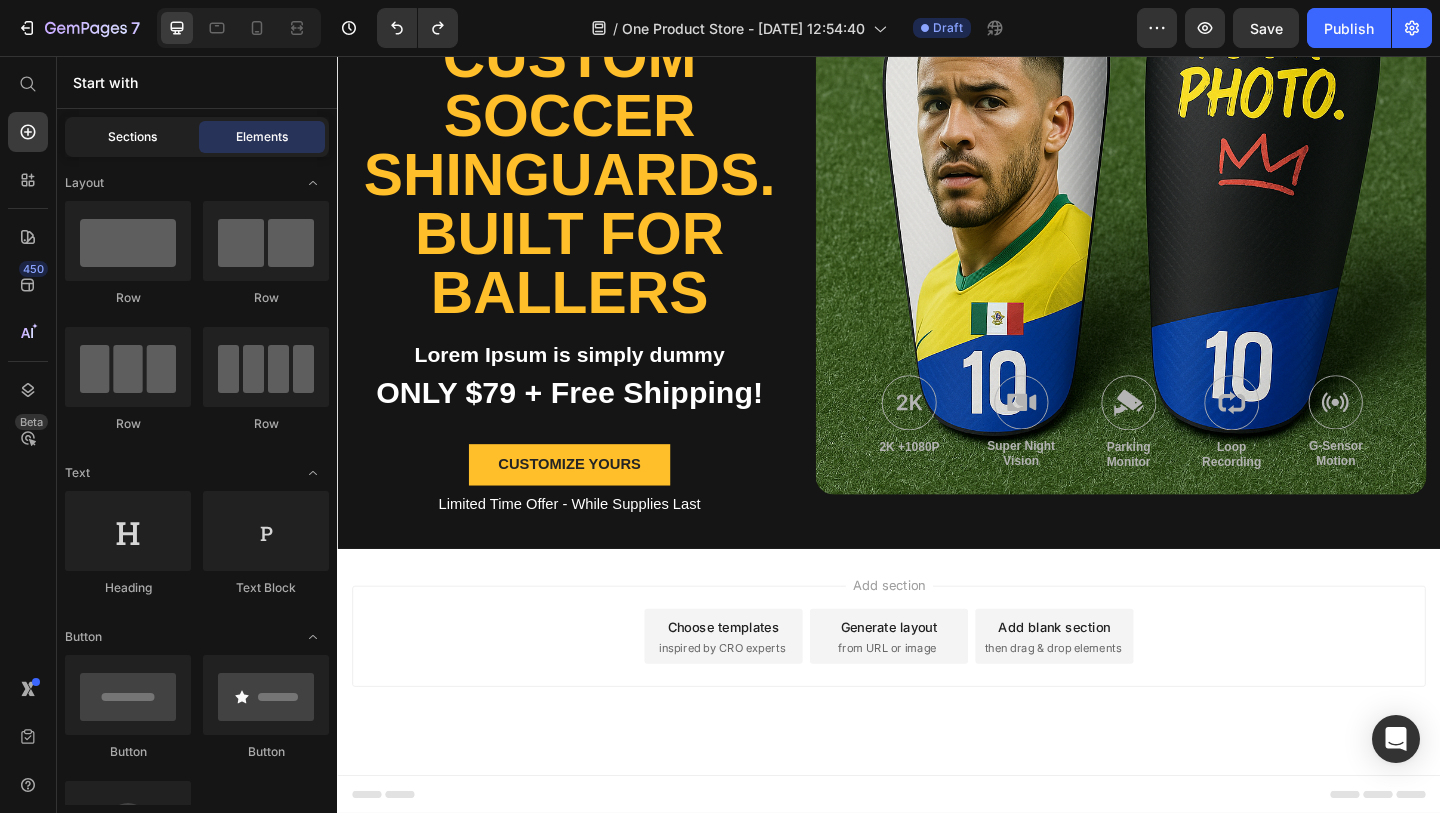 click on "Sections" at bounding box center [132, 137] 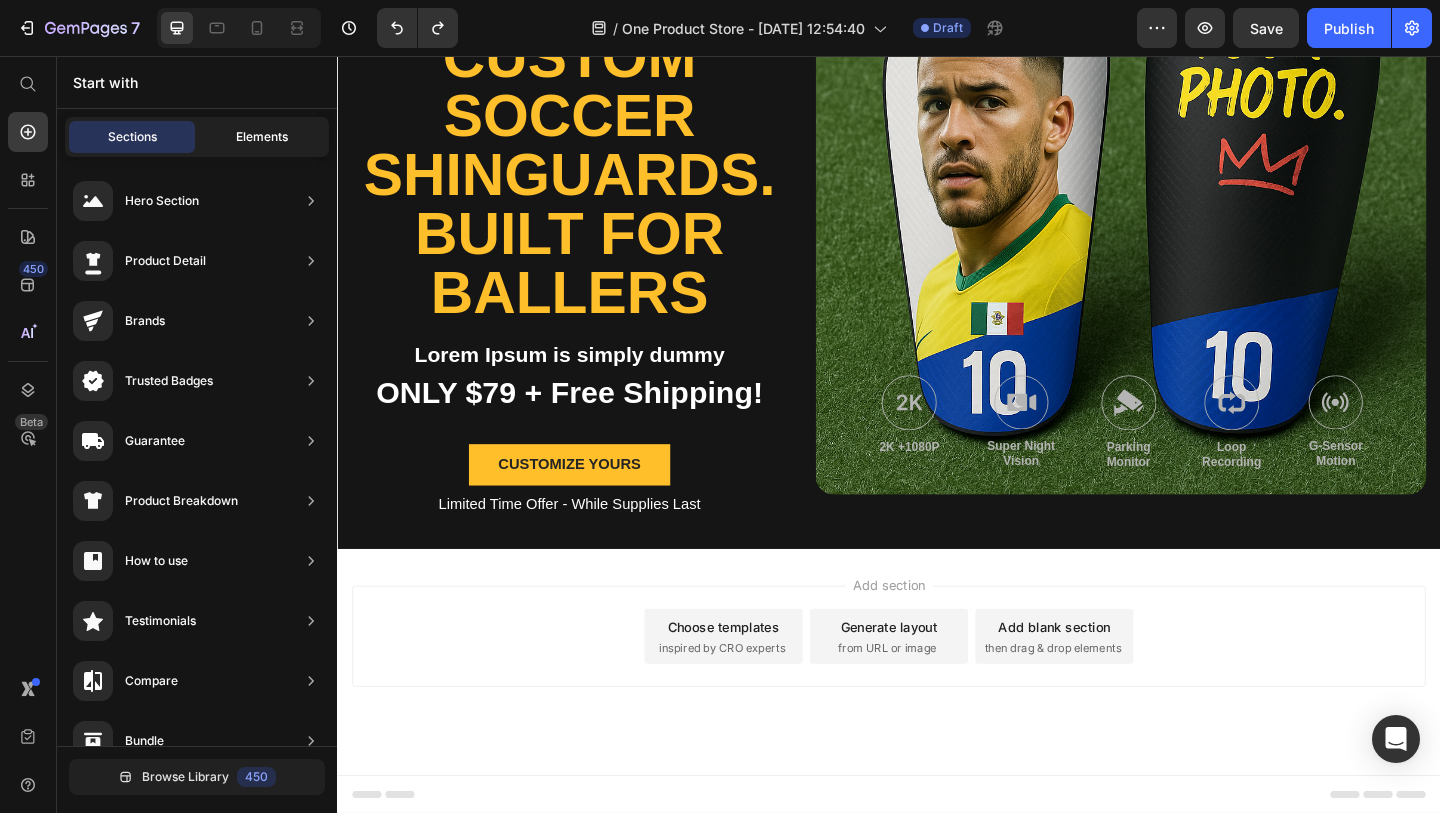 click on "Elements" 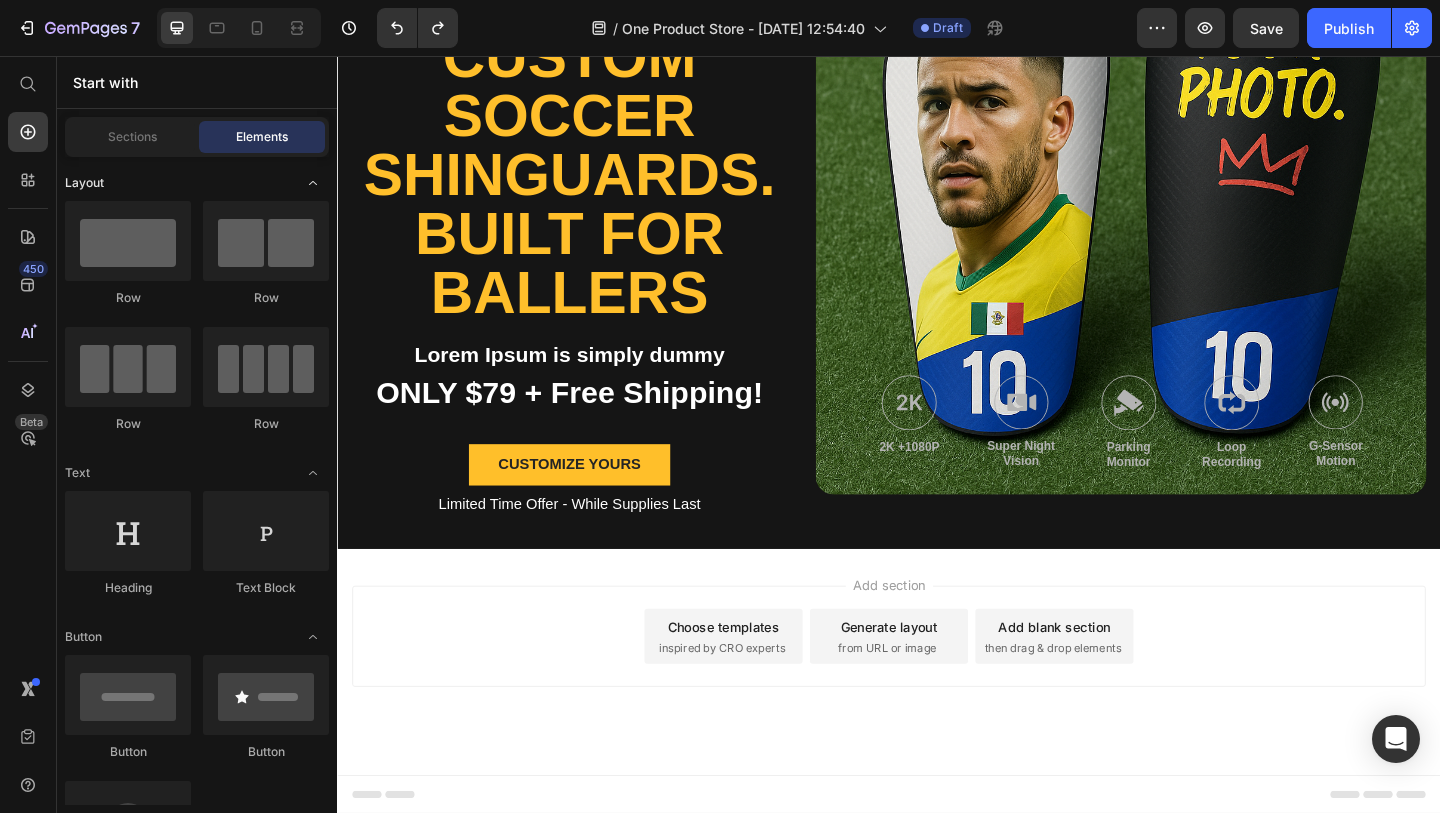 click on "Layout" 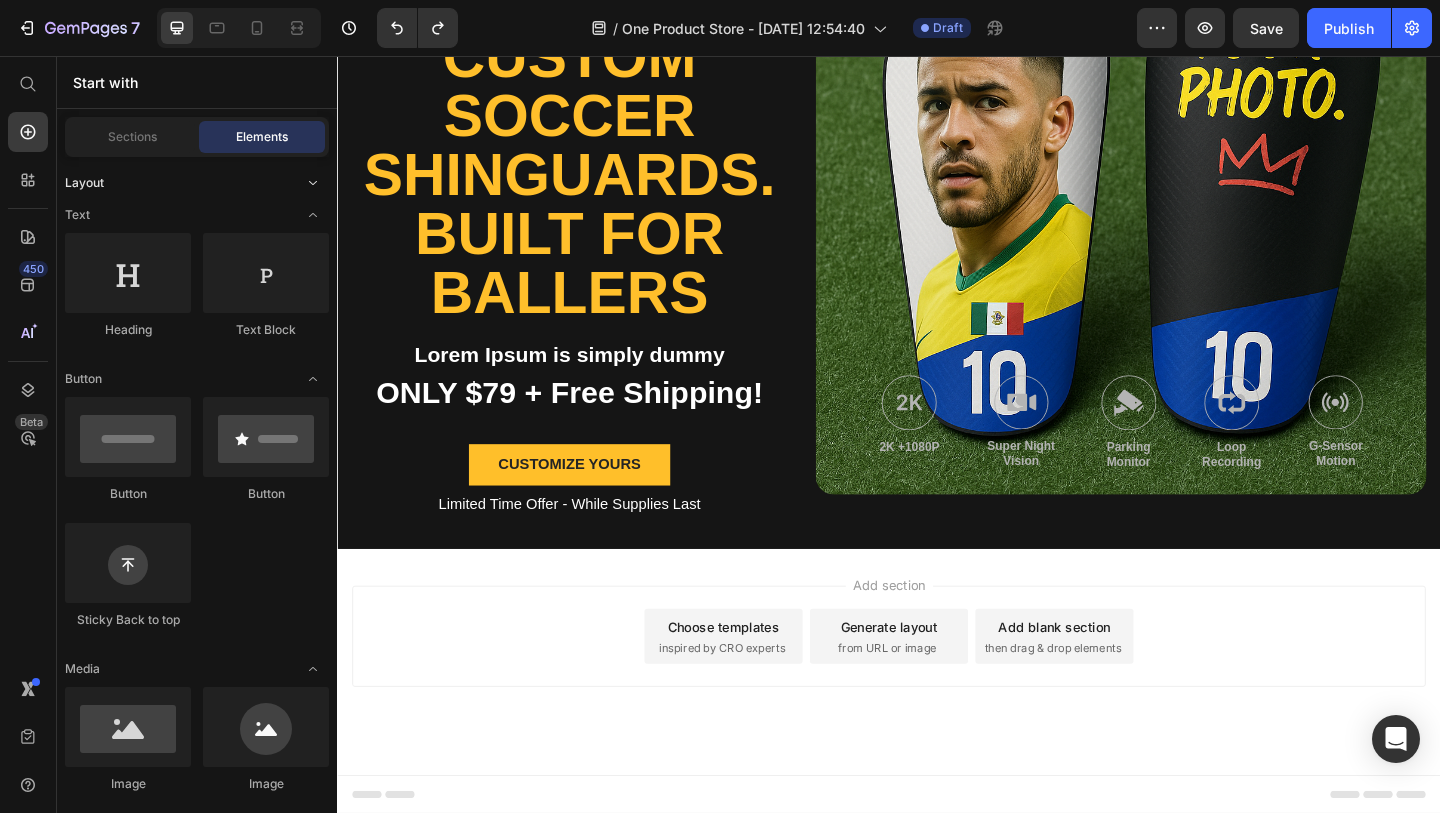 click on "Layout" 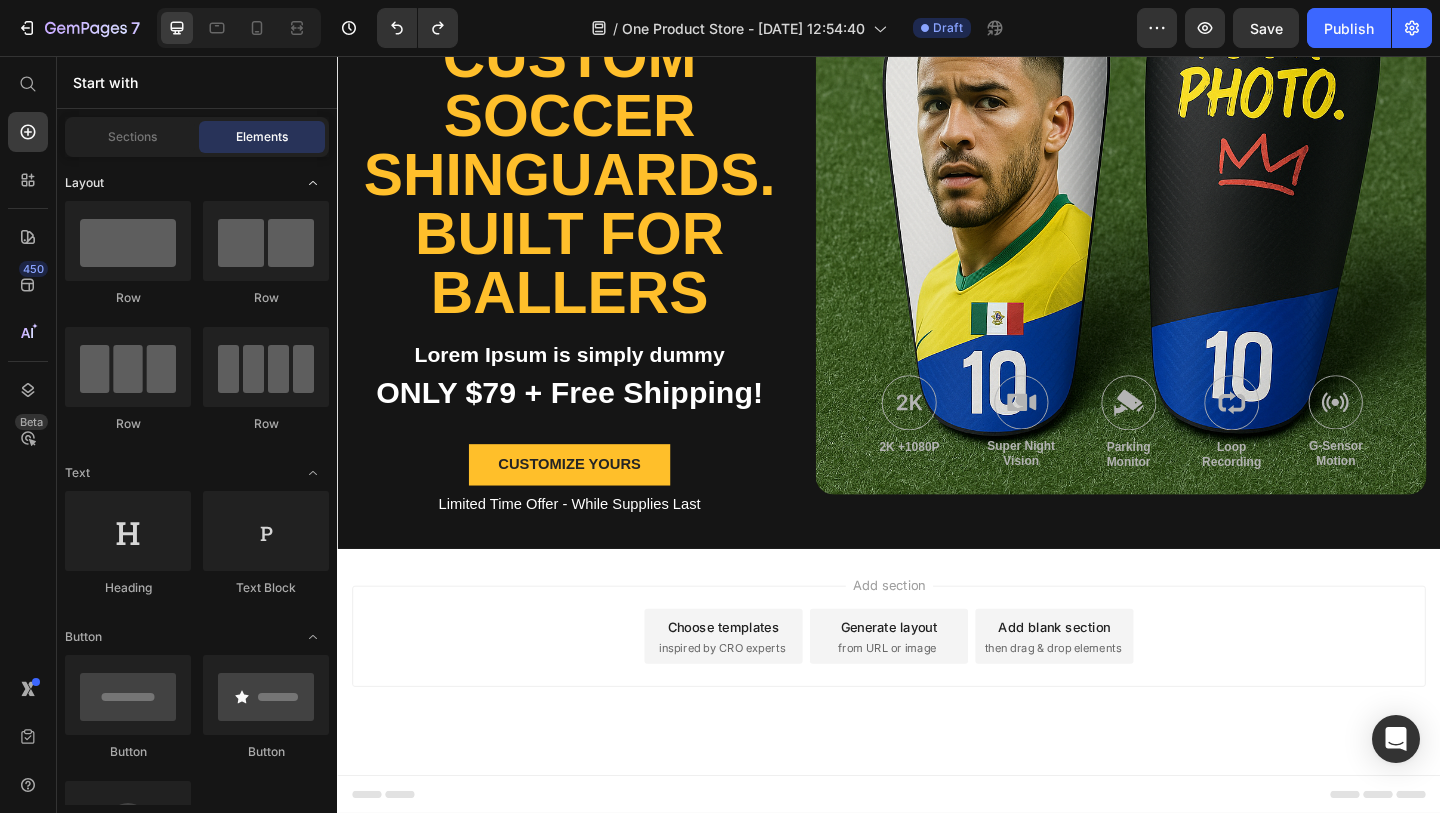 click on "Layout" 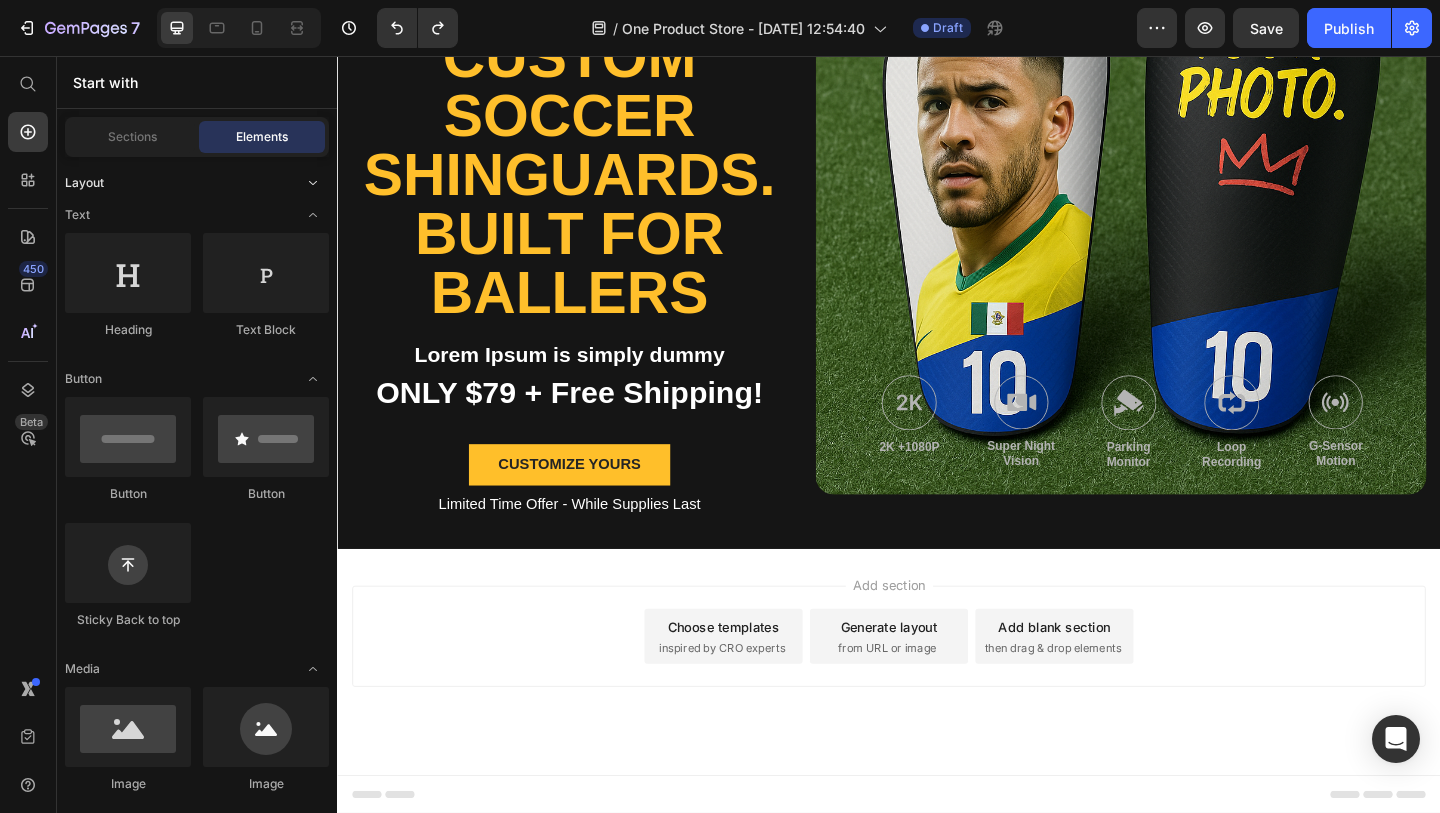 click on "Layout" 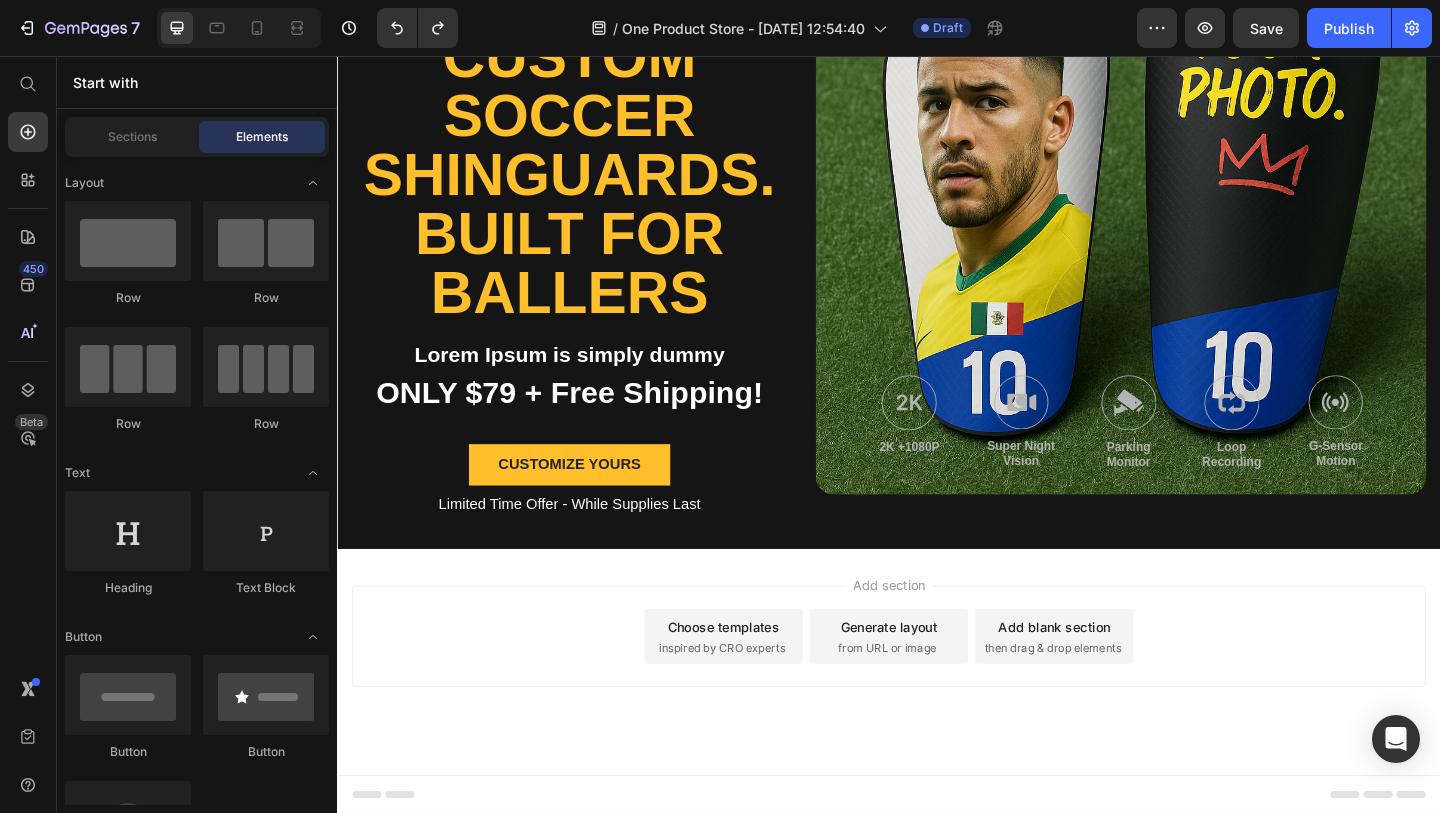 click on "inspired by CRO experts" at bounding box center [755, 700] 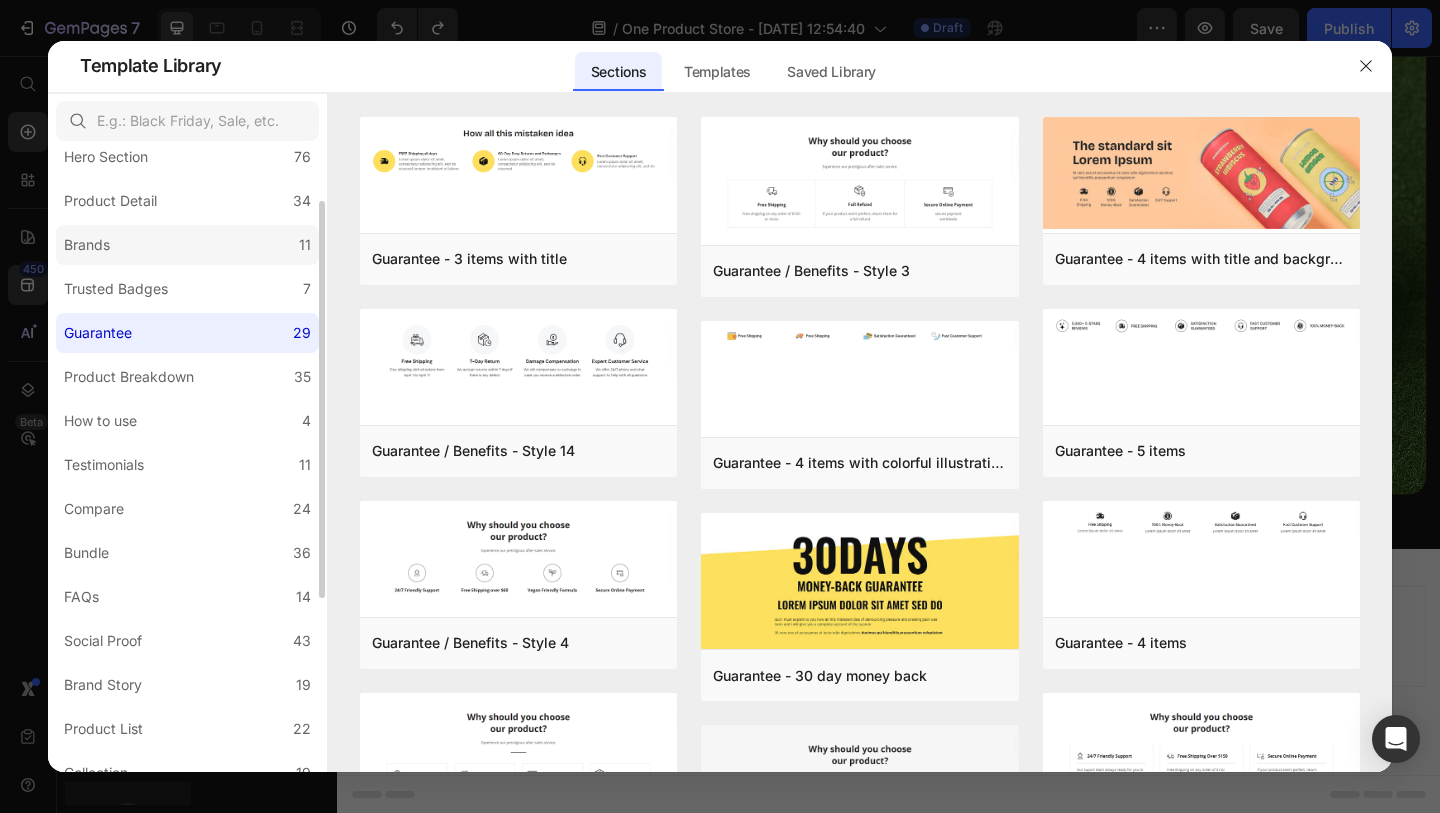 scroll, scrollTop: 87, scrollLeft: 0, axis: vertical 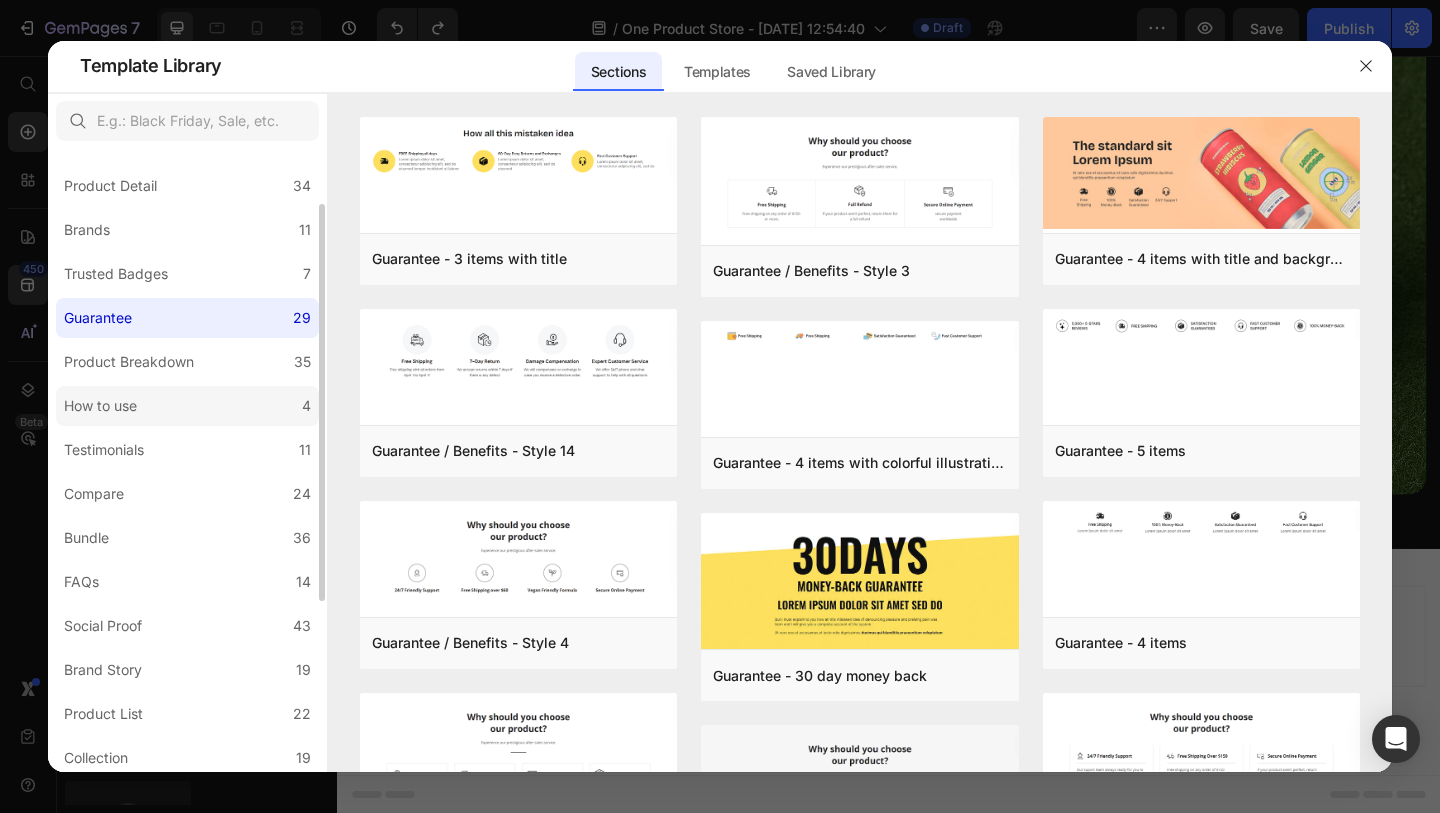 click on "How to use 4" 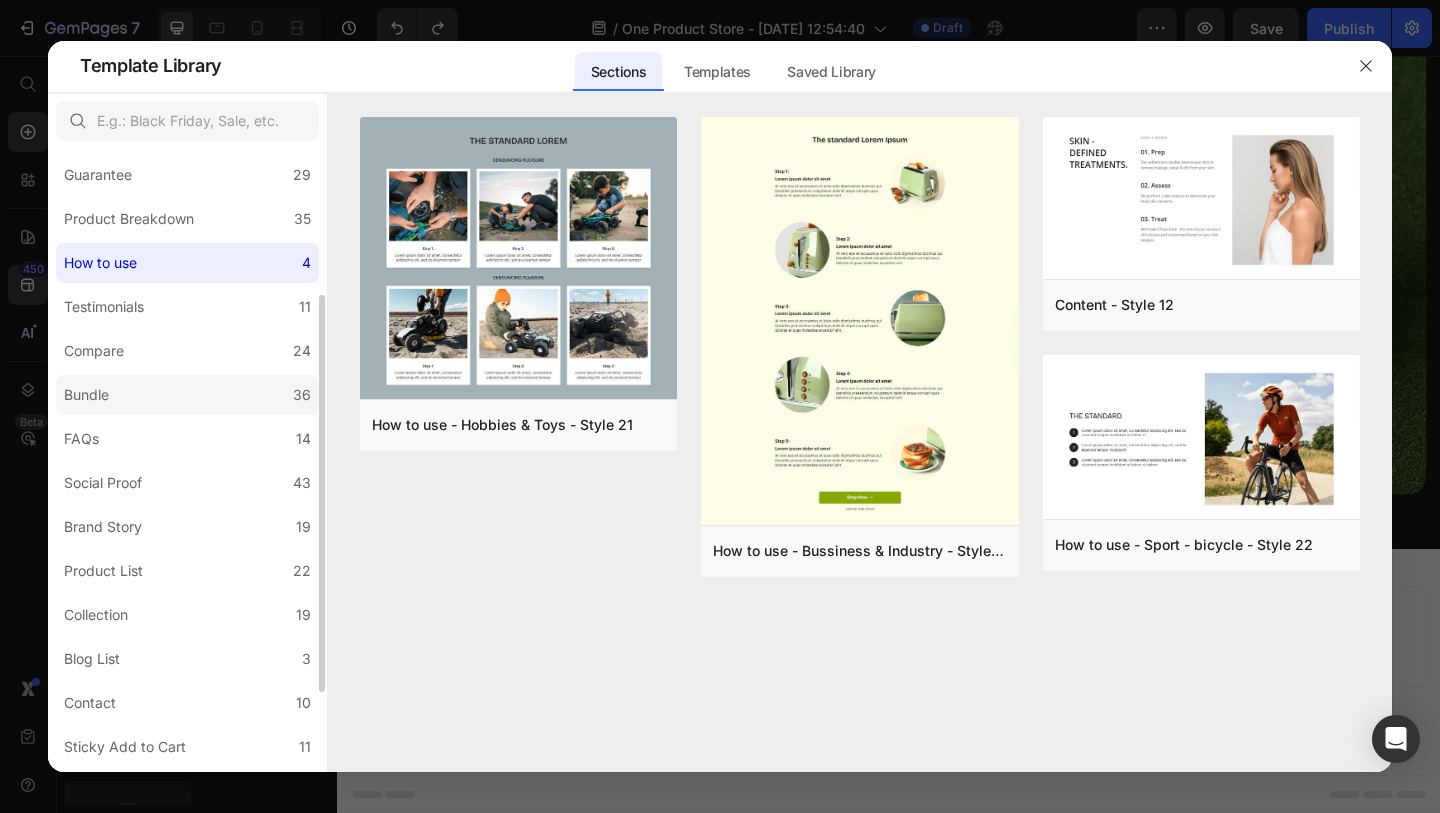 scroll, scrollTop: 356, scrollLeft: 0, axis: vertical 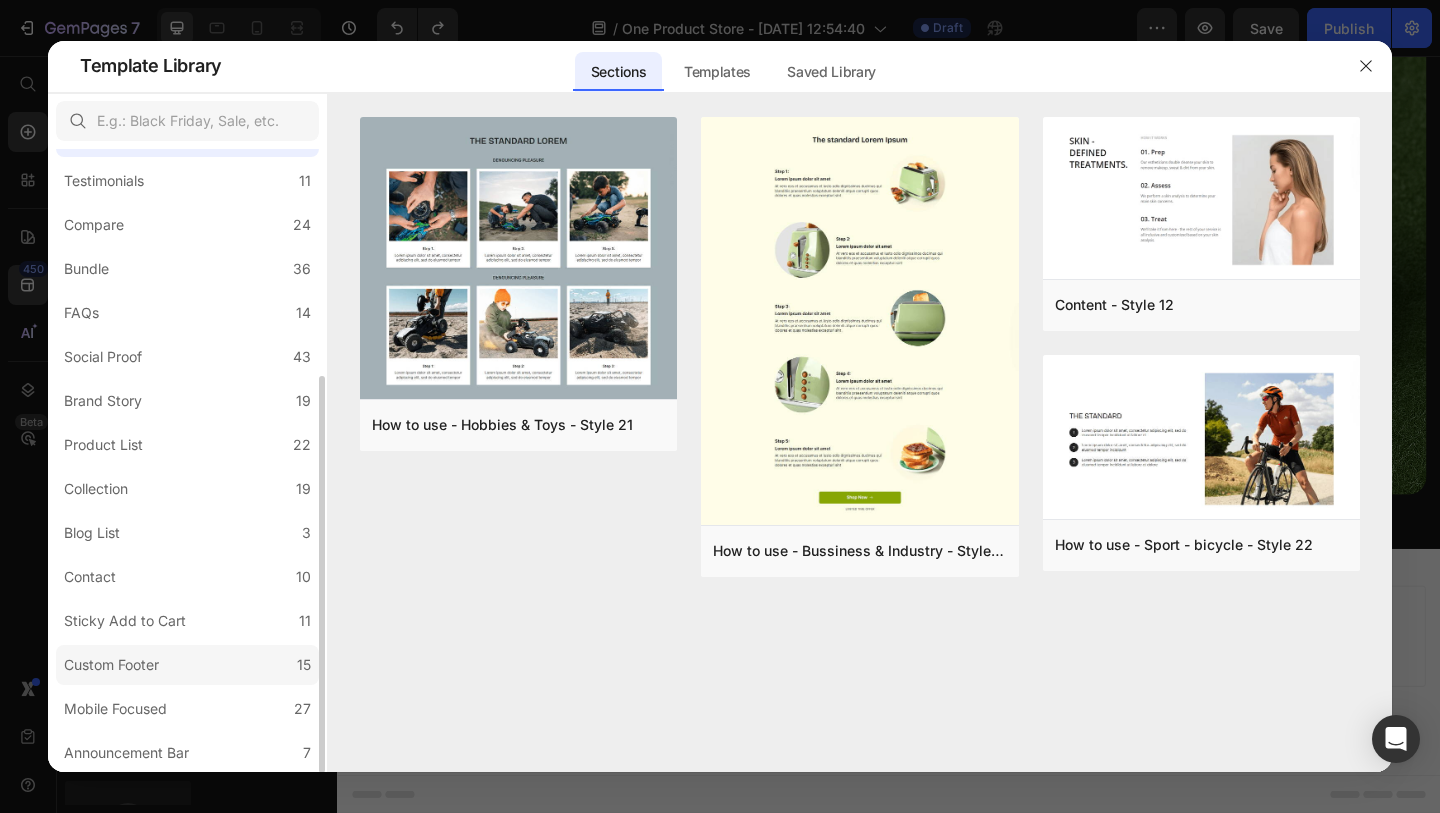 click on "Custom Footer 15" 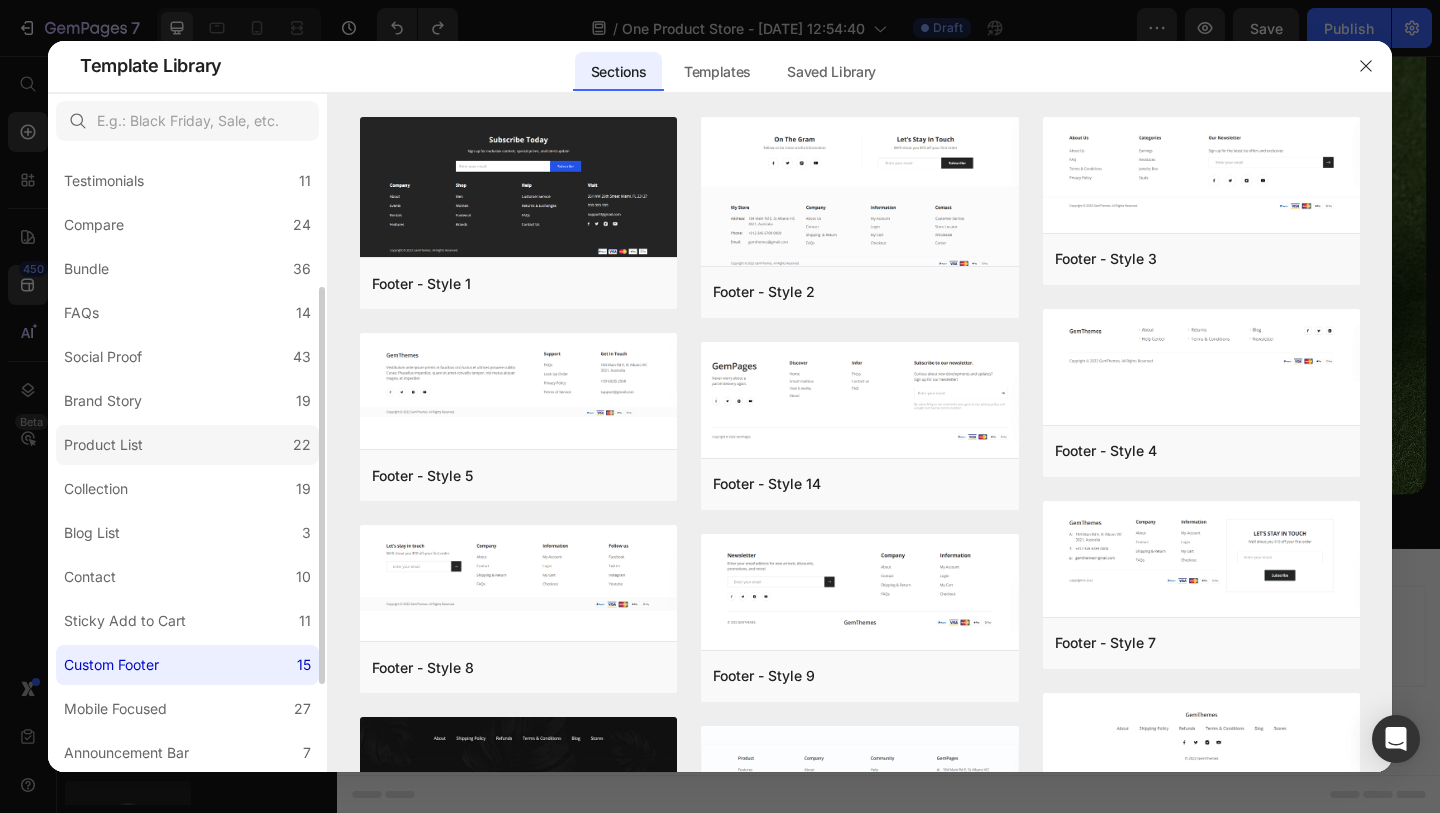 scroll, scrollTop: 0, scrollLeft: 0, axis: both 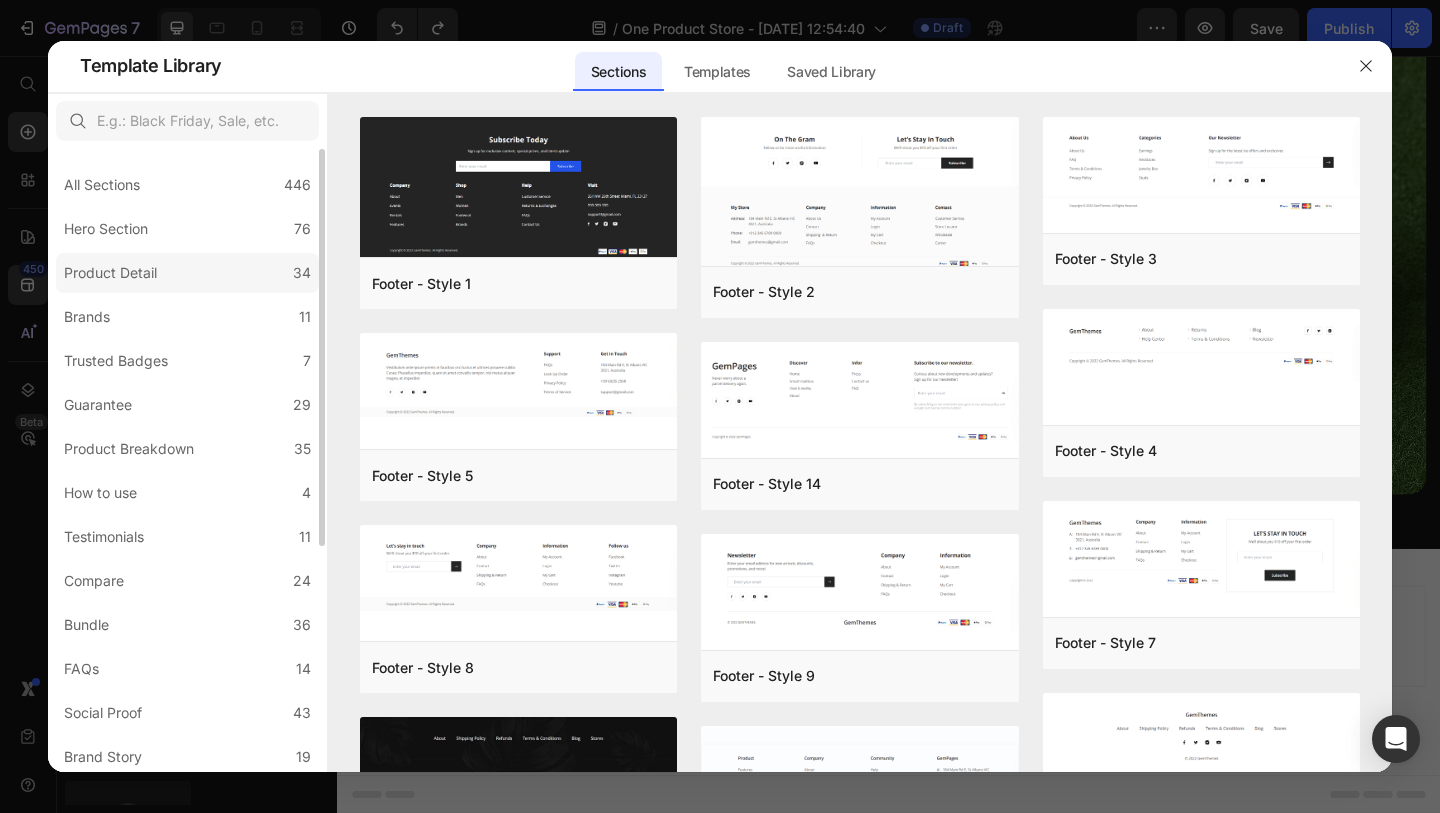 click on "Product Detail 34" 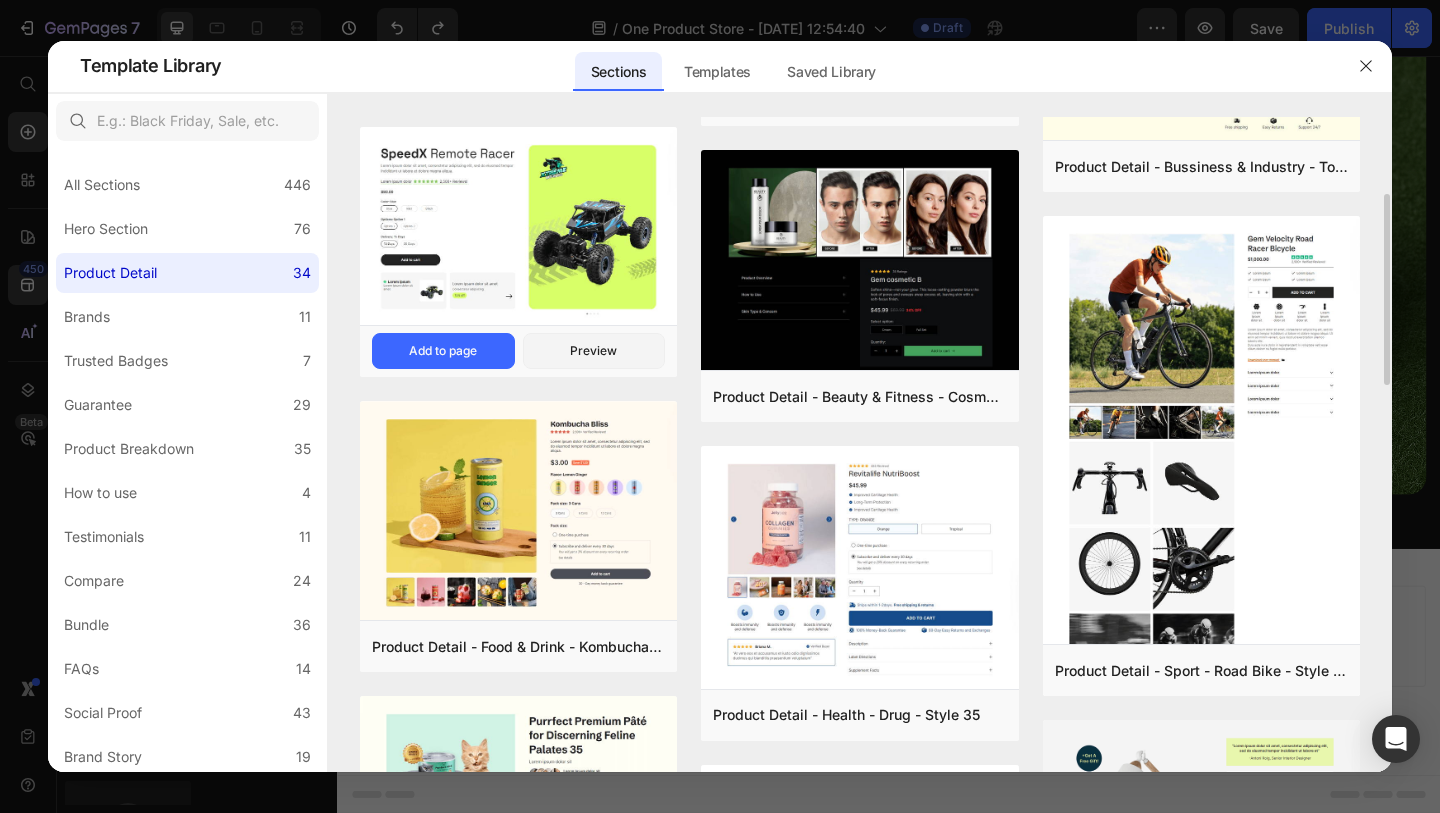 scroll, scrollTop: 322, scrollLeft: 0, axis: vertical 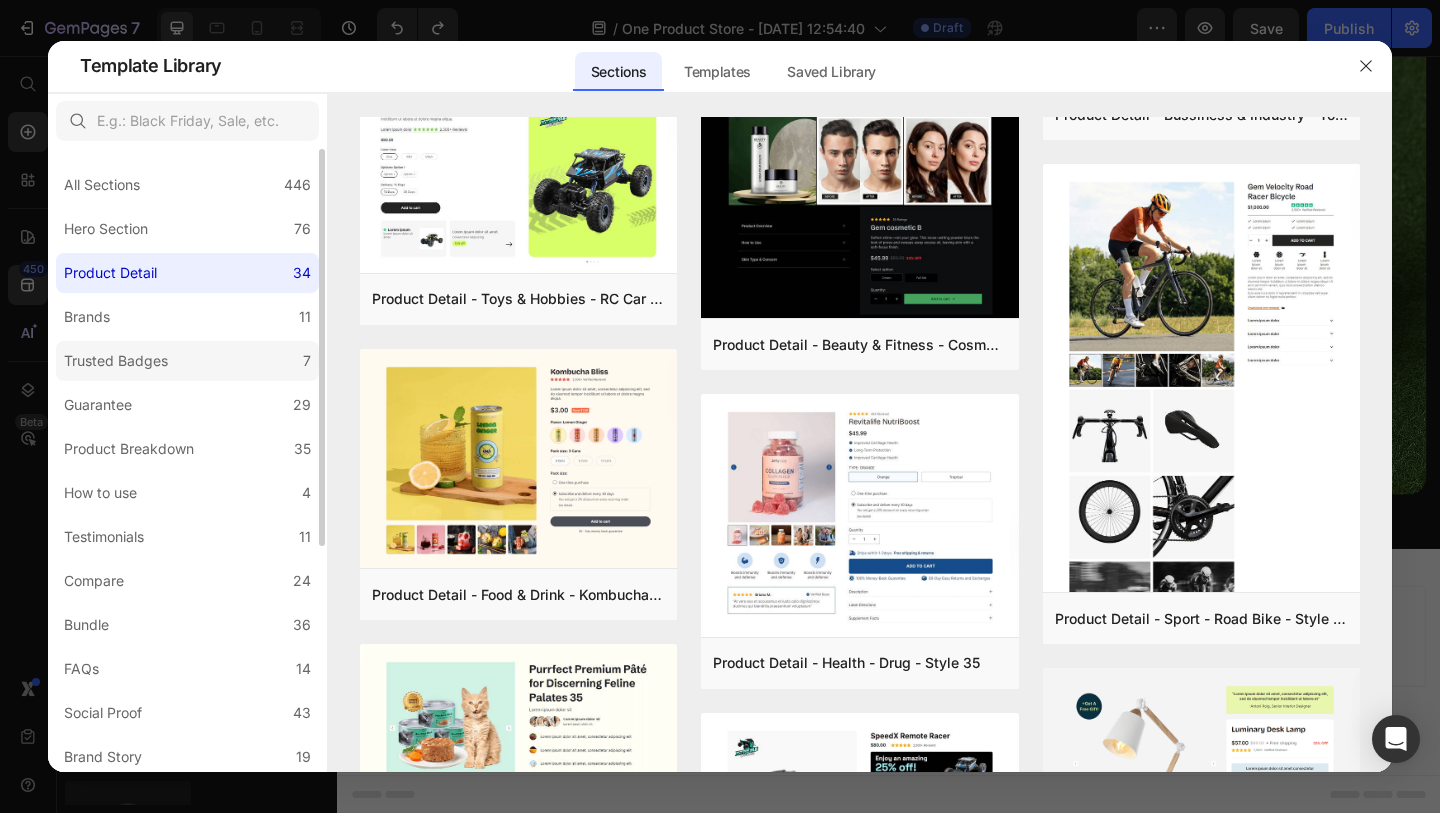 click on "Trusted Badges 7" 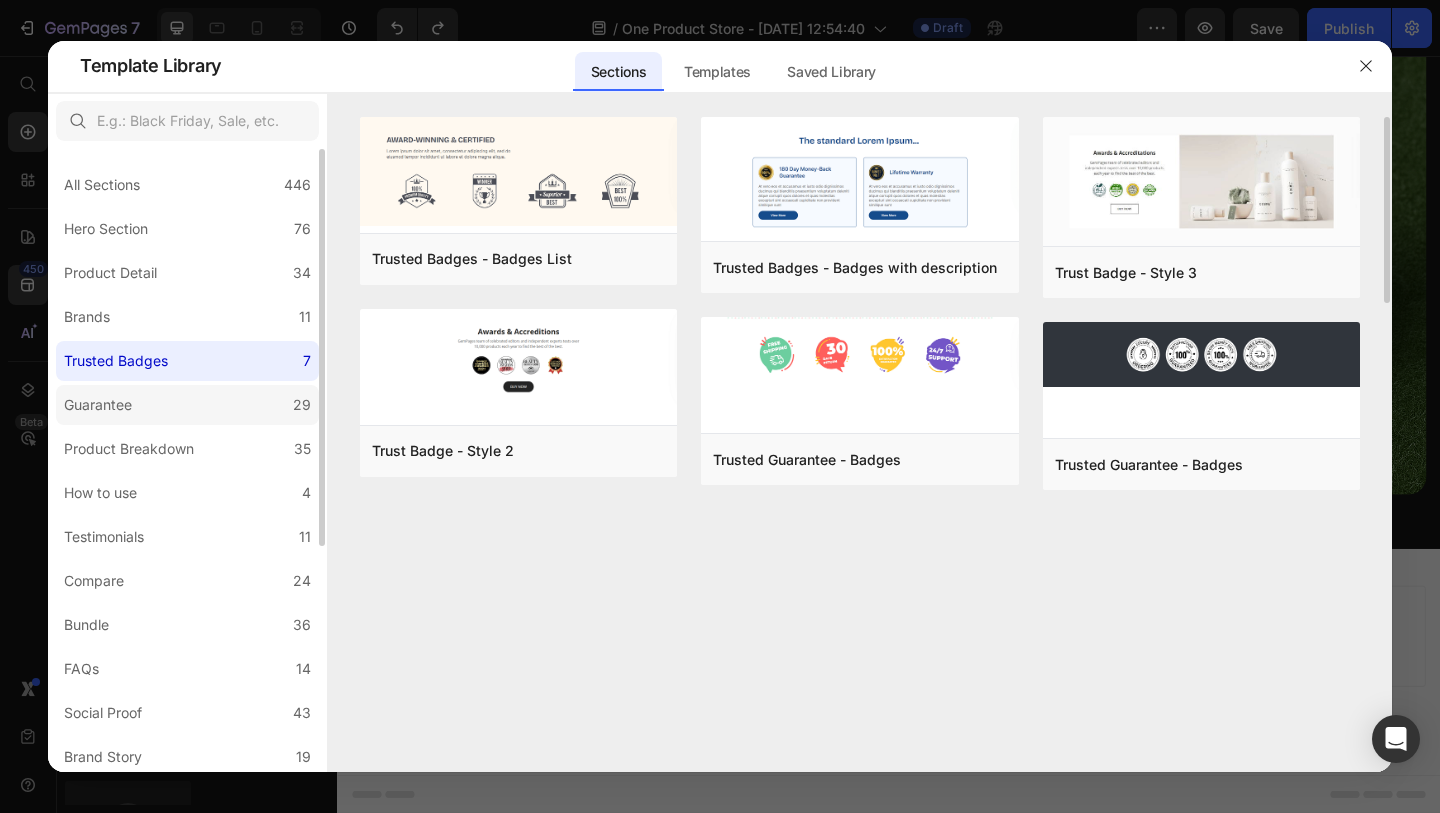 click on "Guarantee 29" 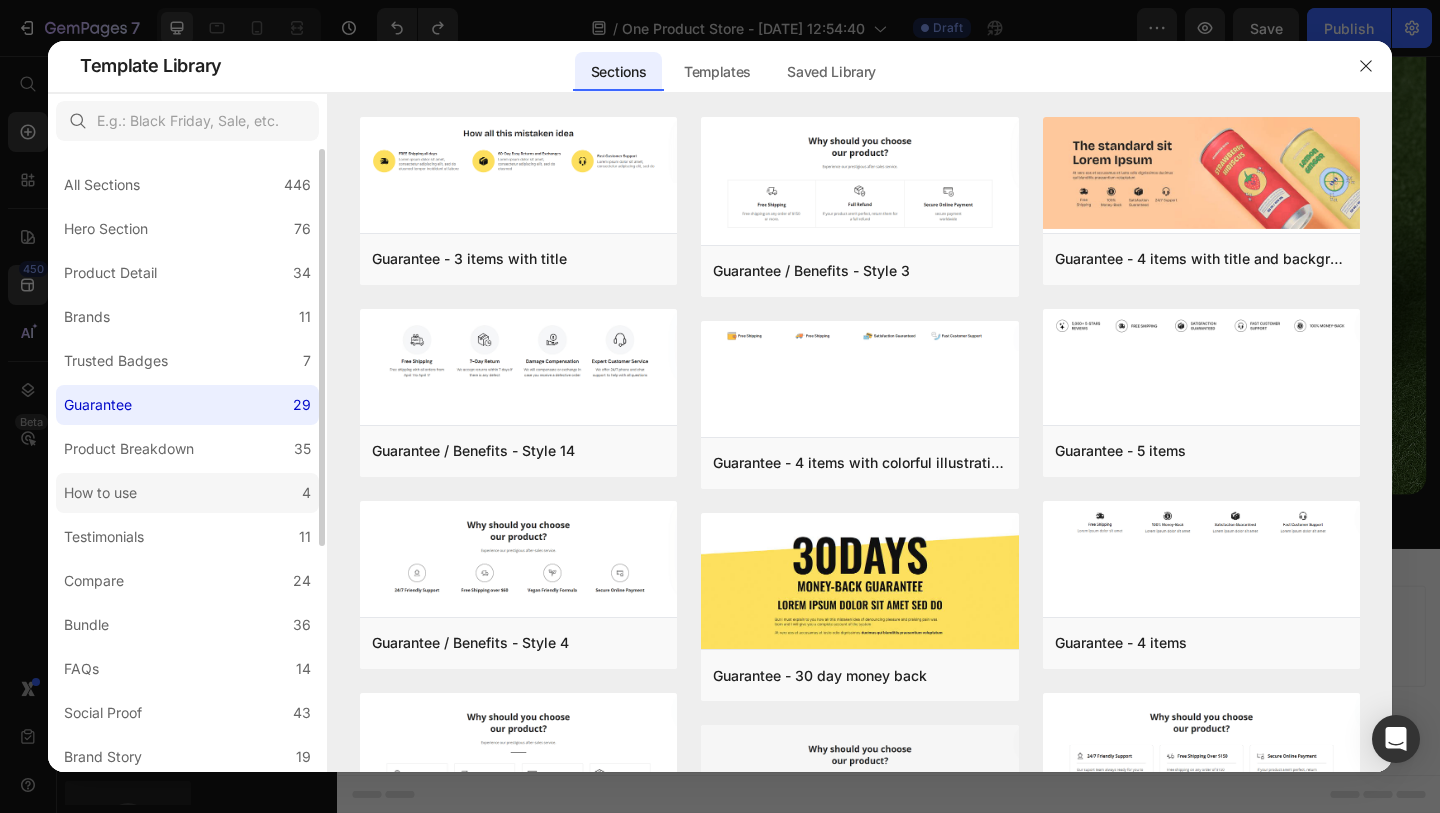 click on "How to use 4" 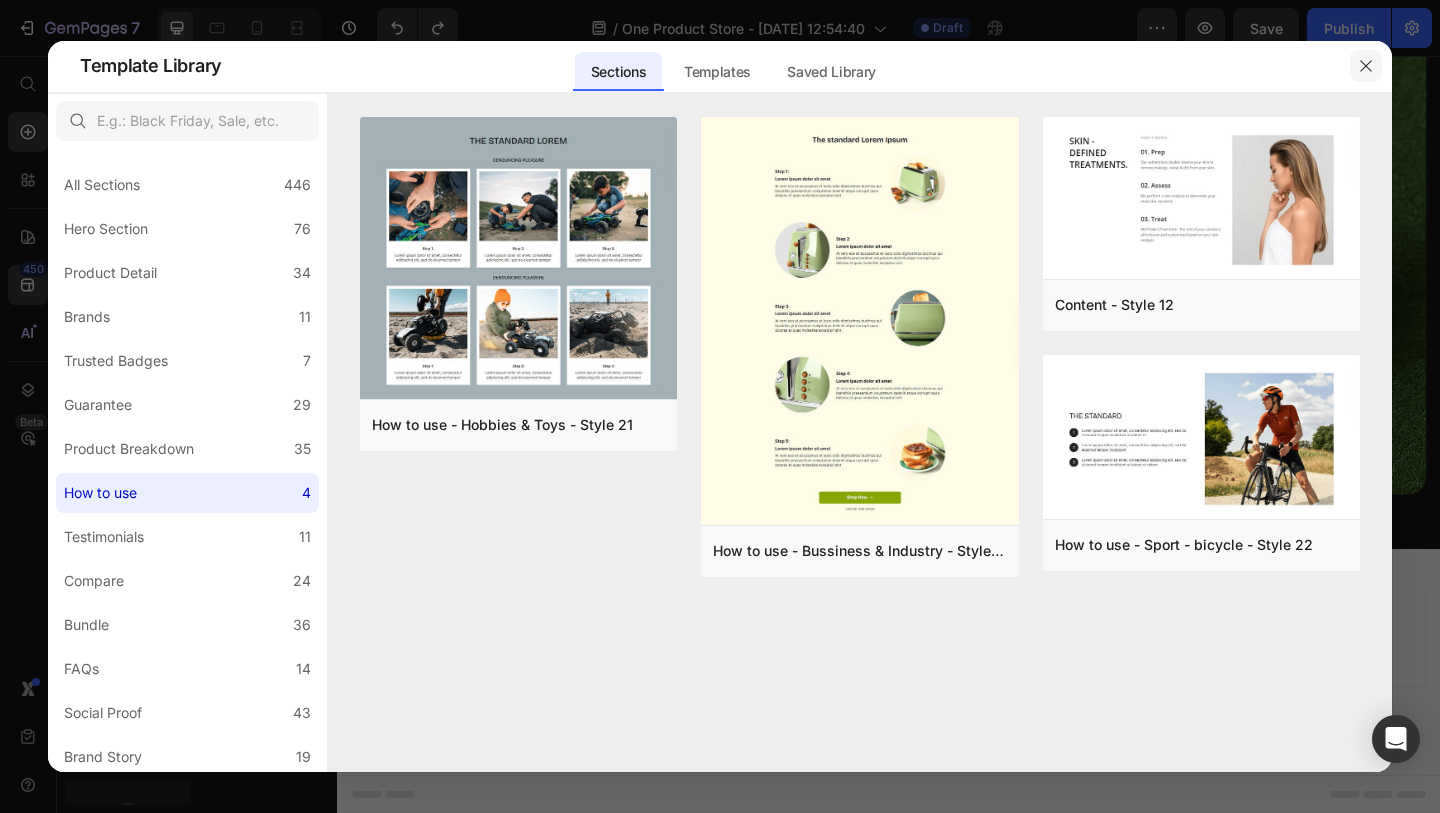 click 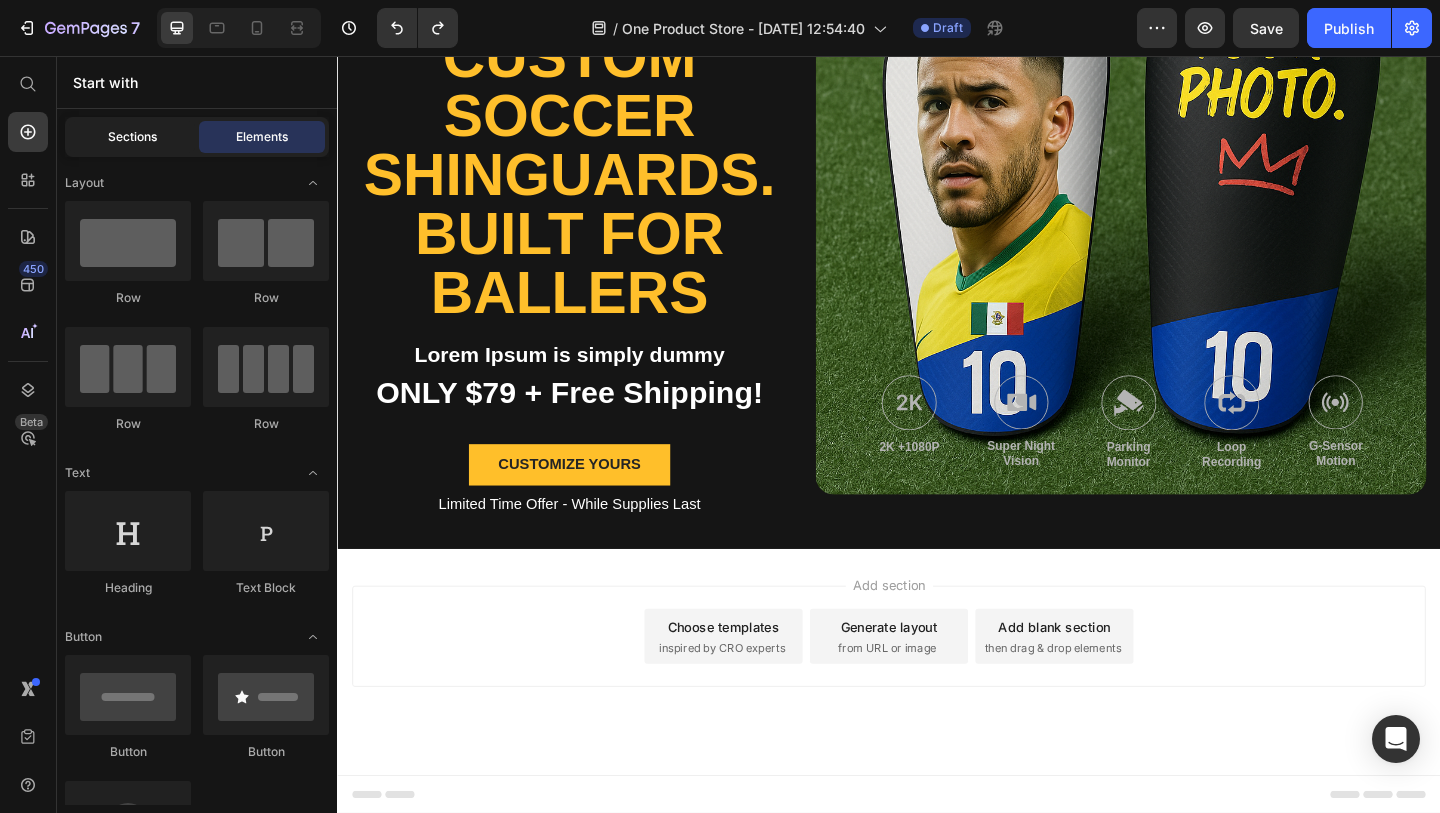 click on "Sections" 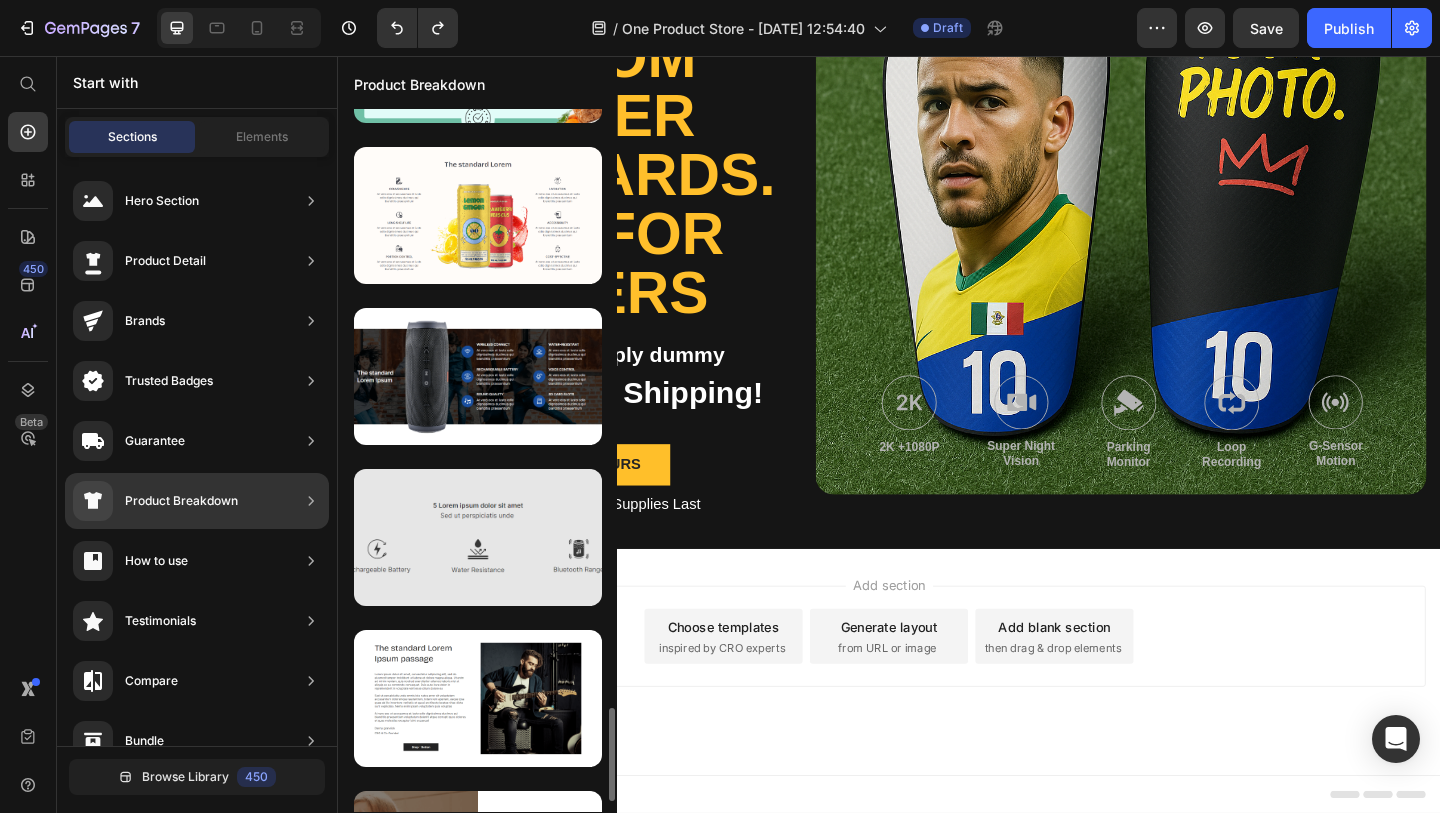 scroll, scrollTop: 4598, scrollLeft: 0, axis: vertical 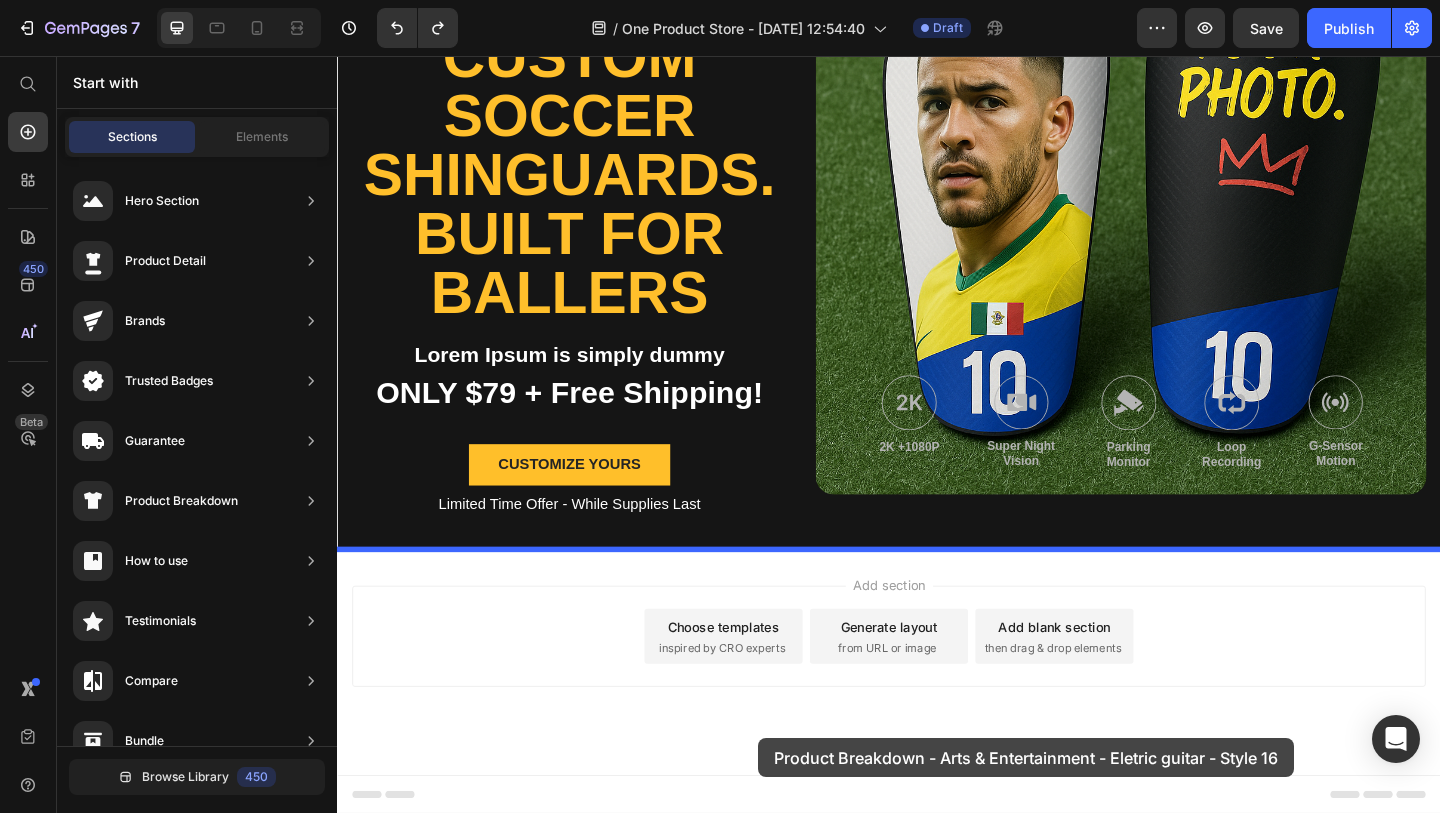 drag, startPoint x: 790, startPoint y: 522, endPoint x: 760, endPoint y: 785, distance: 264.7055 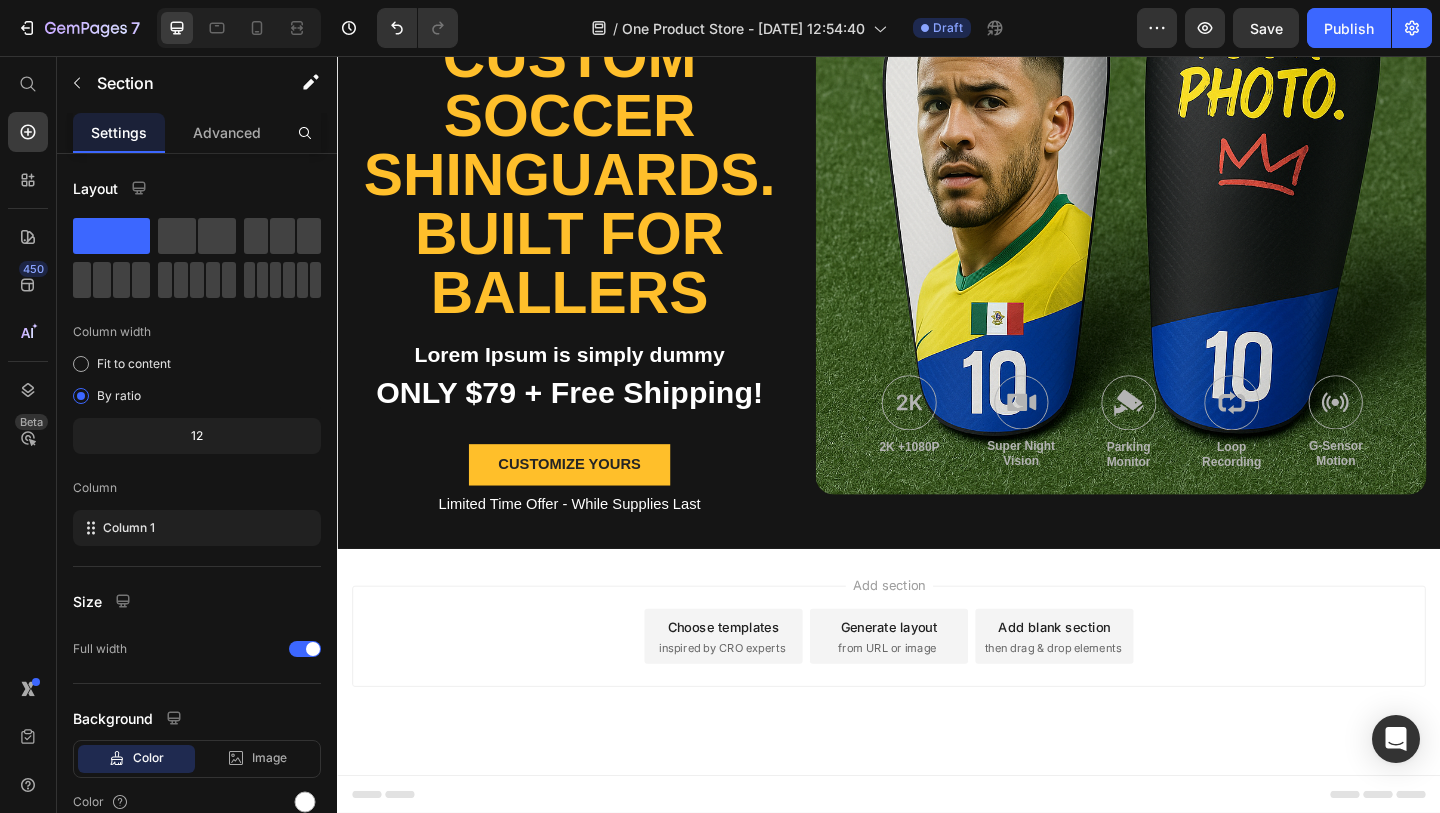 scroll, scrollTop: 289, scrollLeft: 0, axis: vertical 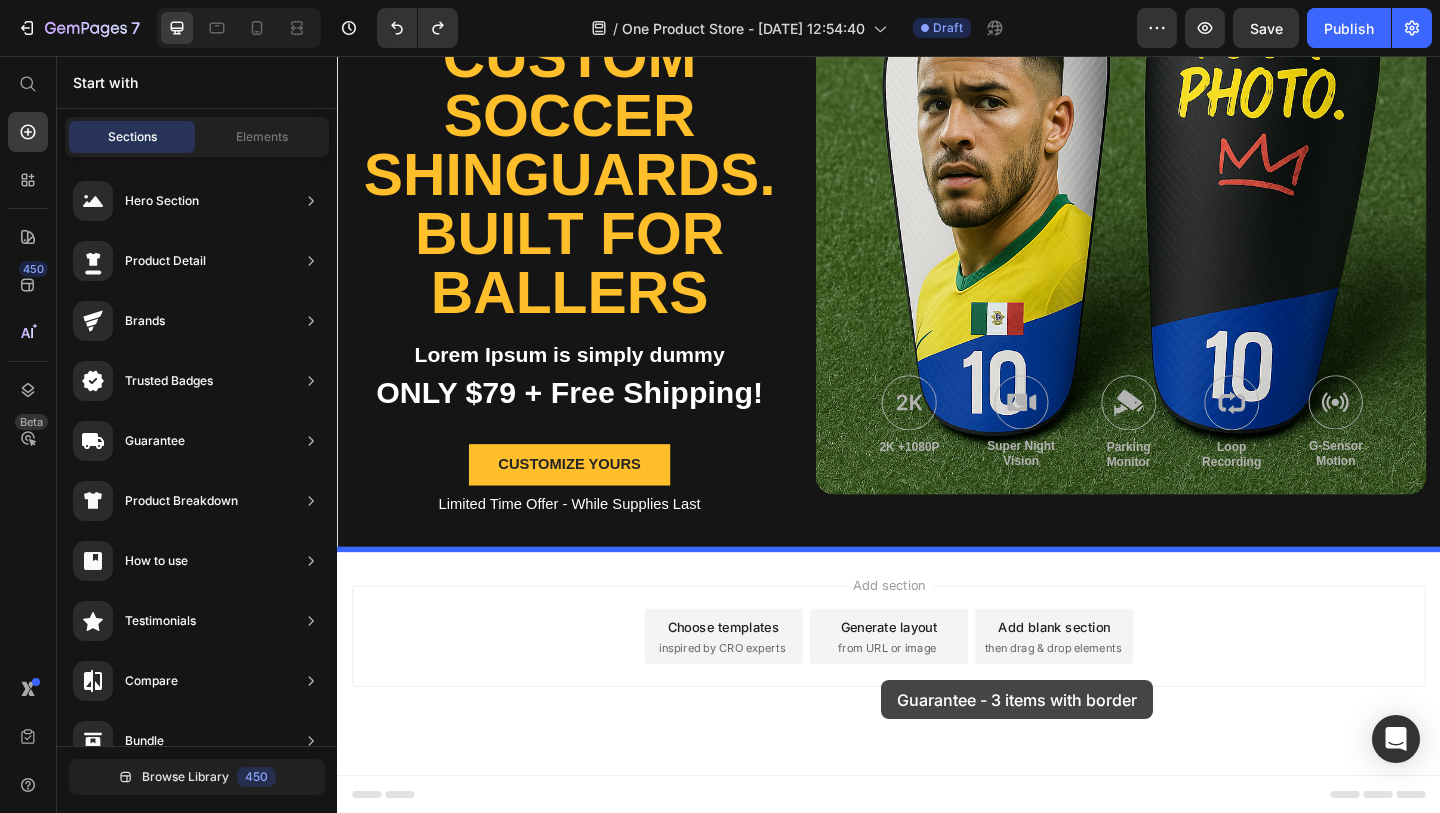 drag, startPoint x: 803, startPoint y: 574, endPoint x: 913, endPoint y: 736, distance: 195.81624 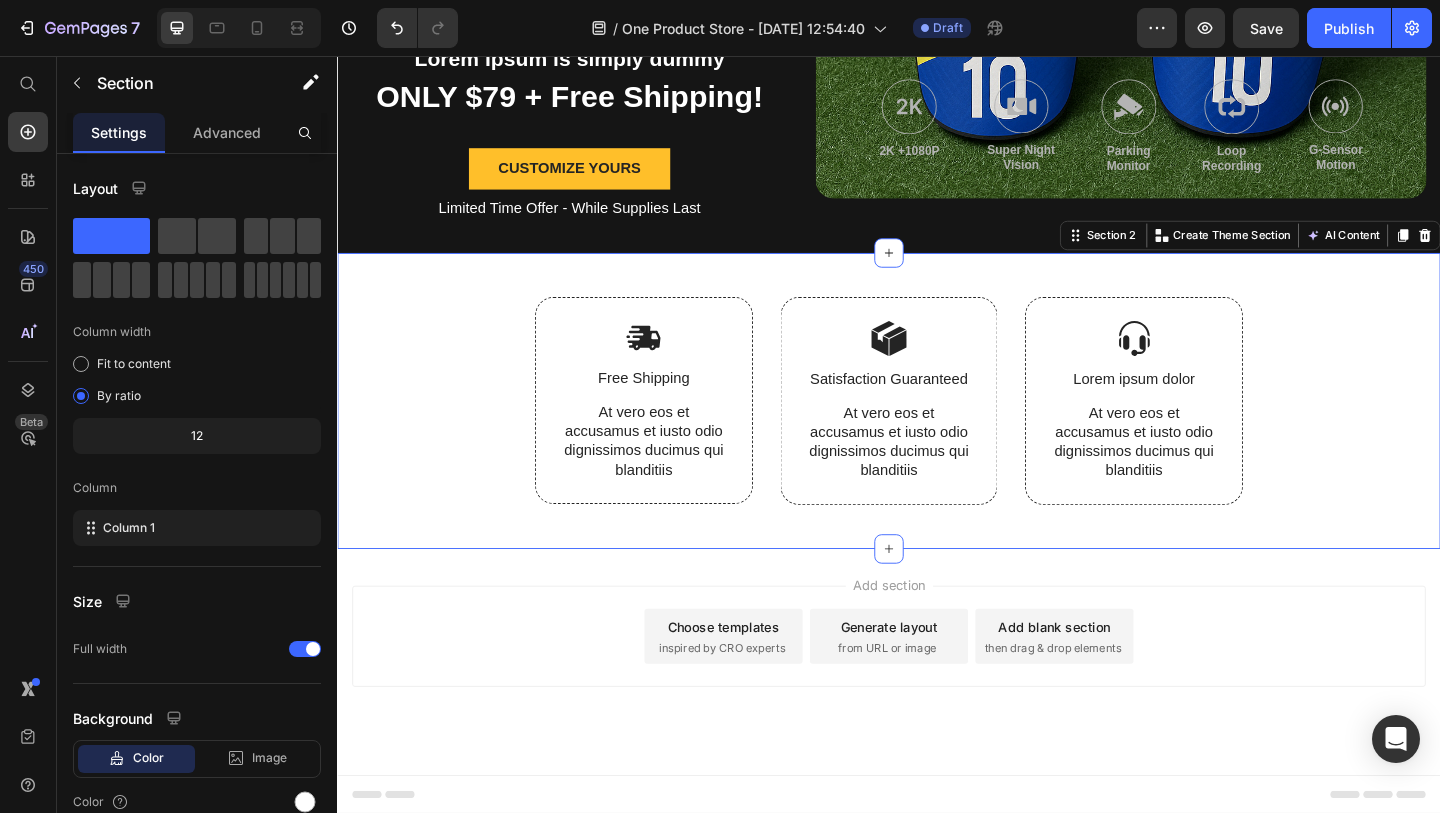 scroll, scrollTop: 289, scrollLeft: 0, axis: vertical 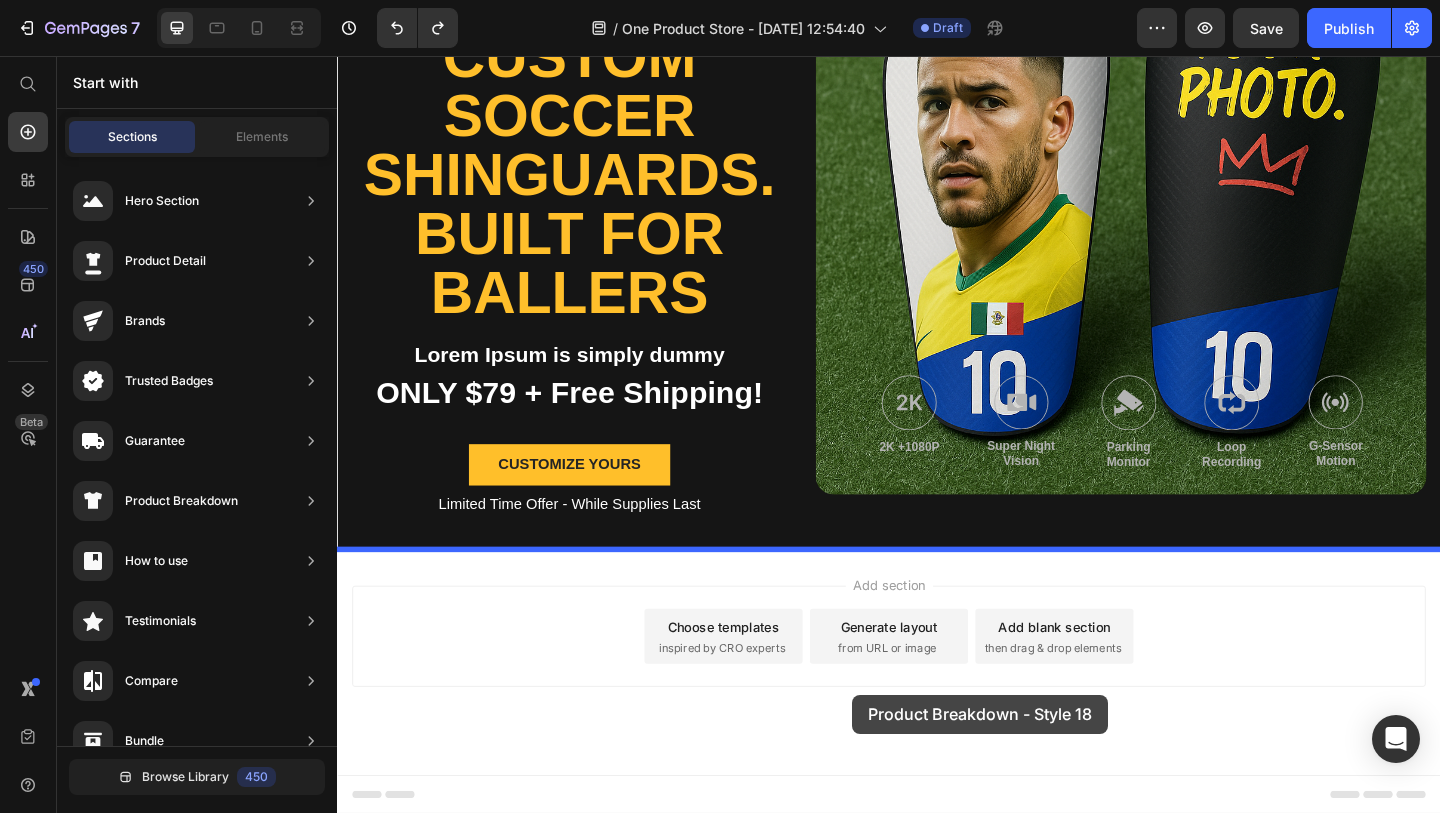 drag, startPoint x: 787, startPoint y: 489, endPoint x: 889, endPoint y: 751, distance: 281.15475 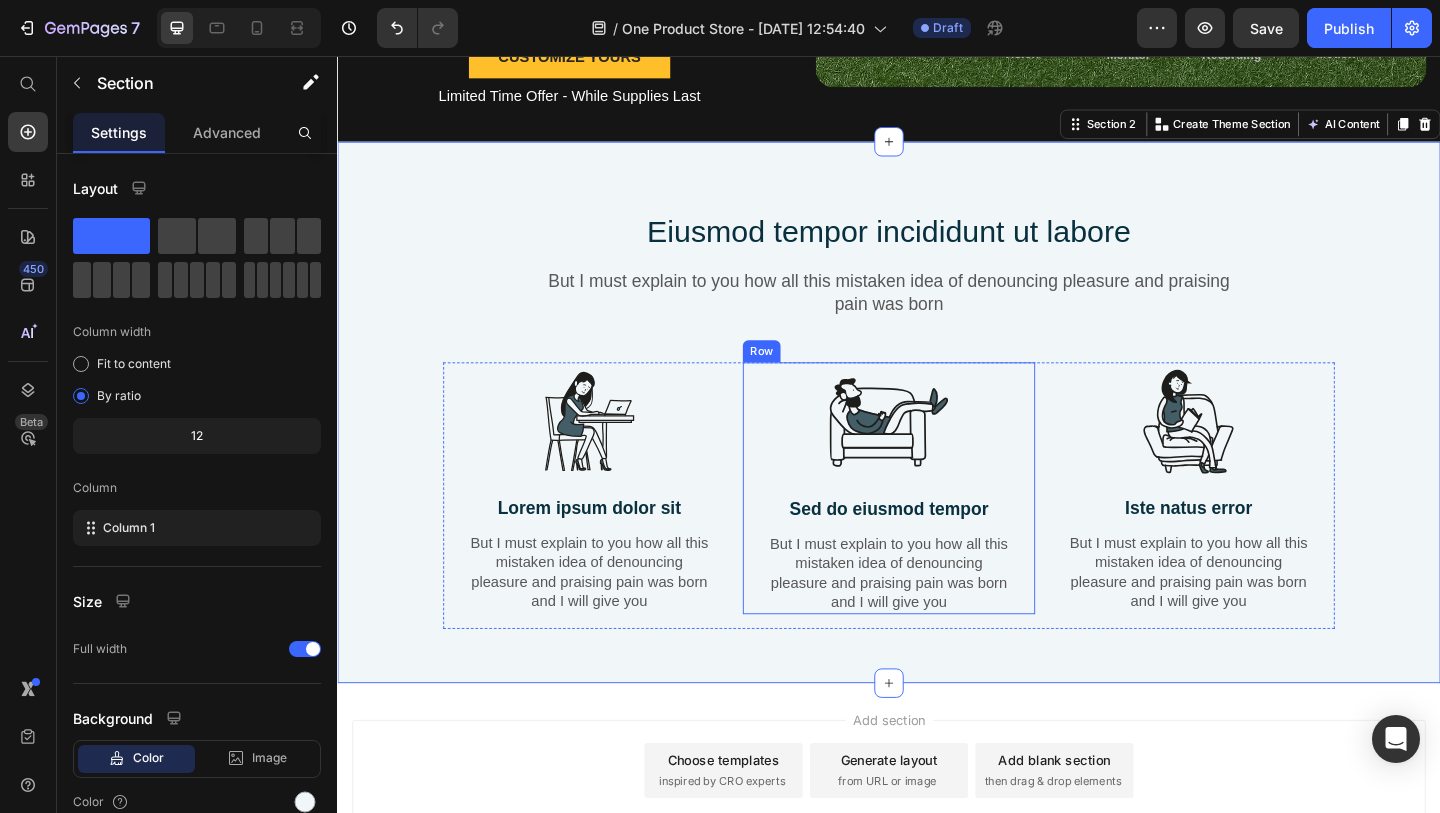 scroll, scrollTop: 790, scrollLeft: 0, axis: vertical 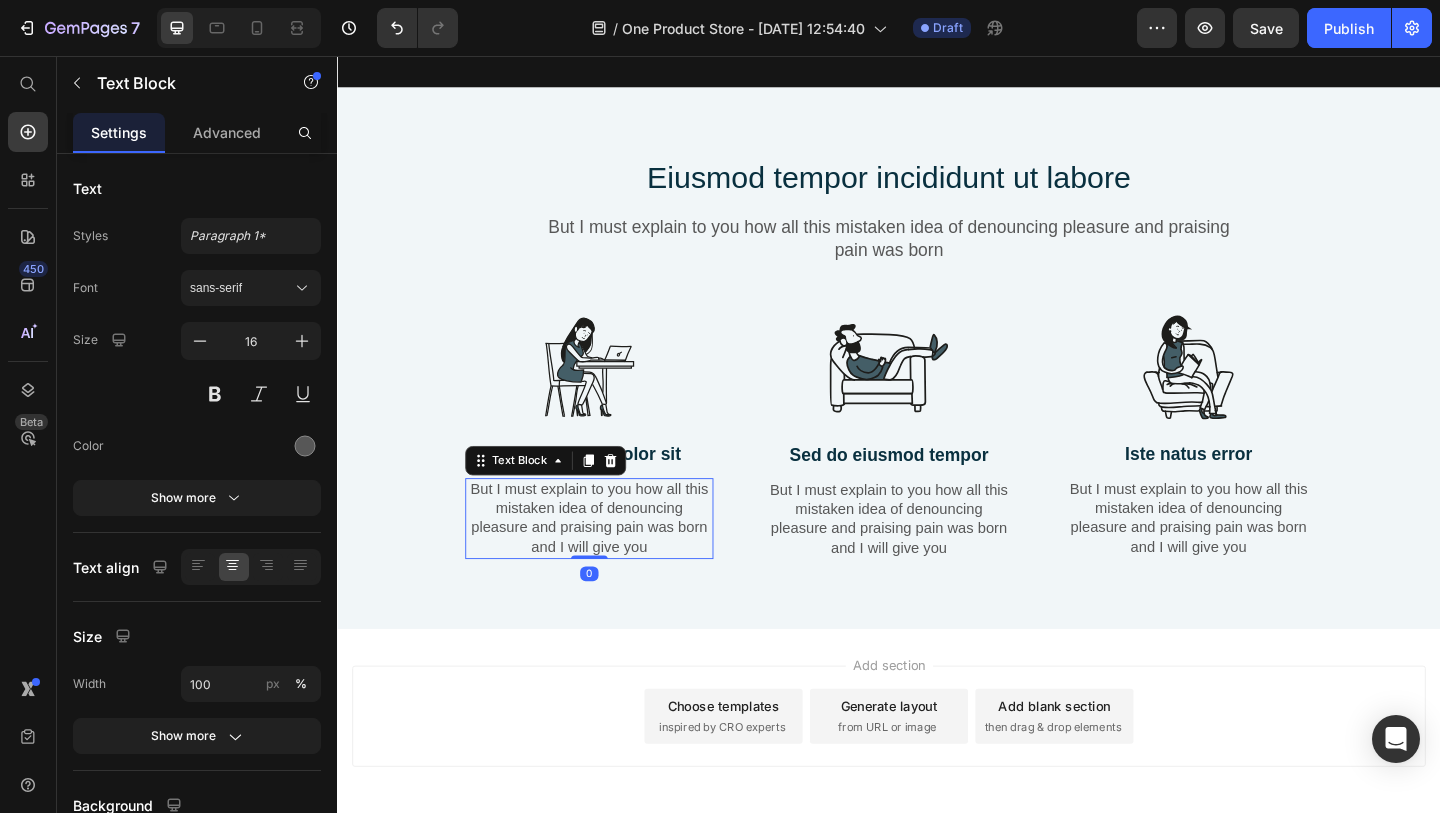 click on "But I must explain to you how all this mistaken idea of denouncing pleasure and praising pain was born and I will give you" at bounding box center [611, 558] 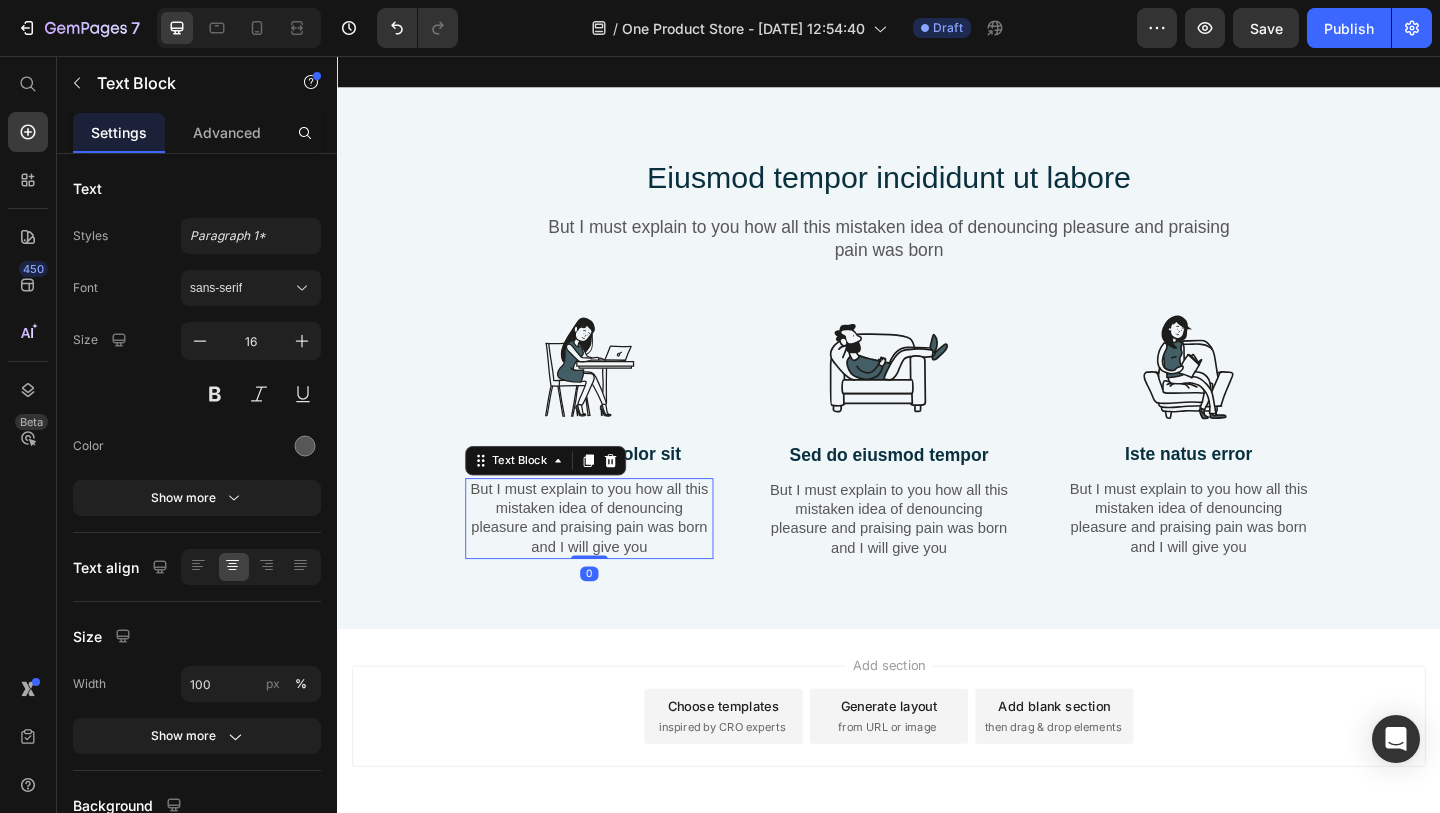 click on "But I must explain to you how all this mistaken idea of denouncing pleasure and praising pain was born and I will give you" at bounding box center [611, 558] 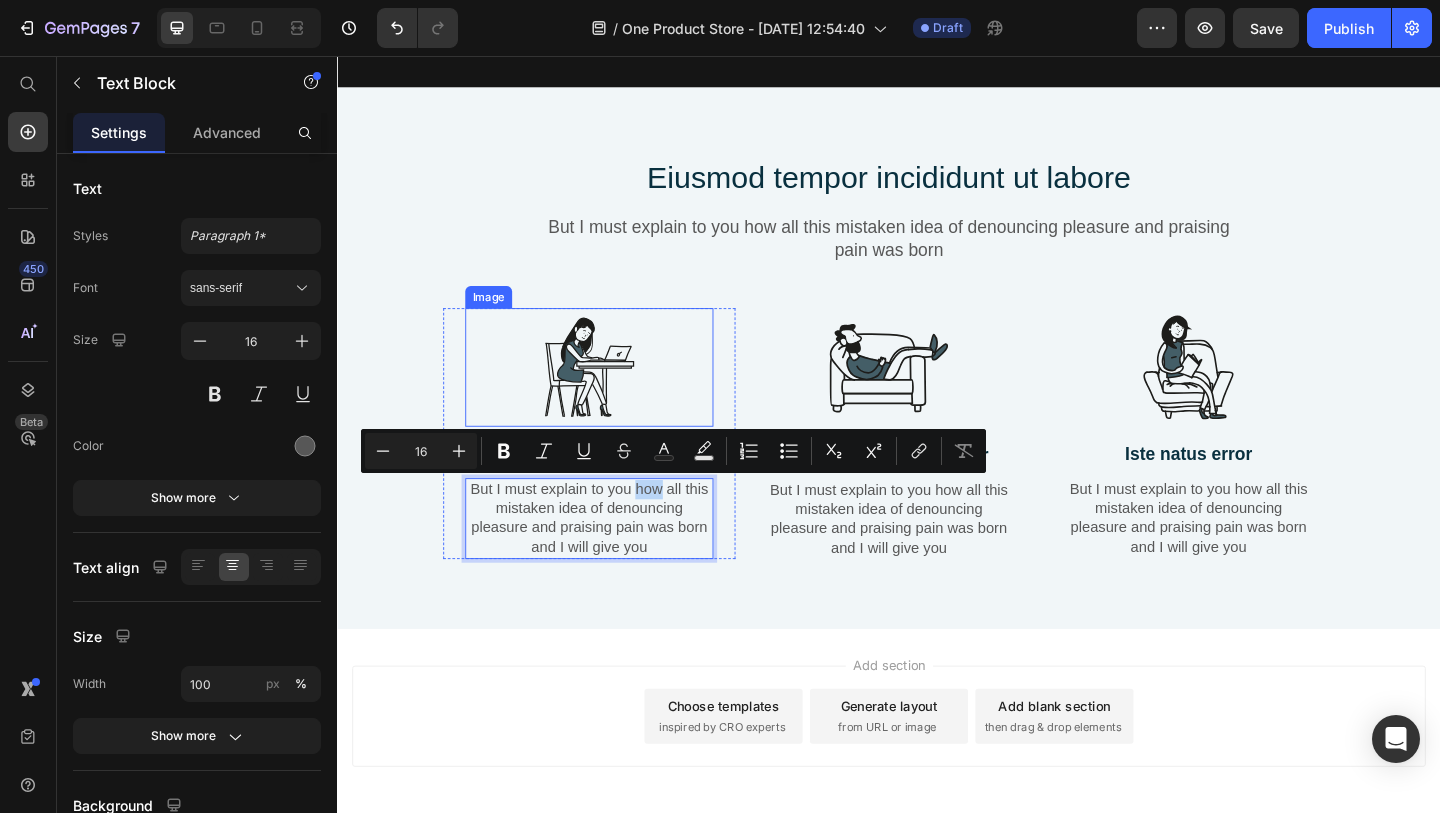 click at bounding box center (611, 394) 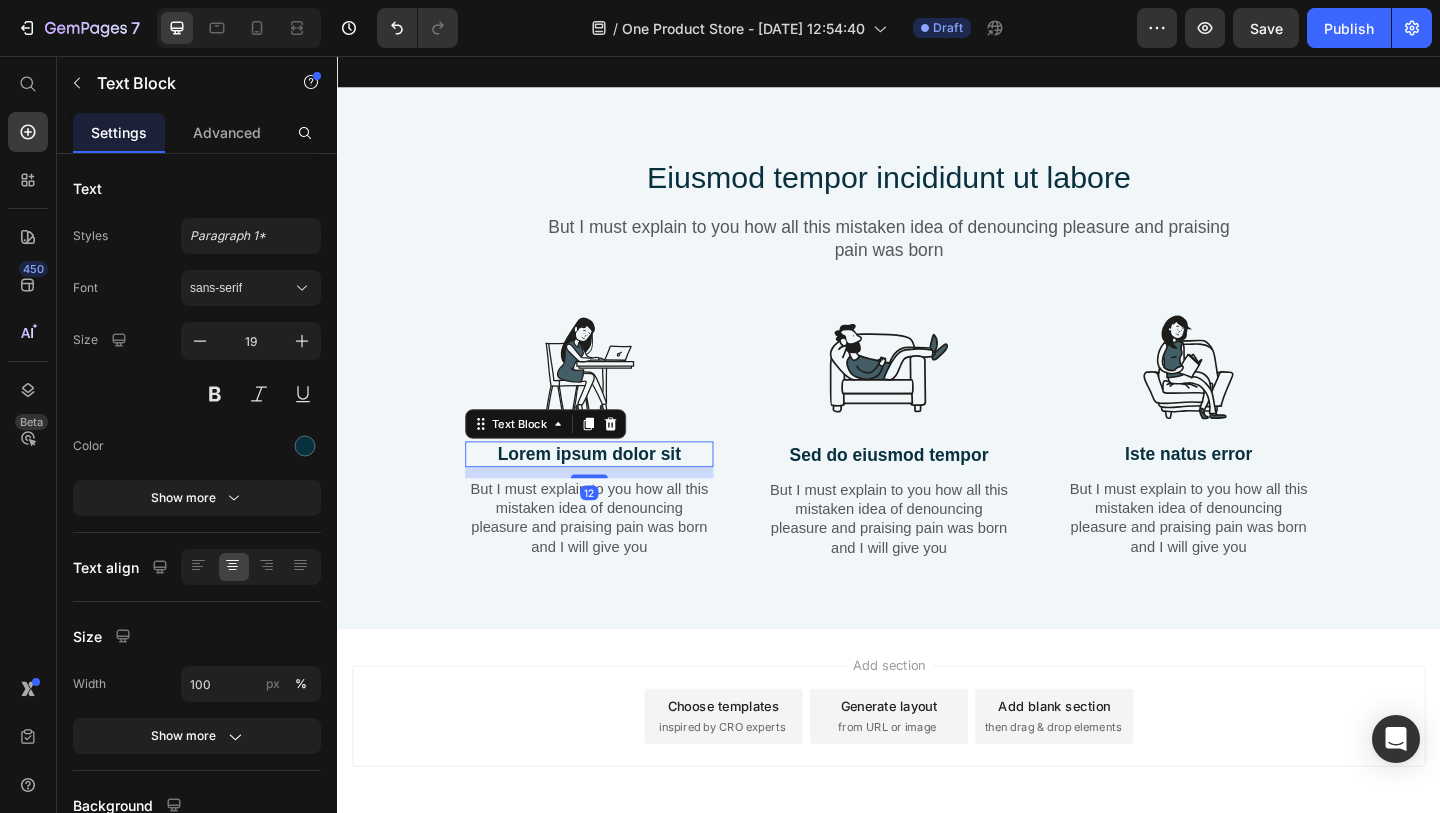 click on "Lorem ipsum dolor sit" at bounding box center (611, 489) 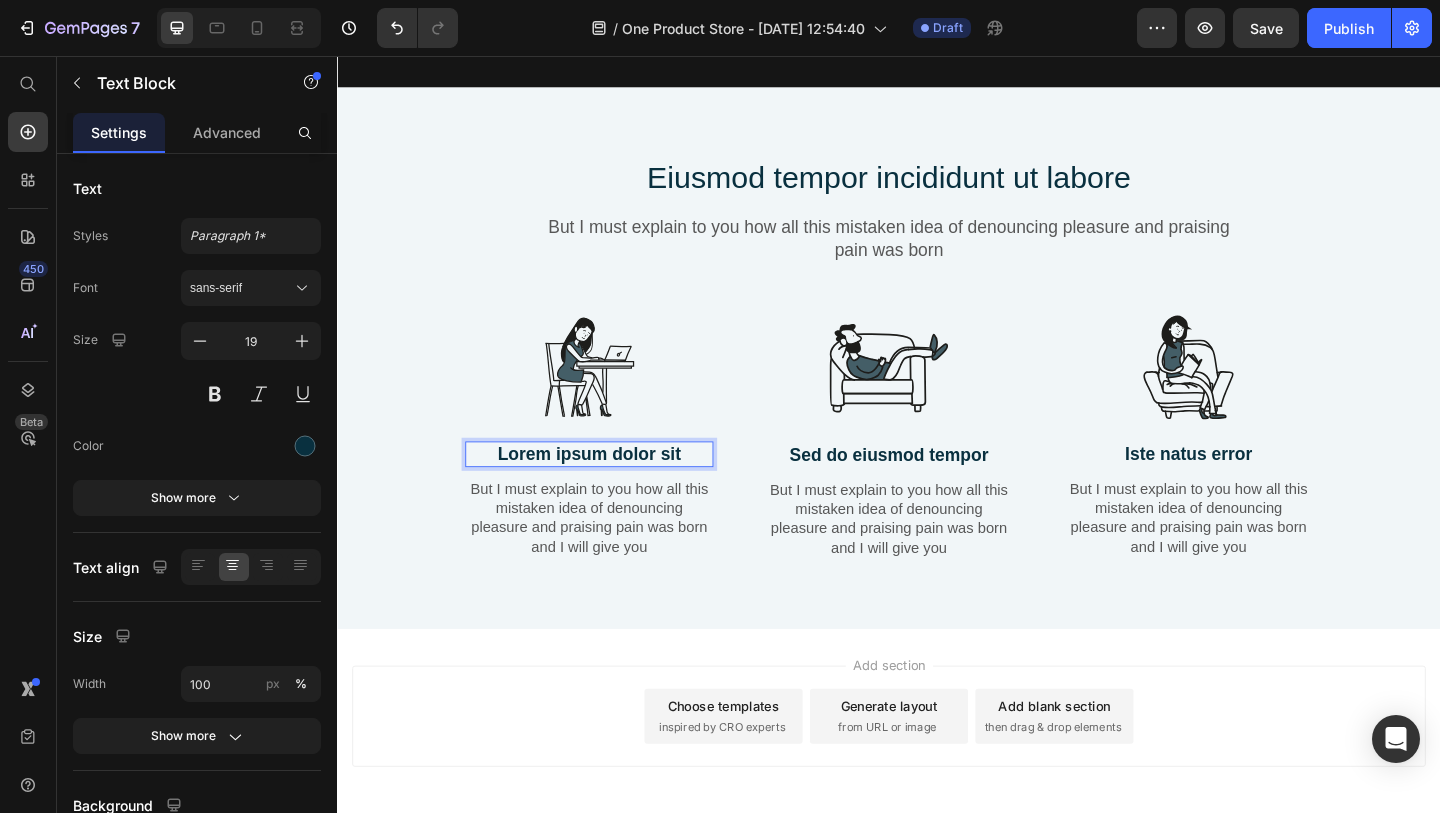 click on "Lorem ipsum dolor sit" at bounding box center [611, 489] 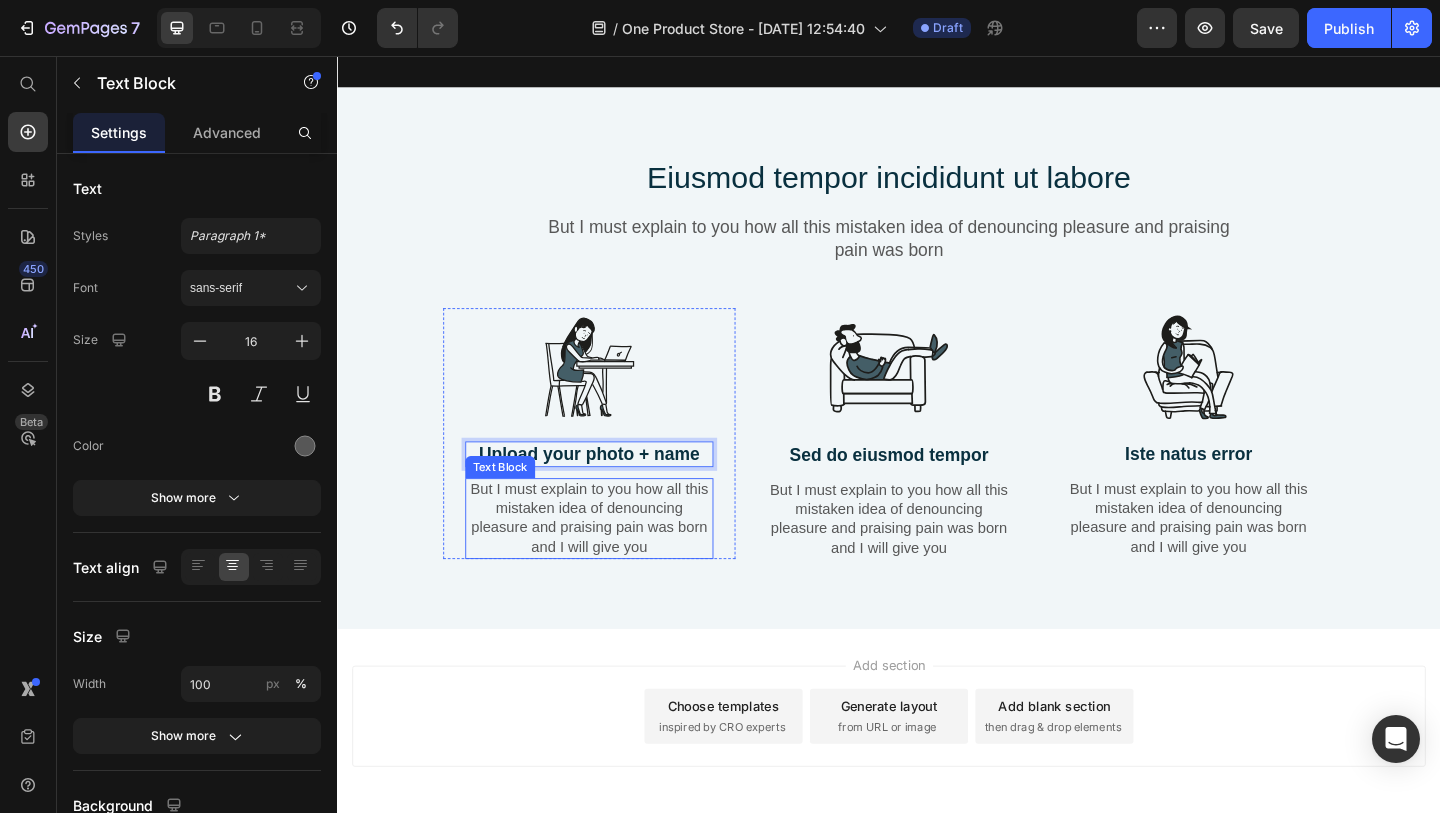 click on "But I must explain to you how all this mistaken idea of denouncing pleasure and praising pain was born and I will give you" at bounding box center (611, 558) 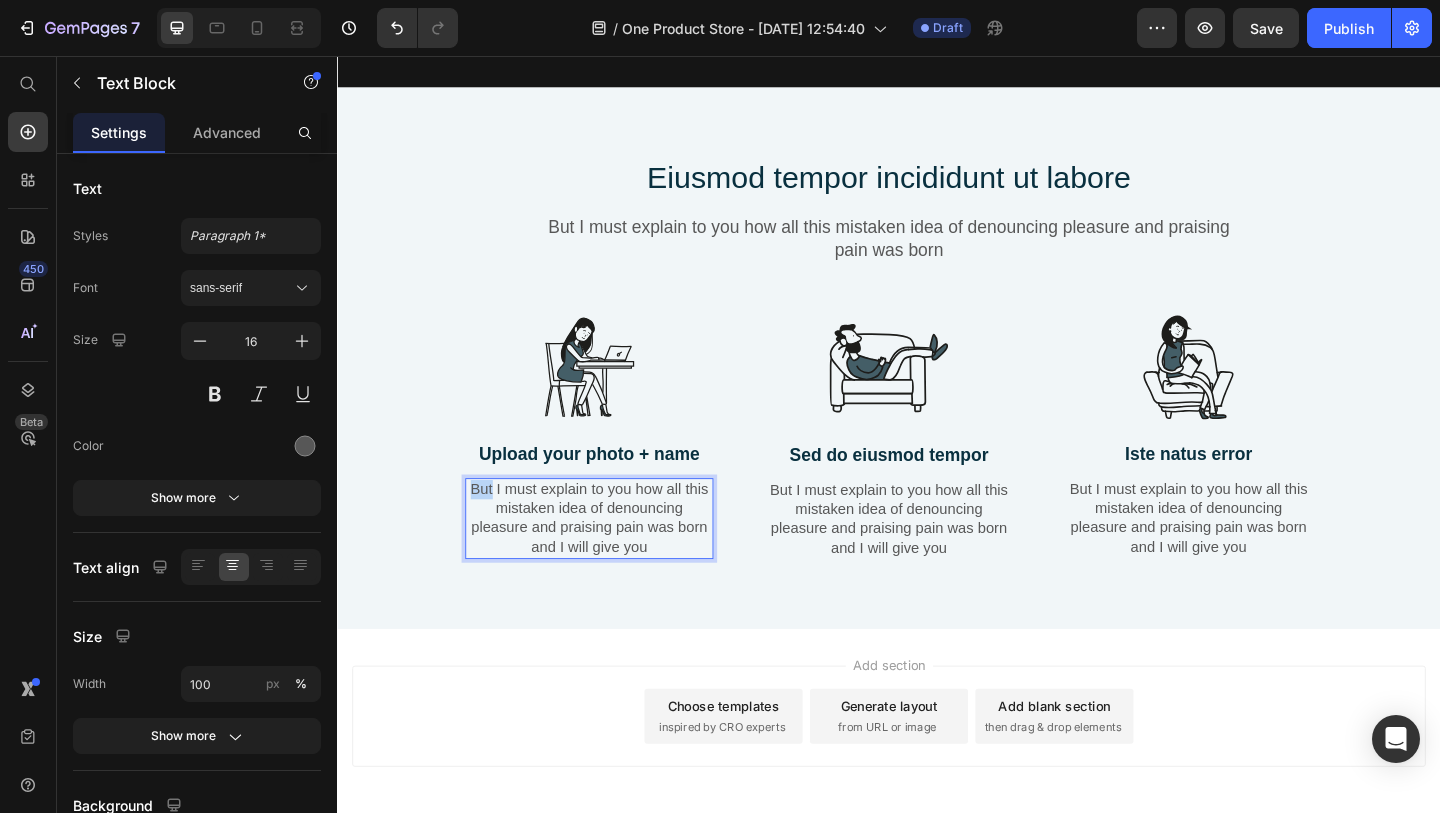 click on "But I must explain to you how all this mistaken idea of denouncing pleasure and praising pain was born and I will give you" at bounding box center [611, 558] 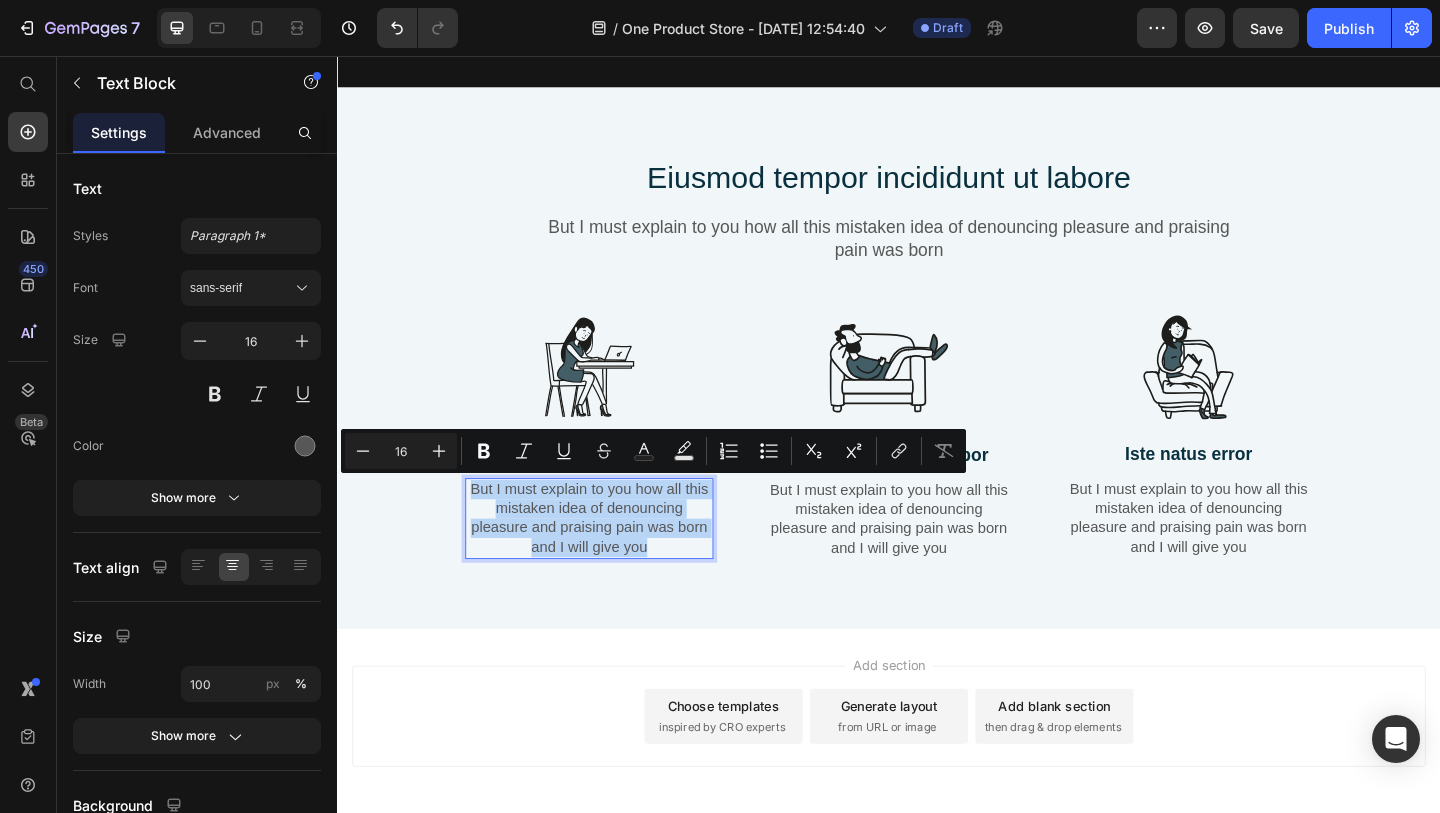 drag, startPoint x: 484, startPoint y: 525, endPoint x: 654, endPoint y: 568, distance: 175.35393 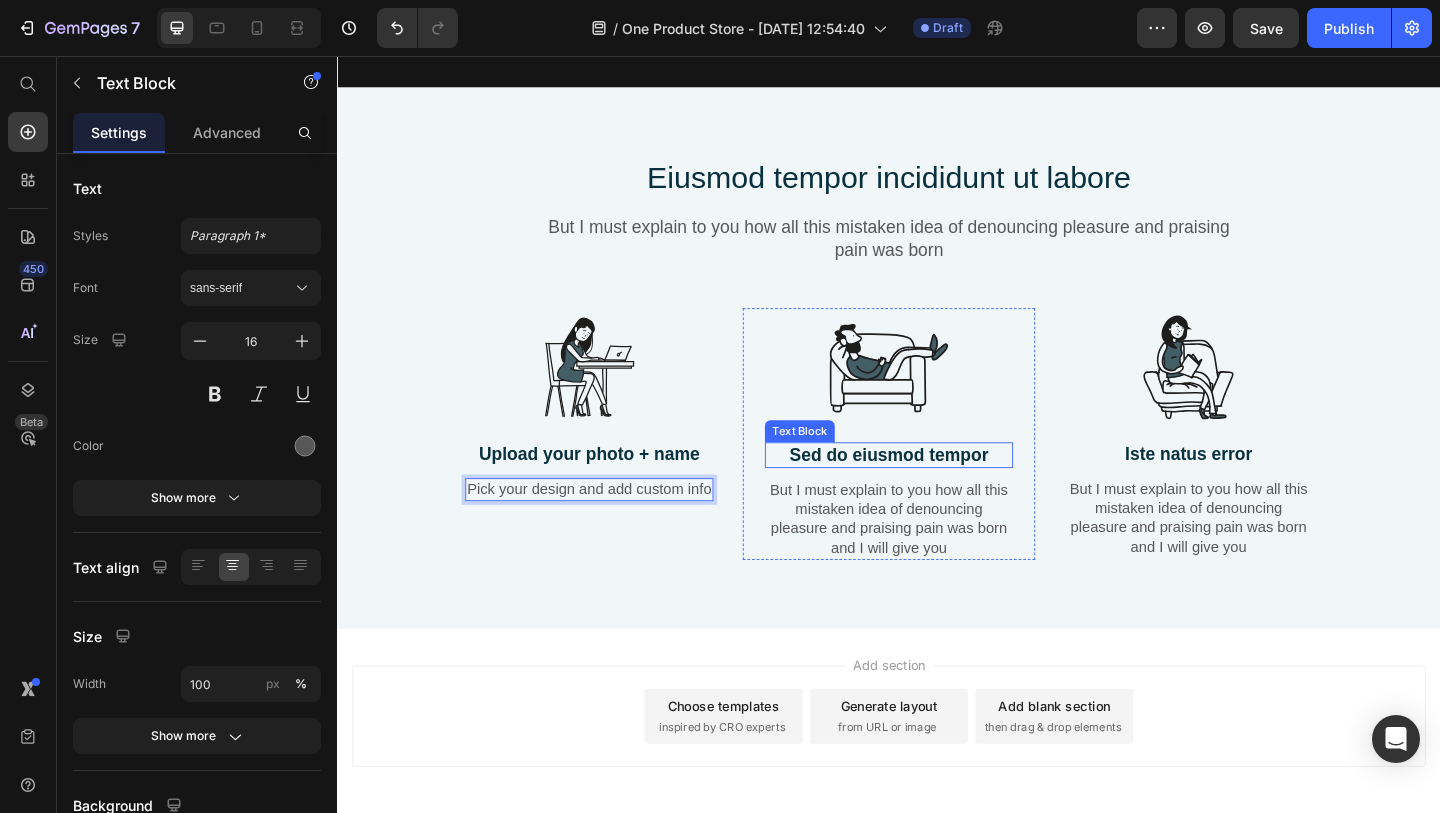 click on "Sed do eiusmod tempor" at bounding box center [937, 490] 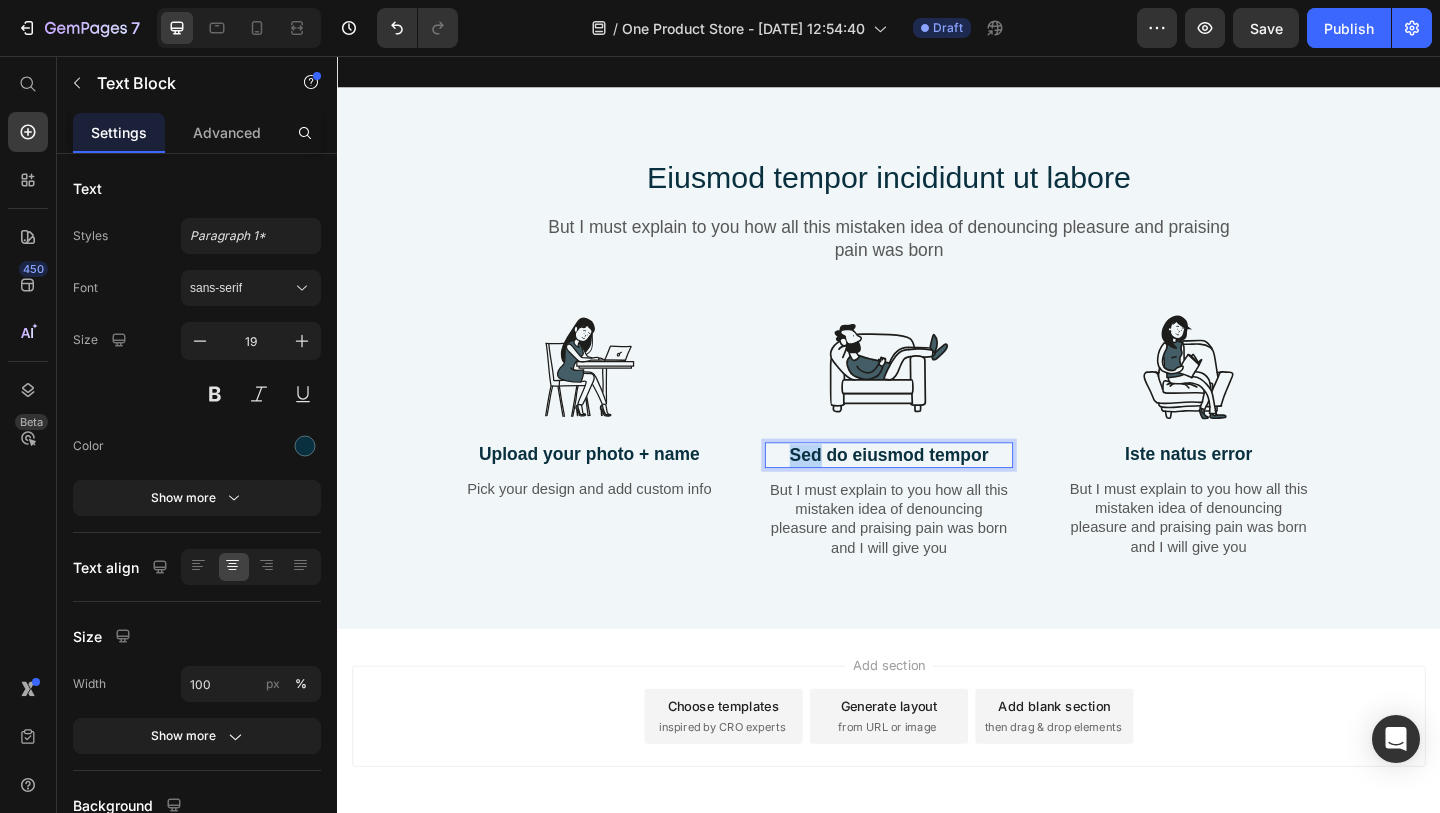 click on "Sed do eiusmod tempor" at bounding box center [937, 490] 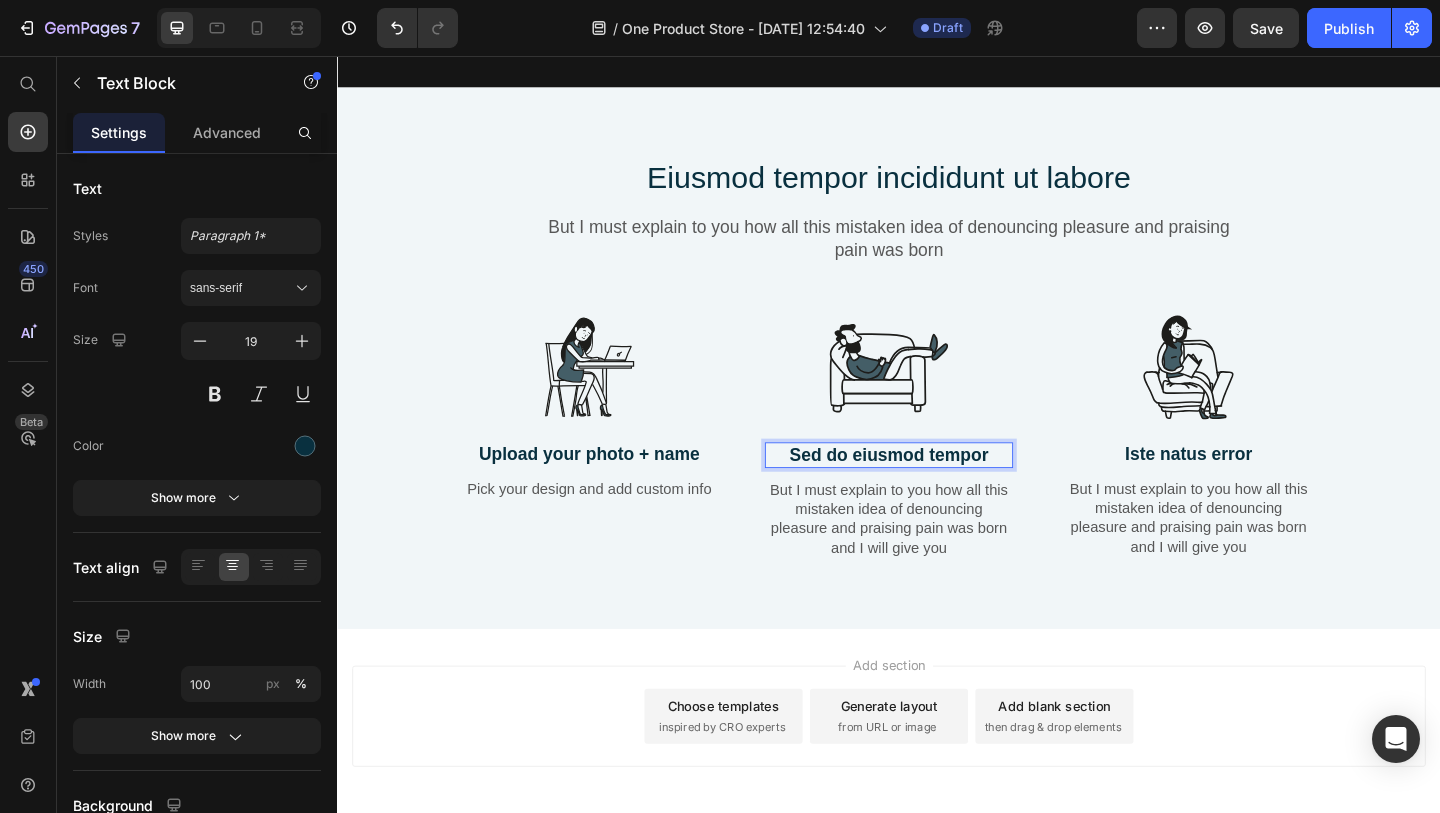 click on "Sed do eiusmod tempor" at bounding box center [937, 490] 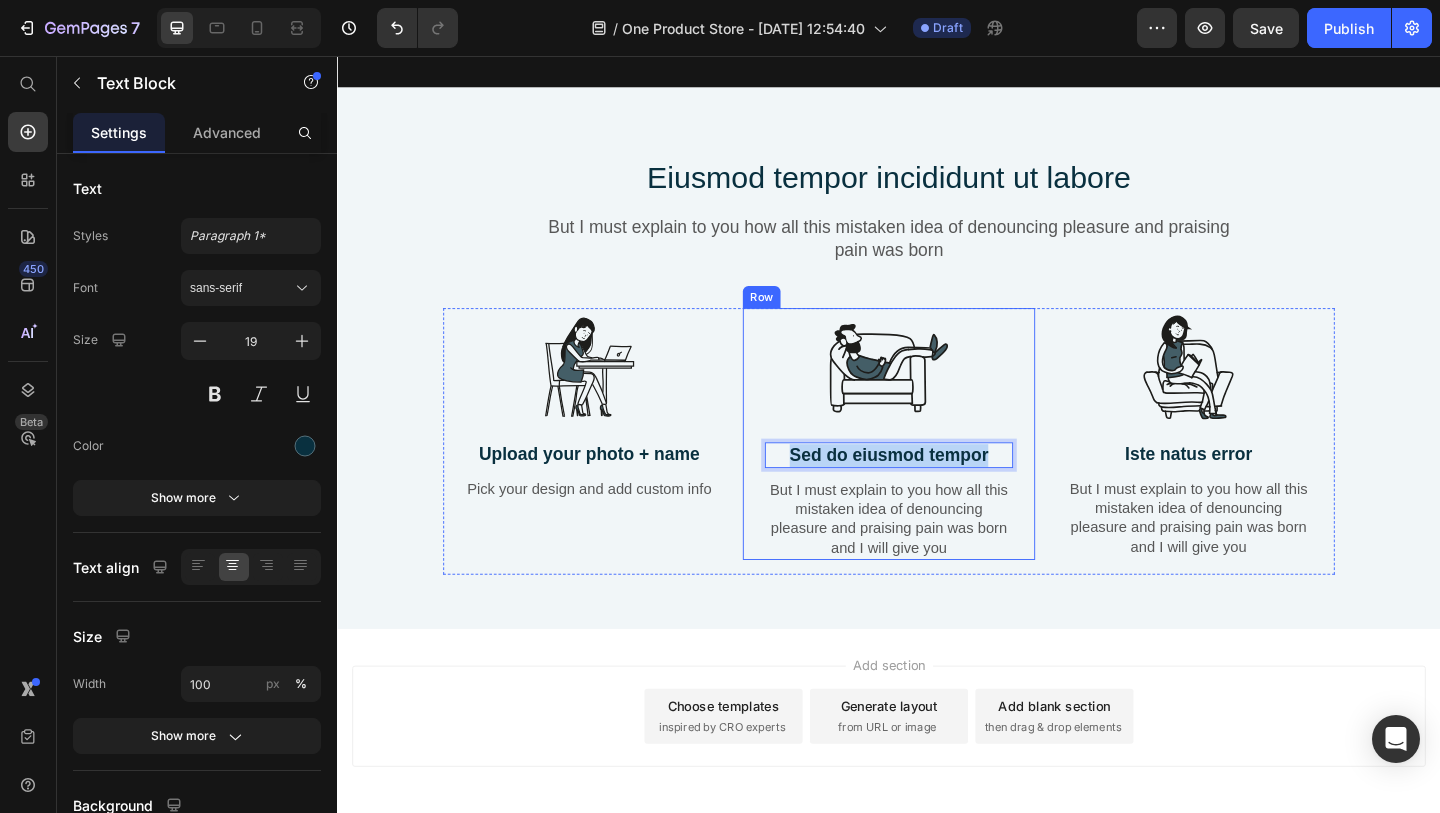 drag, startPoint x: 828, startPoint y: 491, endPoint x: 1092, endPoint y: 491, distance: 264 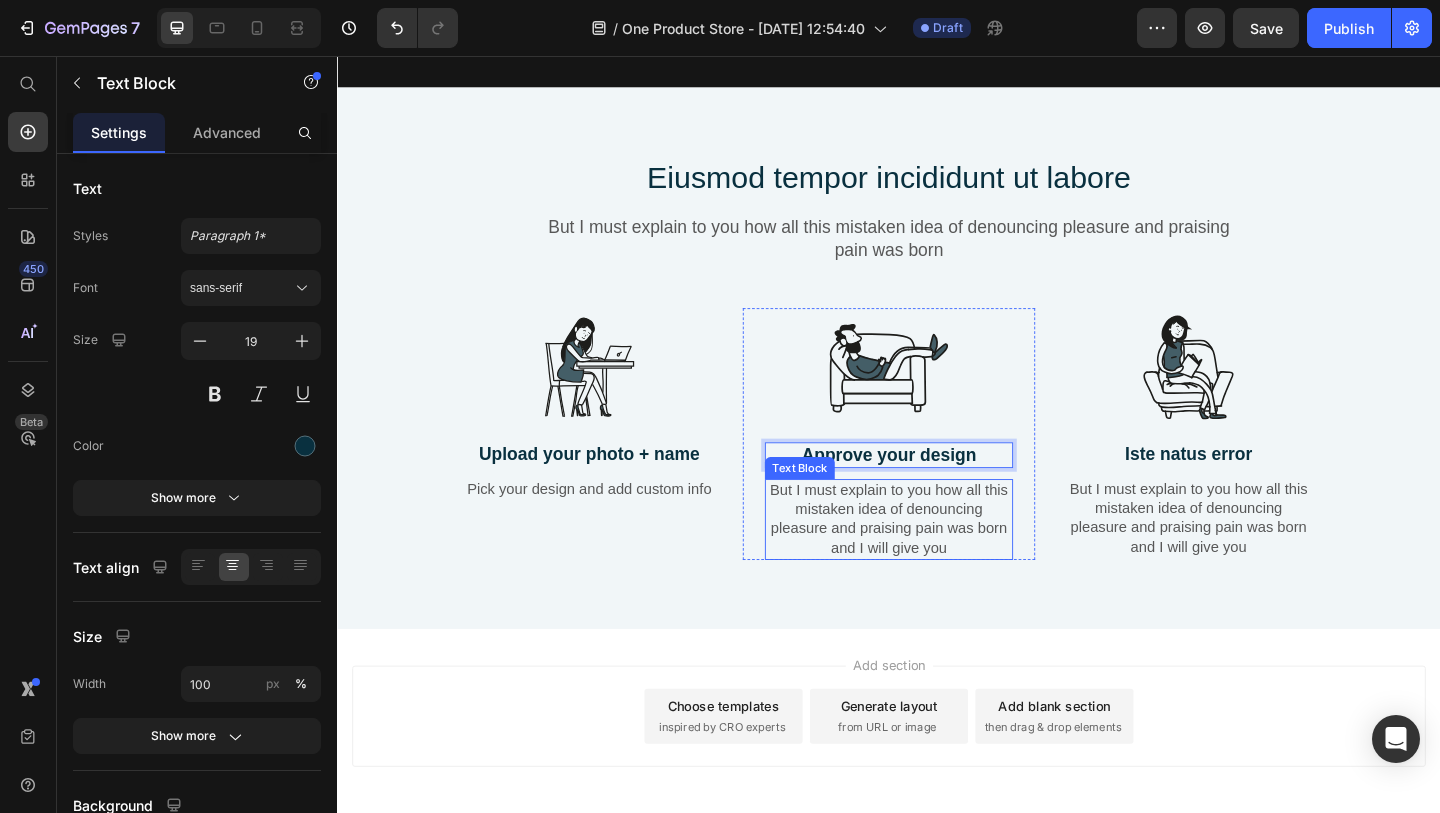click on "But I must explain to you how all this mistaken idea of denouncing pleasure and praising pain was born and I will give you" at bounding box center [937, 559] 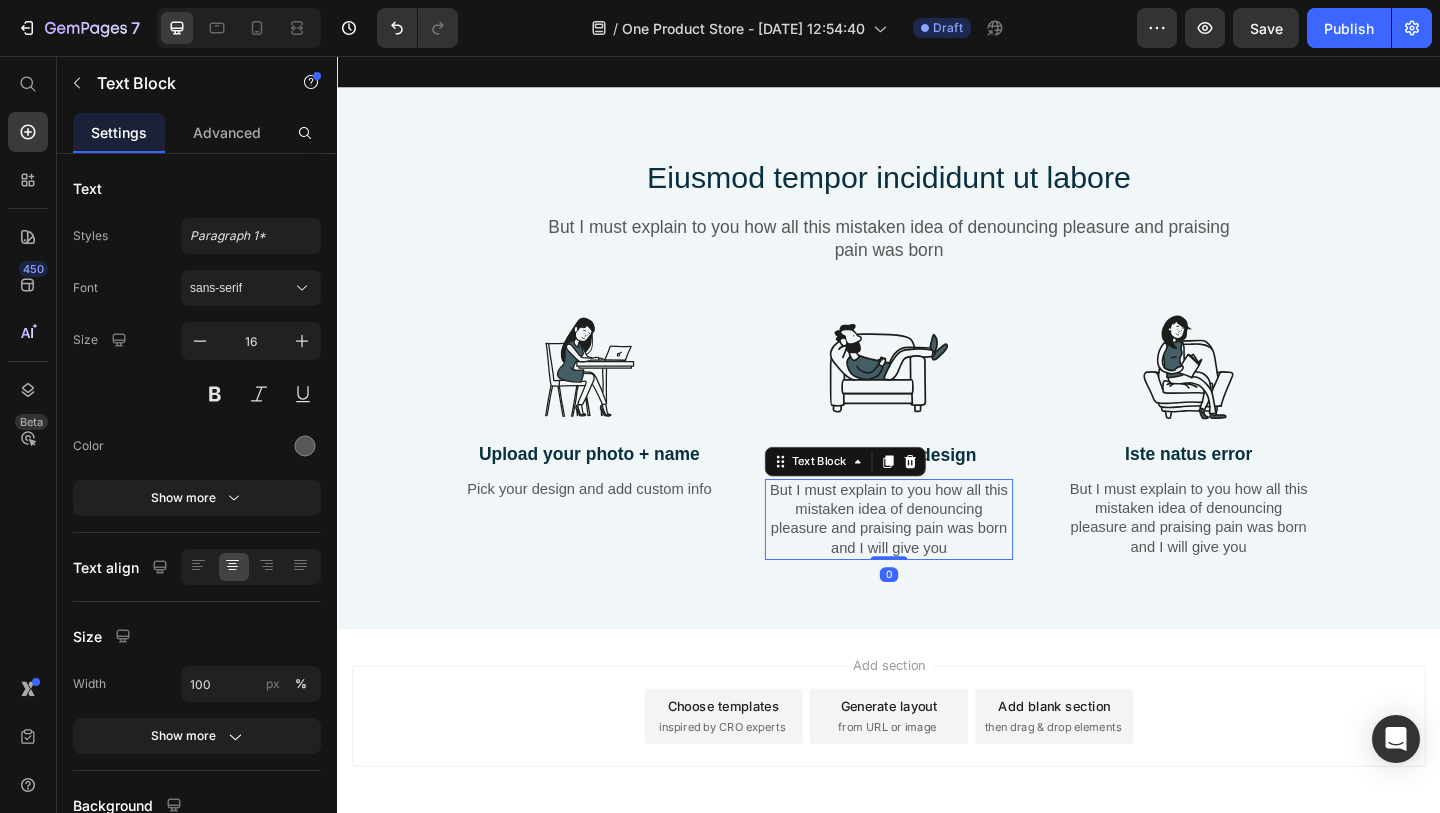 click on "But I must explain to you how all this mistaken idea of denouncing pleasure and praising pain was born and I will give you" at bounding box center (937, 559) 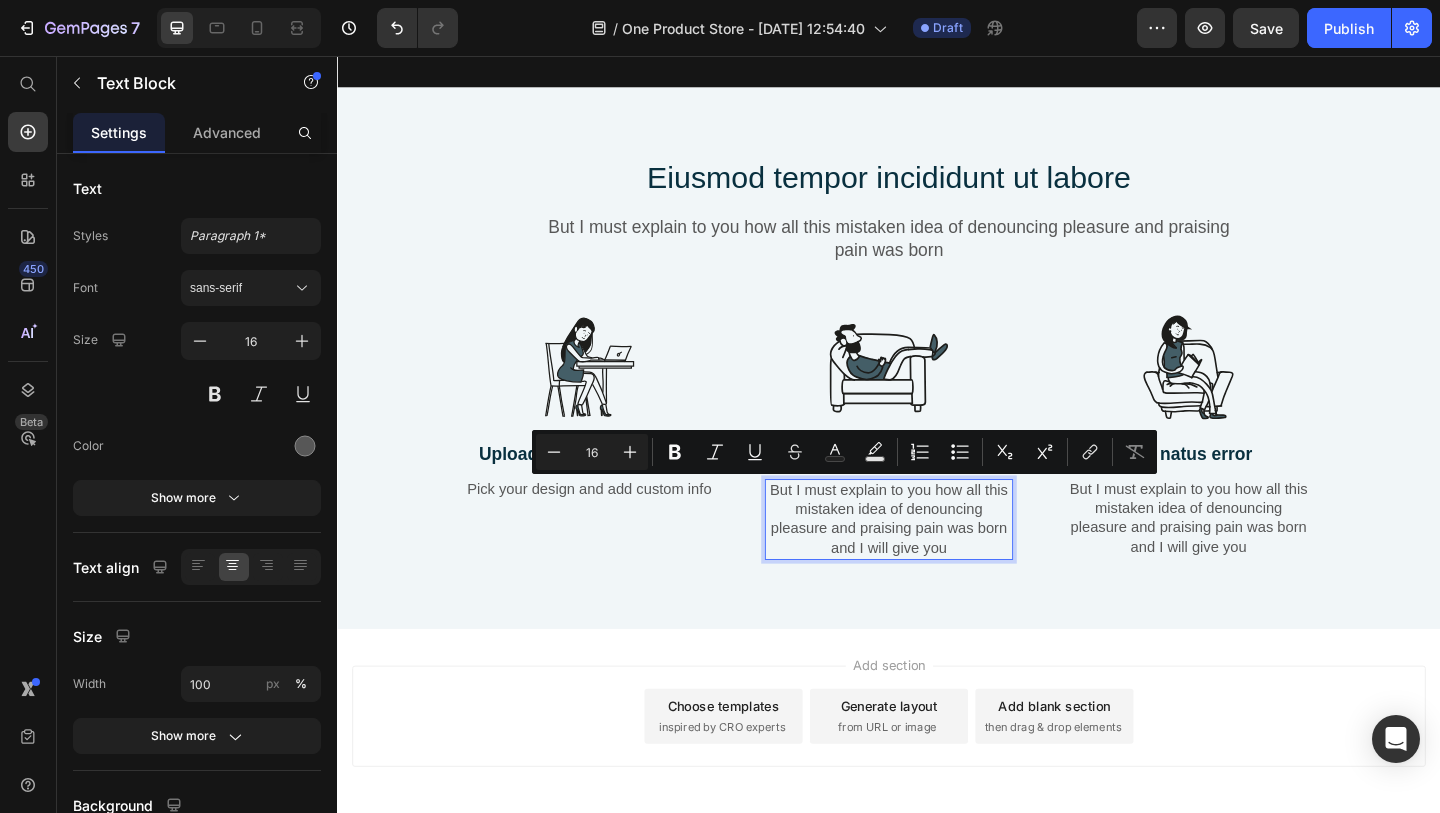 click on "But I must explain to you how all this mistaken idea of denouncing pleasure and praising pain was born and I will give you" at bounding box center [937, 559] 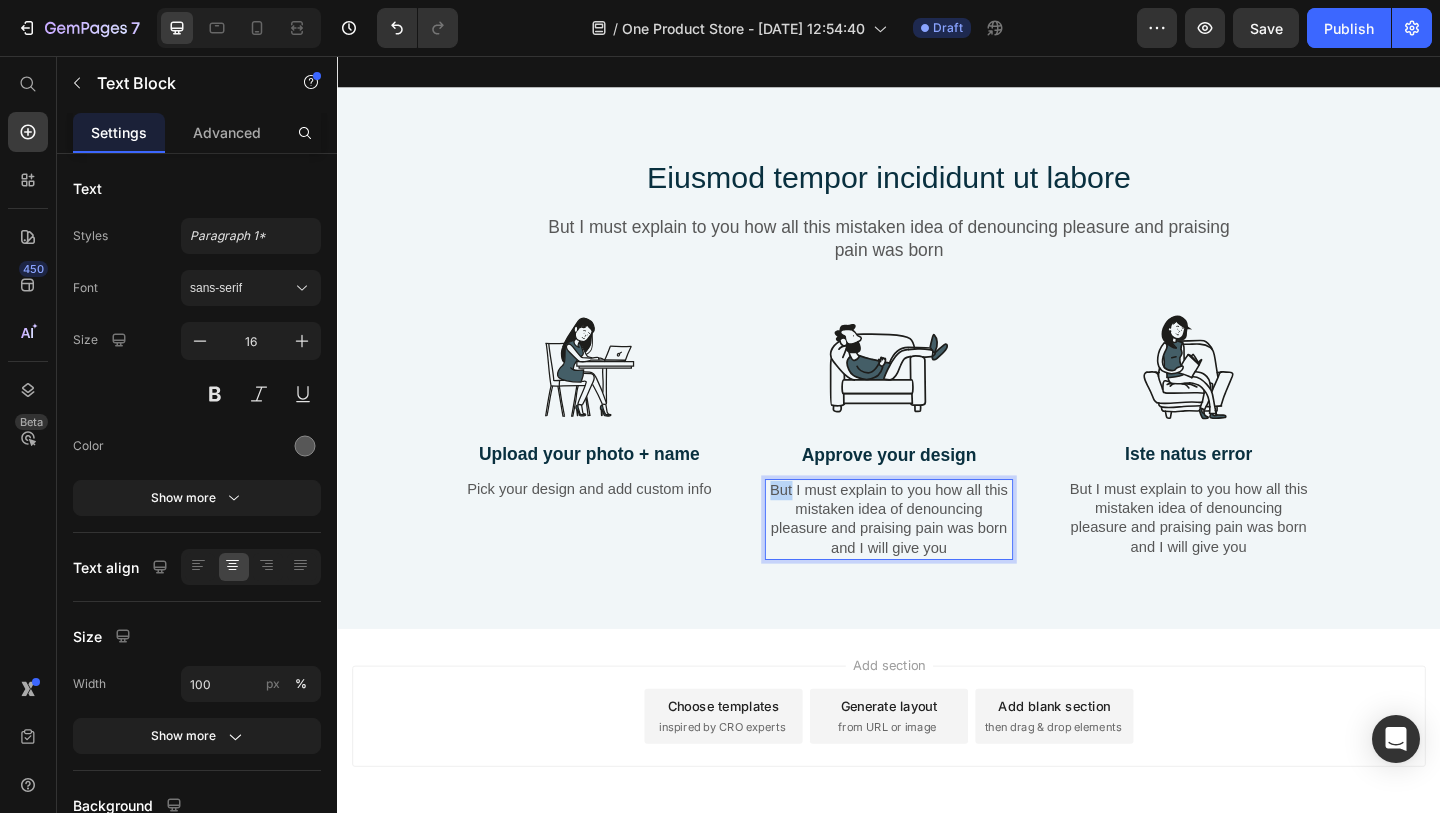 click on "But I must explain to you how all this mistaken idea of denouncing pleasure and praising pain was born and I will give you" at bounding box center [937, 559] 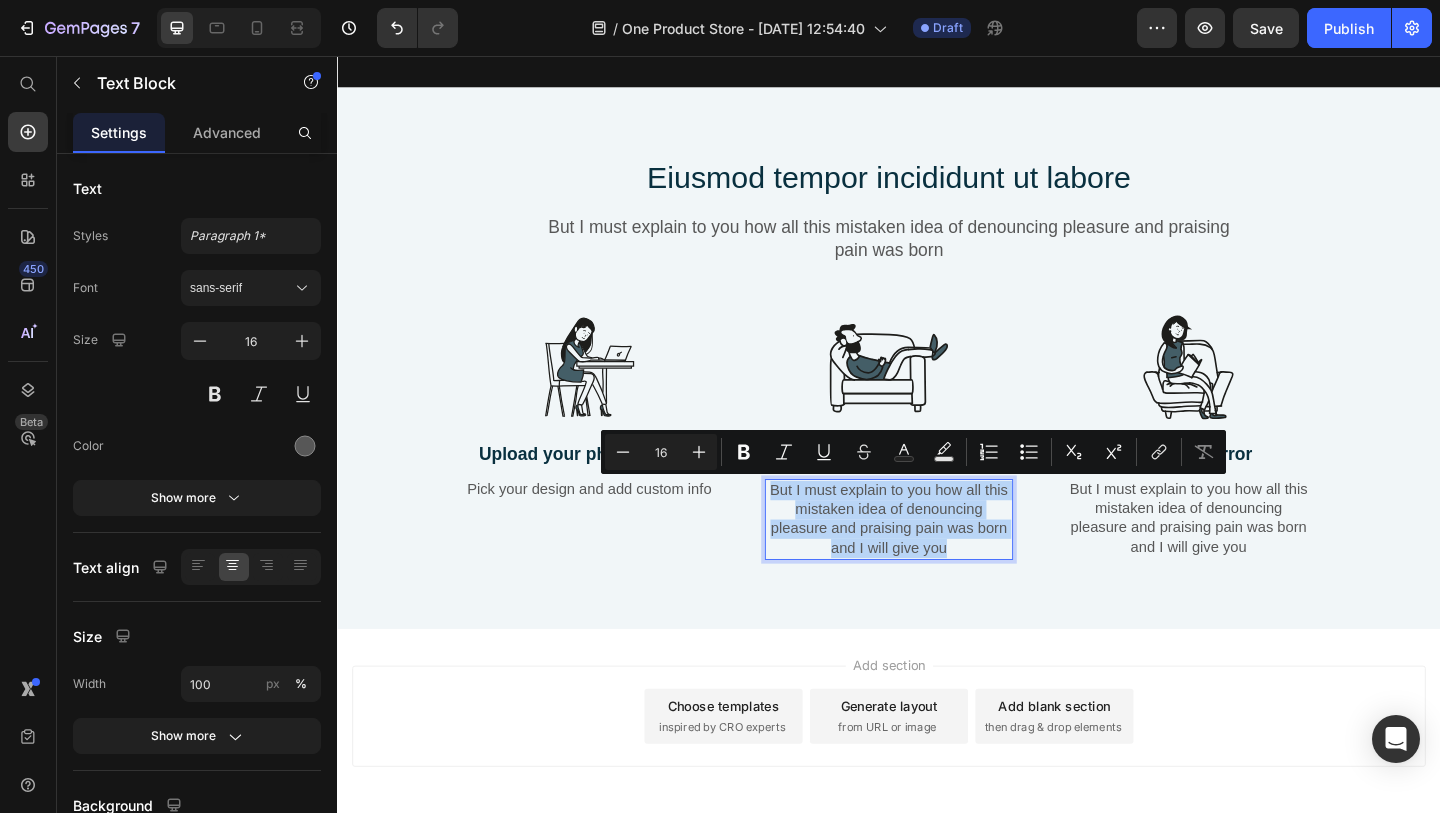 drag, startPoint x: 825, startPoint y: 529, endPoint x: 956, endPoint y: 598, distance: 148.06079 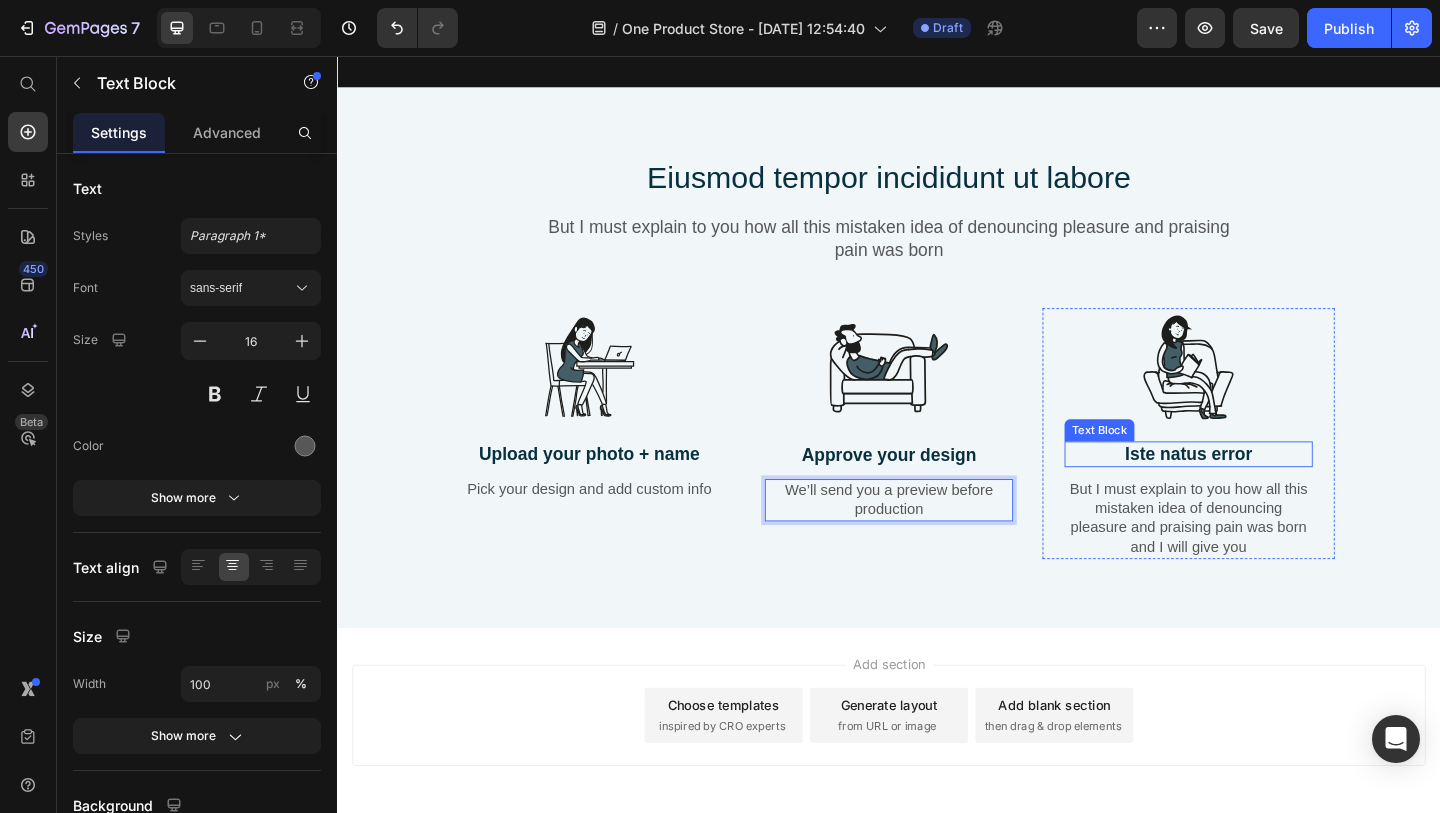 click on "Iste natus error" at bounding box center [1263, 489] 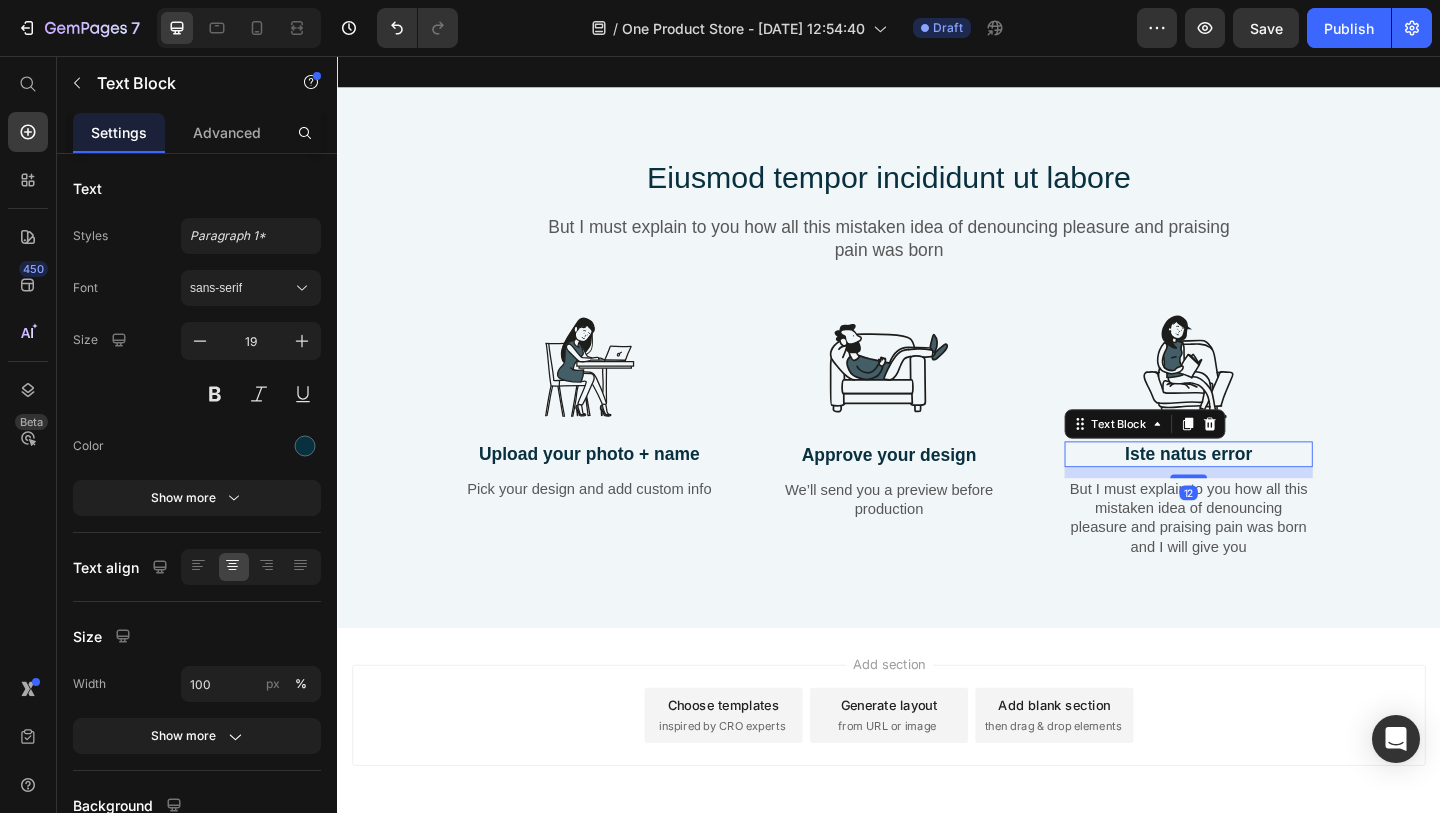 click on "Iste natus error" at bounding box center [1263, 489] 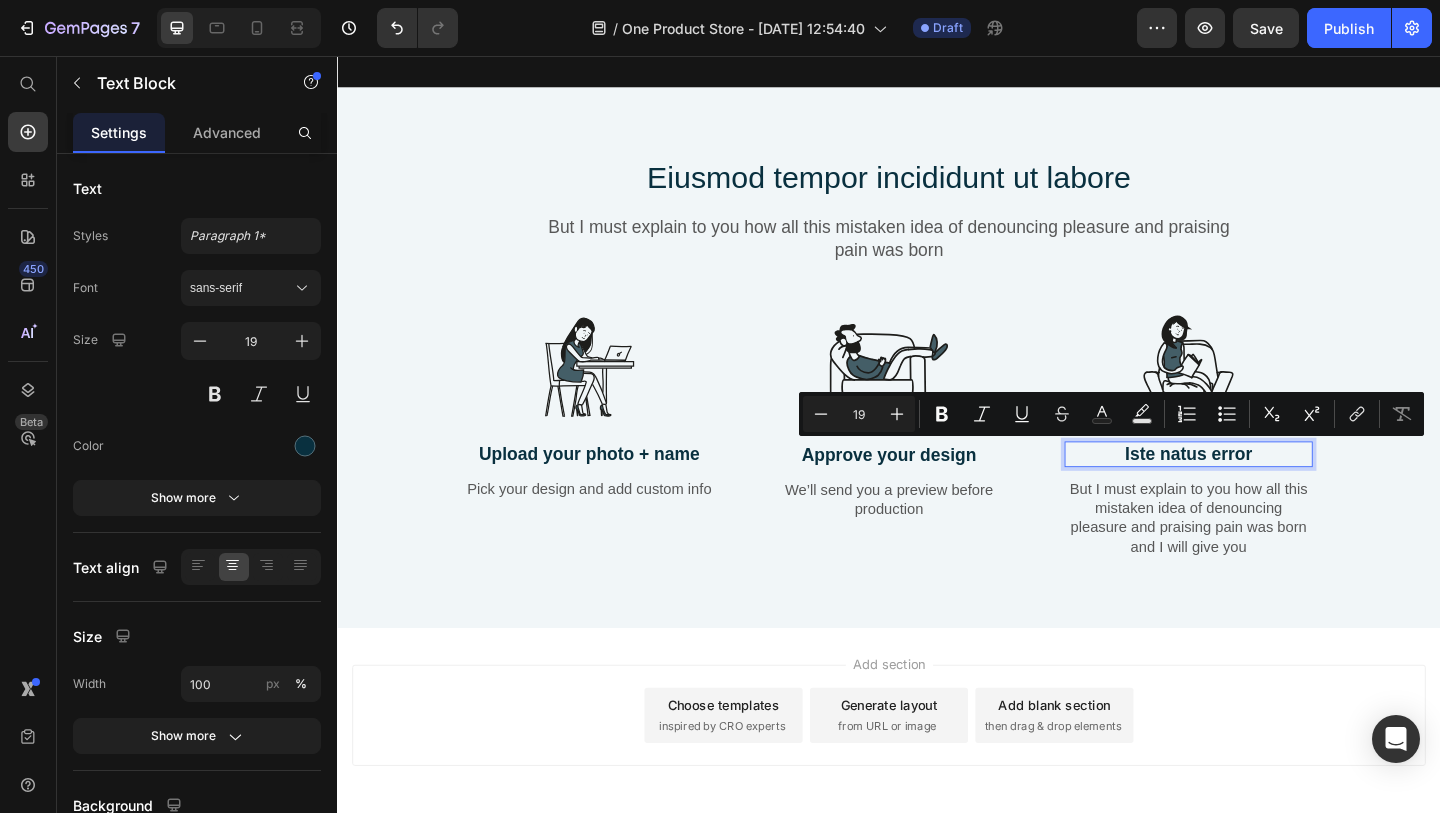 click on "Iste natus error" at bounding box center [1263, 489] 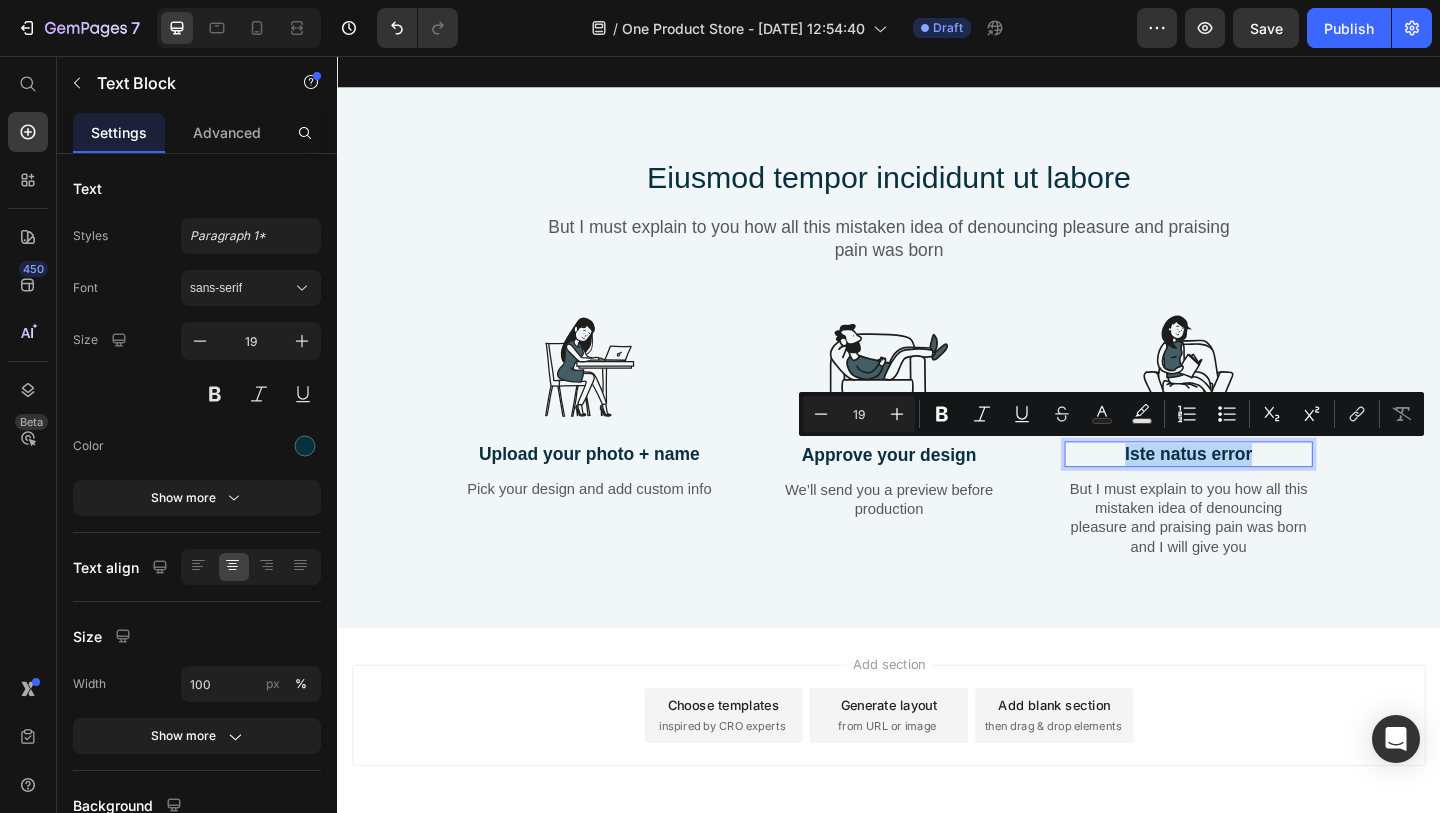 drag, startPoint x: 1191, startPoint y: 485, endPoint x: 1326, endPoint y: 485, distance: 135 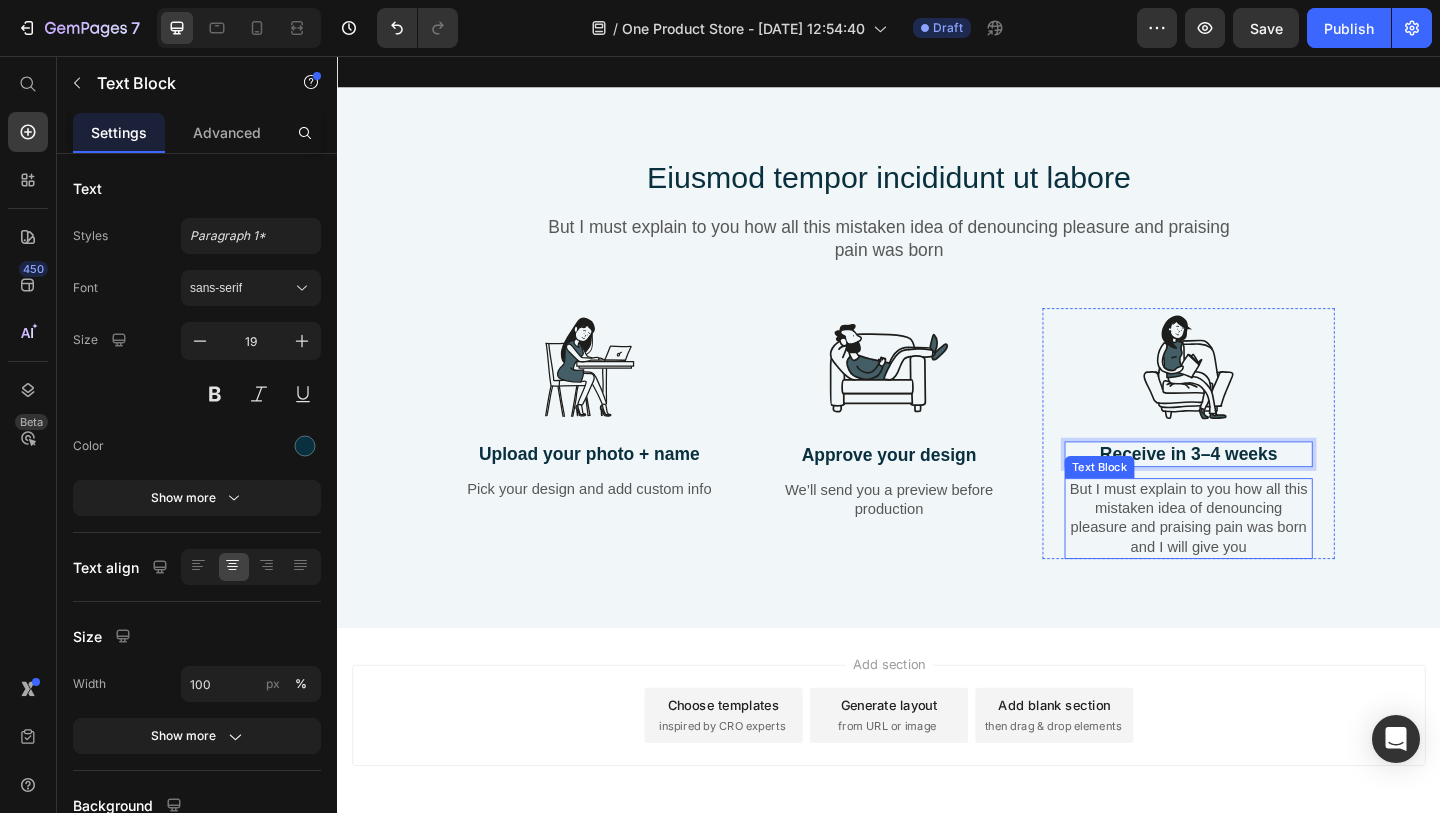click on "But I must explain to you how all this mistaken idea of denouncing pleasure and praising pain was born and I will give you" at bounding box center [1263, 558] 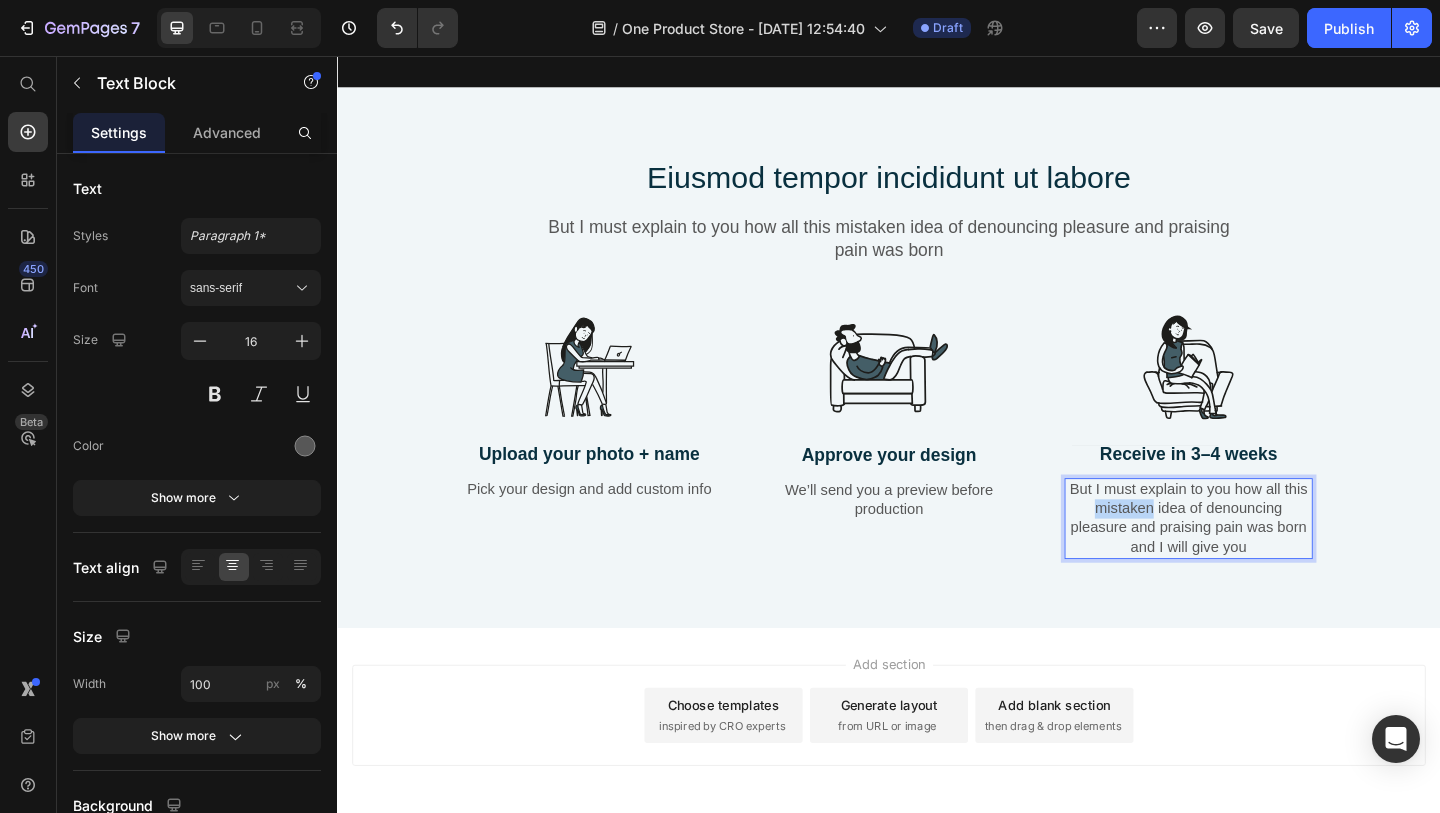 click on "But I must explain to you how all this mistaken idea of denouncing pleasure and praising pain was born and I will give you" at bounding box center (1263, 558) 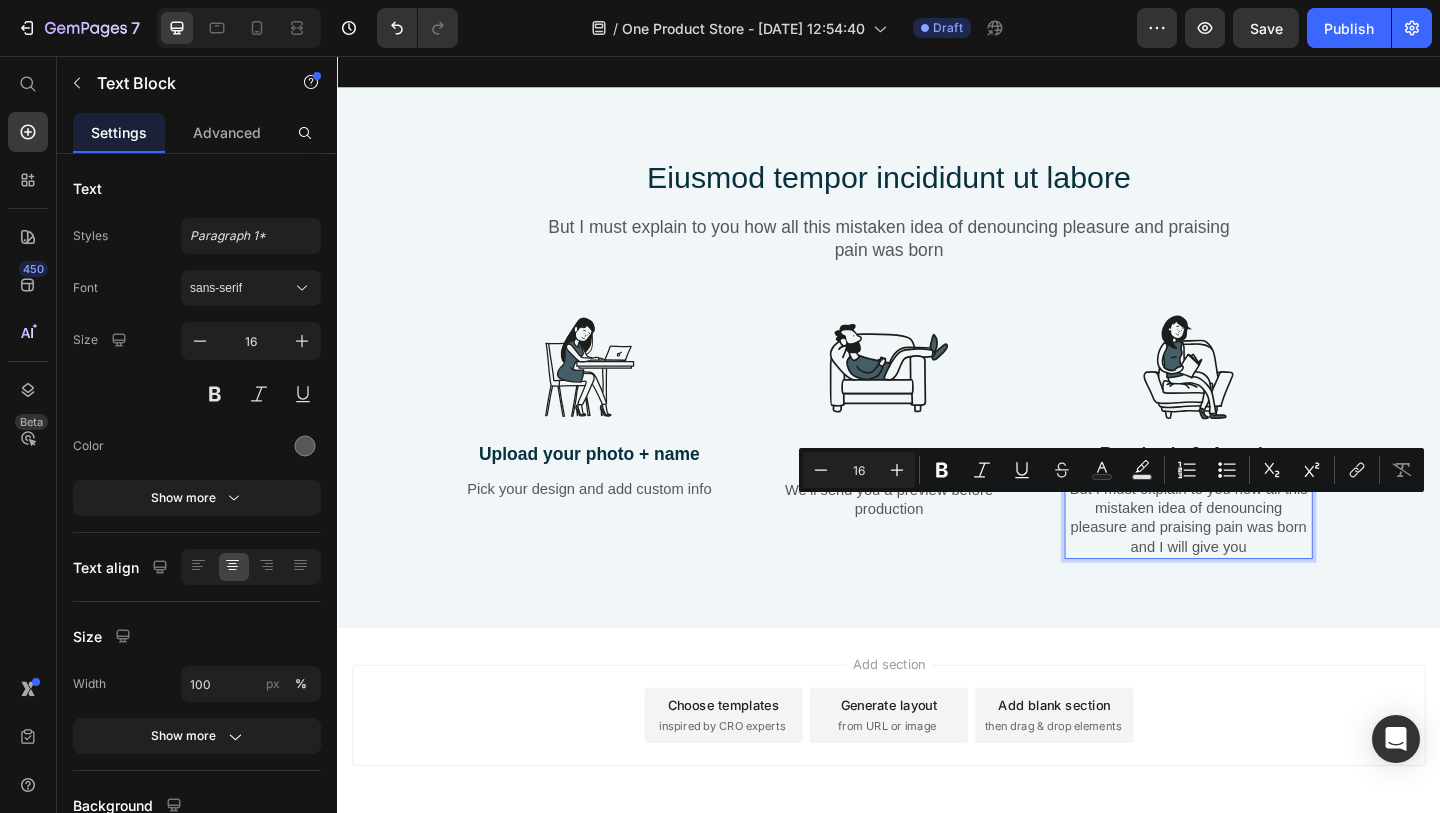 click on "But I must explain to you how all this mistaken idea of denouncing pleasure and praising pain was born and I will give you" at bounding box center [1263, 558] 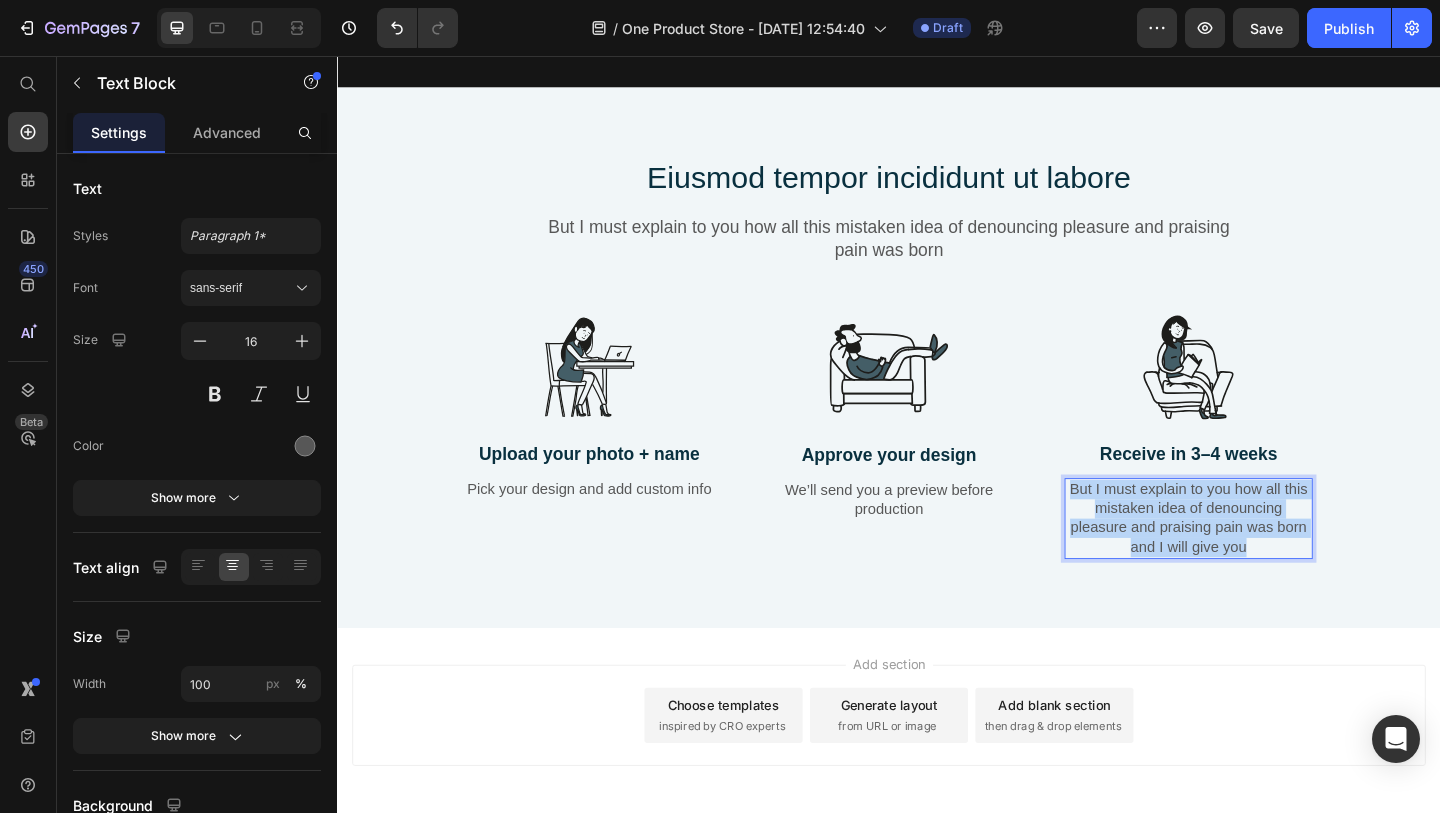 drag, startPoint x: 1129, startPoint y: 526, endPoint x: 1403, endPoint y: 599, distance: 283.55774 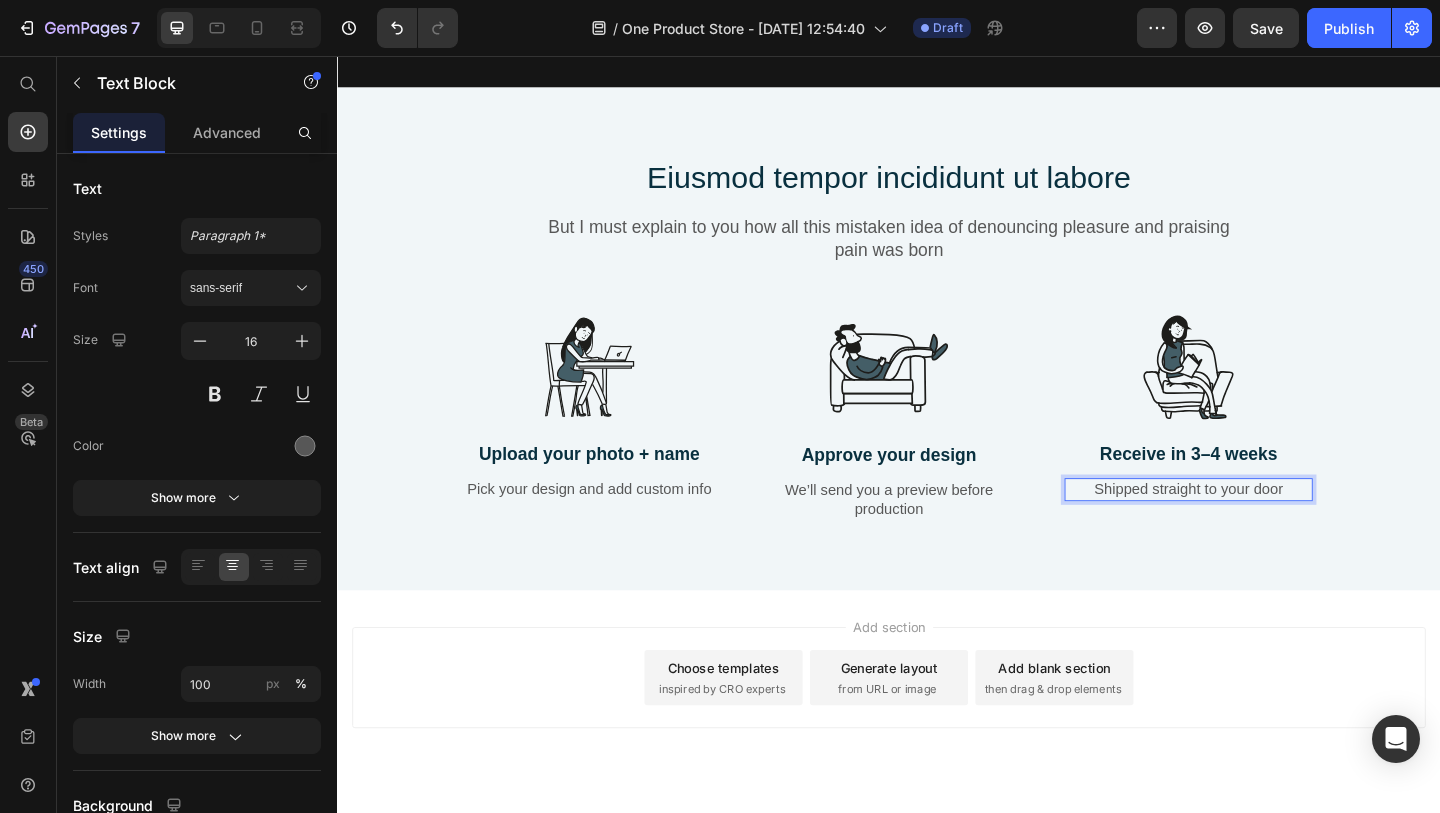 click on "Add section Choose templates inspired by CRO experts Generate layout from URL or image Add blank section then drag & drop elements" at bounding box center (937, 760) 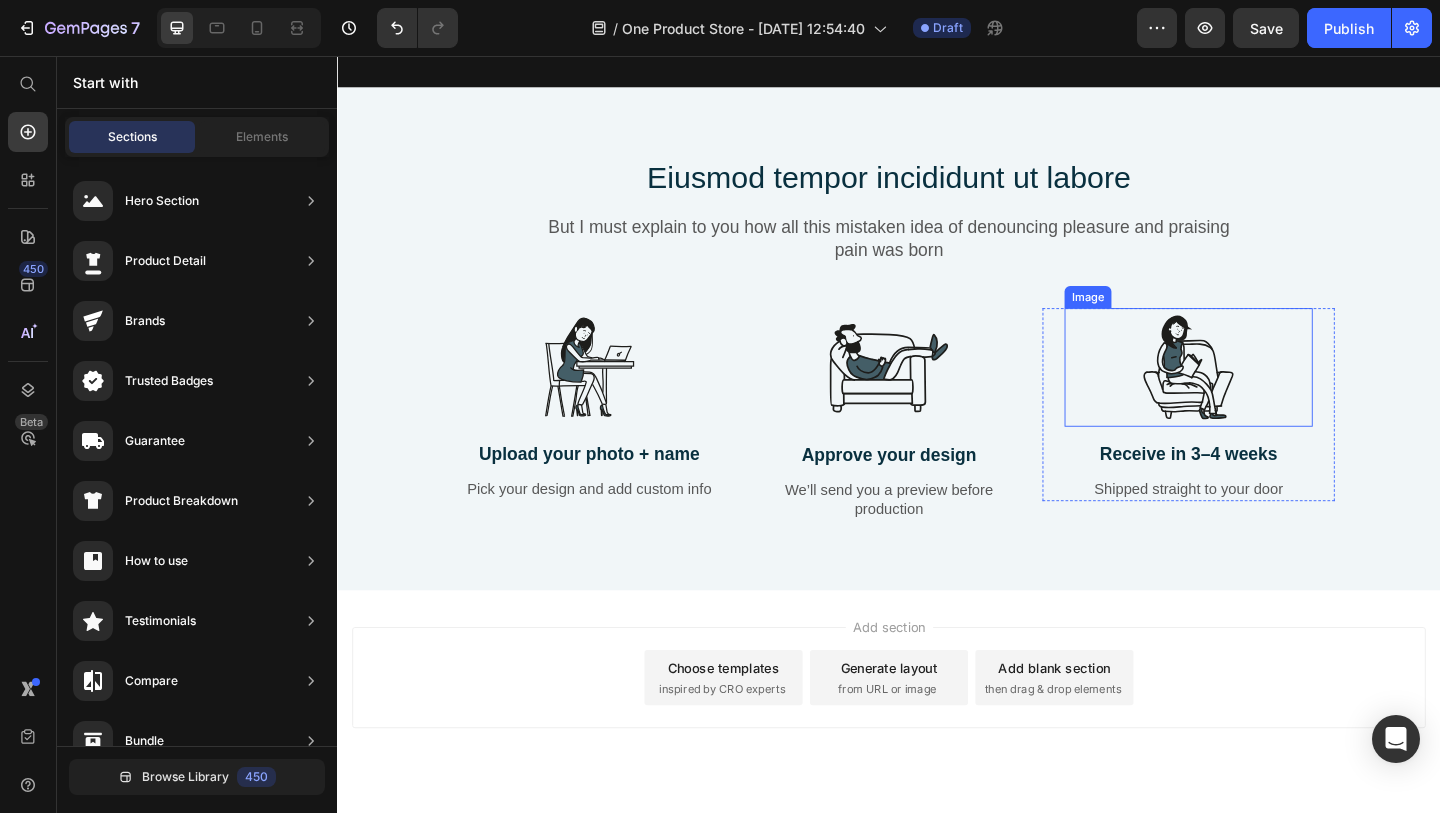 click at bounding box center (1263, 394) 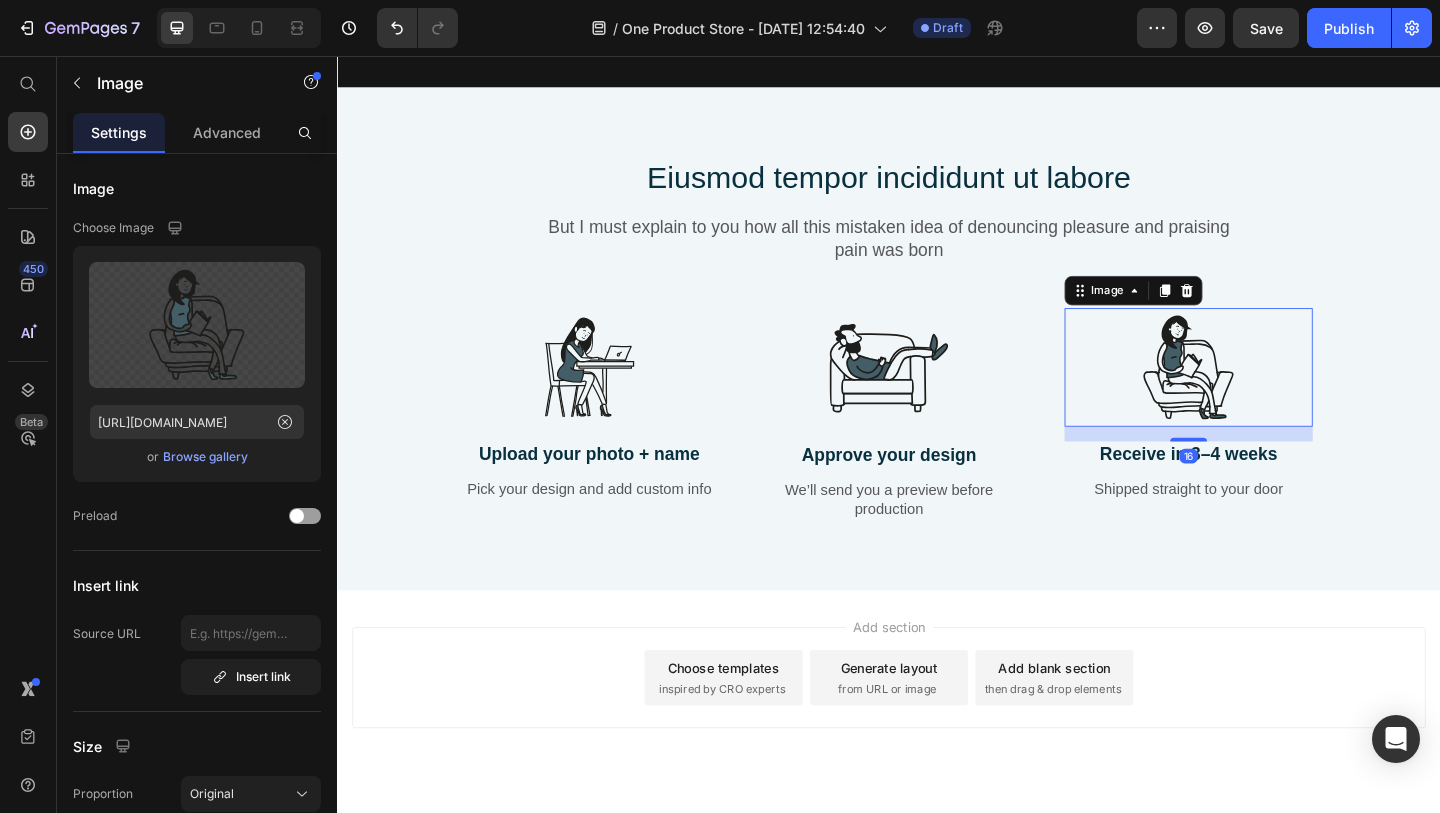 click at bounding box center [1263, 394] 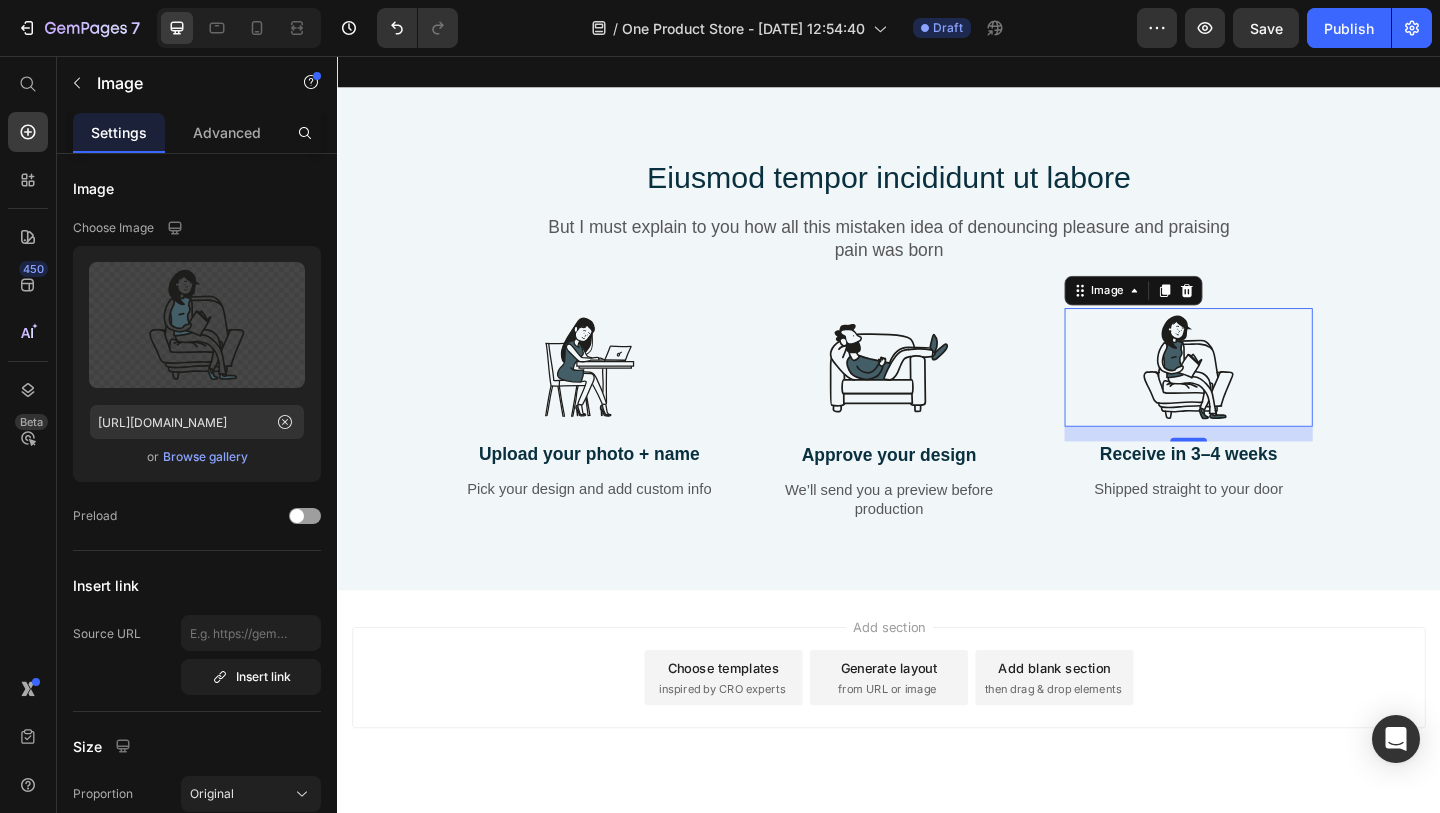 click at bounding box center [1263, 394] 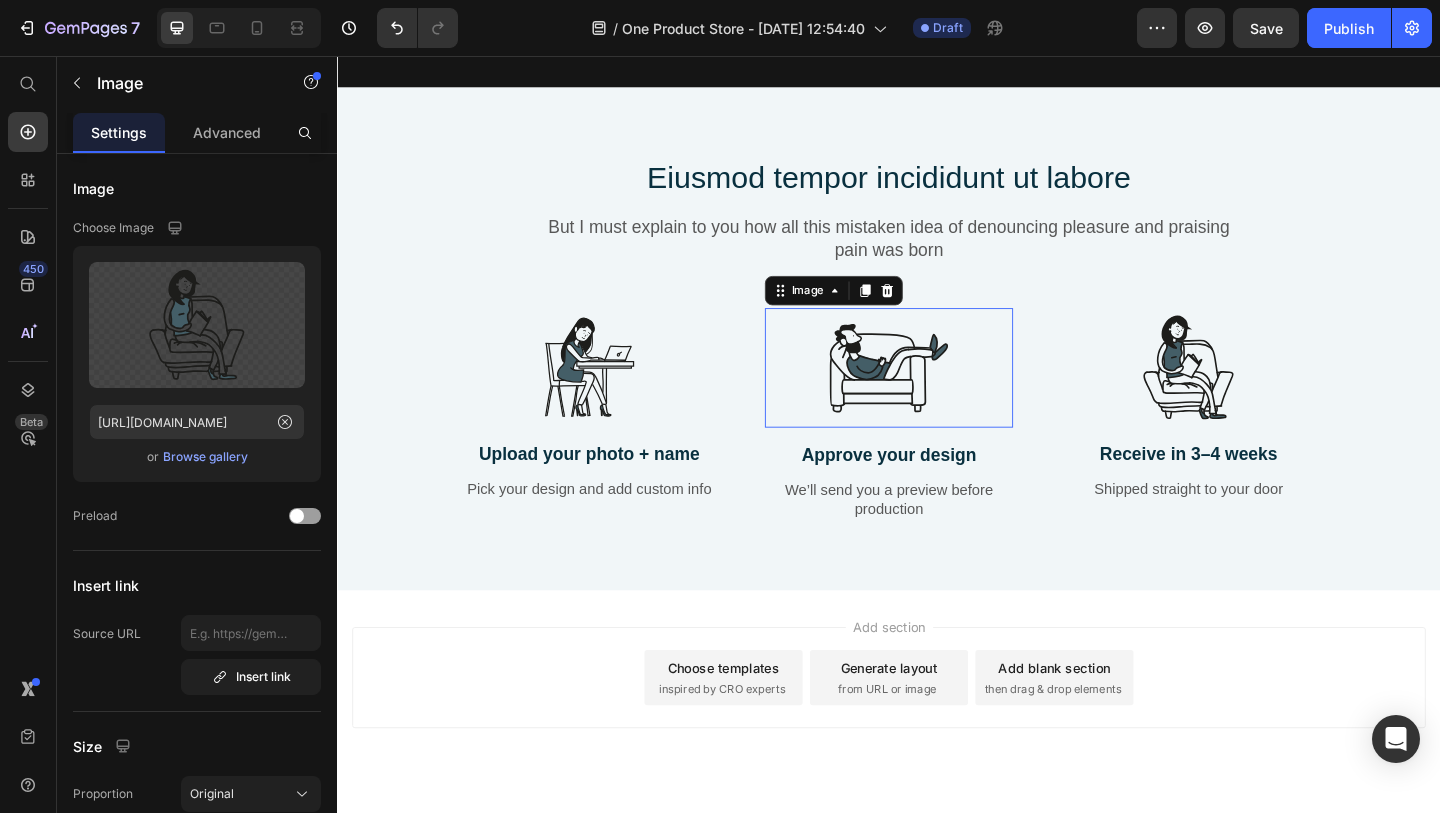 click at bounding box center [937, 395] 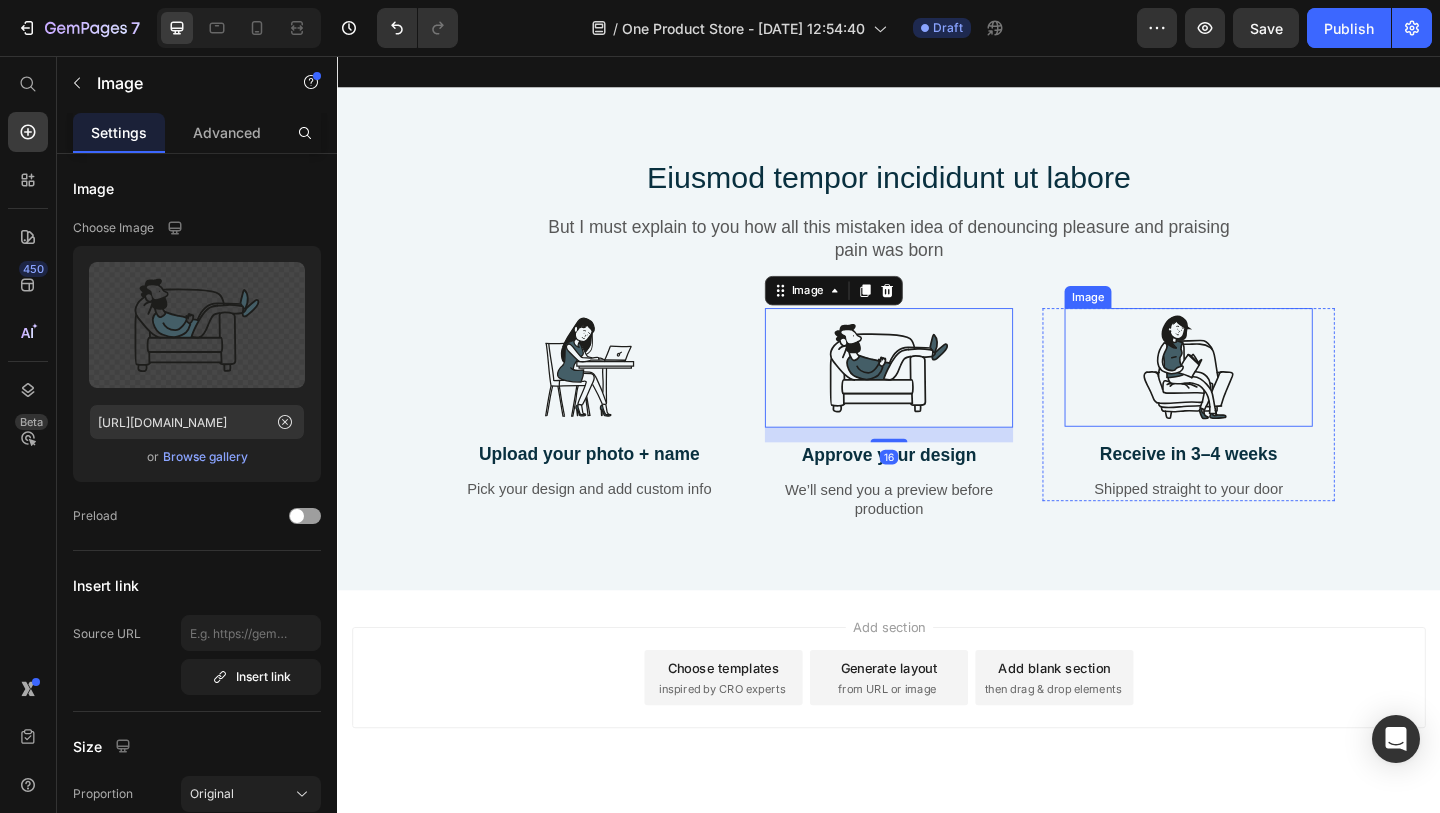 click at bounding box center [1263, 394] 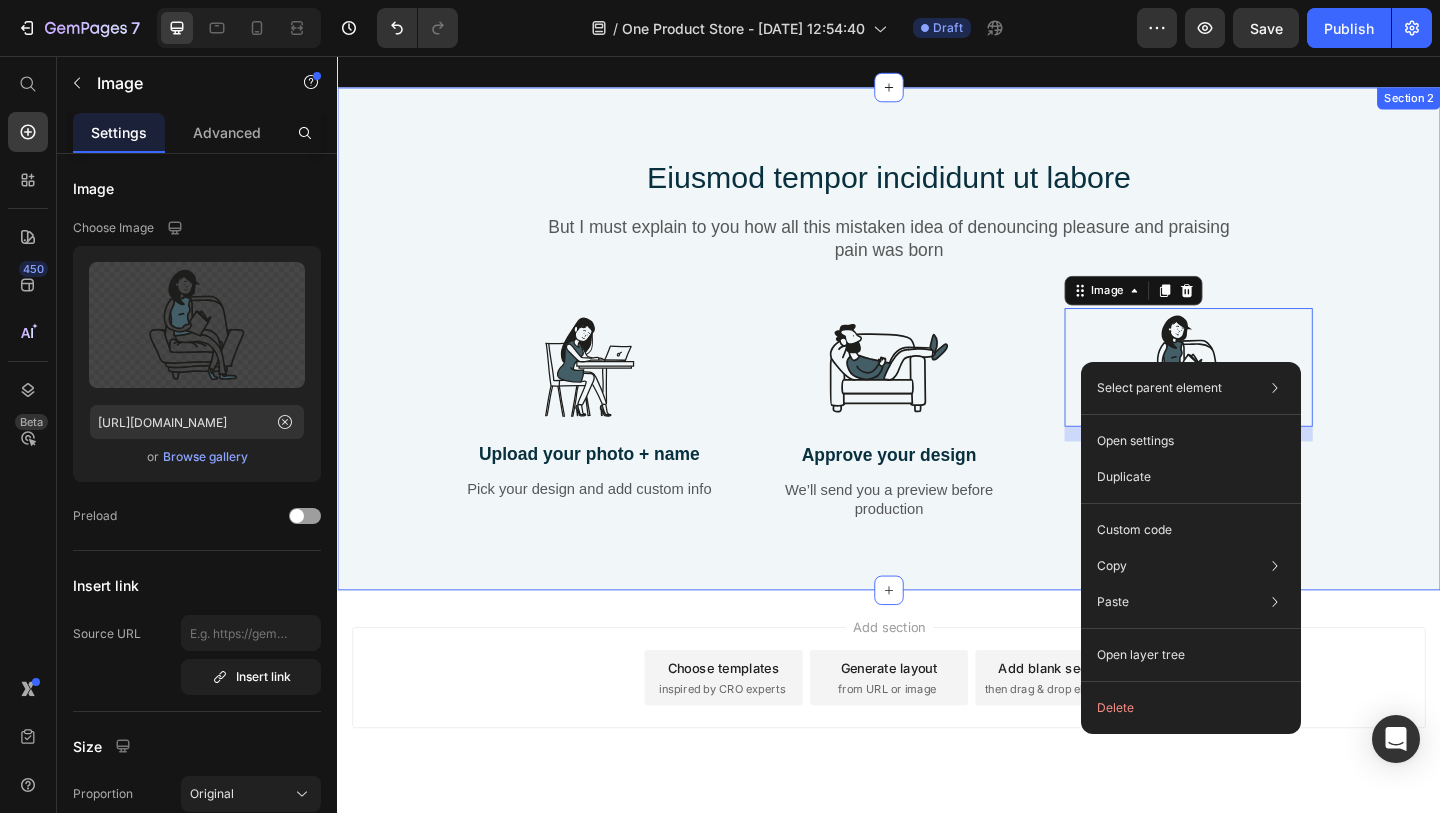 click on "Eiusmod tempor incididunt ut labore Heading But I must explain to you how all this mistaken idea of denouncing pleasure and praising pain was born Text Block Row Image Upload your photo + name Text Block Pick your design and add custom info Text Block Row Image Approve your design Text Block We’ll send you a preview before production Text Block Row Image   16 Receive in 3–4 weeks Text Block Shipped straight to your door Text Block Row Row Section 2" at bounding box center [937, 363] 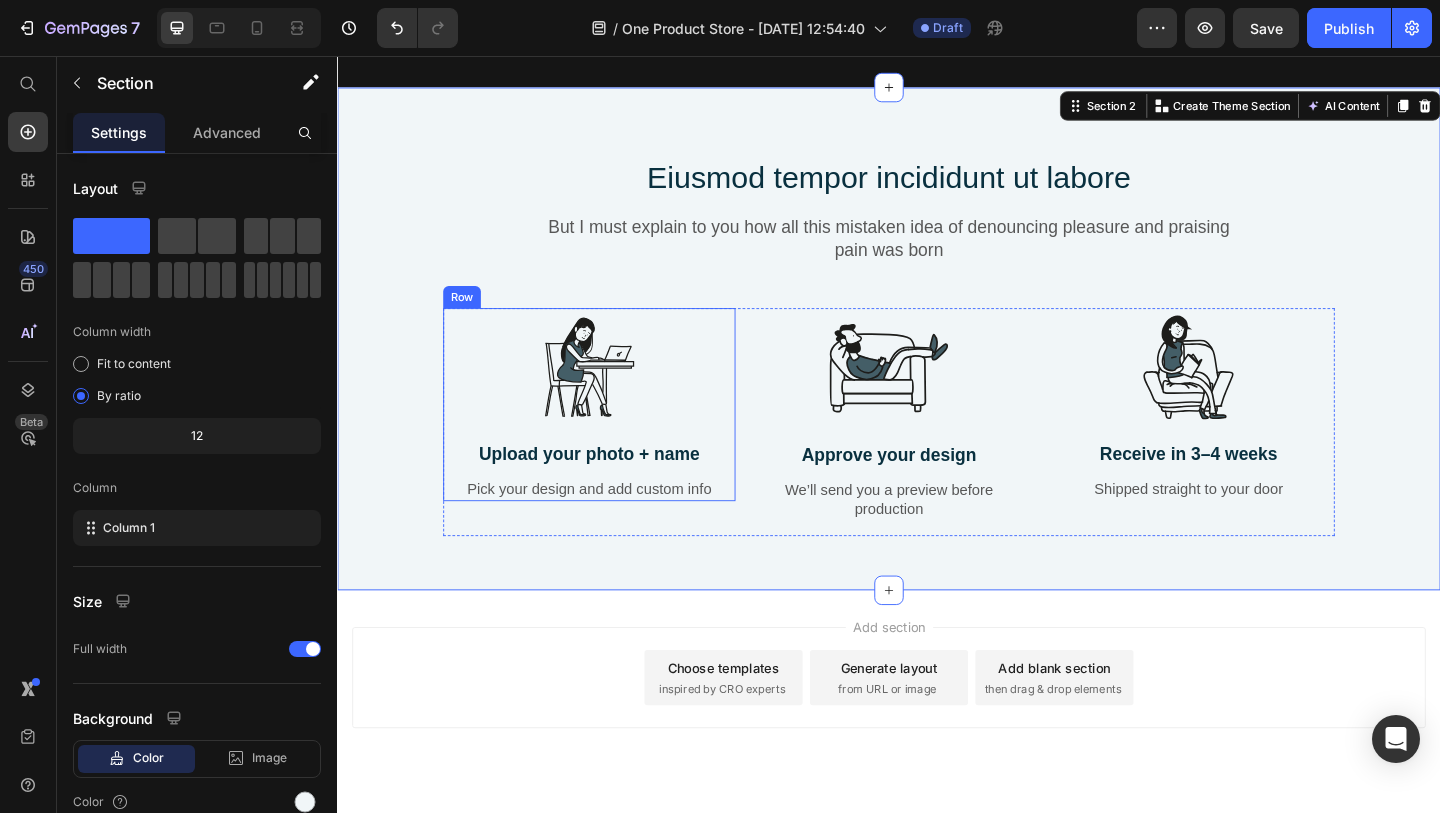 click on "Image Upload your photo + name Text Block Pick your design and add custom info Text Block" at bounding box center (611, 435) 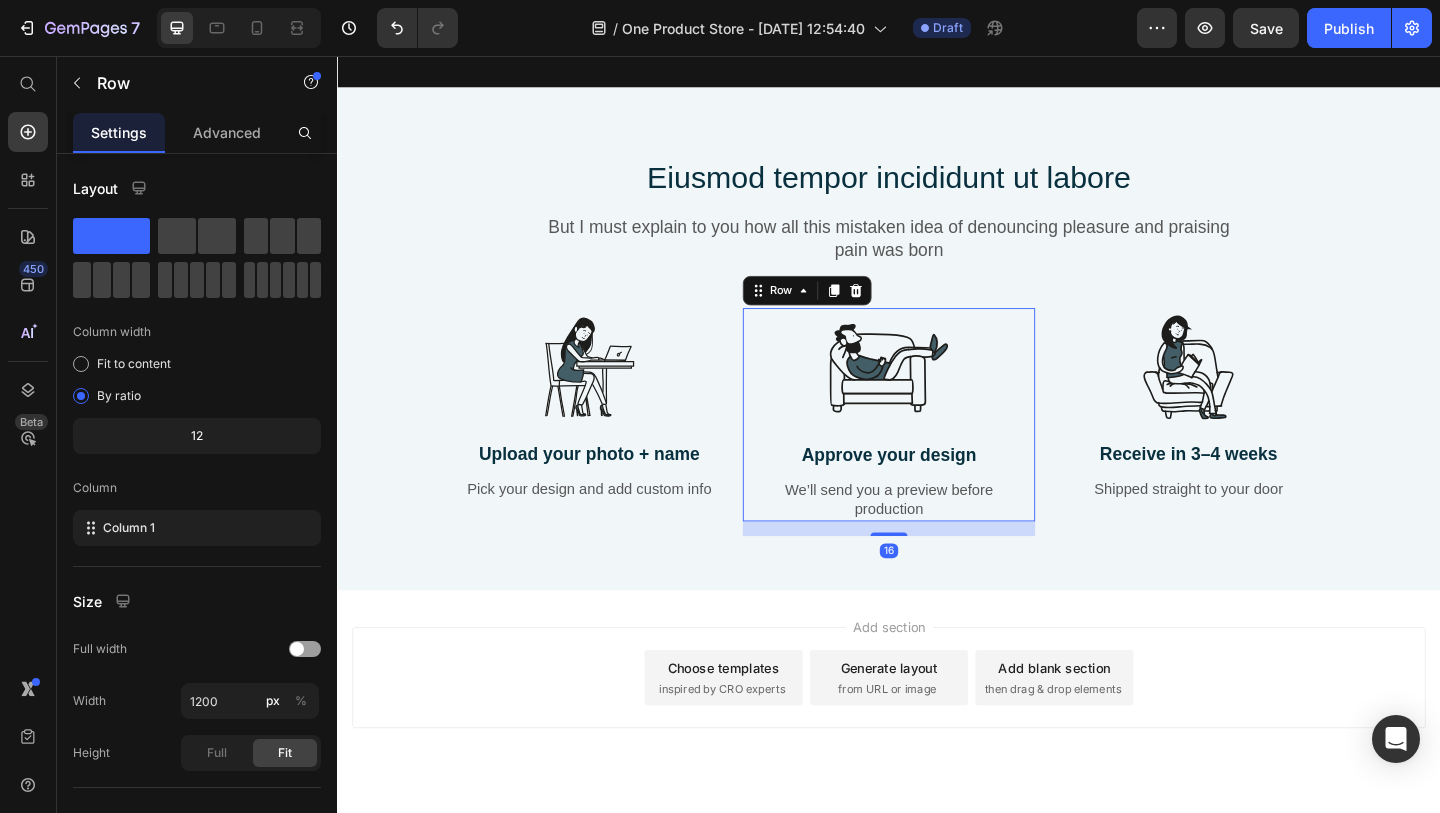 click on "Image Approve your design Text Block We’ll send you a preview before production Text Block" at bounding box center [937, 446] 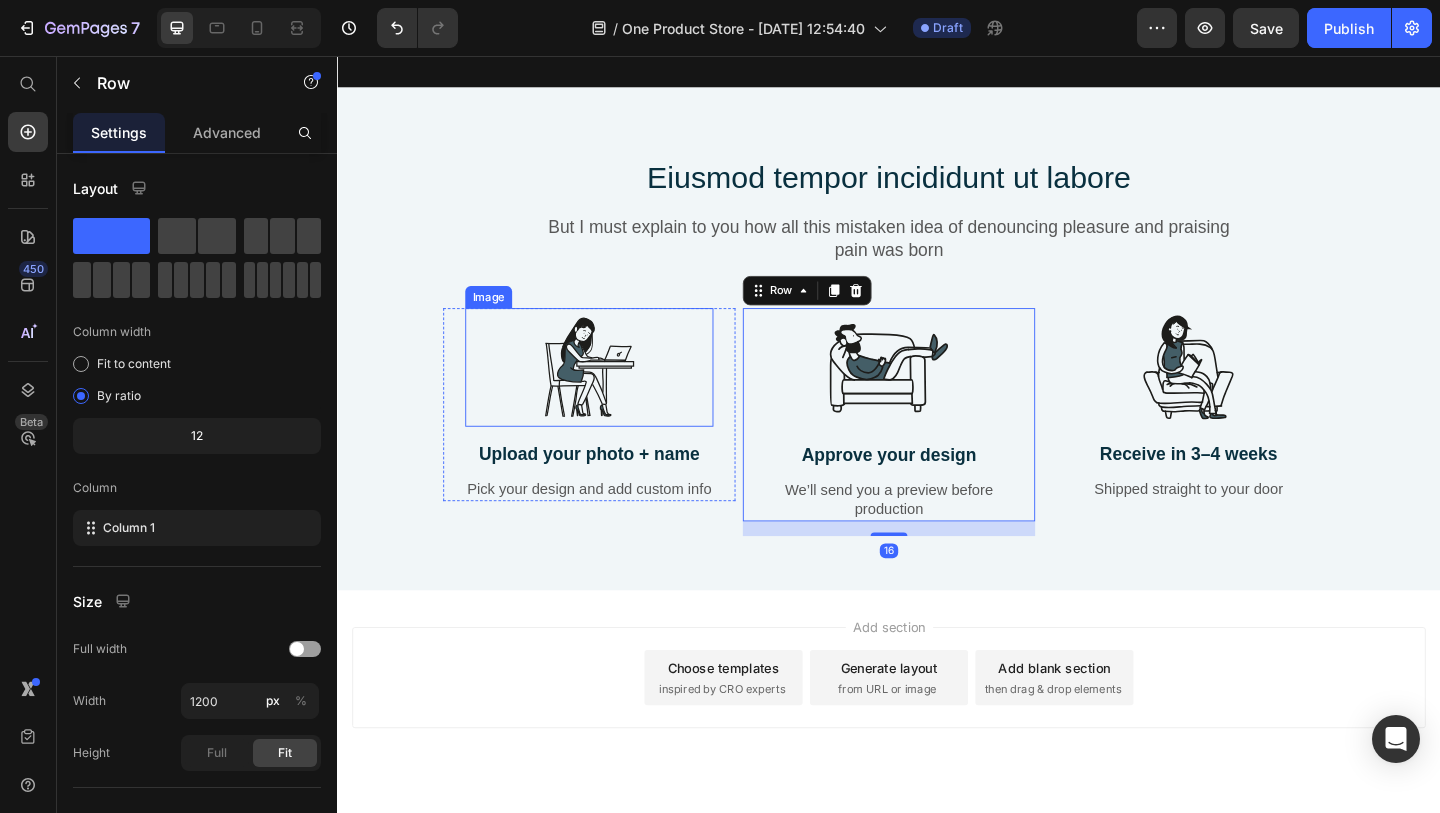click at bounding box center (611, 394) 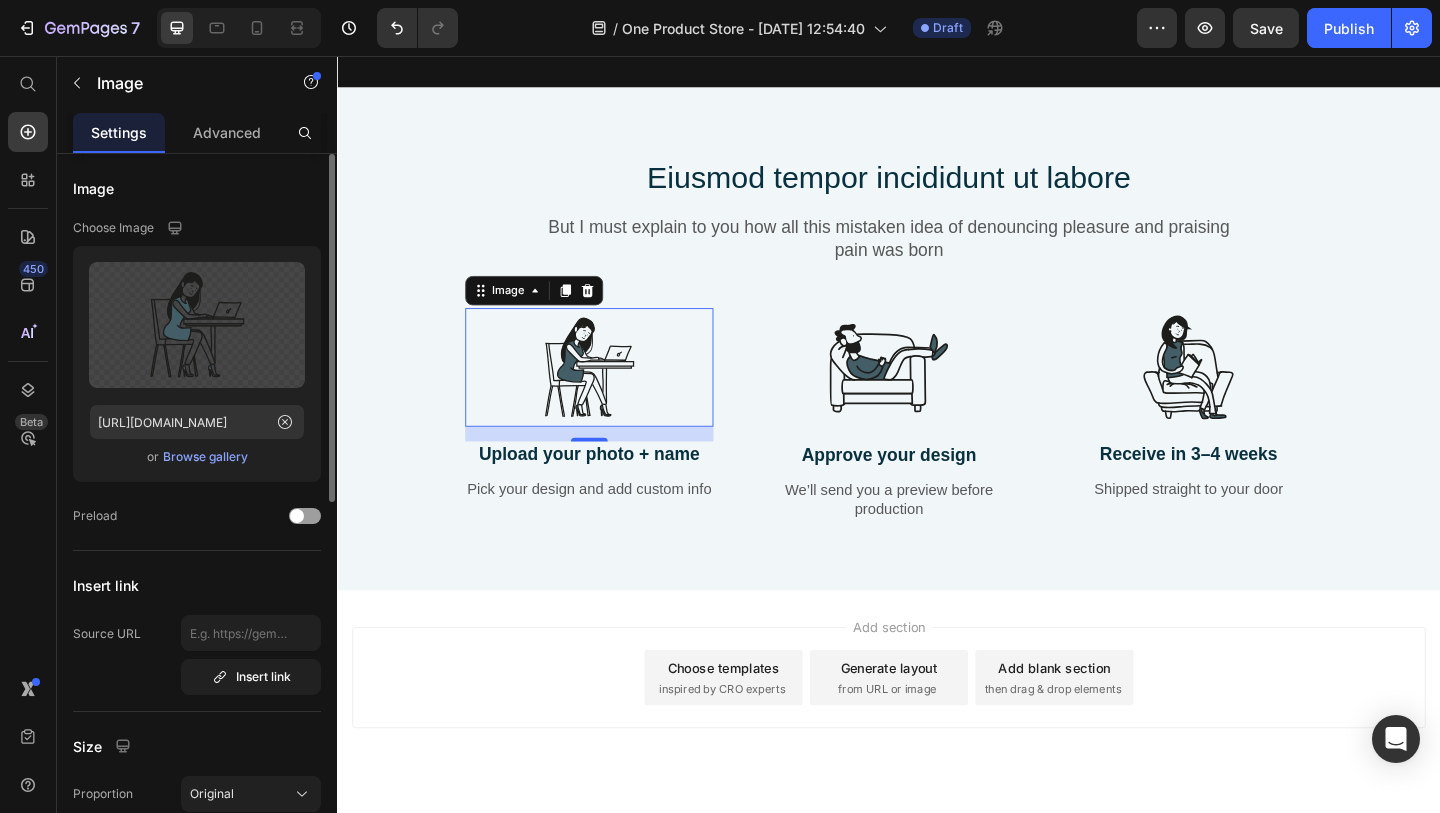 click on "Browse gallery" at bounding box center [205, 457] 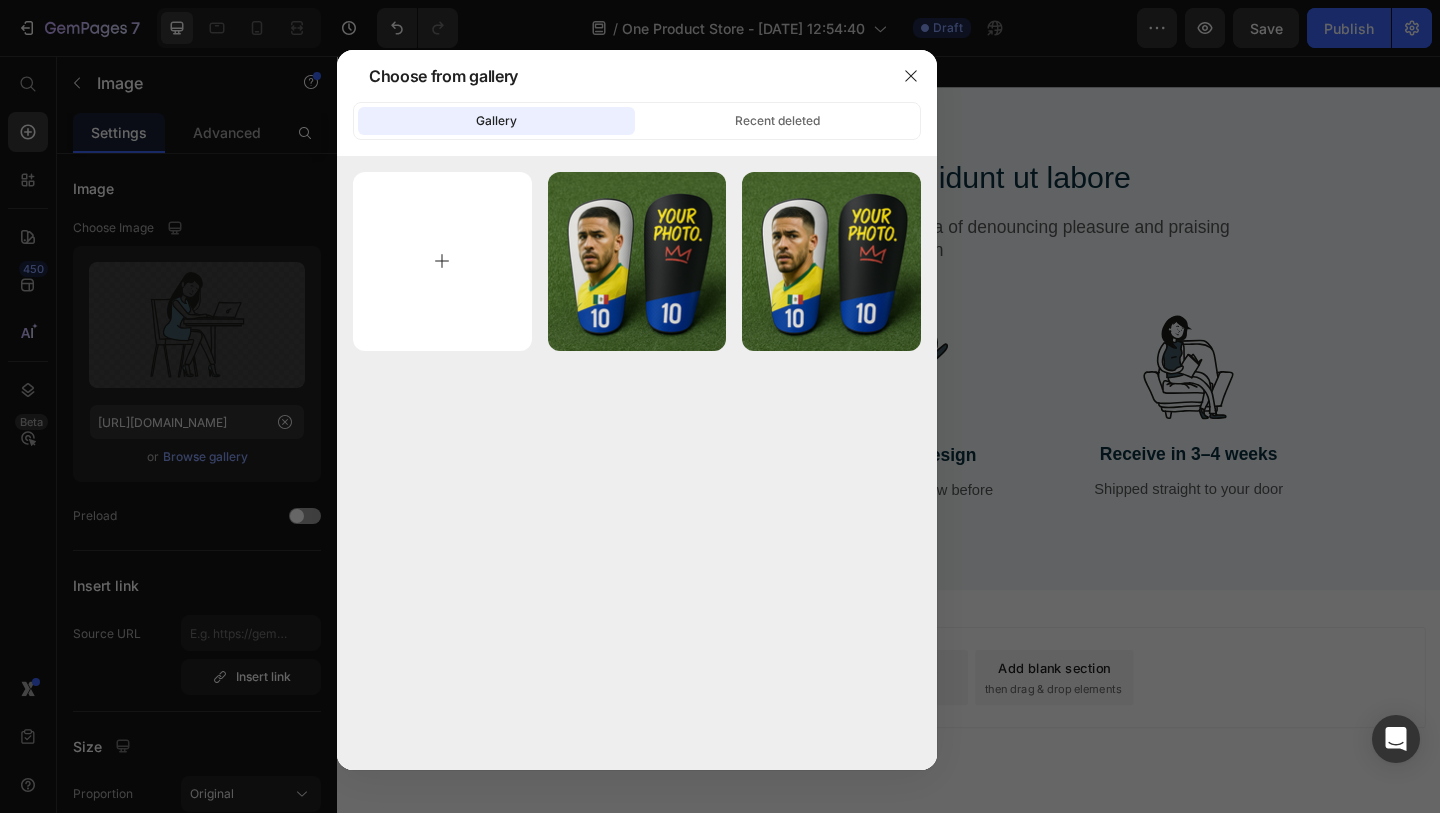 click at bounding box center (442, 261) 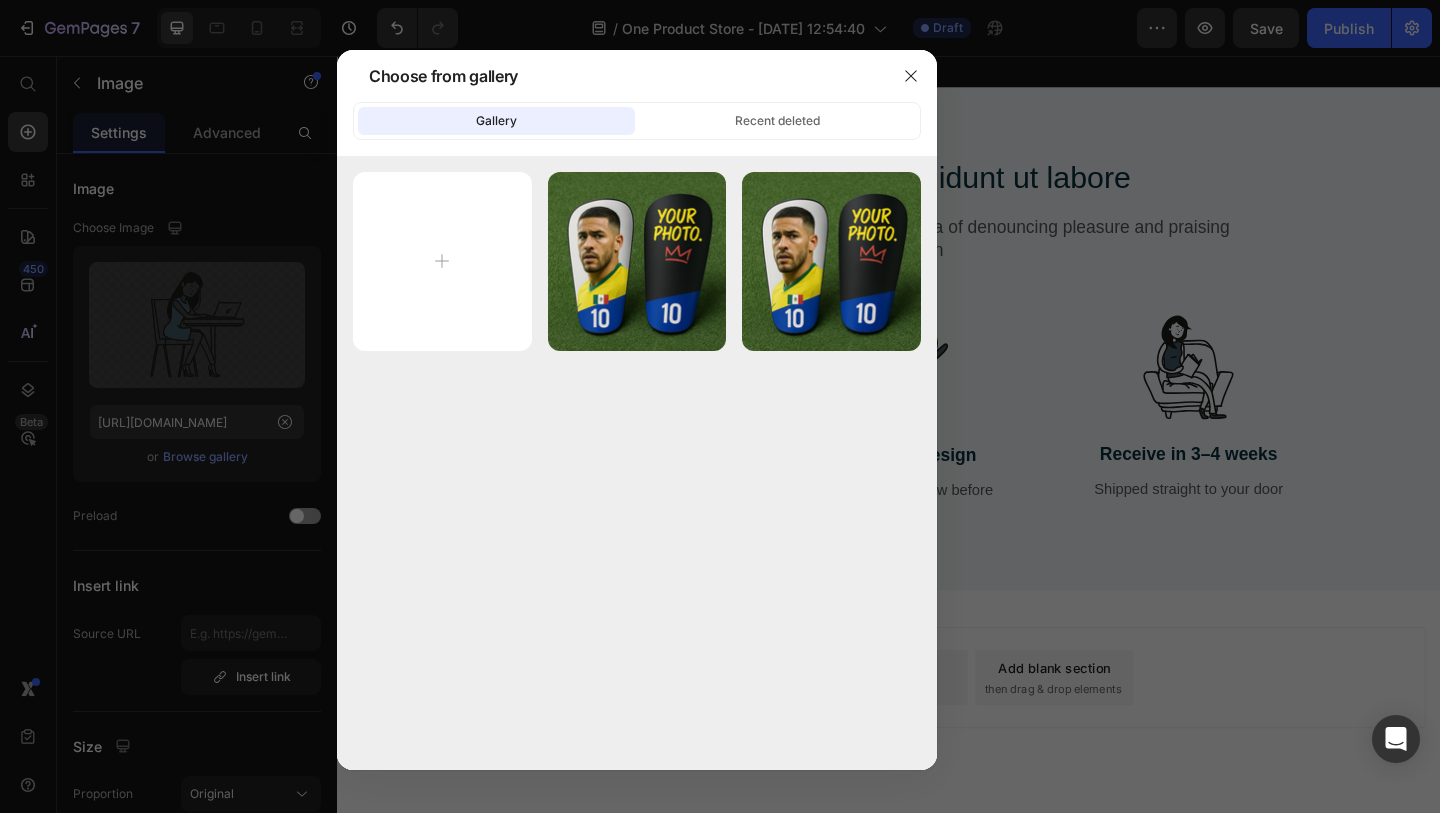 type on "C:\fakepath\ChatGPT Image Jul 10, 2025, 05_58_52 PM.png" 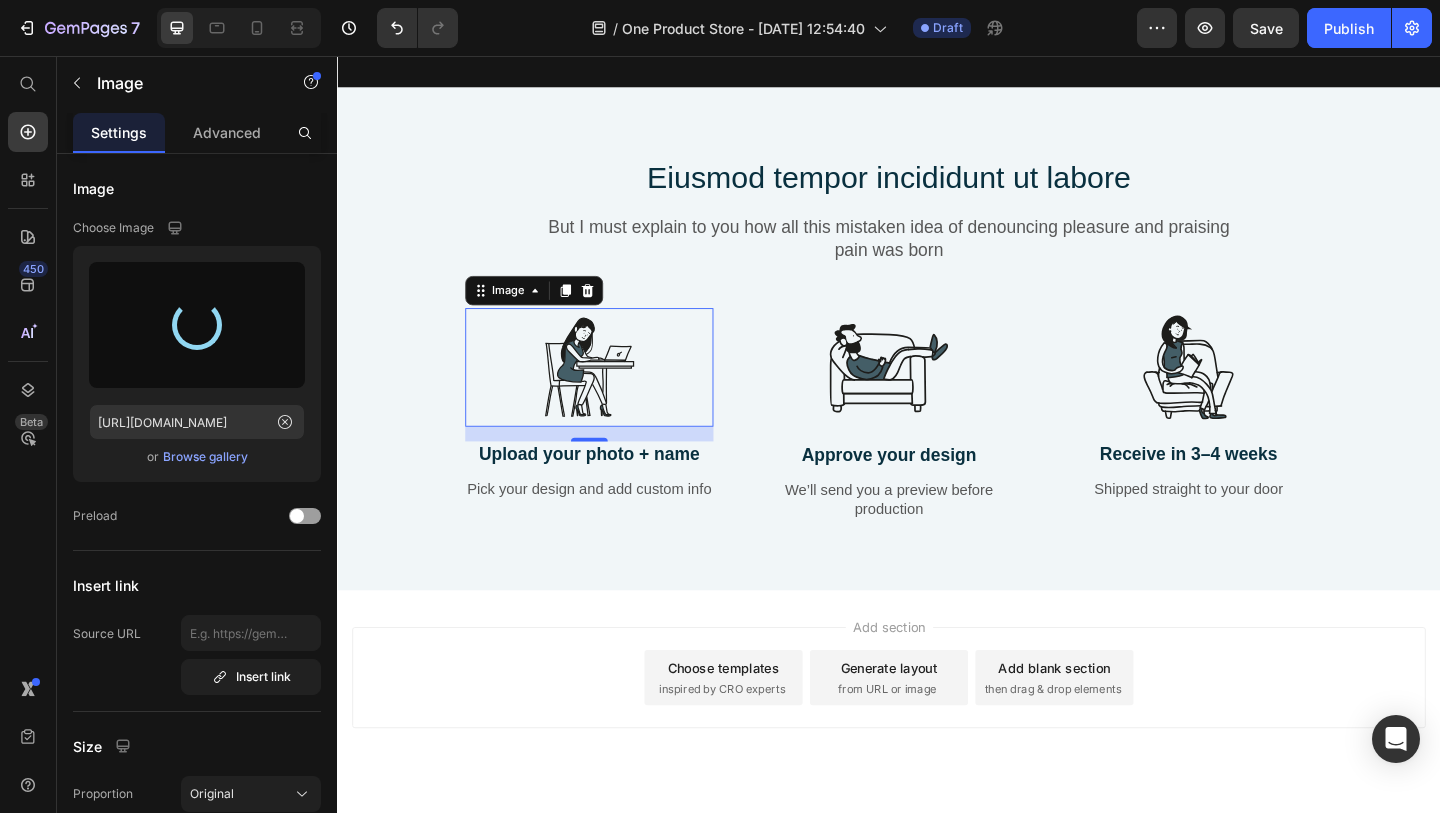 type on "https://cdn.shopify.com/s/files/1/0640/0081/9309/files/gempages_574568131561784095-35d836b8-721f-494b-aa72-7e2f68d5823d.png" 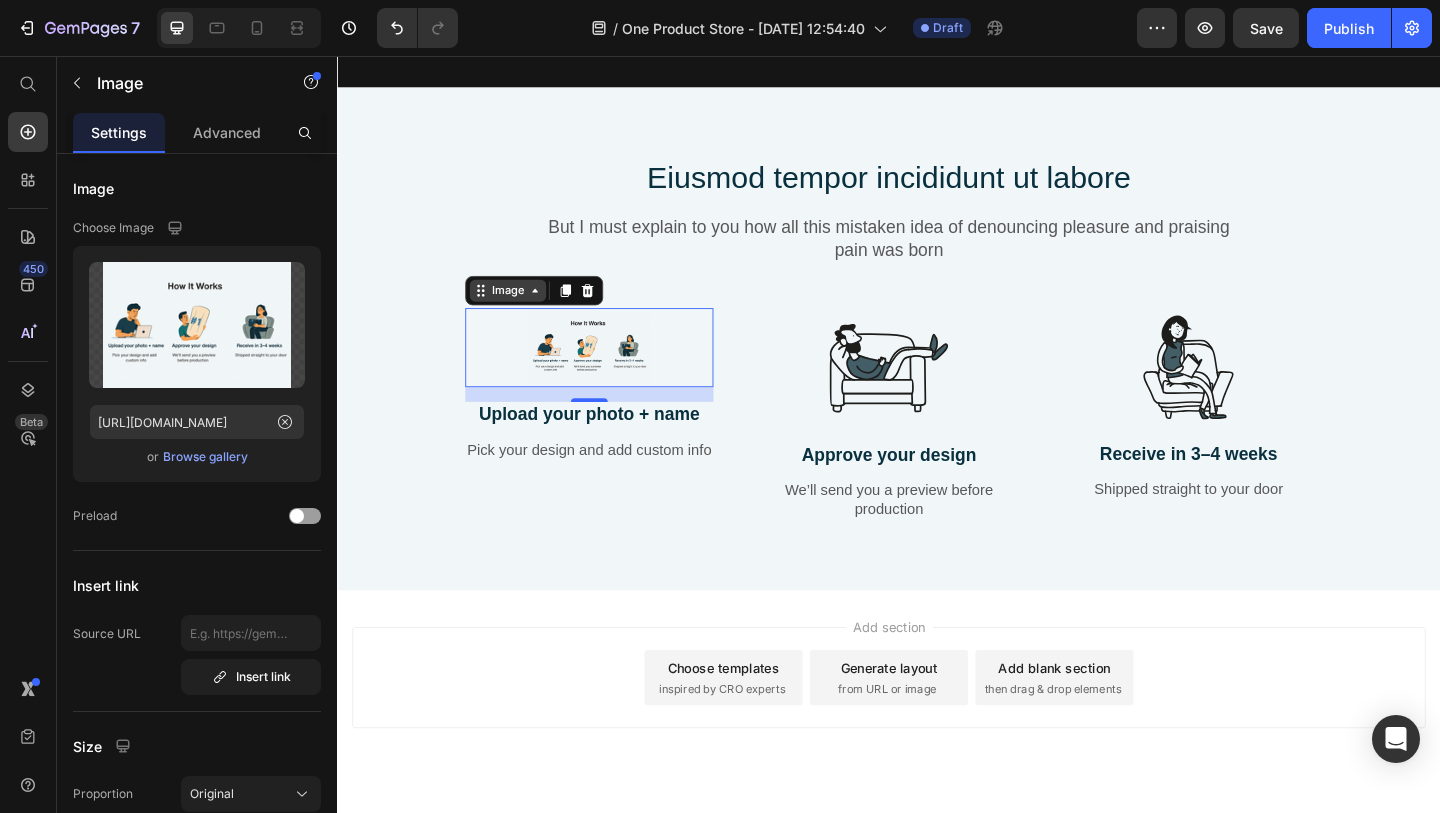 click 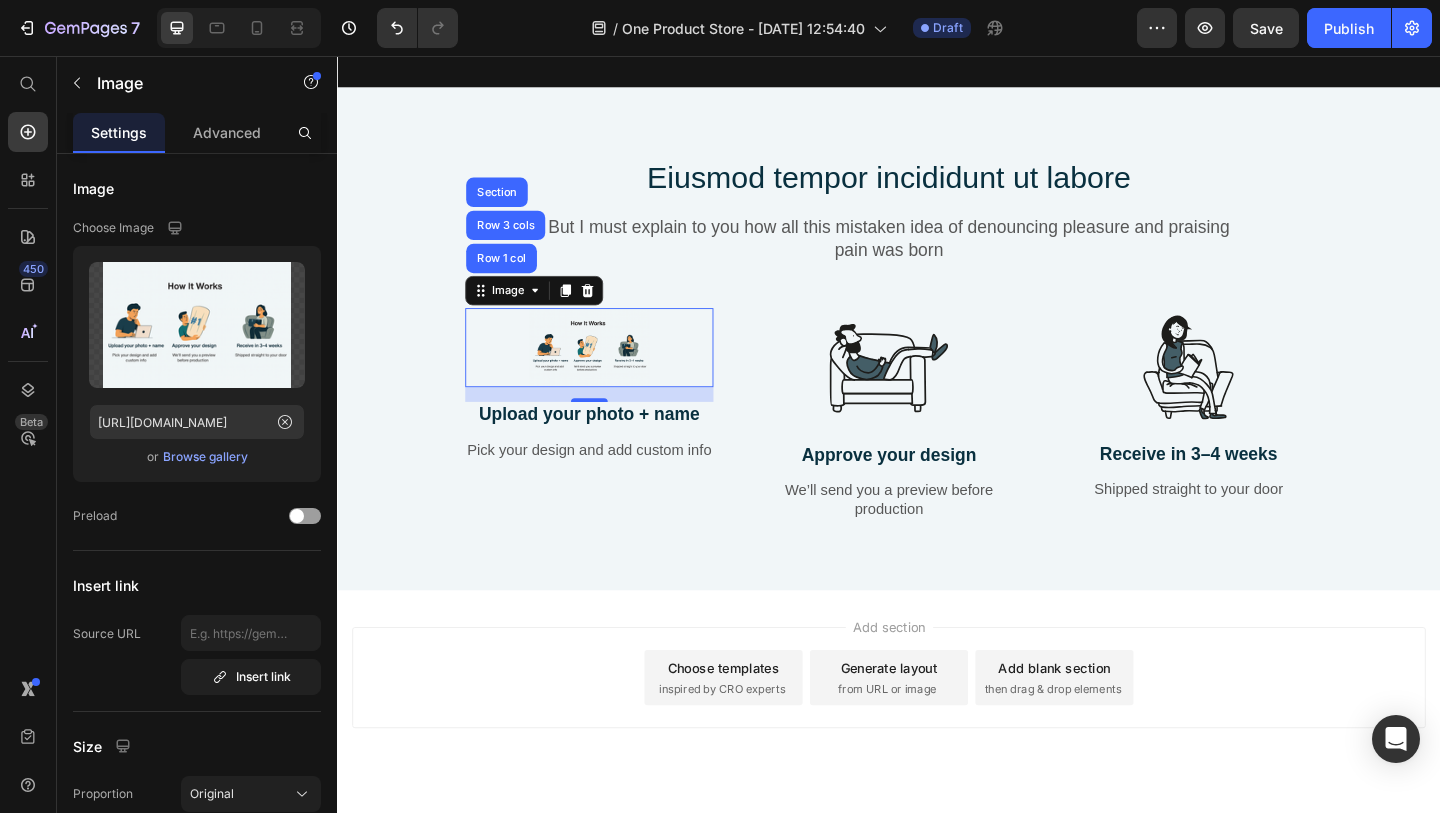 click at bounding box center (611, 373) 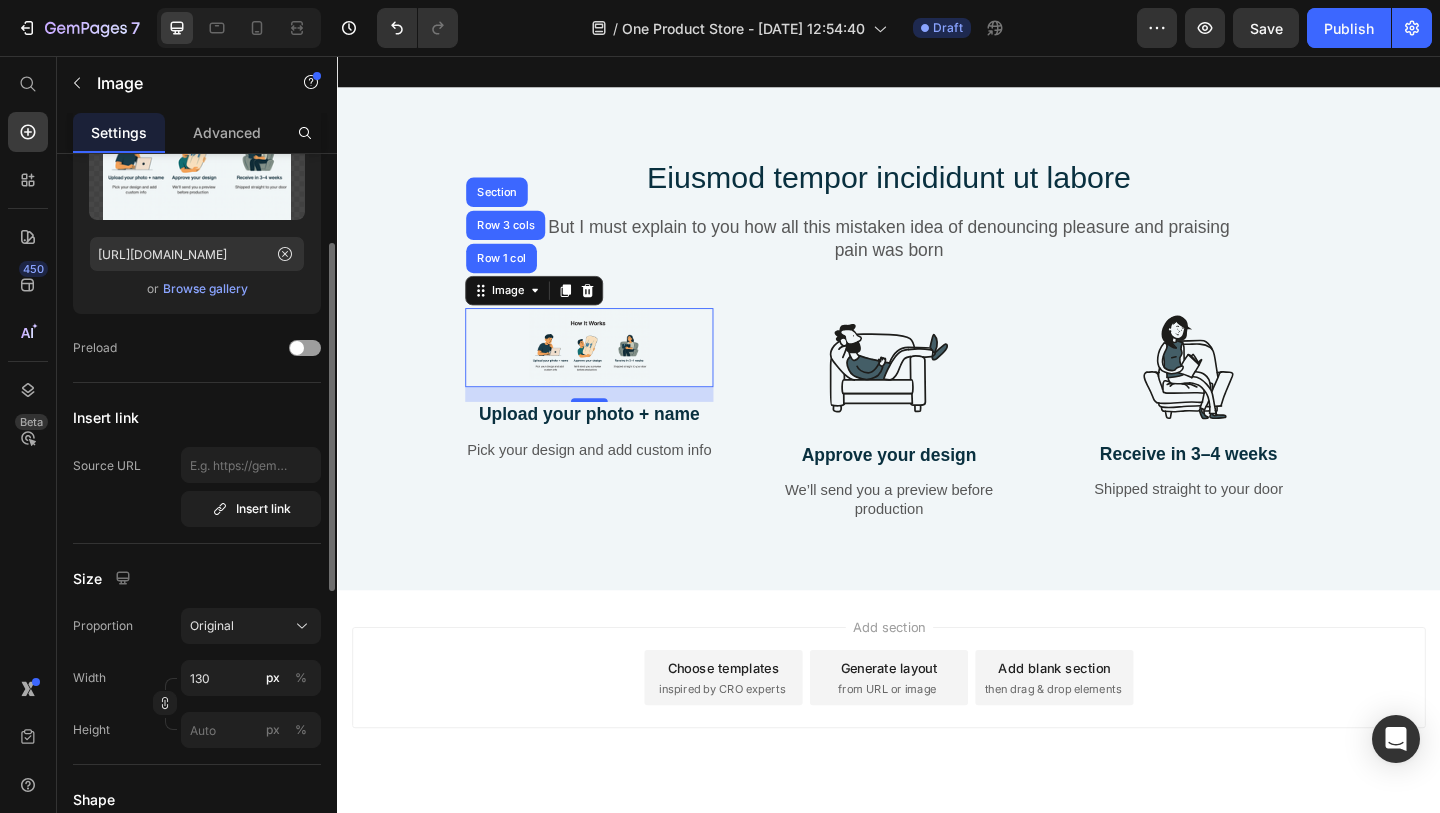 scroll, scrollTop: 173, scrollLeft: 0, axis: vertical 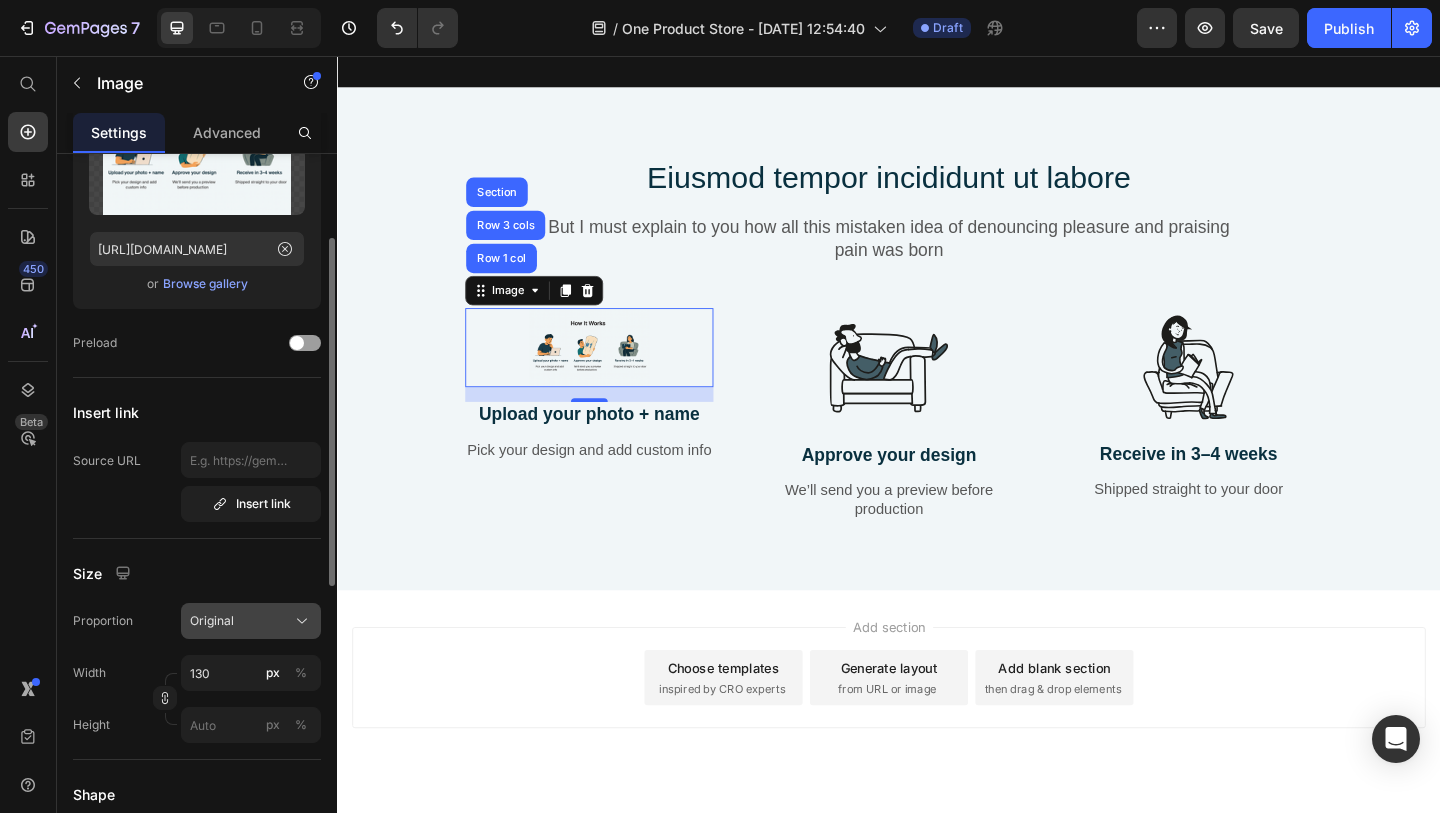 click on "Original" 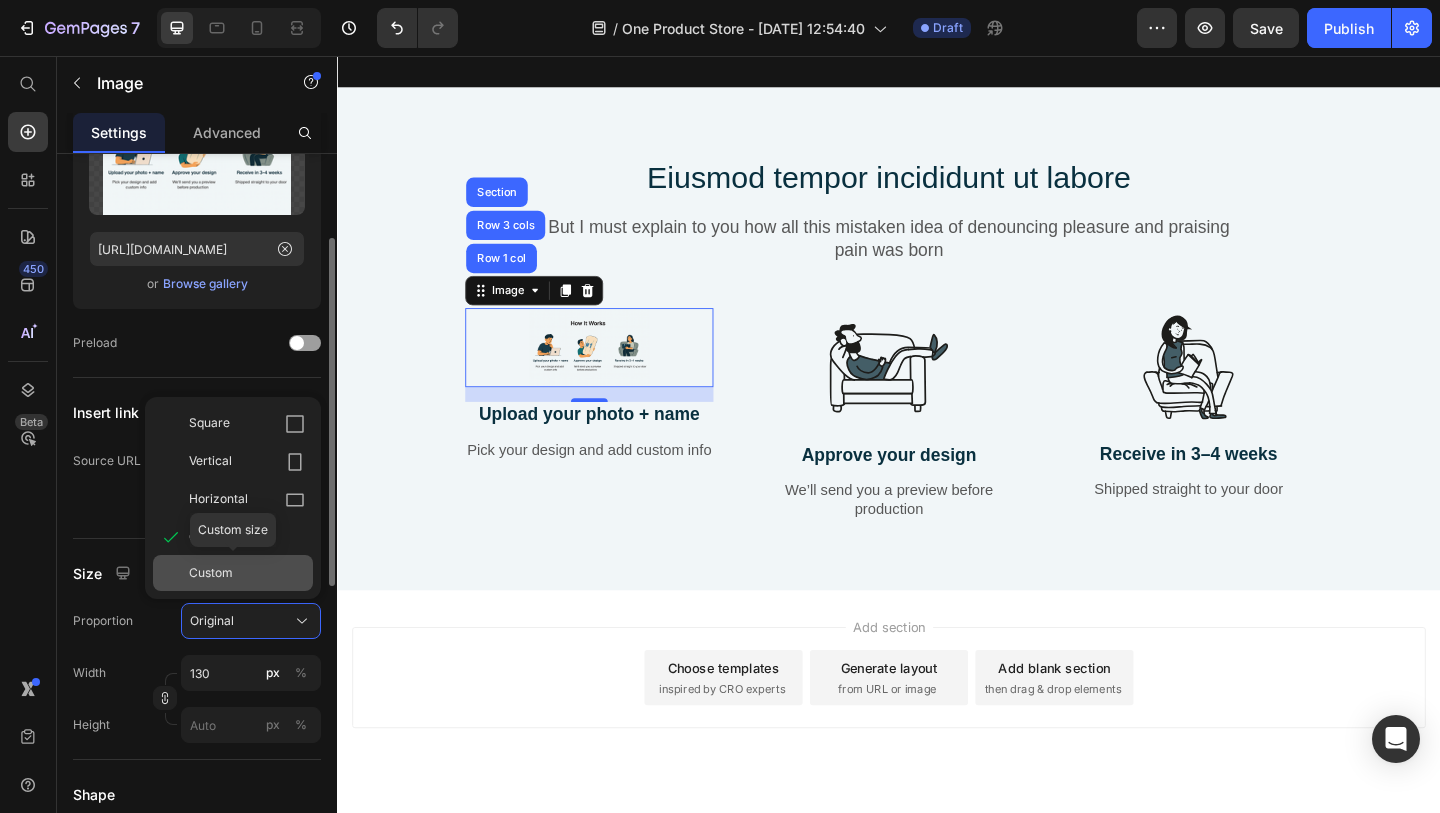 click on "Custom" at bounding box center [247, 573] 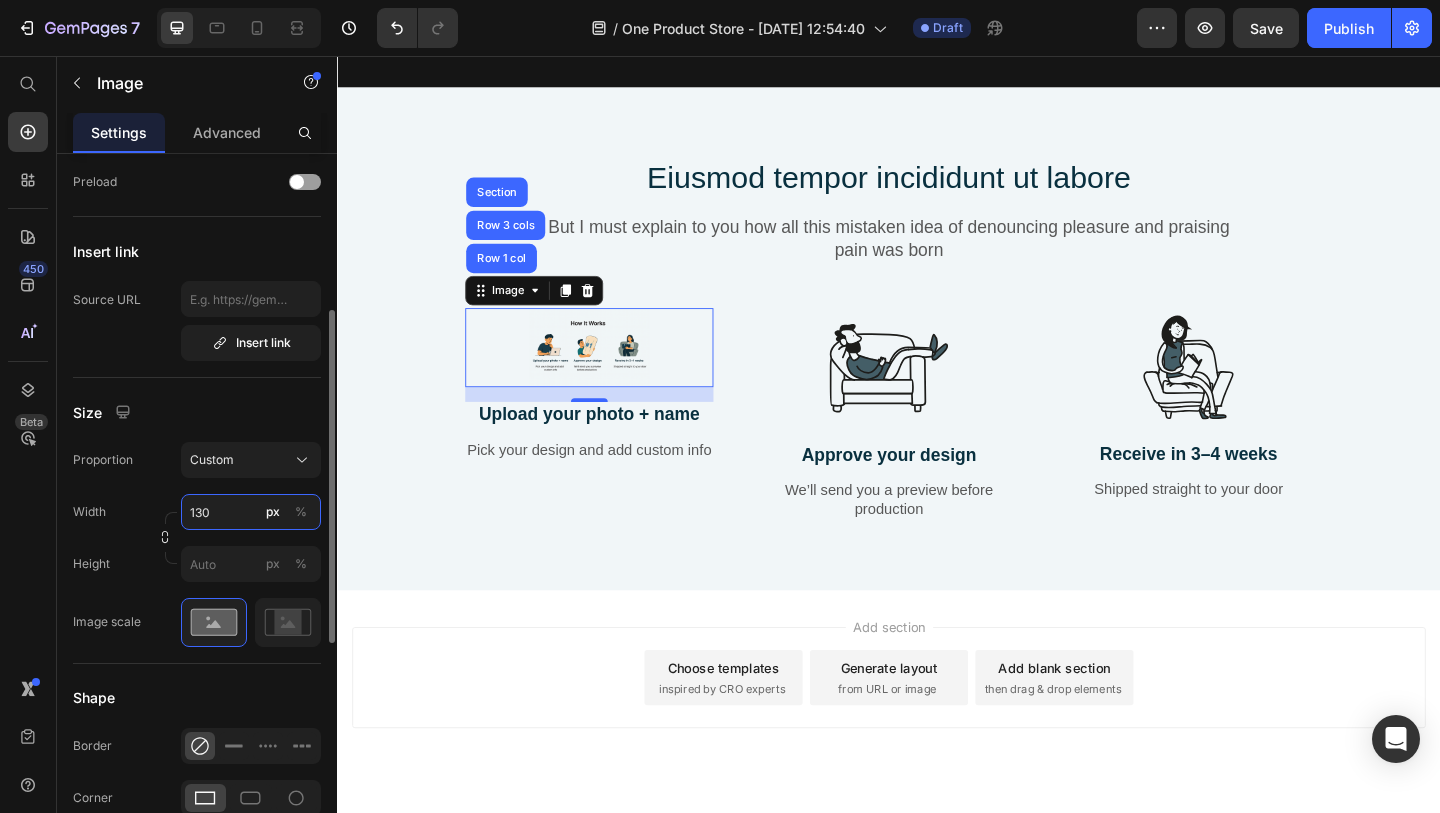 scroll, scrollTop: 340, scrollLeft: 0, axis: vertical 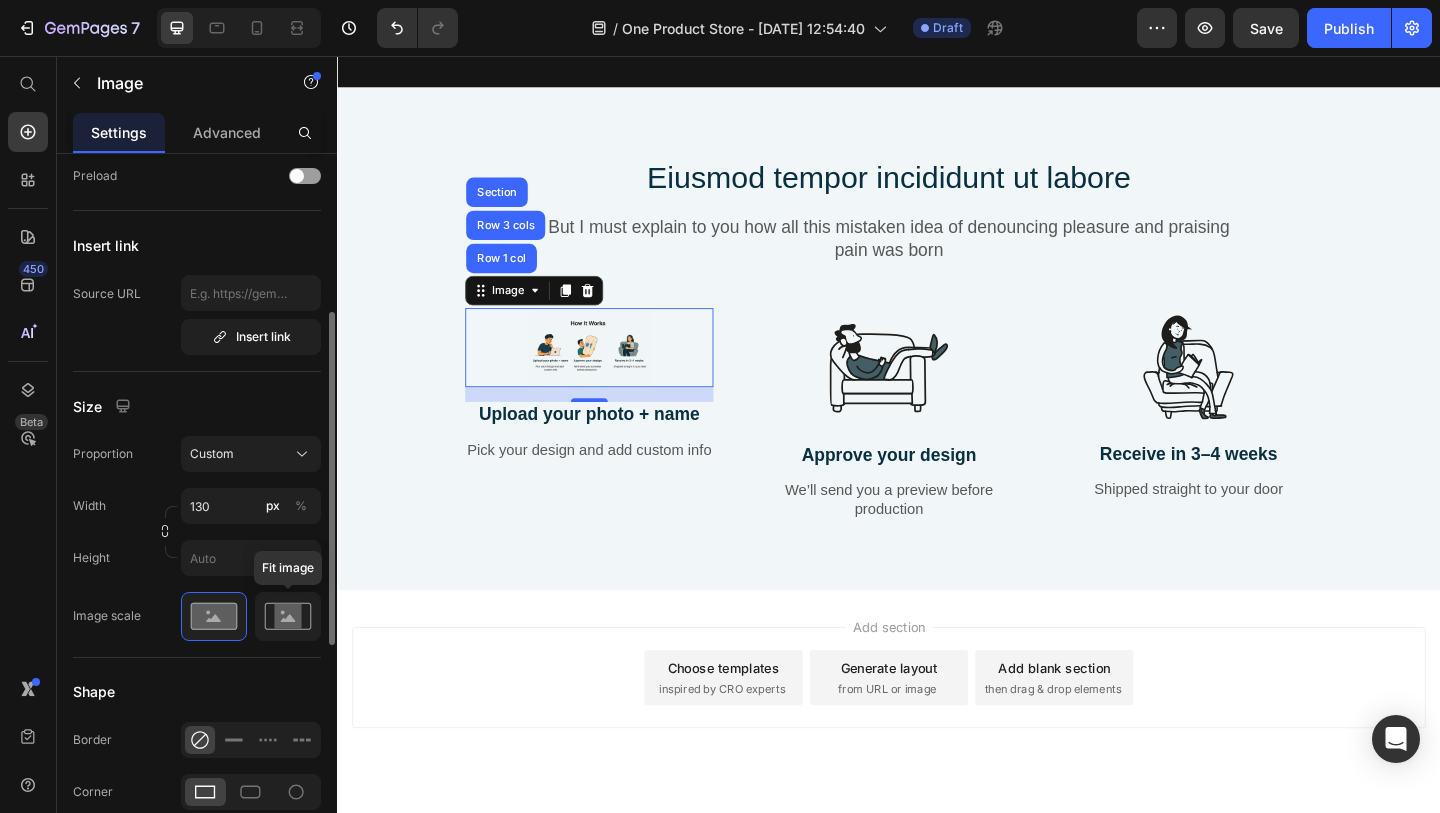 click 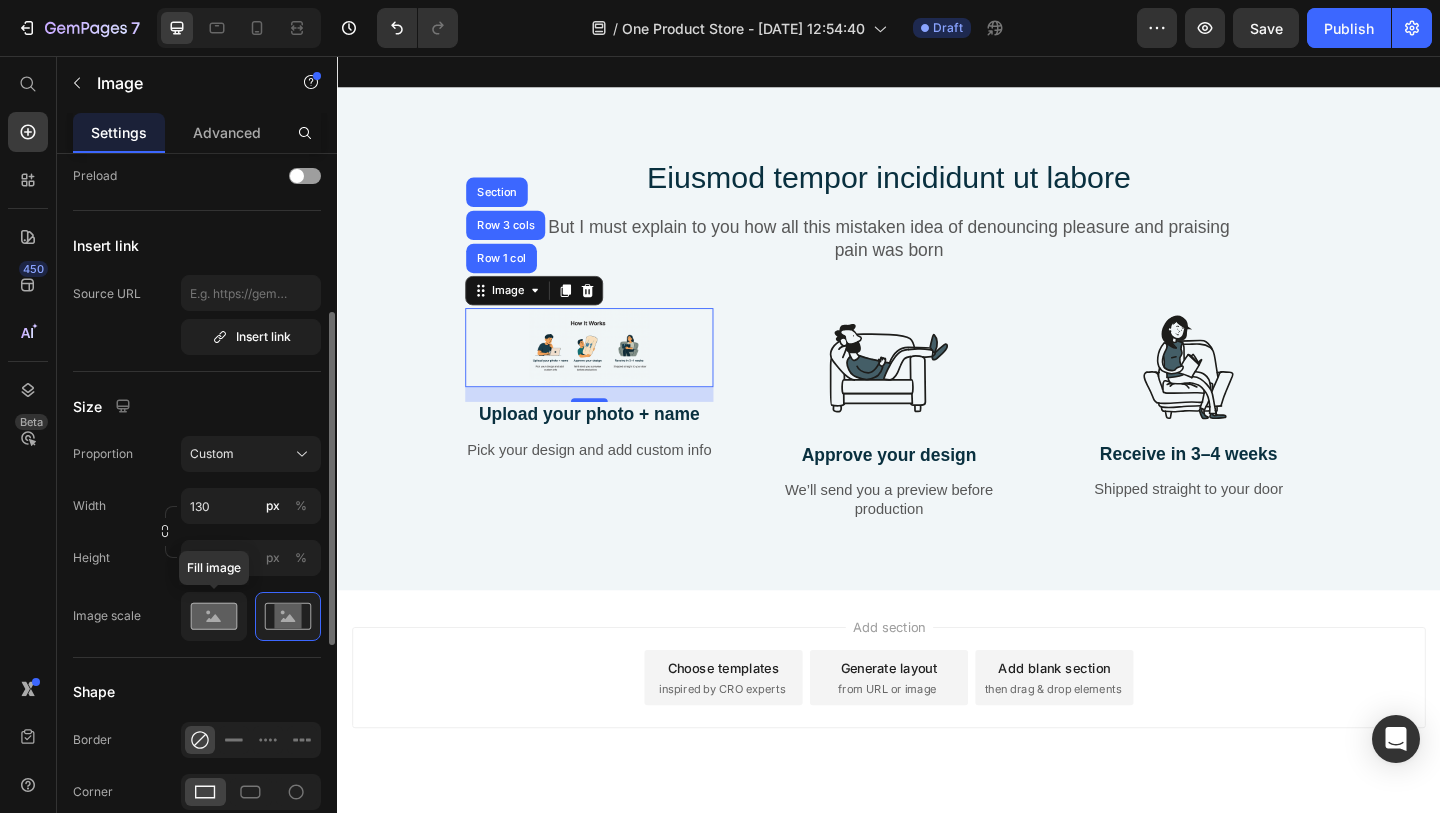click 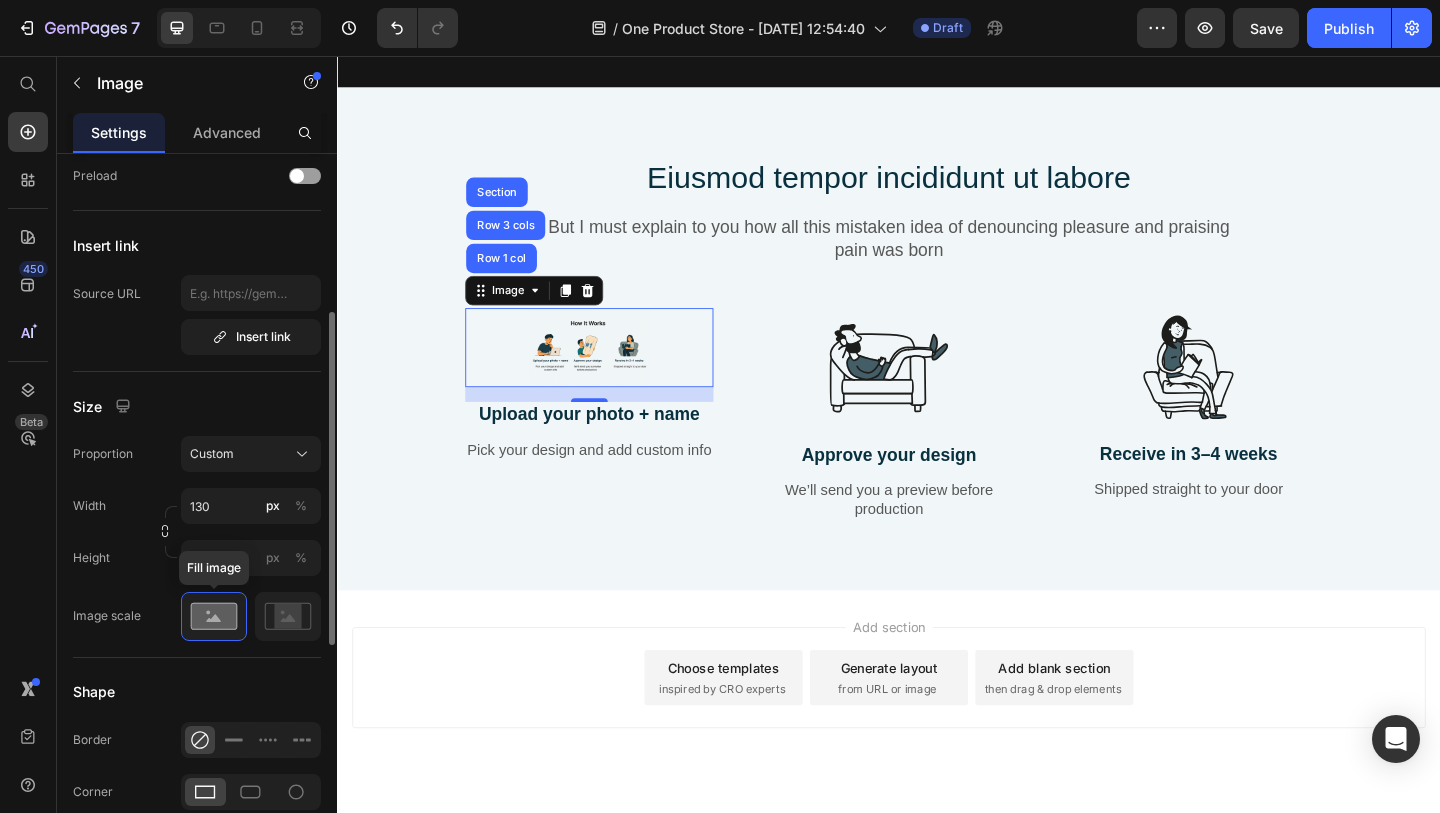 click 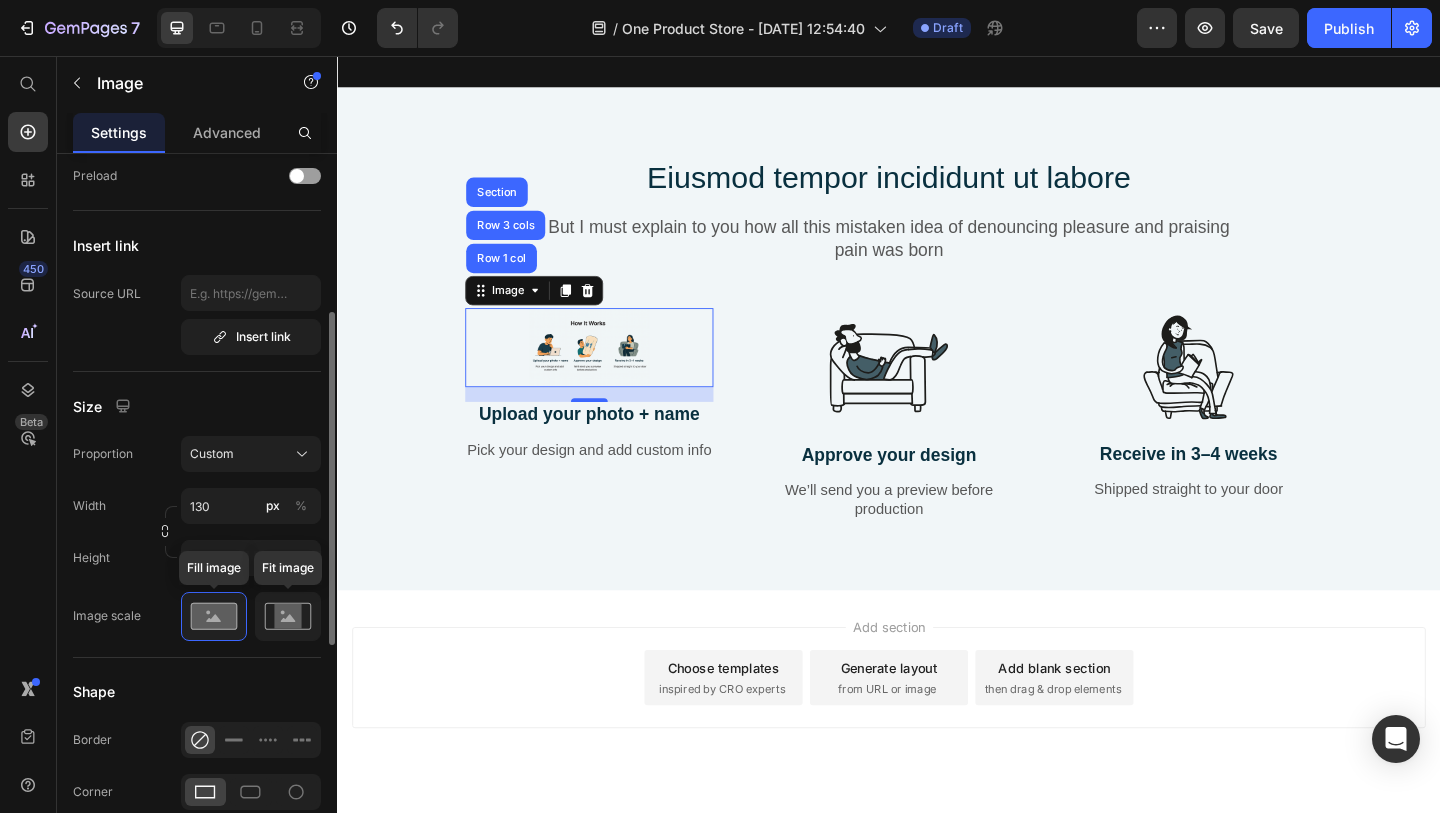 click 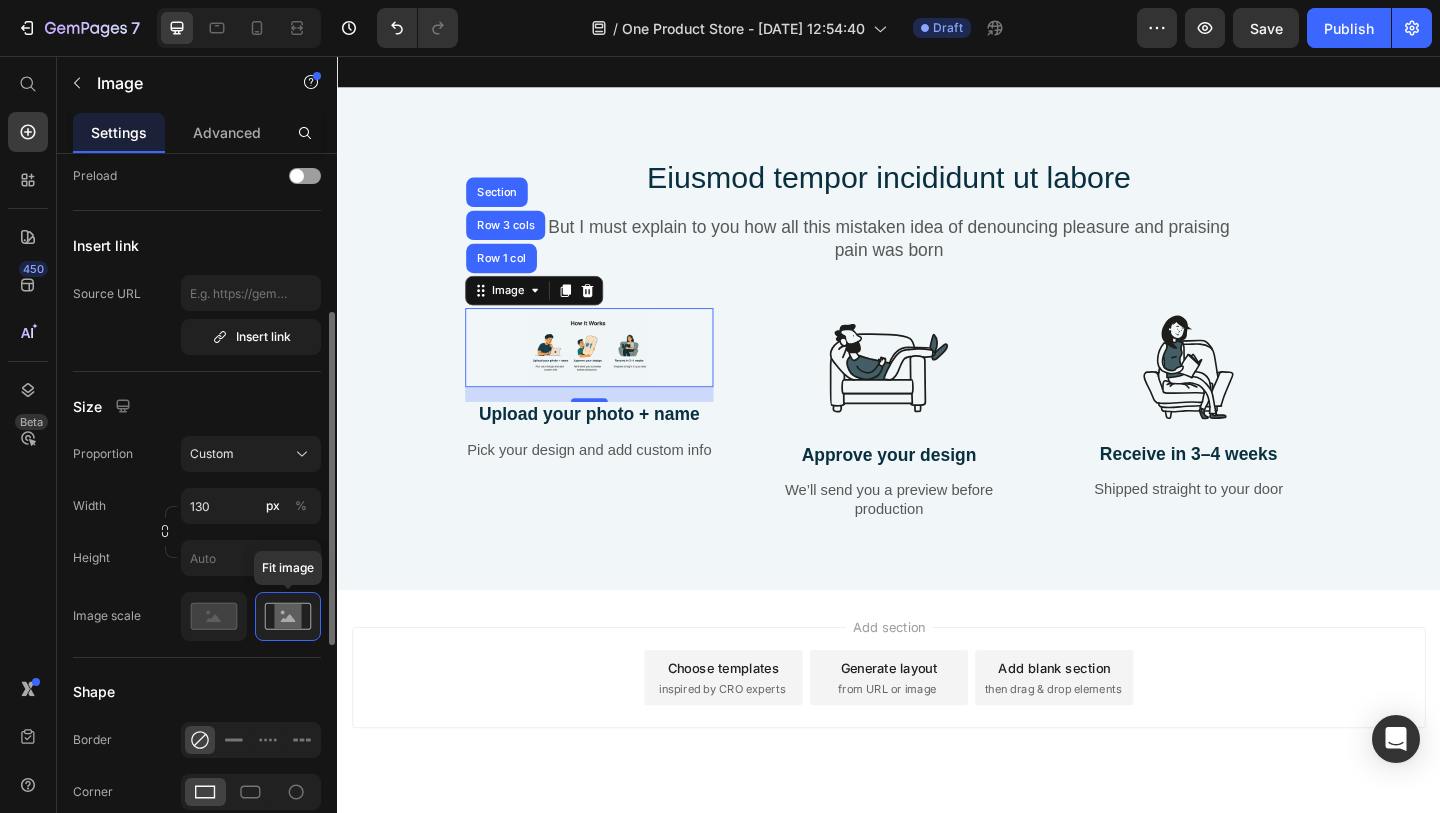 click 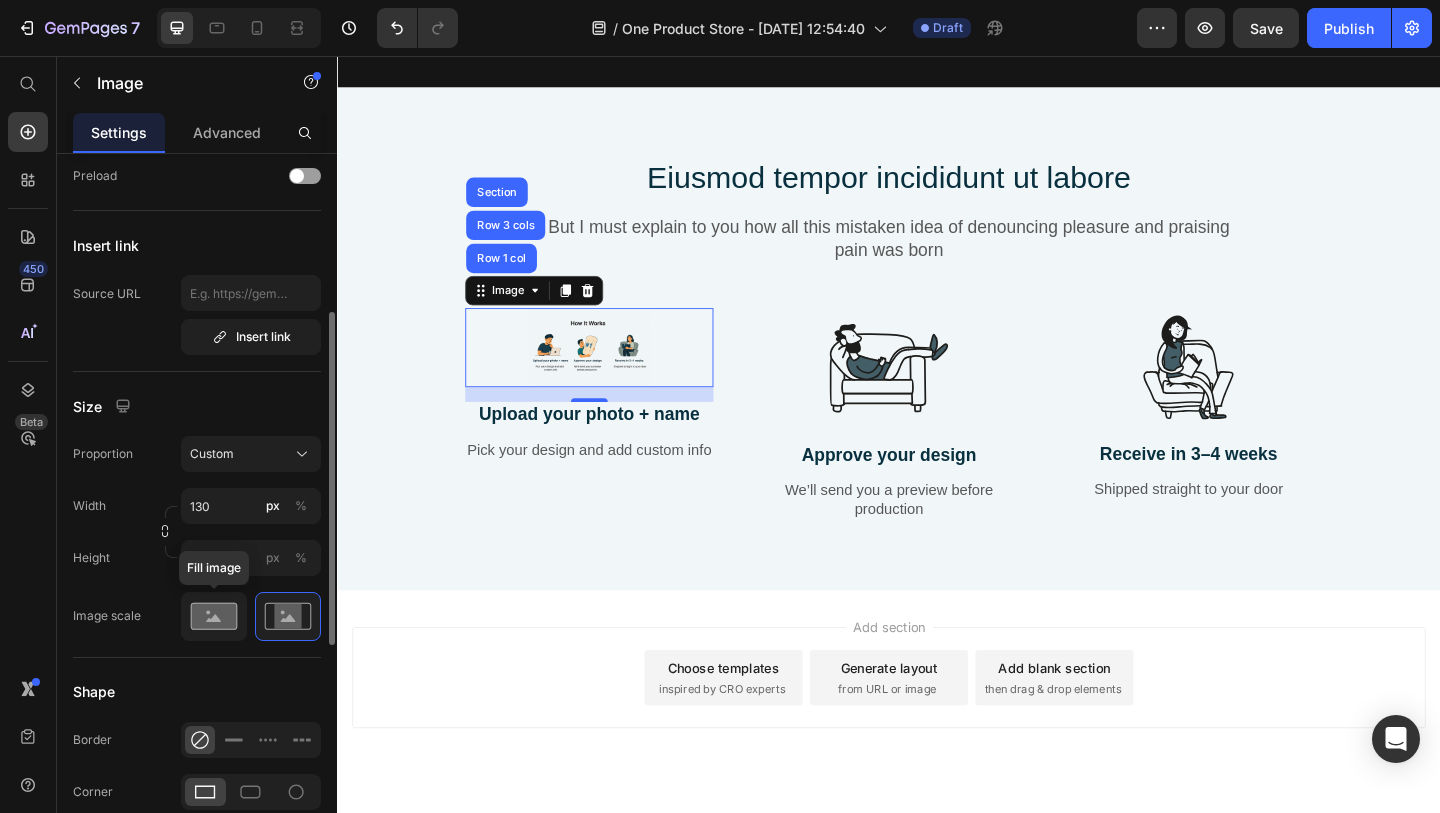 click 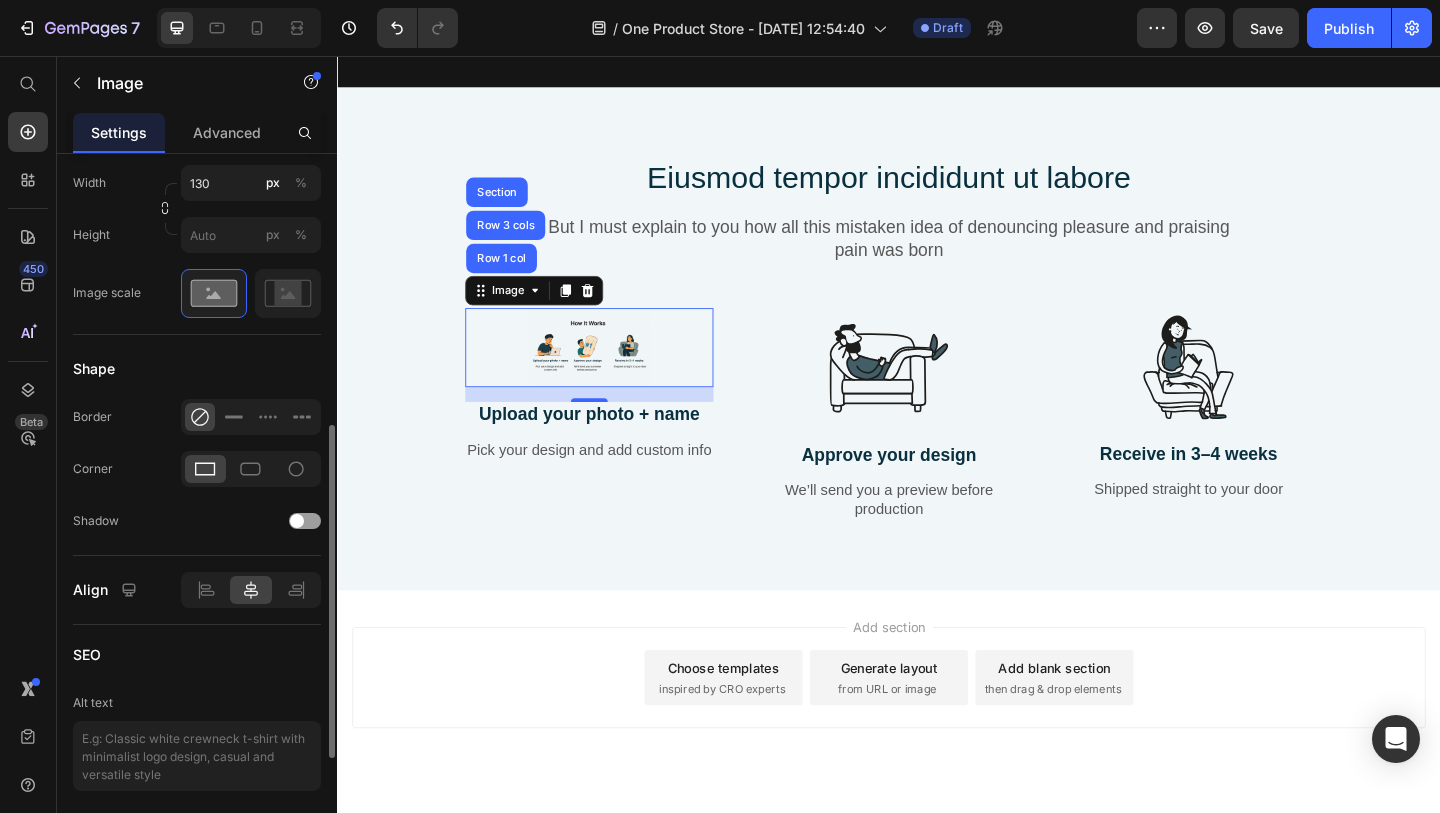 scroll, scrollTop: 637, scrollLeft: 0, axis: vertical 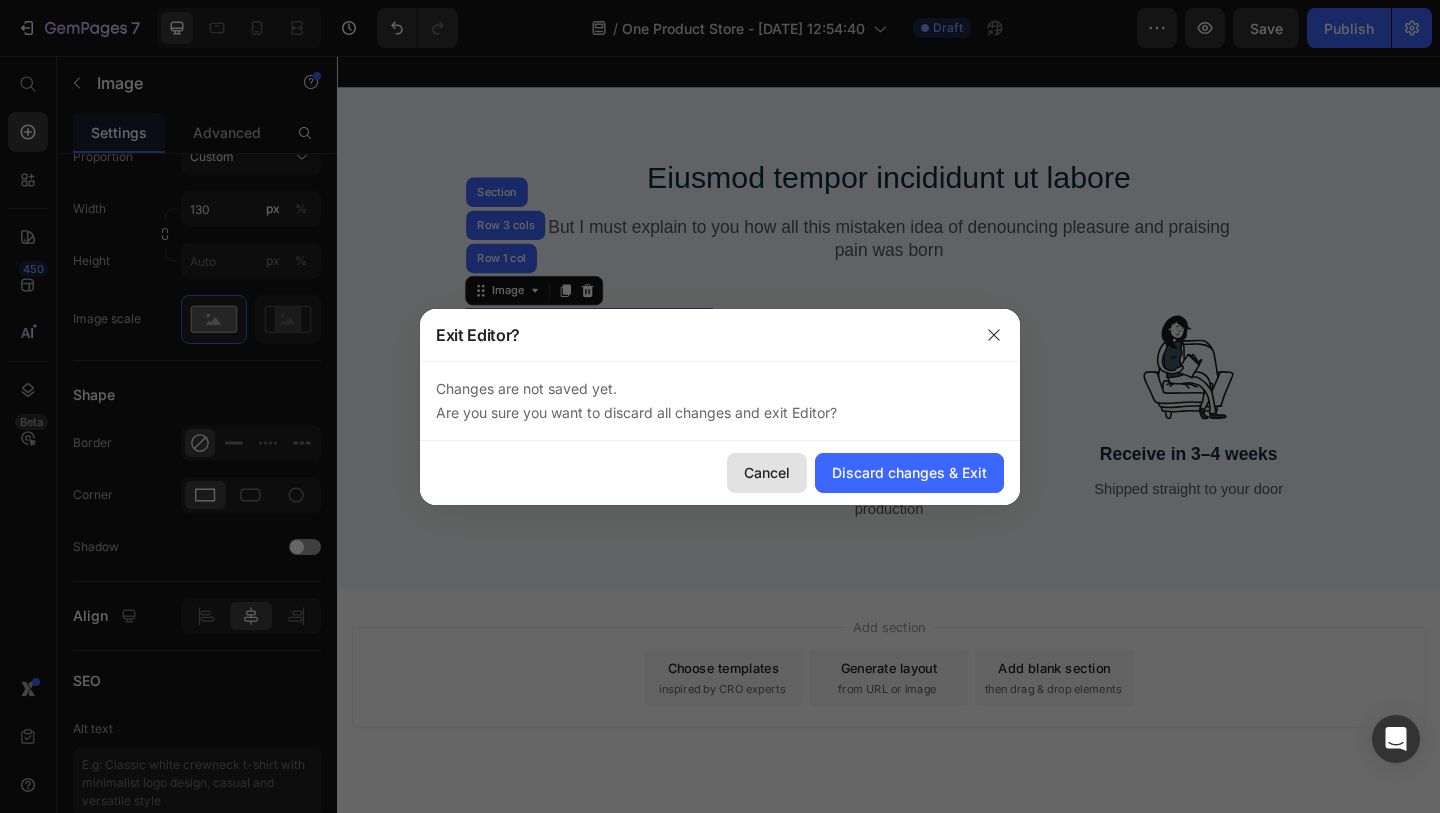 click on "Cancel" at bounding box center [767, 472] 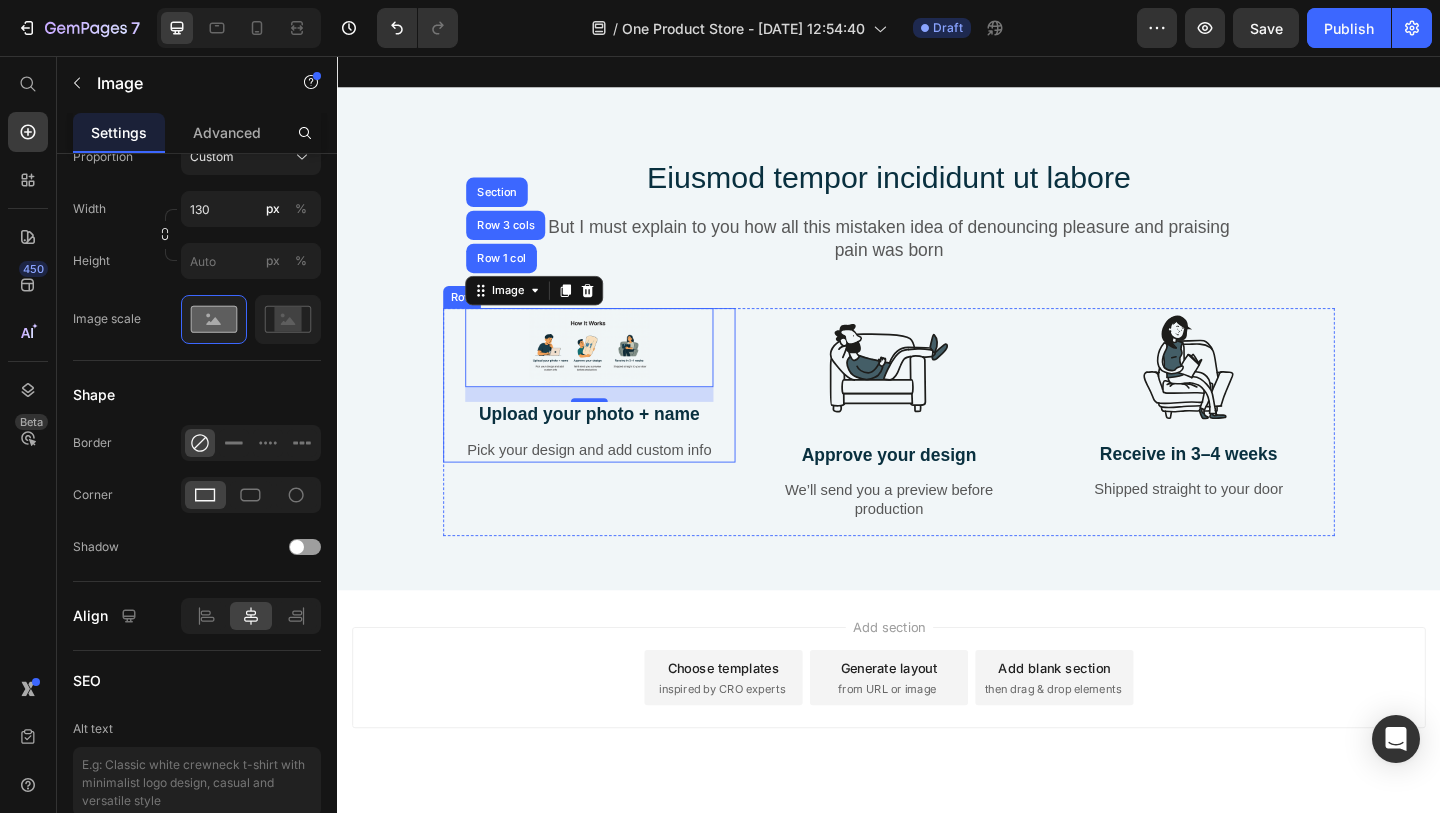 click on "Image Approve your design Text Block We’ll send you a preview before production Text Block Row" at bounding box center [937, 446] 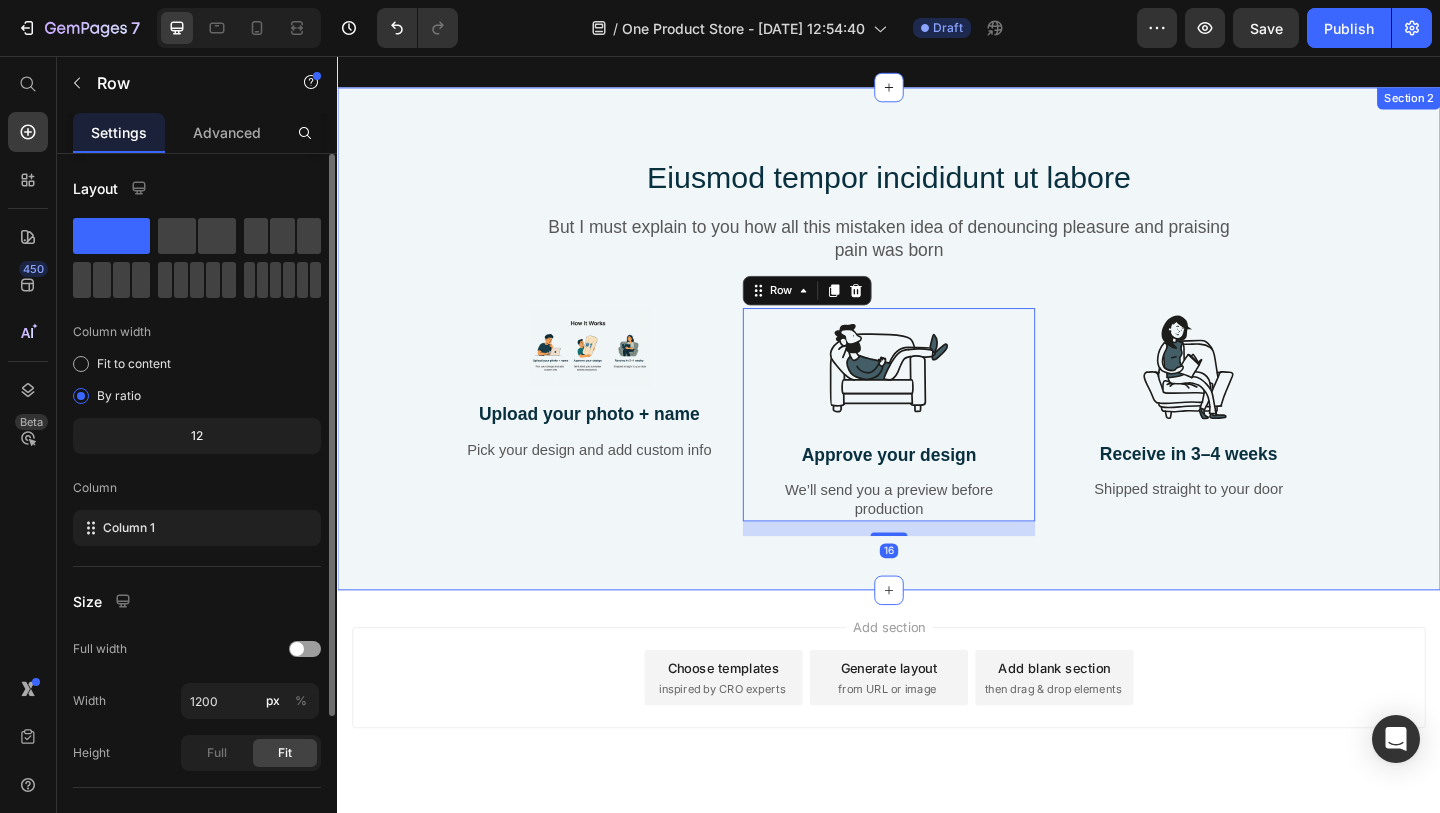 click on "Eiusmod tempor incididunt ut labore Heading But I must explain to you how all this mistaken idea of denouncing pleasure and praising pain was born Text Block Row Image Upload your photo + name Text Block Pick your design and add custom info Text Block Row Image Approve your design Text Block We’ll send you a preview before production Text Block Row   16 Image Receive in 3–4 weeks Text Block Shipped straight to your door Text Block Row Row" at bounding box center (937, 379) 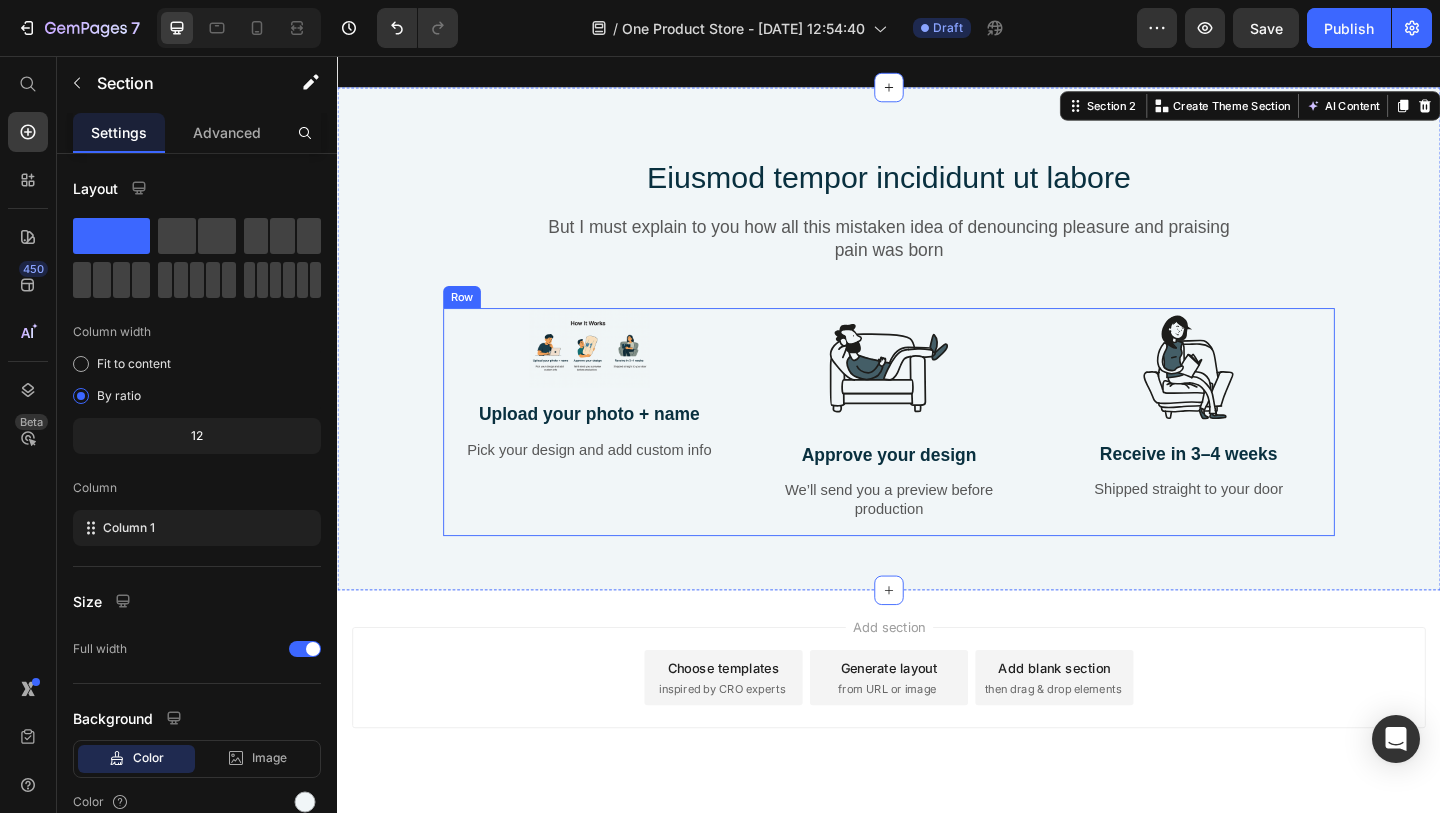 click on "Image Upload your photo + name Text Block Pick your design and add custom info Text Block Row" at bounding box center [611, 454] 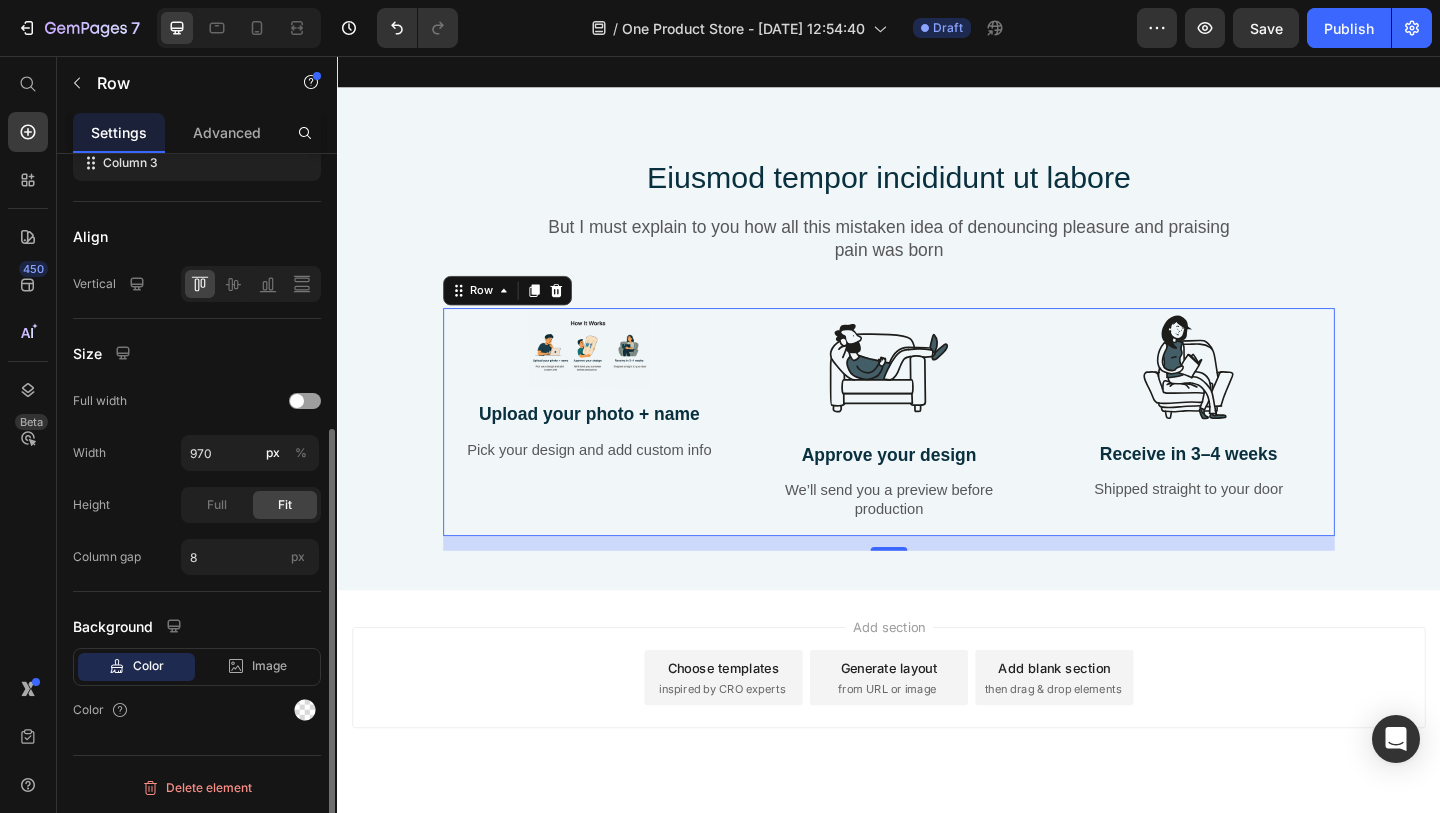 scroll, scrollTop: 0, scrollLeft: 0, axis: both 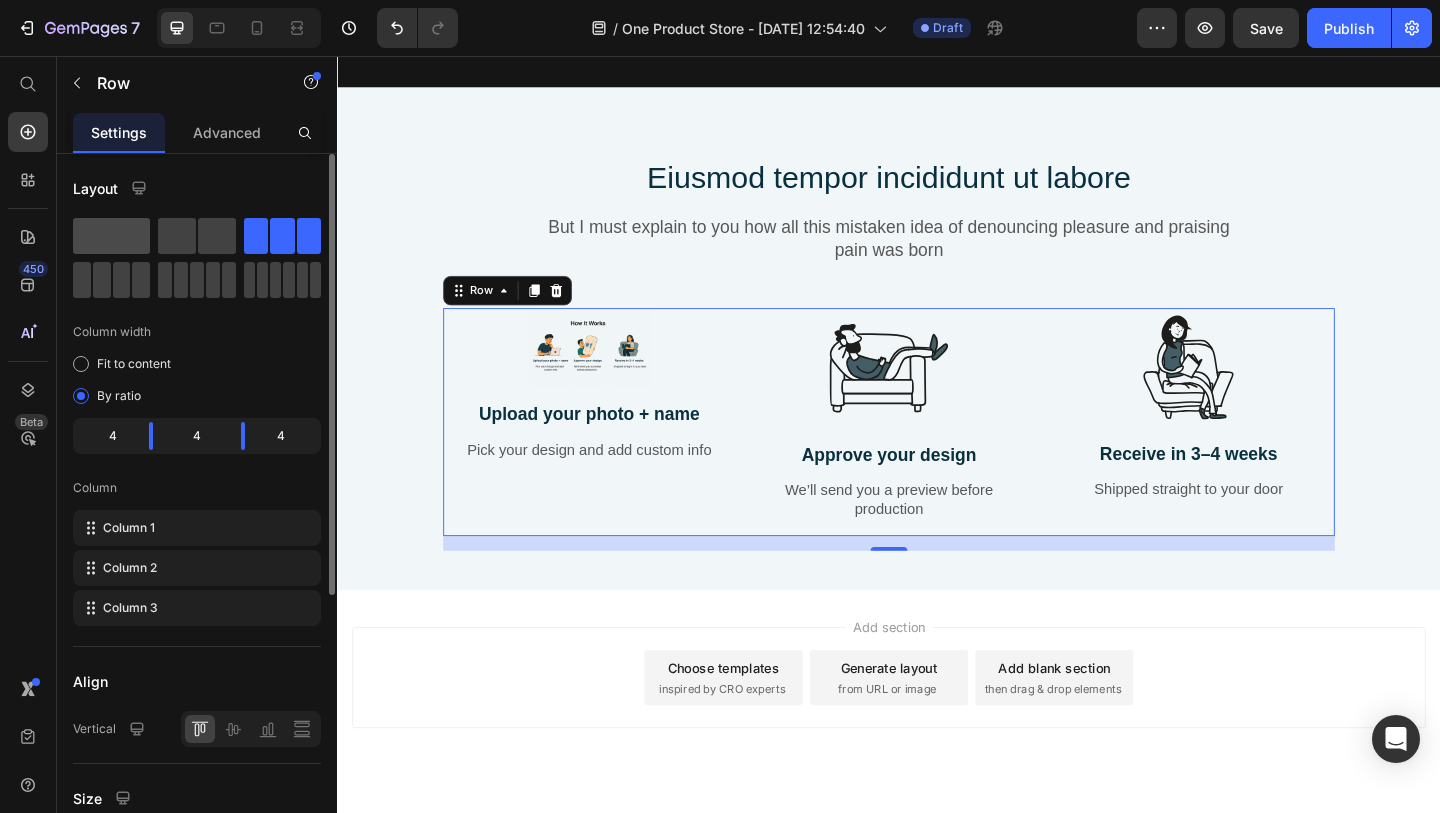 click 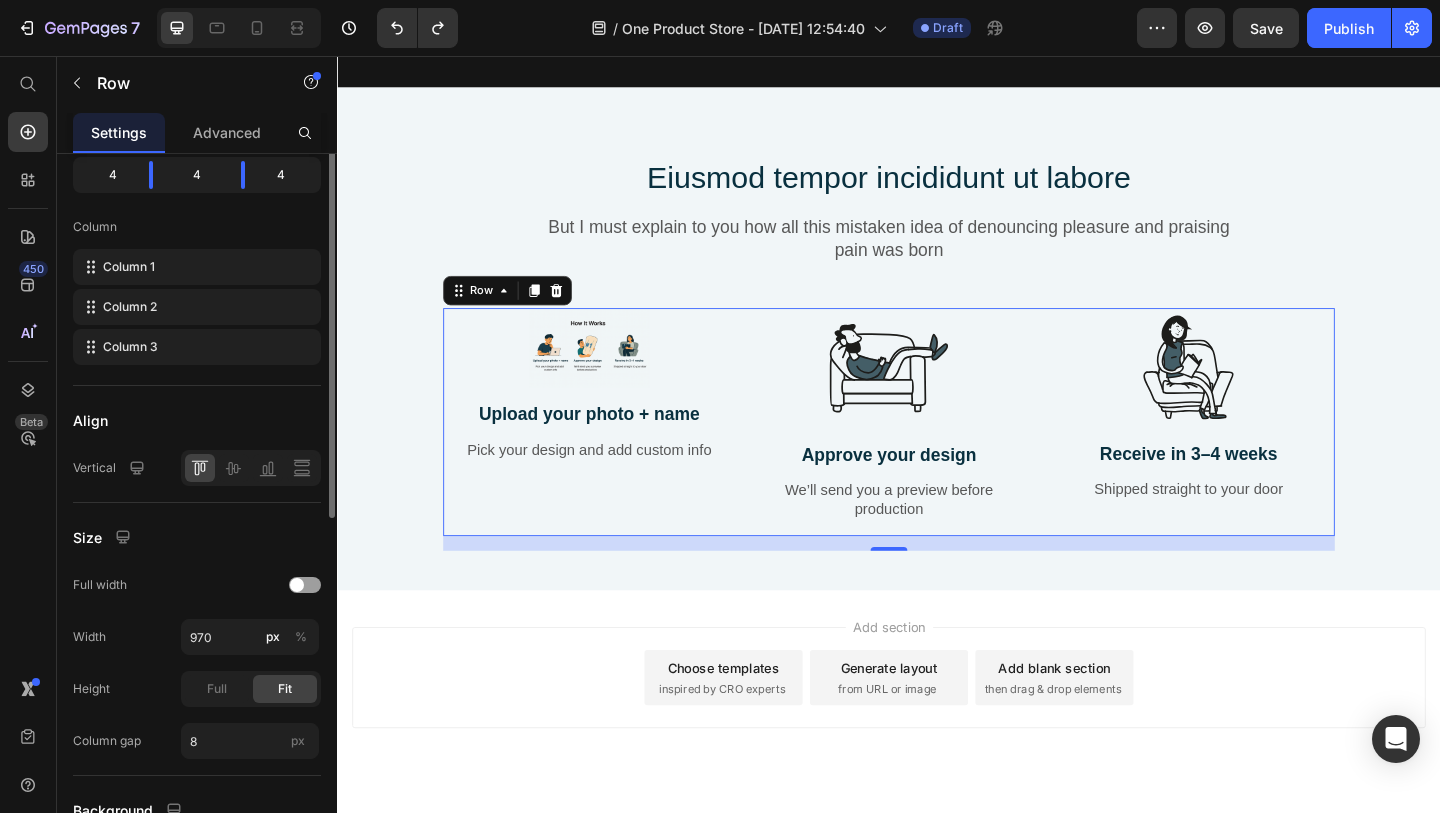 scroll, scrollTop: 0, scrollLeft: 0, axis: both 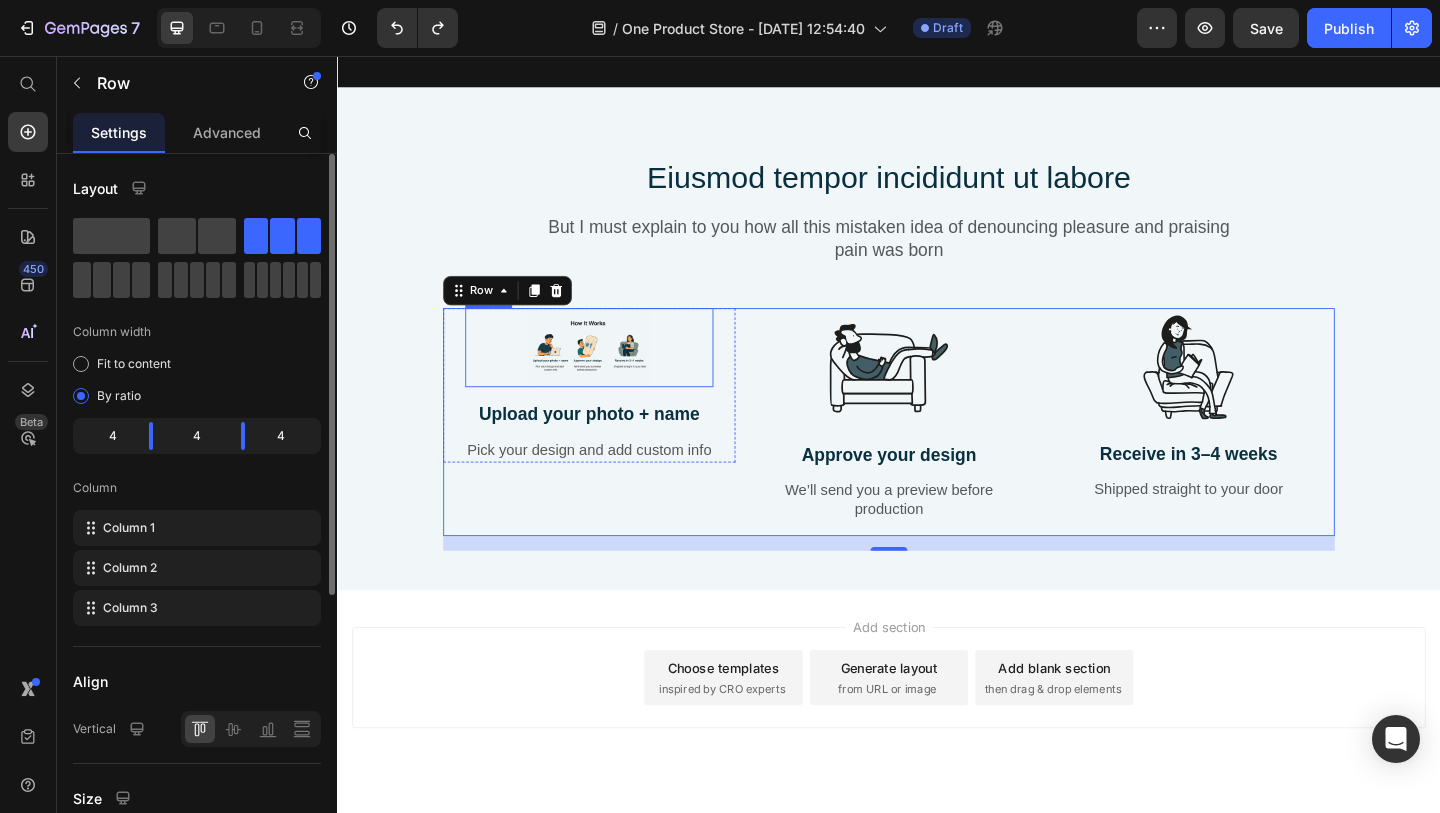 click at bounding box center [611, 373] 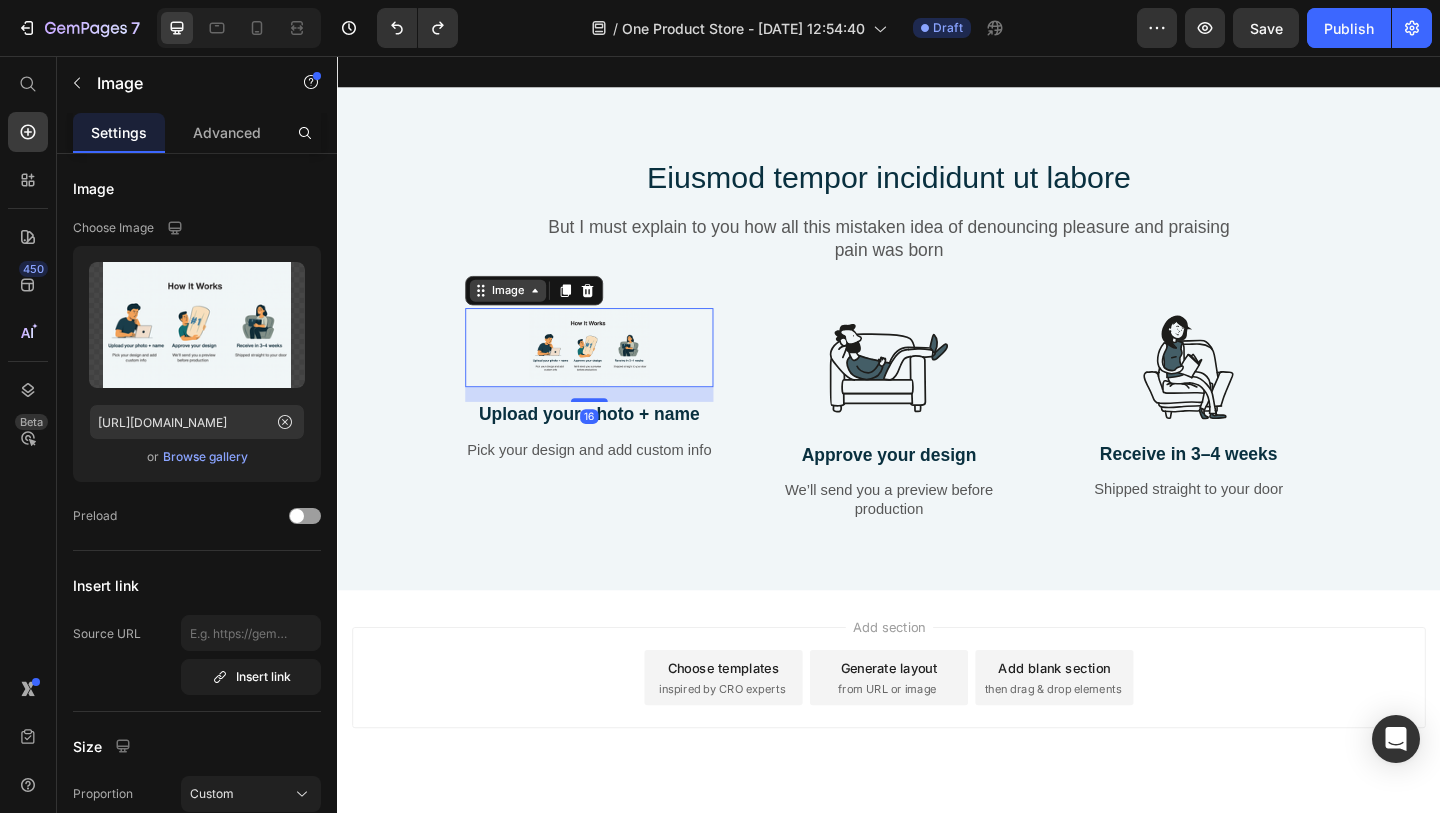 click 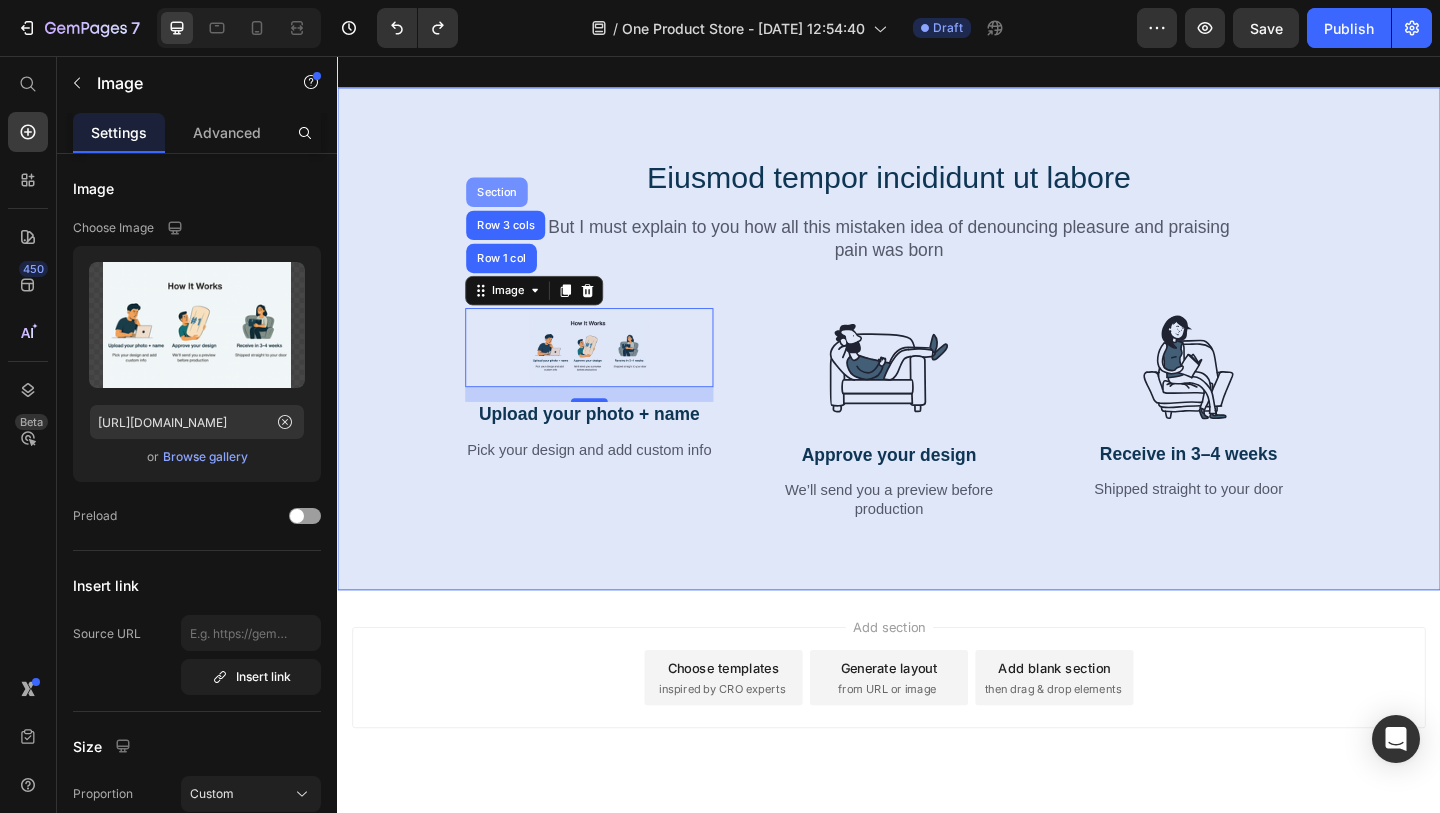 click on "Section" at bounding box center (510, 204) 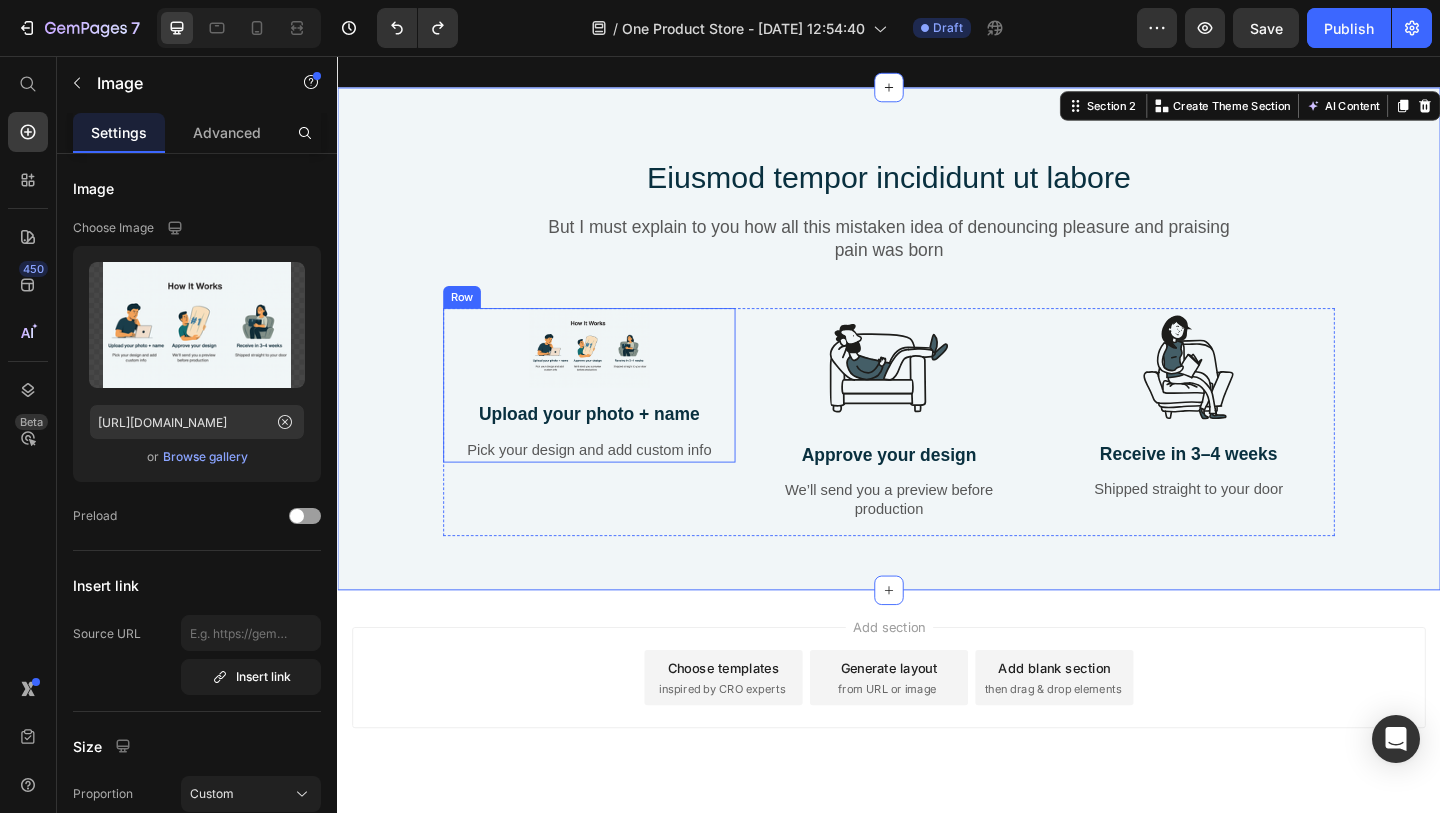 click at bounding box center (611, 373) 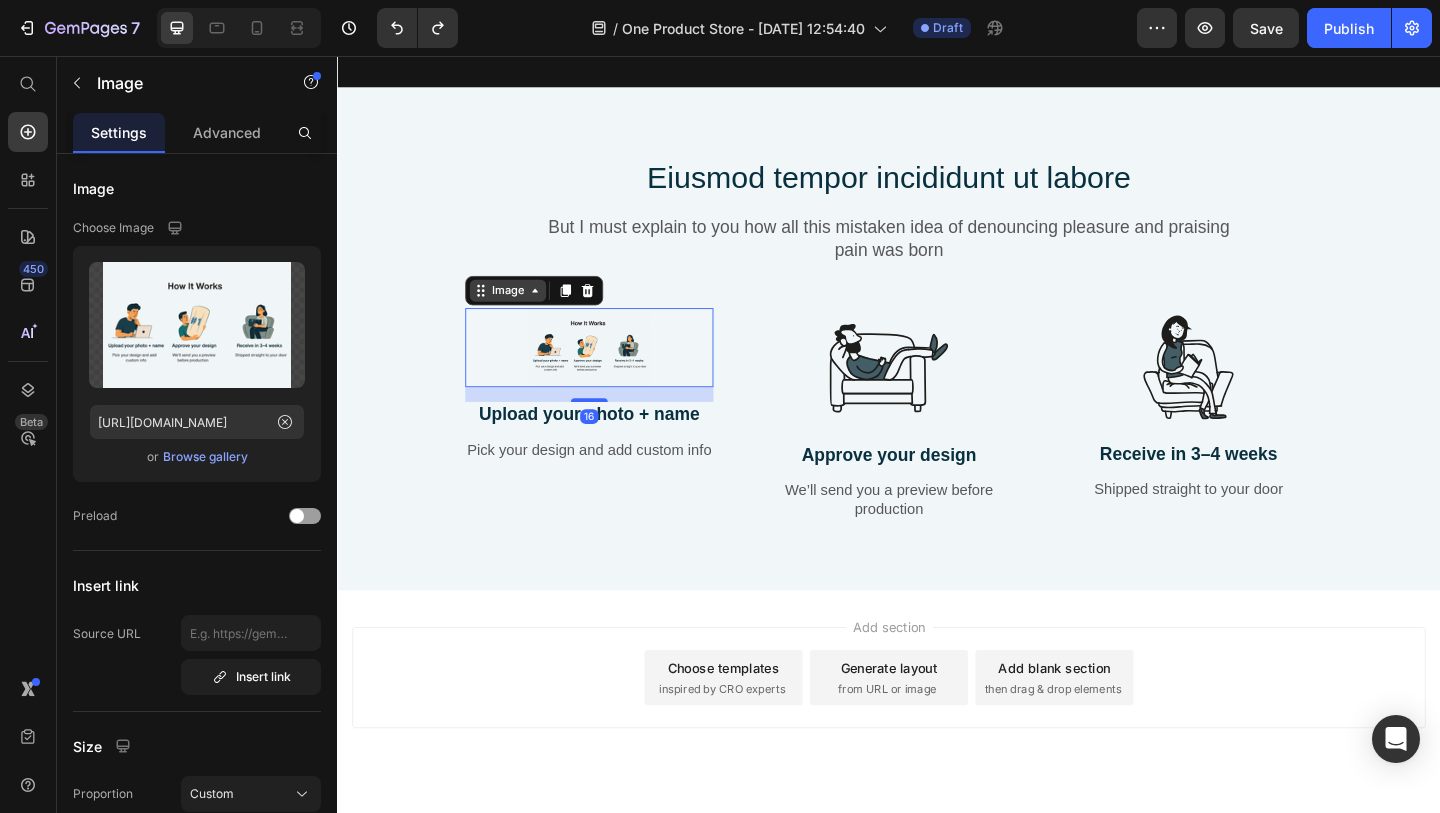 click 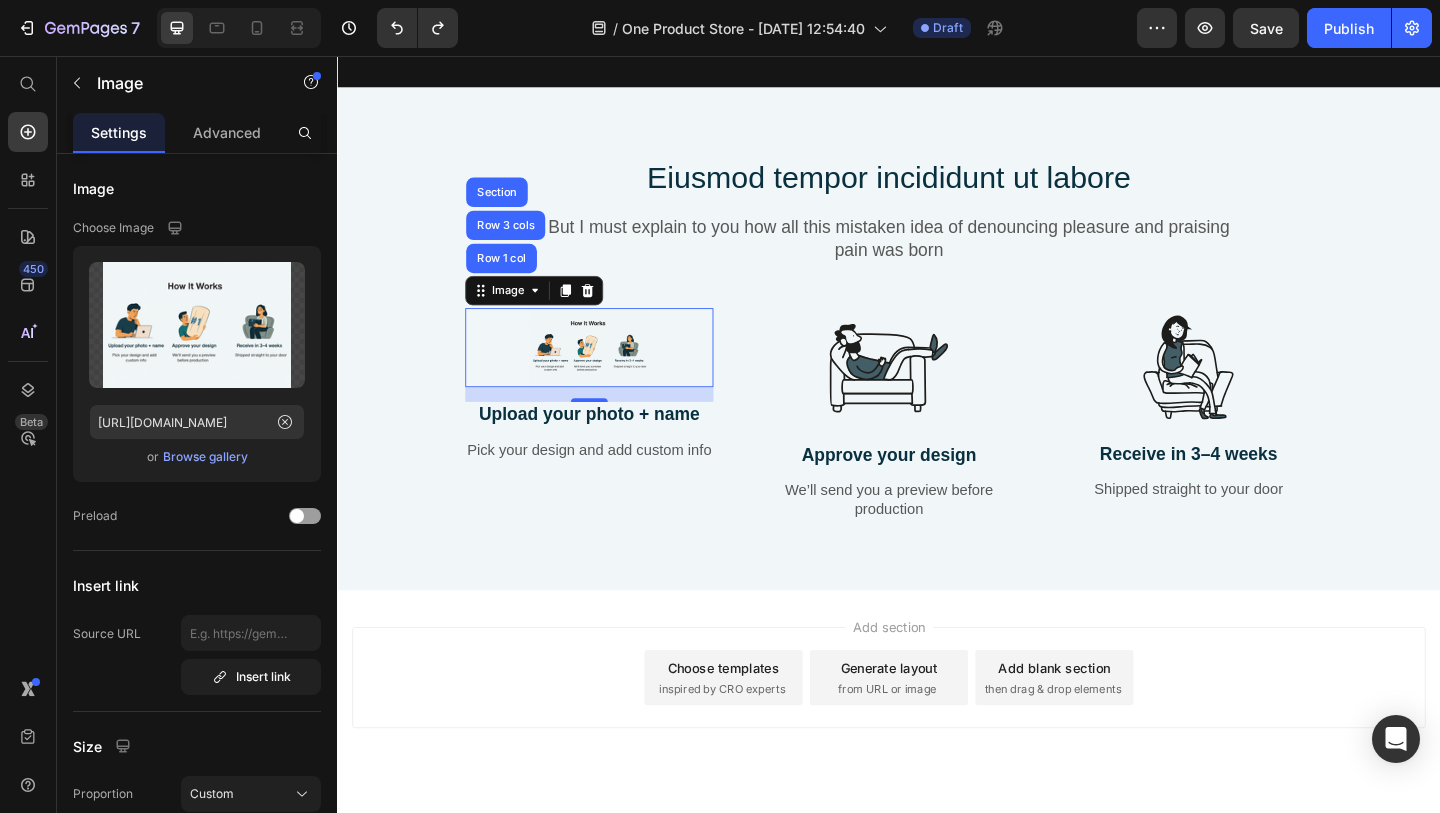 click at bounding box center [611, 373] 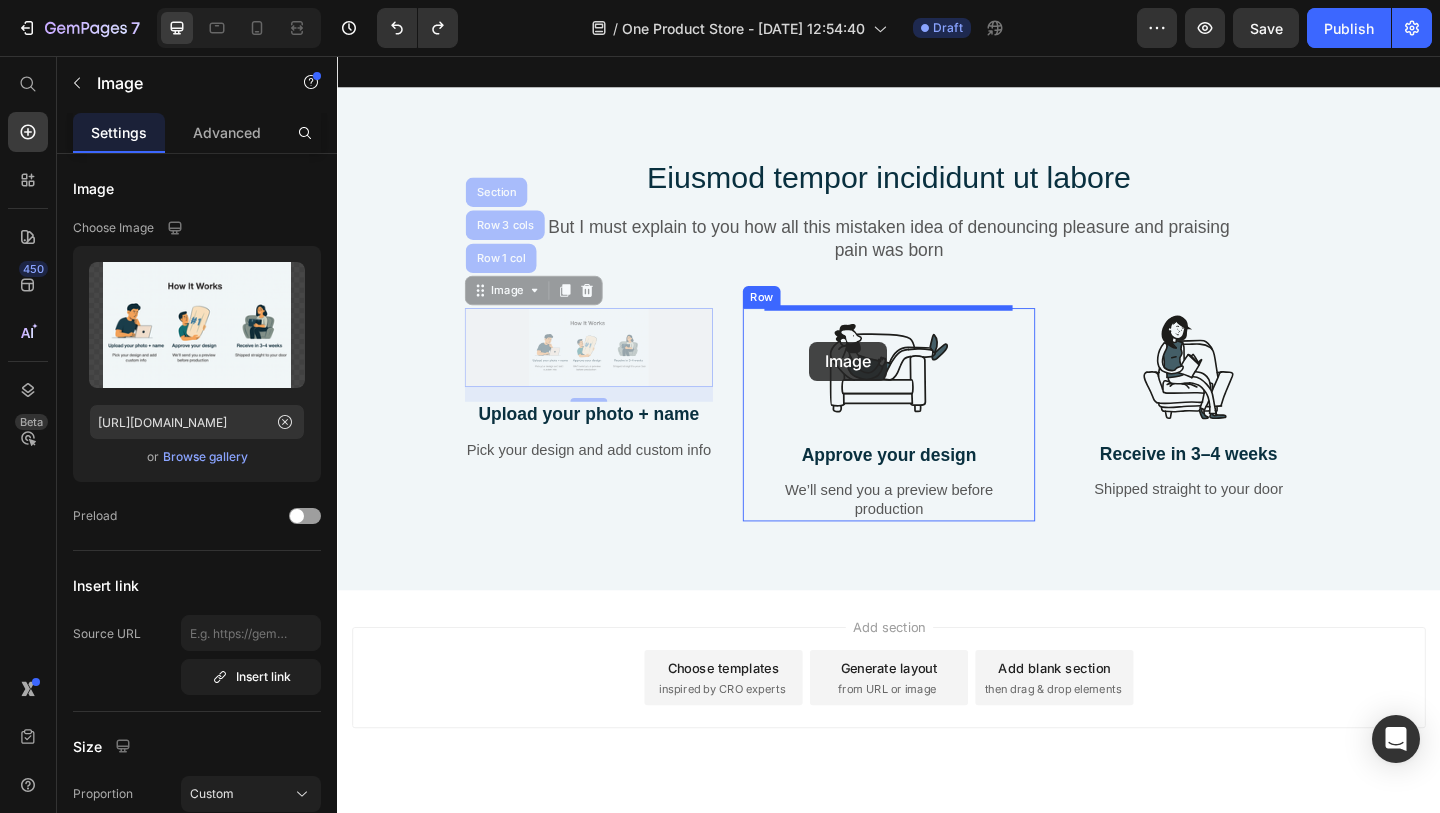 drag, startPoint x: 721, startPoint y: 367, endPoint x: 912, endPoint y: 378, distance: 191.3165 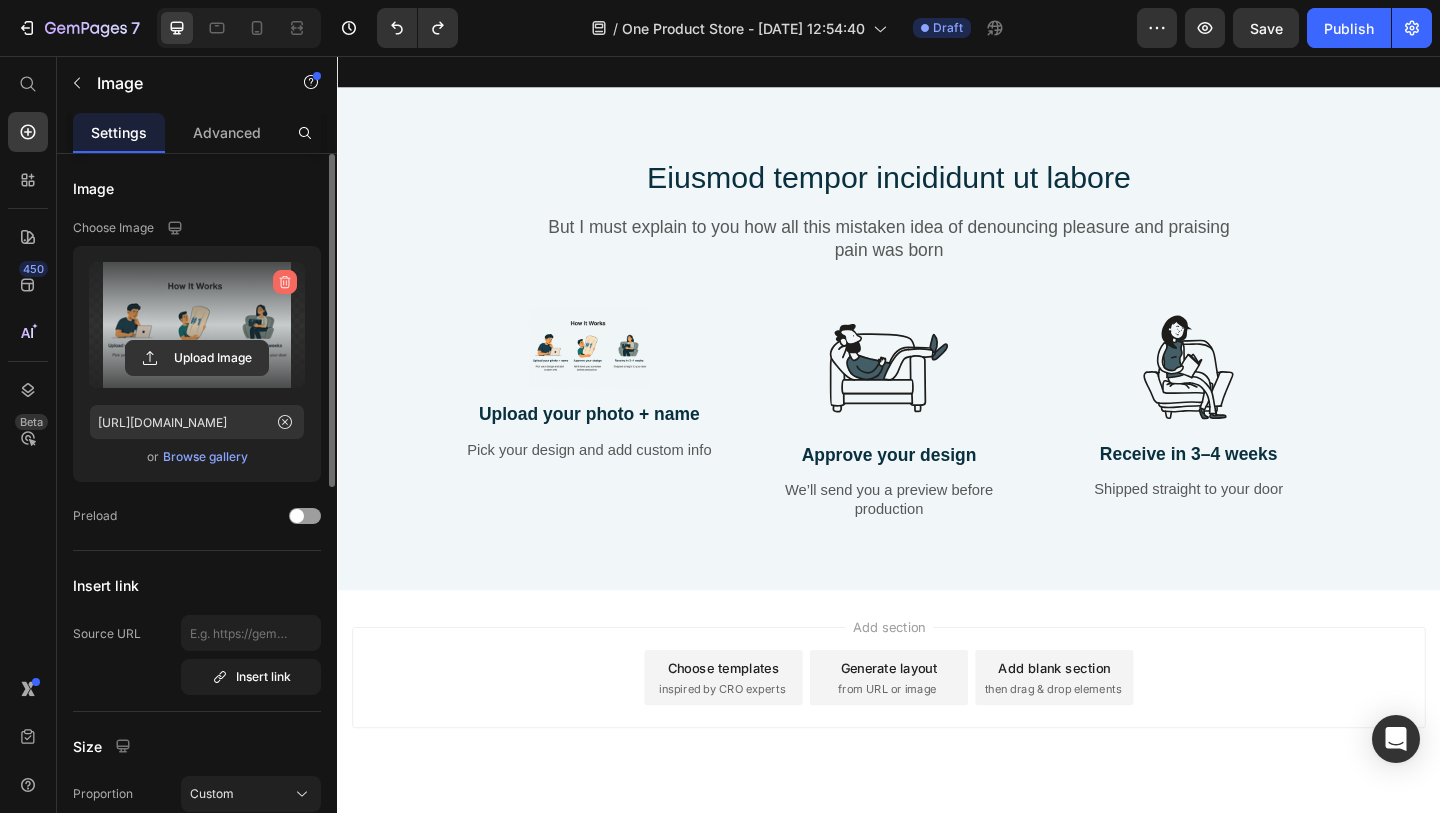 click 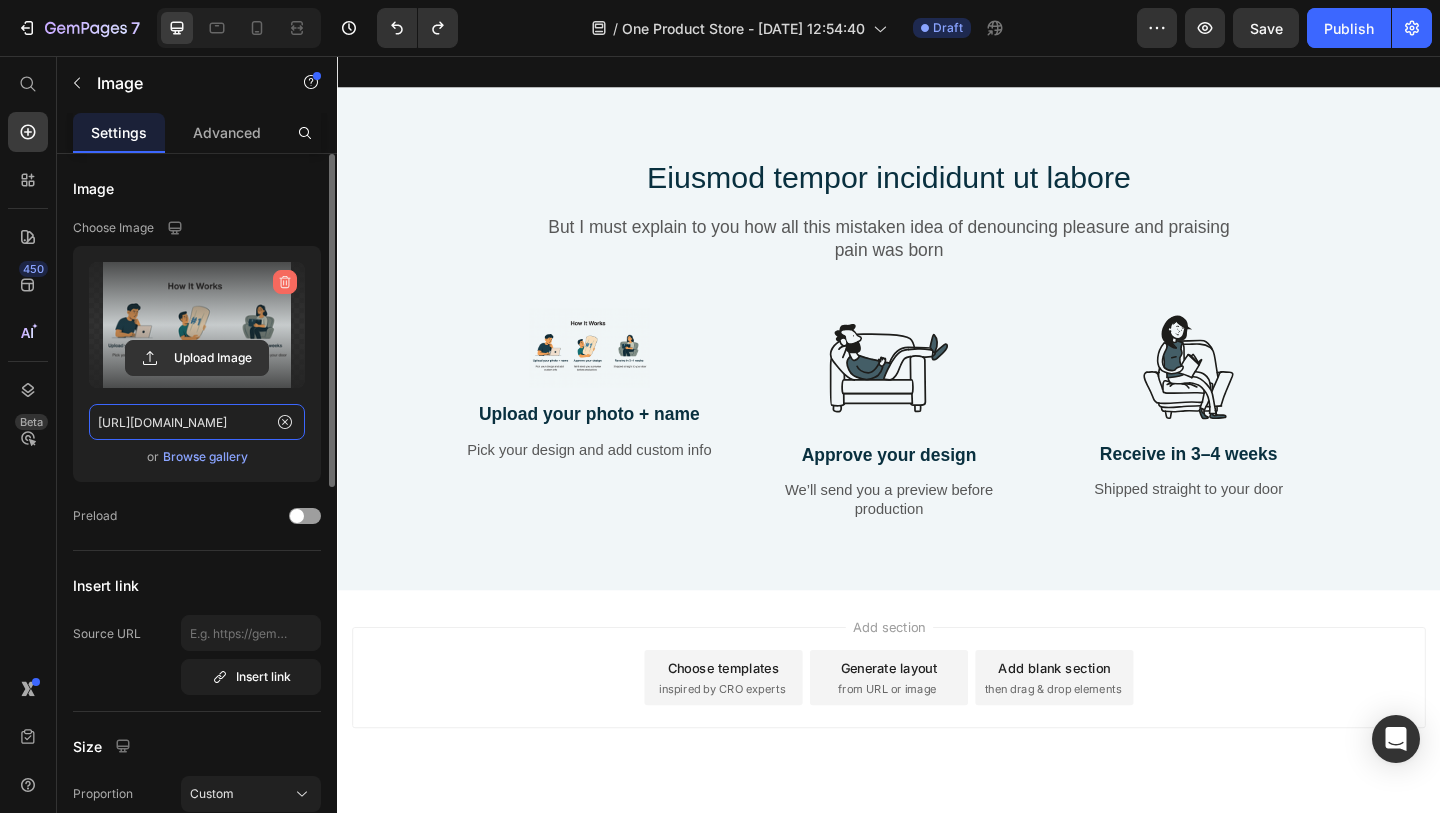 type 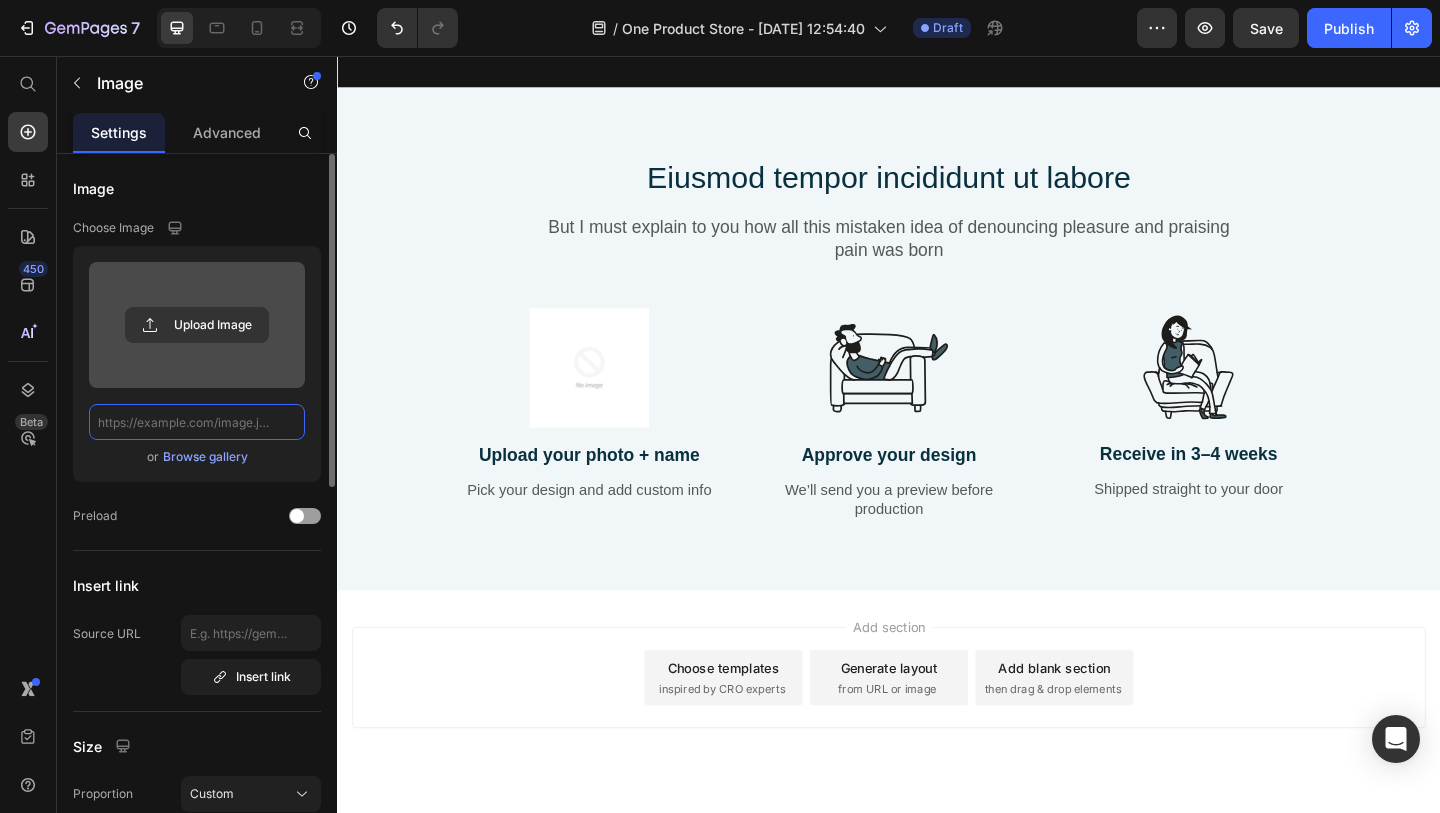 scroll, scrollTop: 0, scrollLeft: 0, axis: both 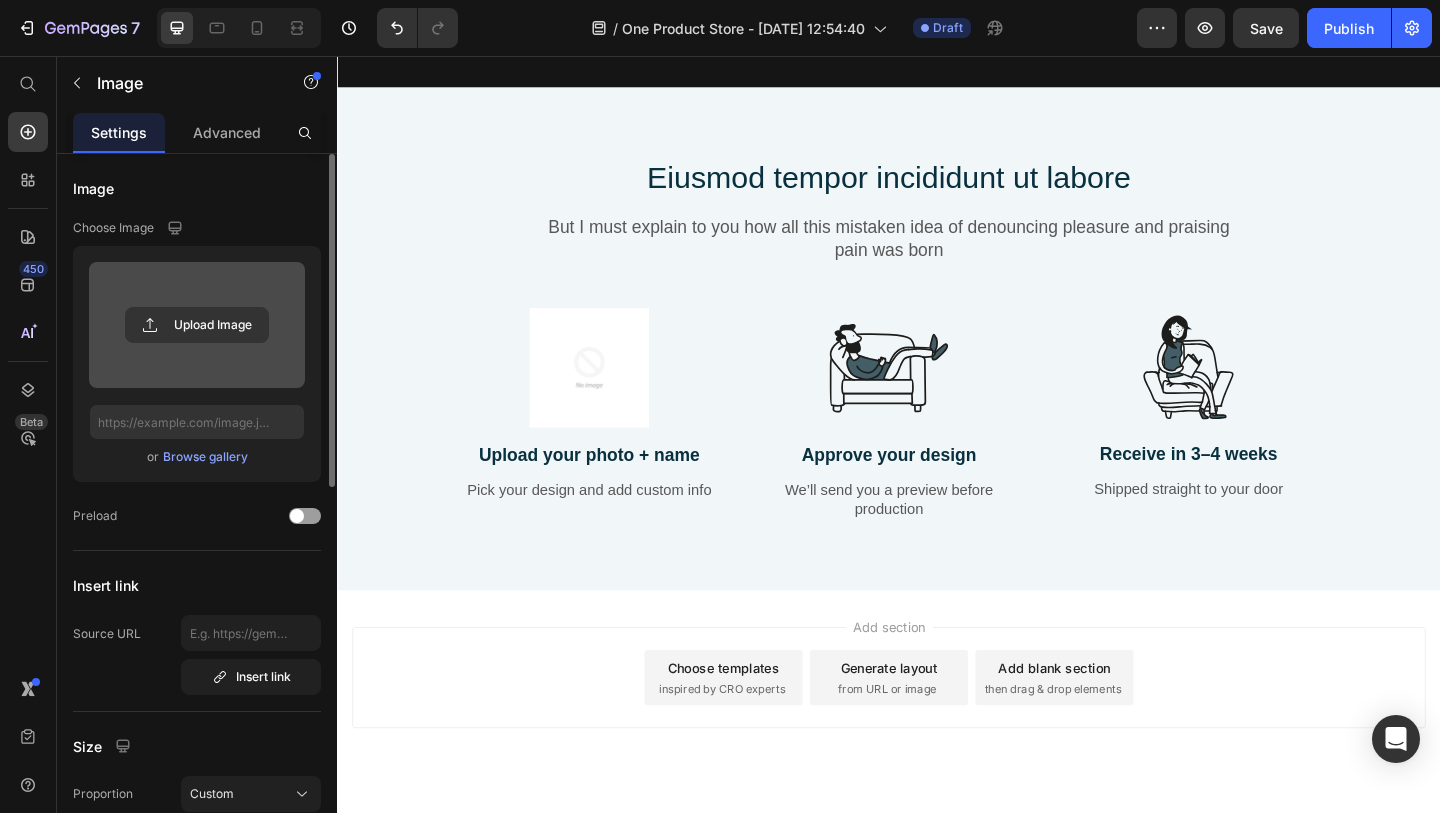 click at bounding box center [611, 395] 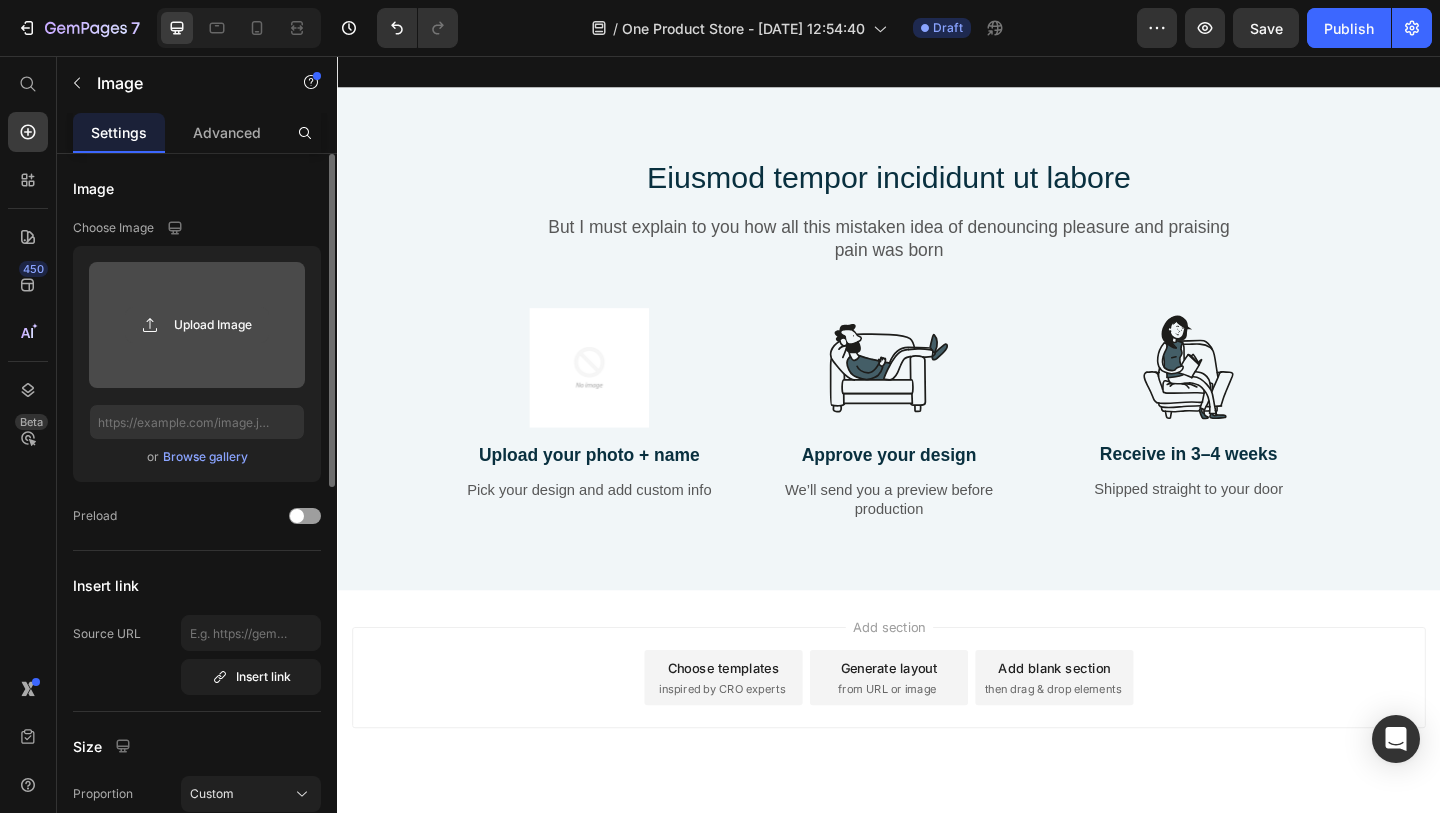 click 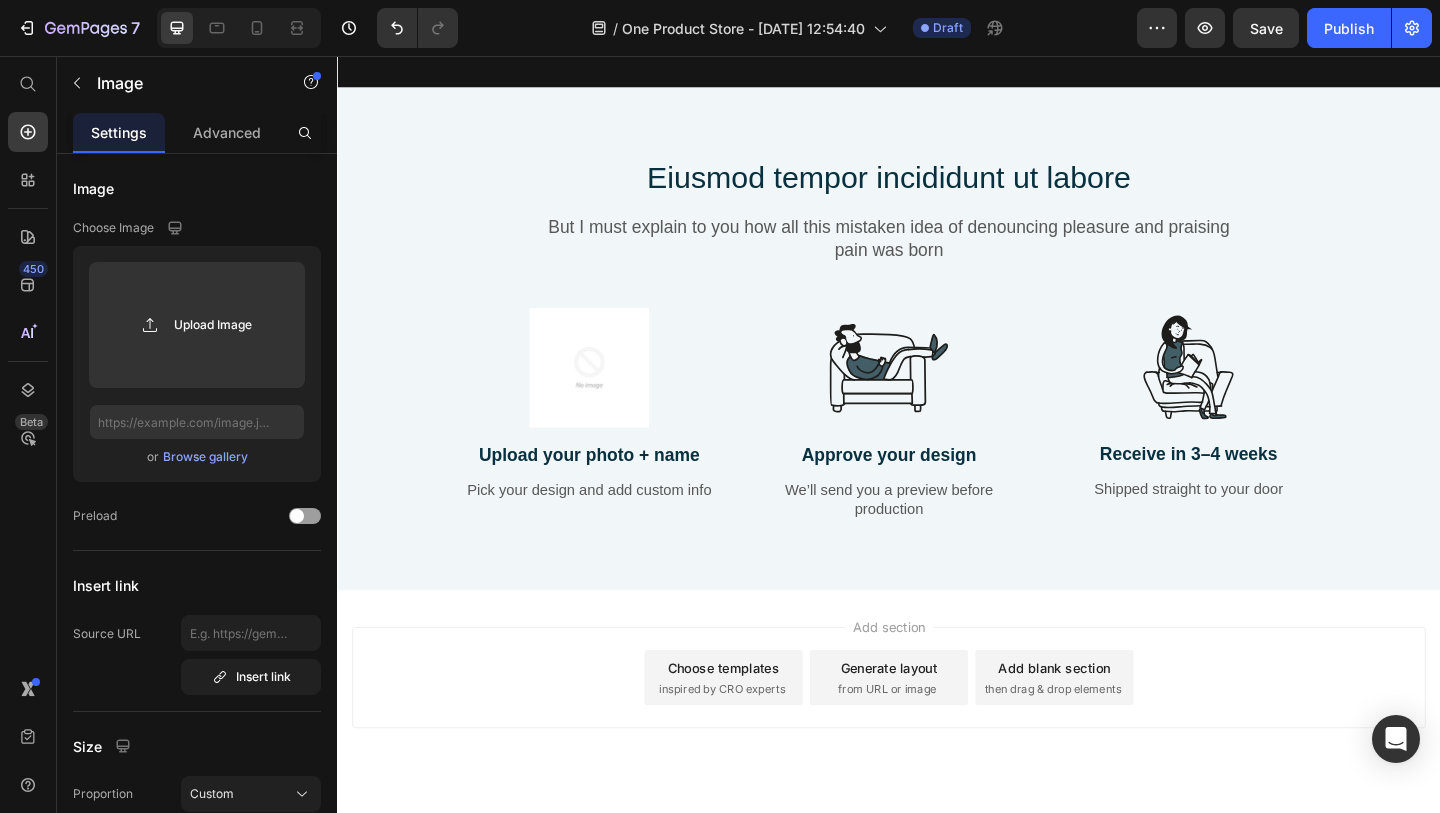click at bounding box center [611, 395] 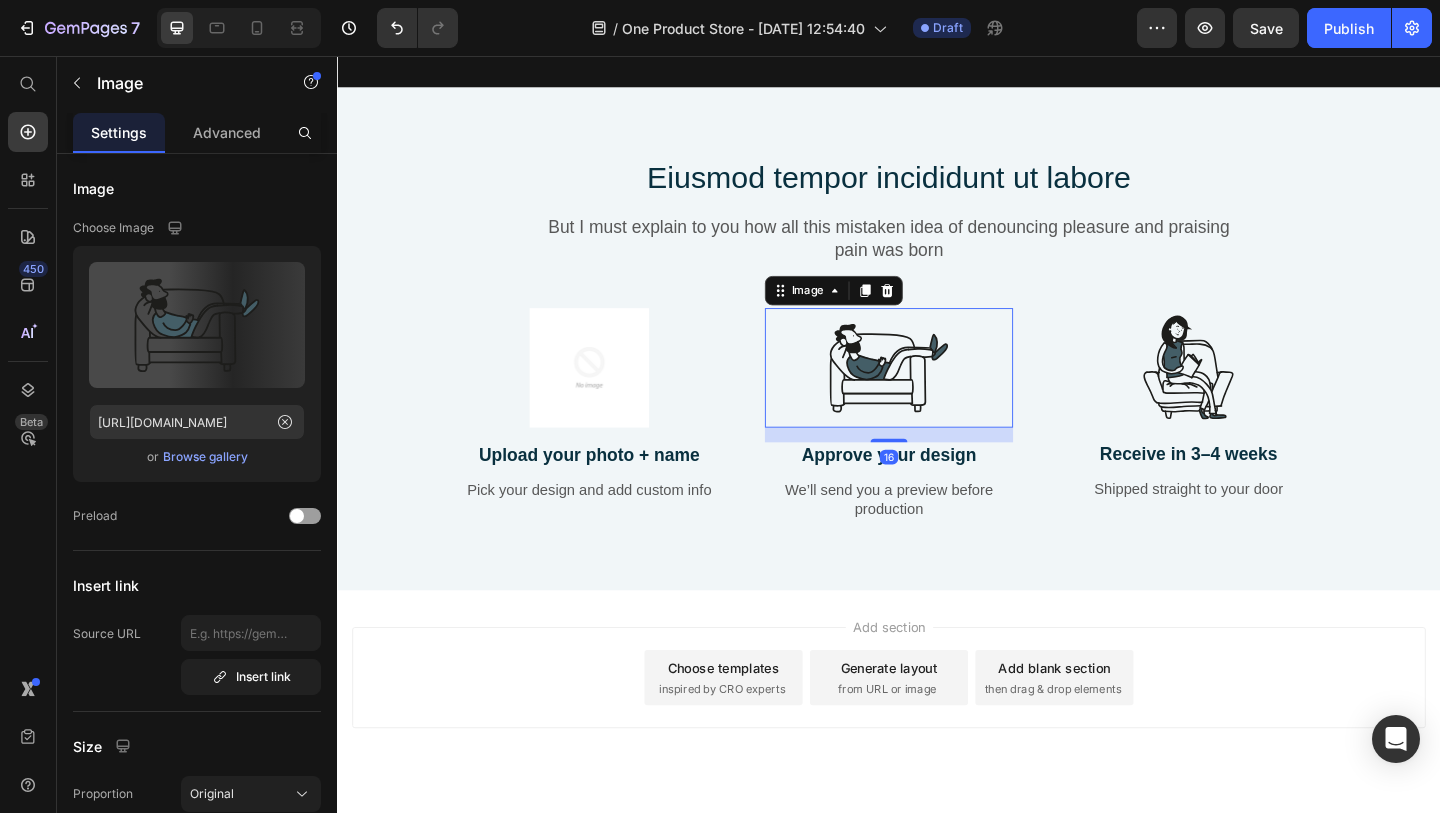 click at bounding box center [937, 395] 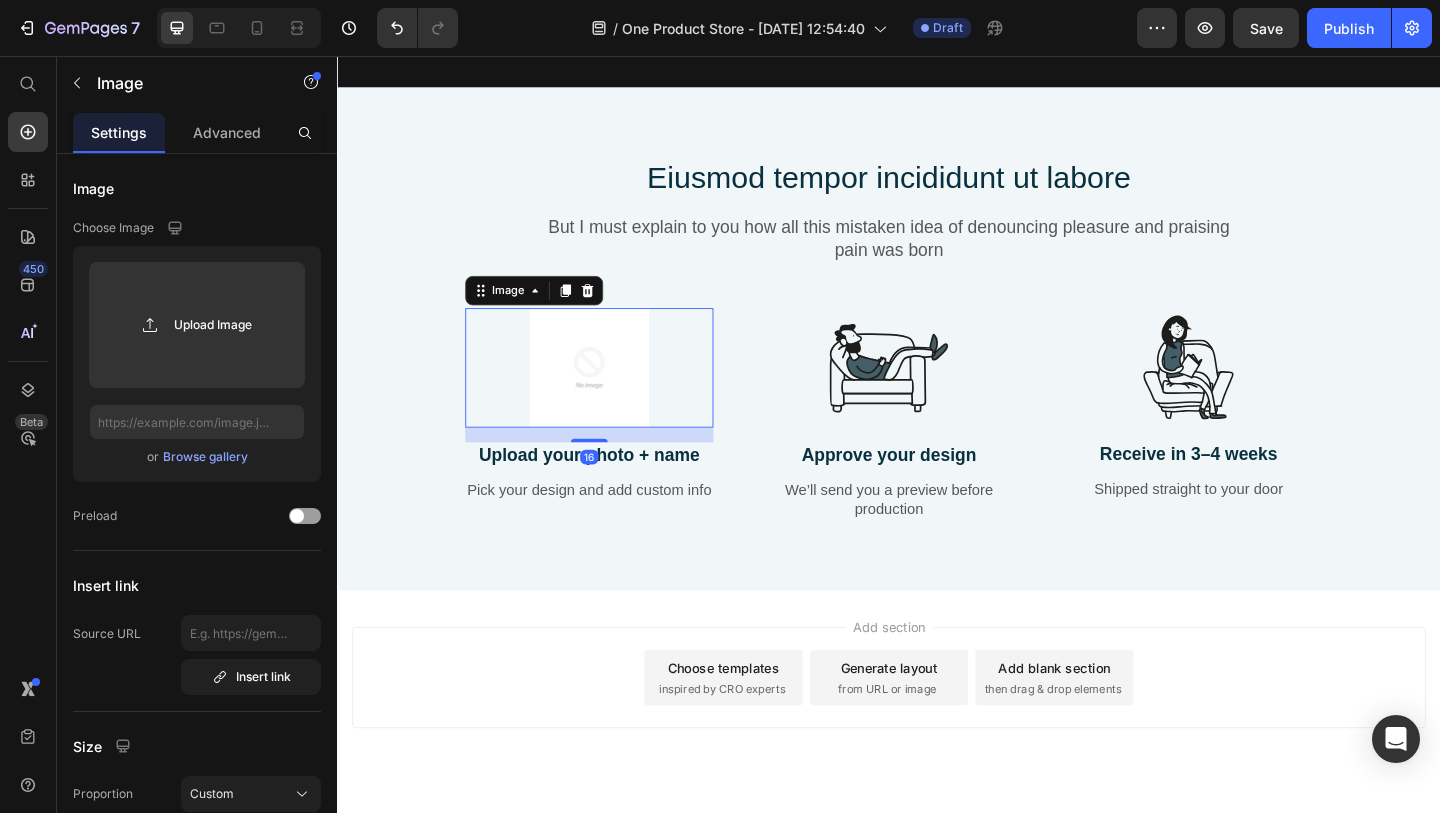 click at bounding box center [611, 395] 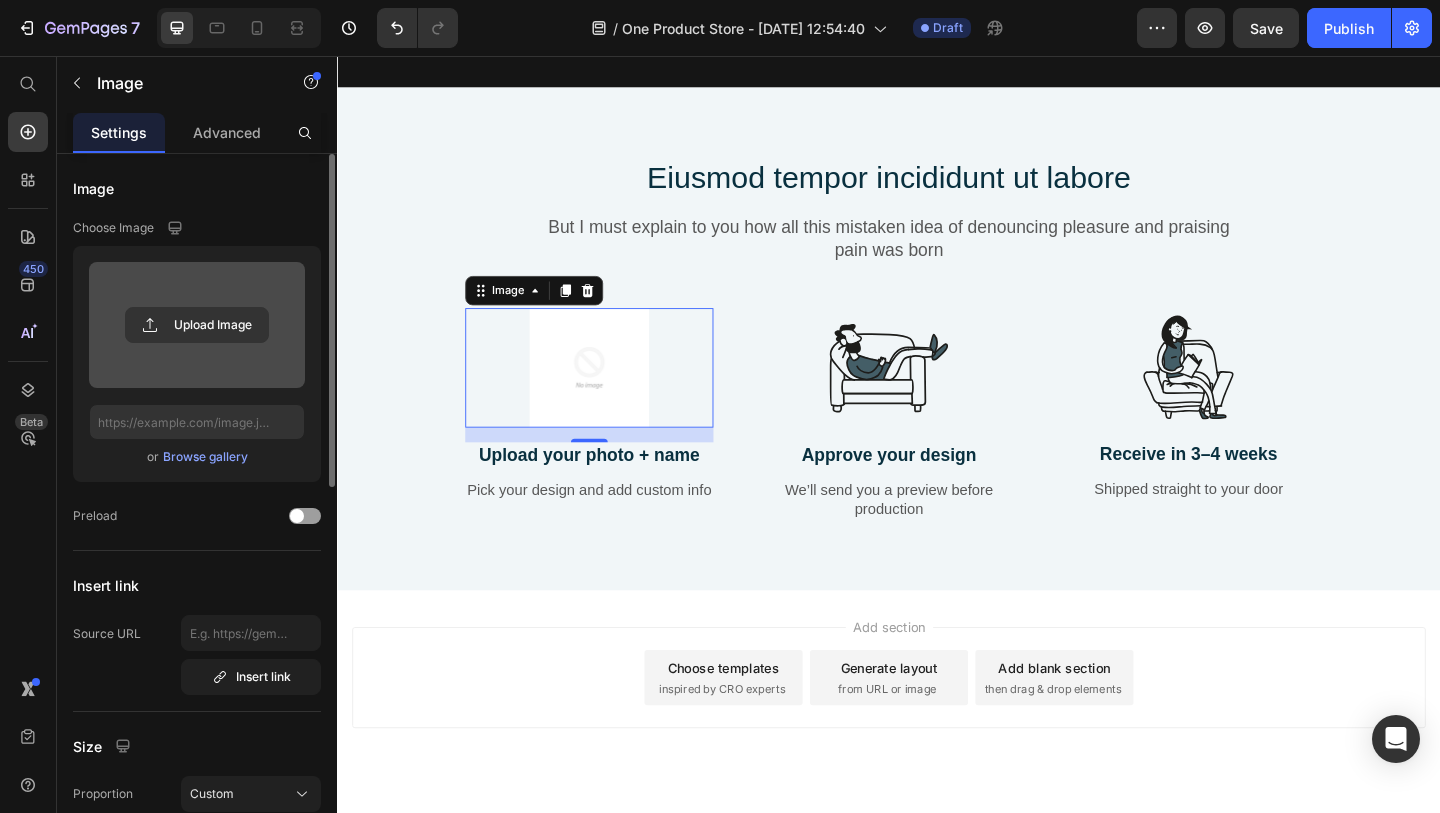 click at bounding box center [197, 325] 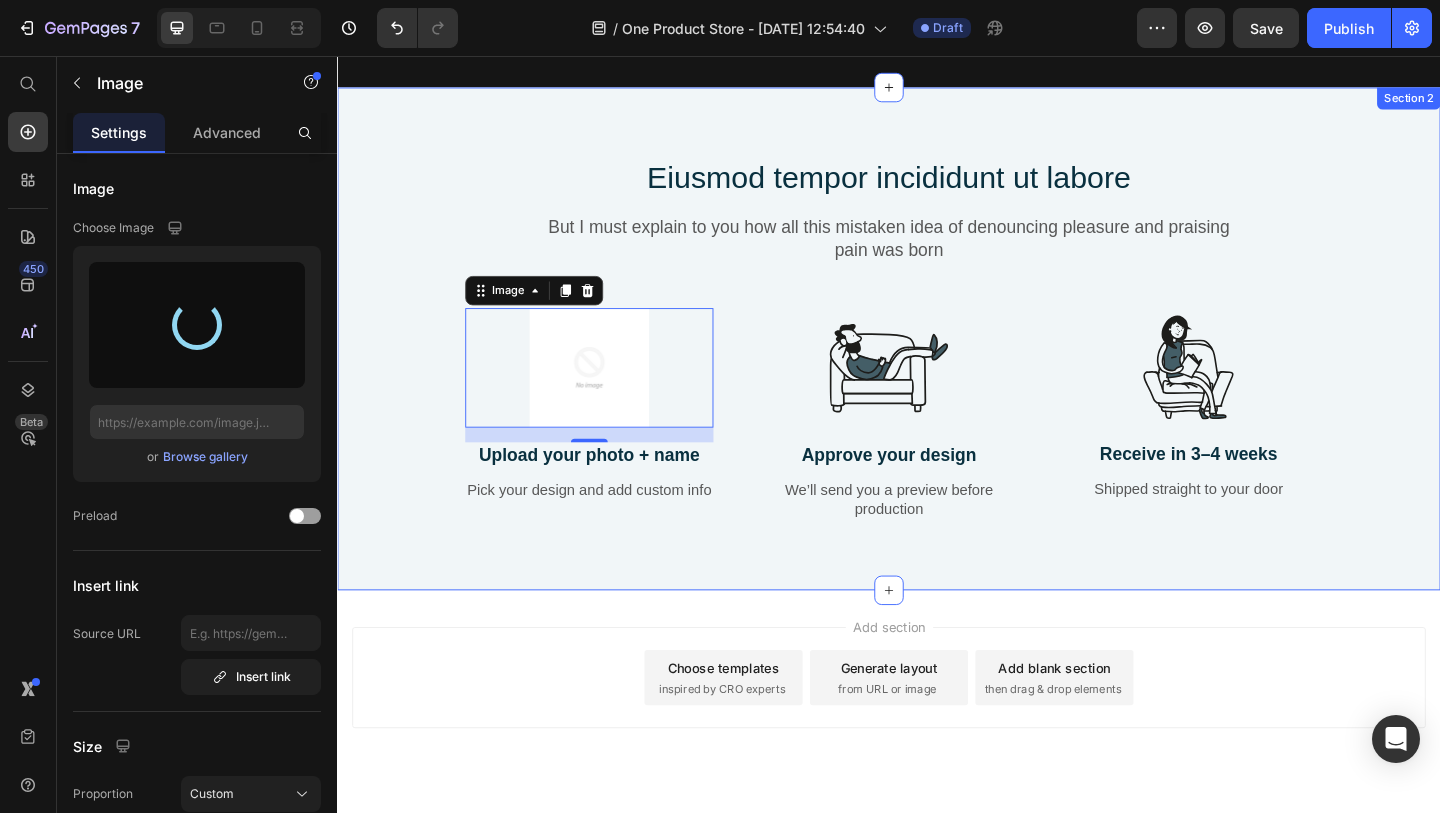 type on "[URL][DOMAIN_NAME]" 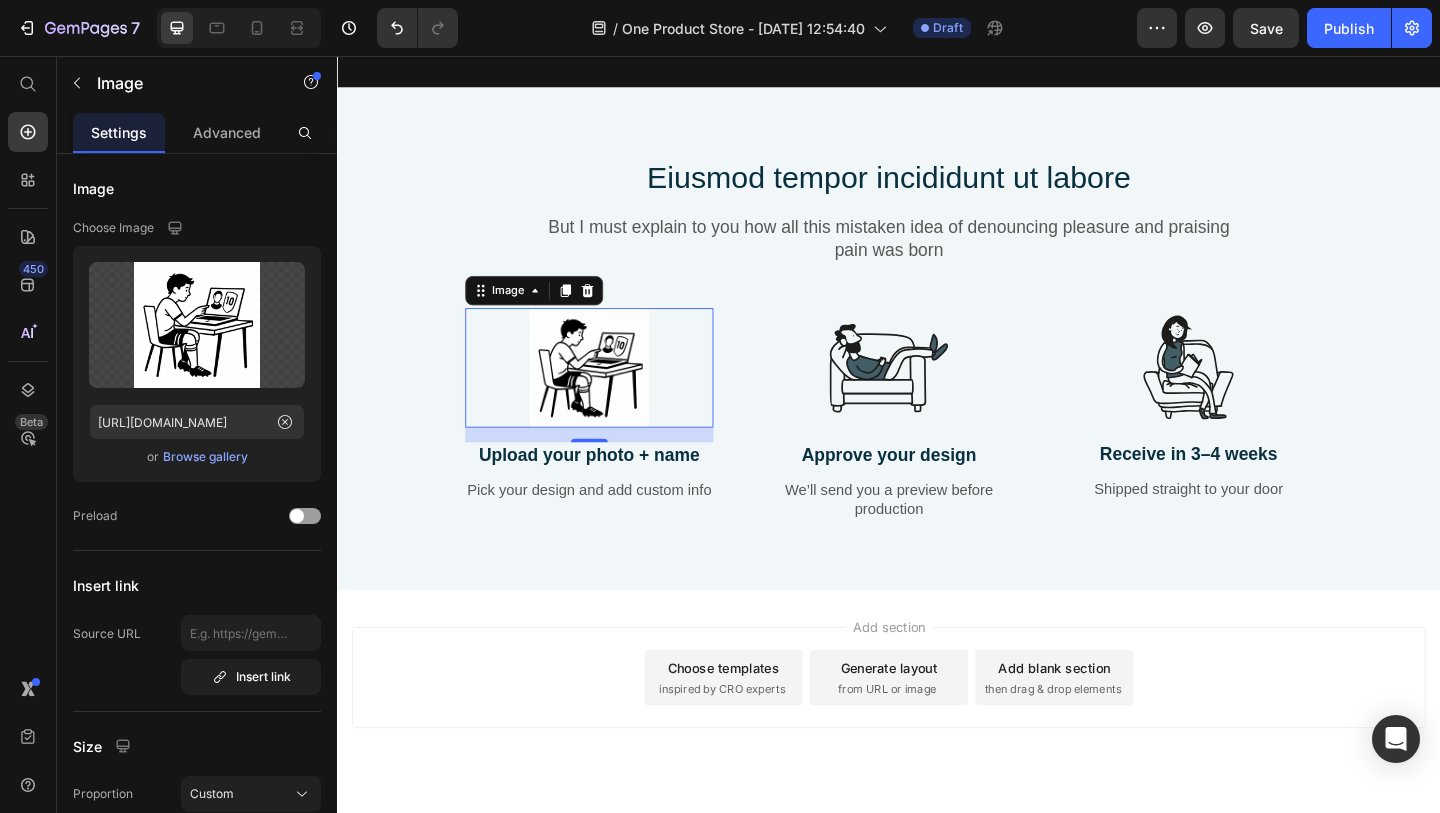 click on "Add section Choose templates inspired by CRO experts Generate layout from URL or image Add blank section then drag & drop elements" at bounding box center [937, 760] 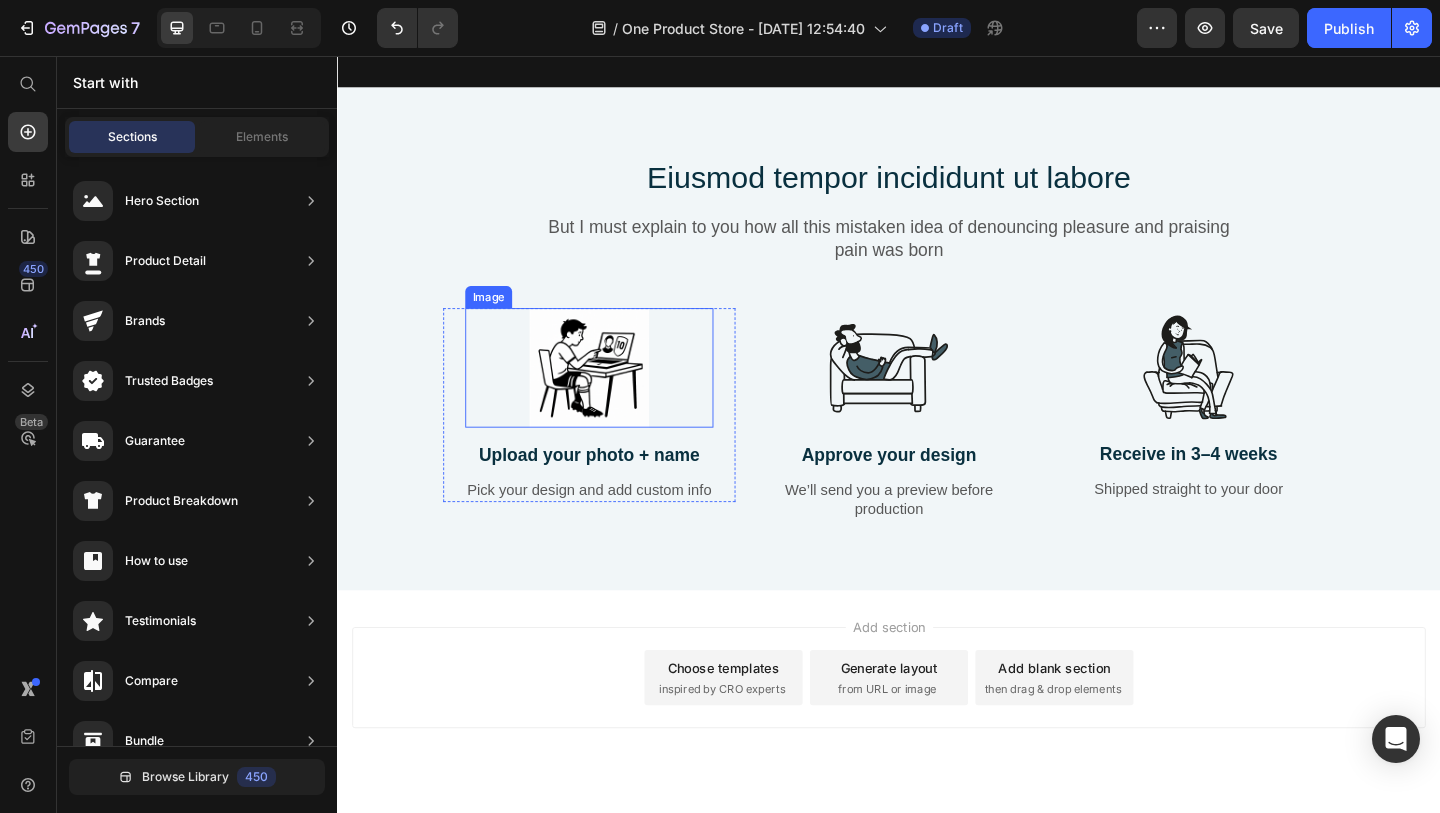 click at bounding box center [611, 395] 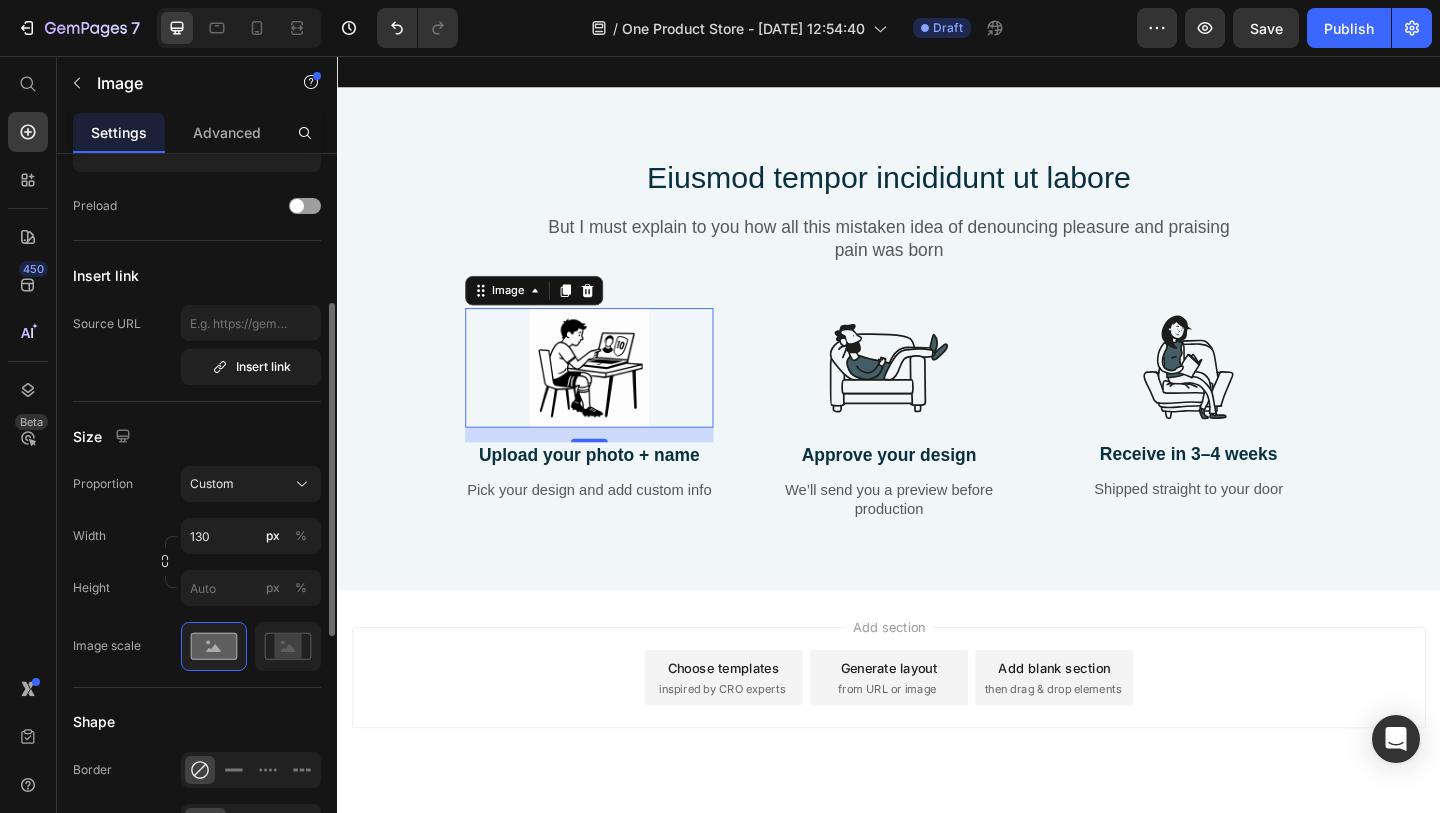 scroll, scrollTop: 314, scrollLeft: 0, axis: vertical 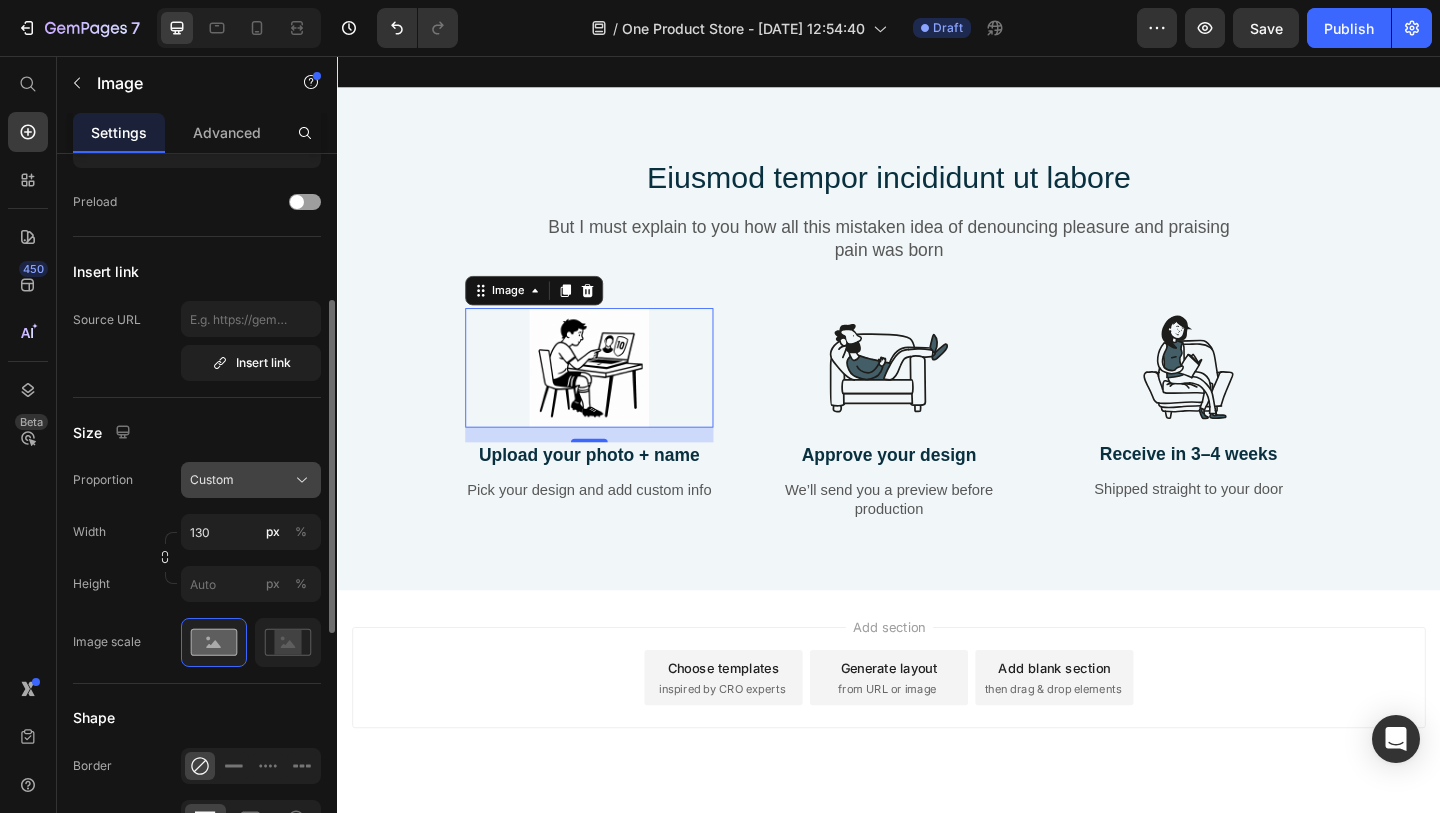 click on "Custom" 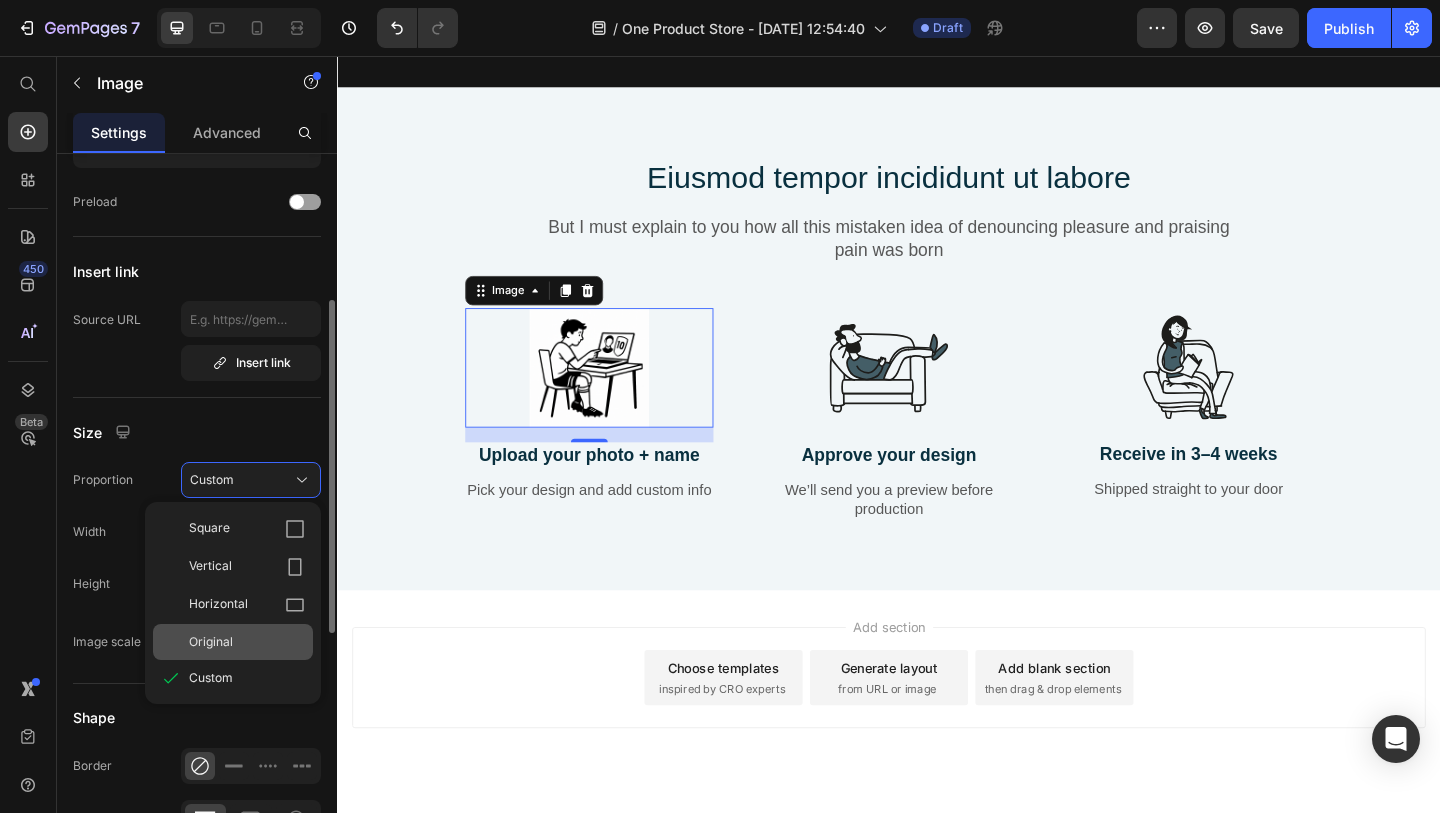 click on "Original" at bounding box center [247, 642] 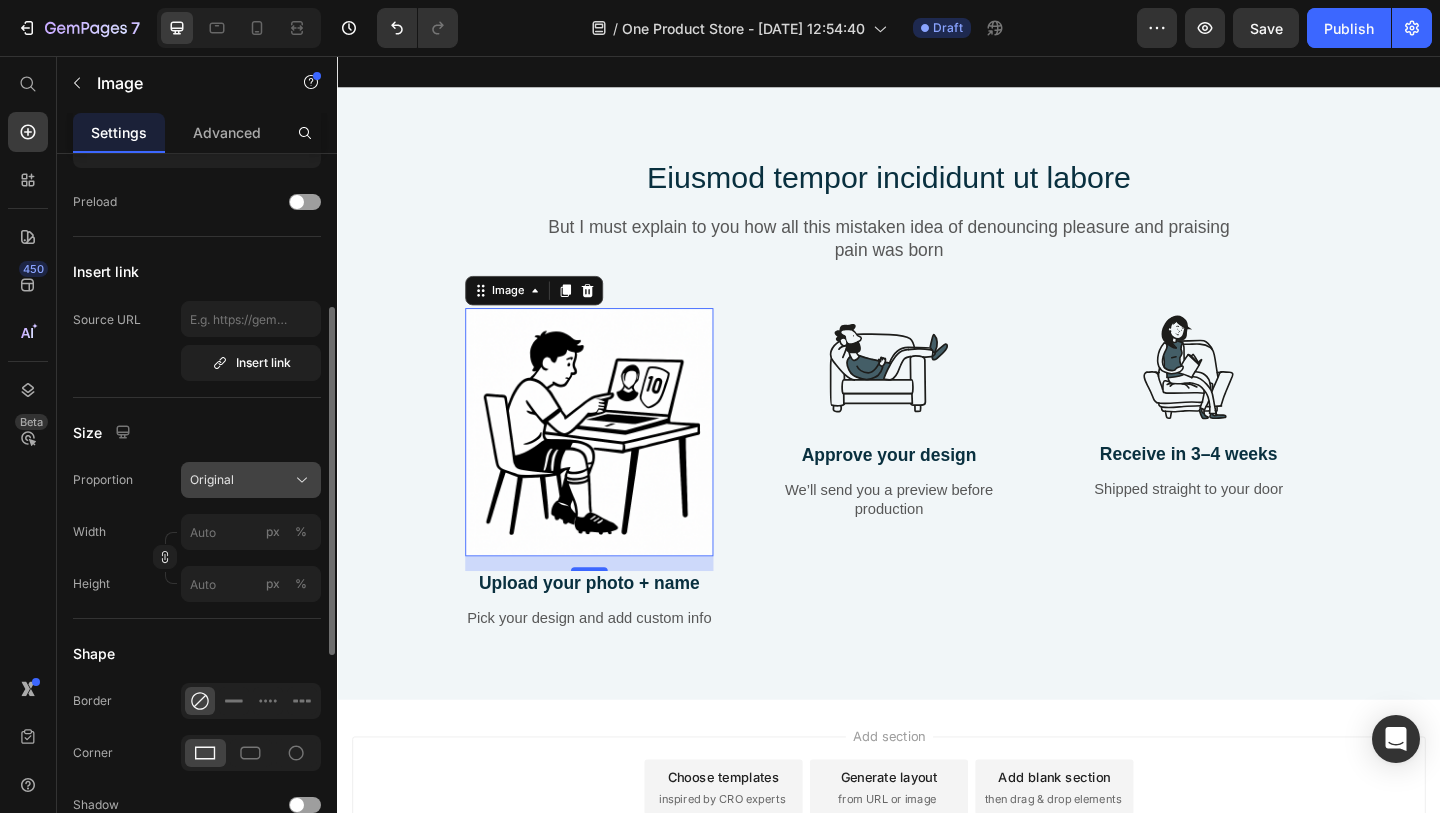 click on "Original" 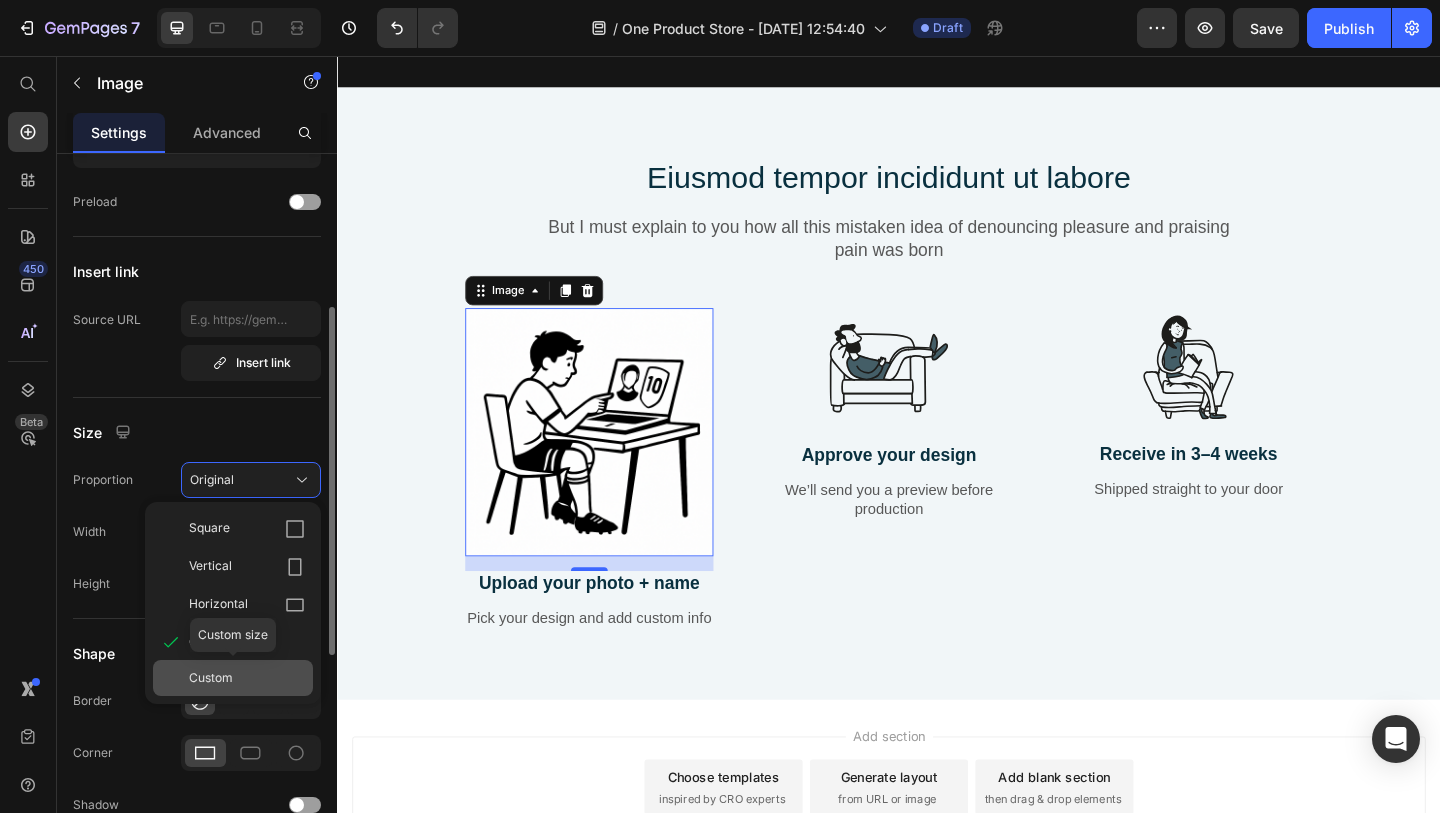 click on "Custom" 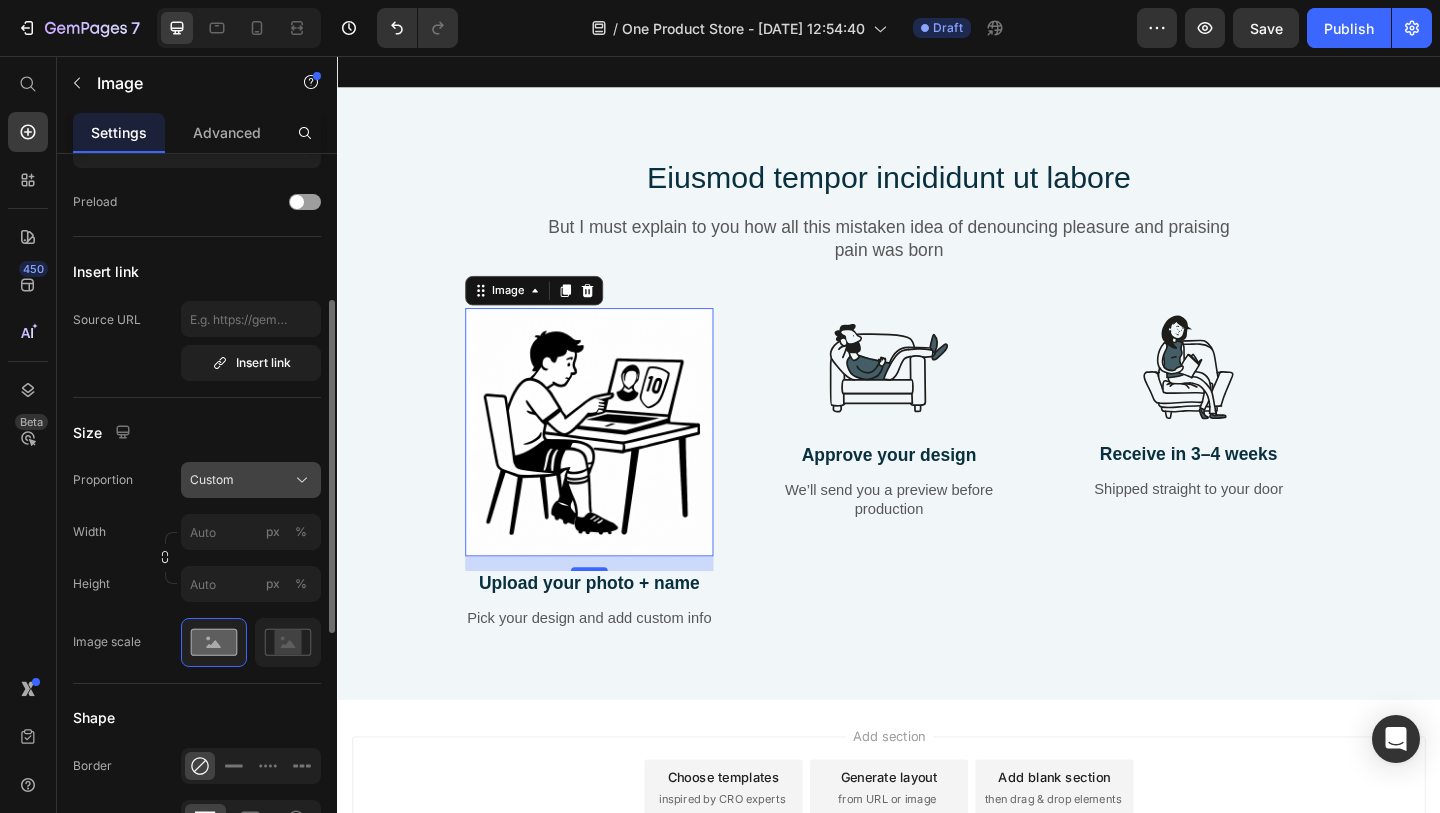 click on "Custom" 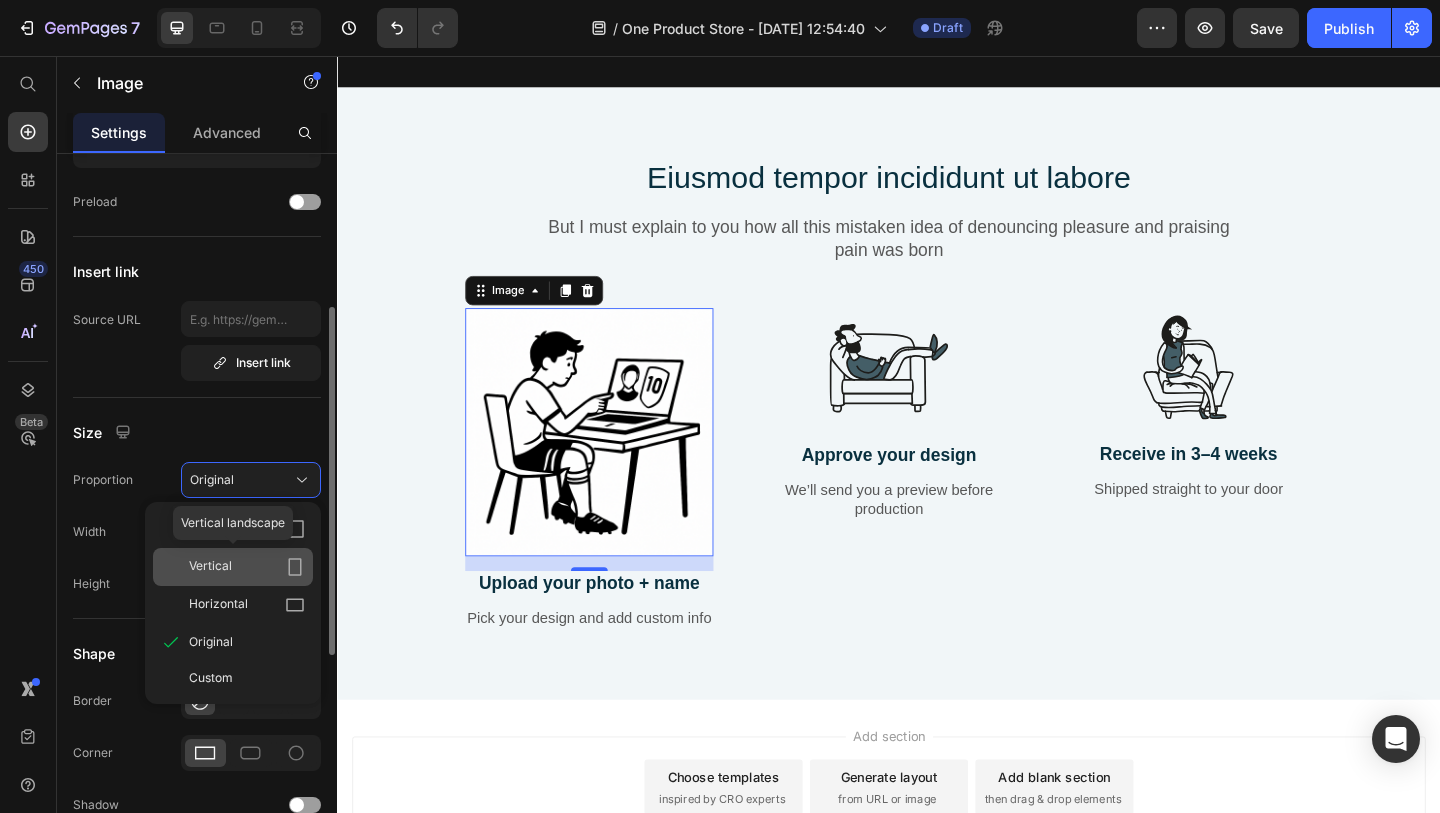 click on "Vertical" at bounding box center [247, 567] 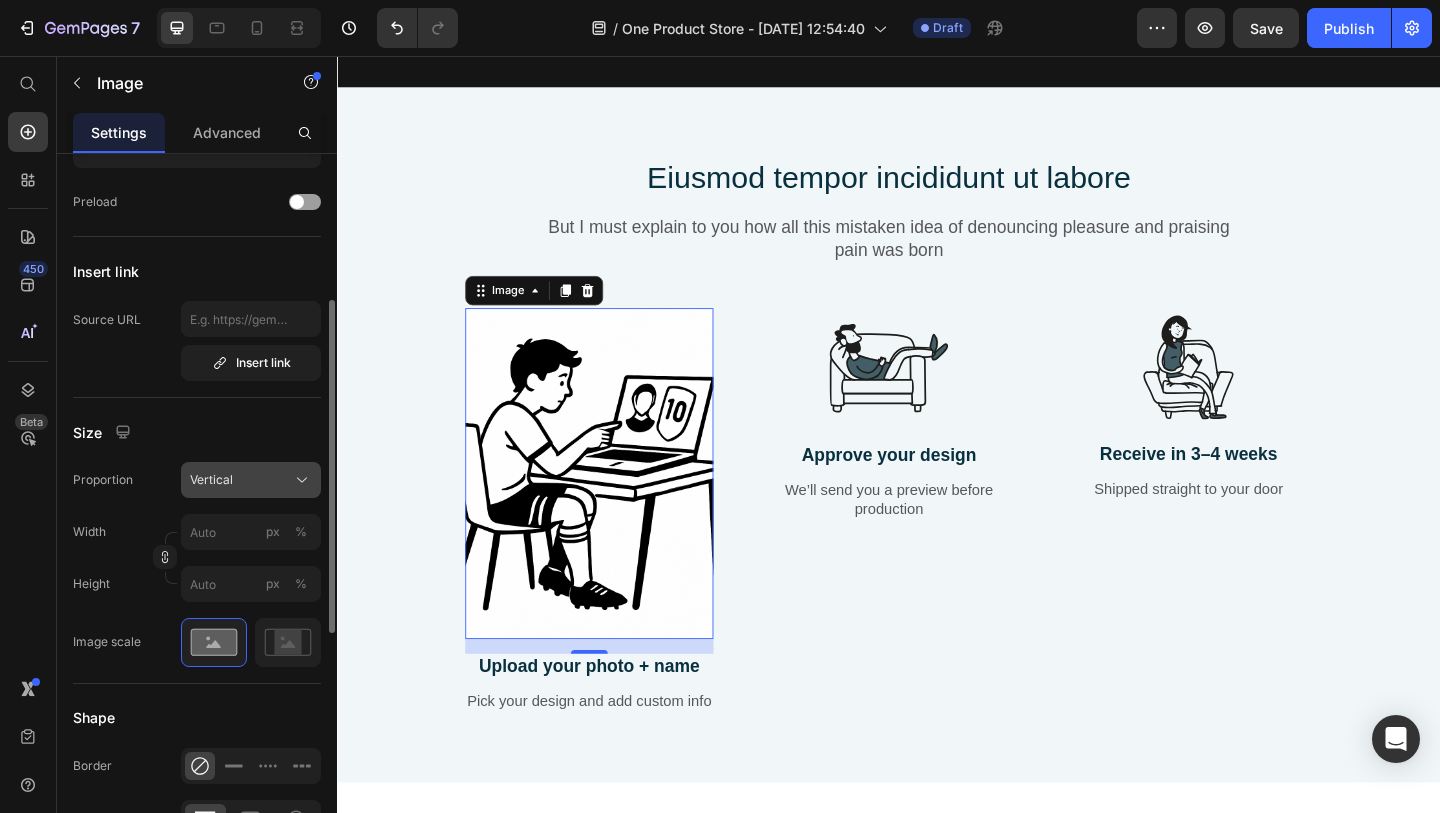 click on "Vertical" 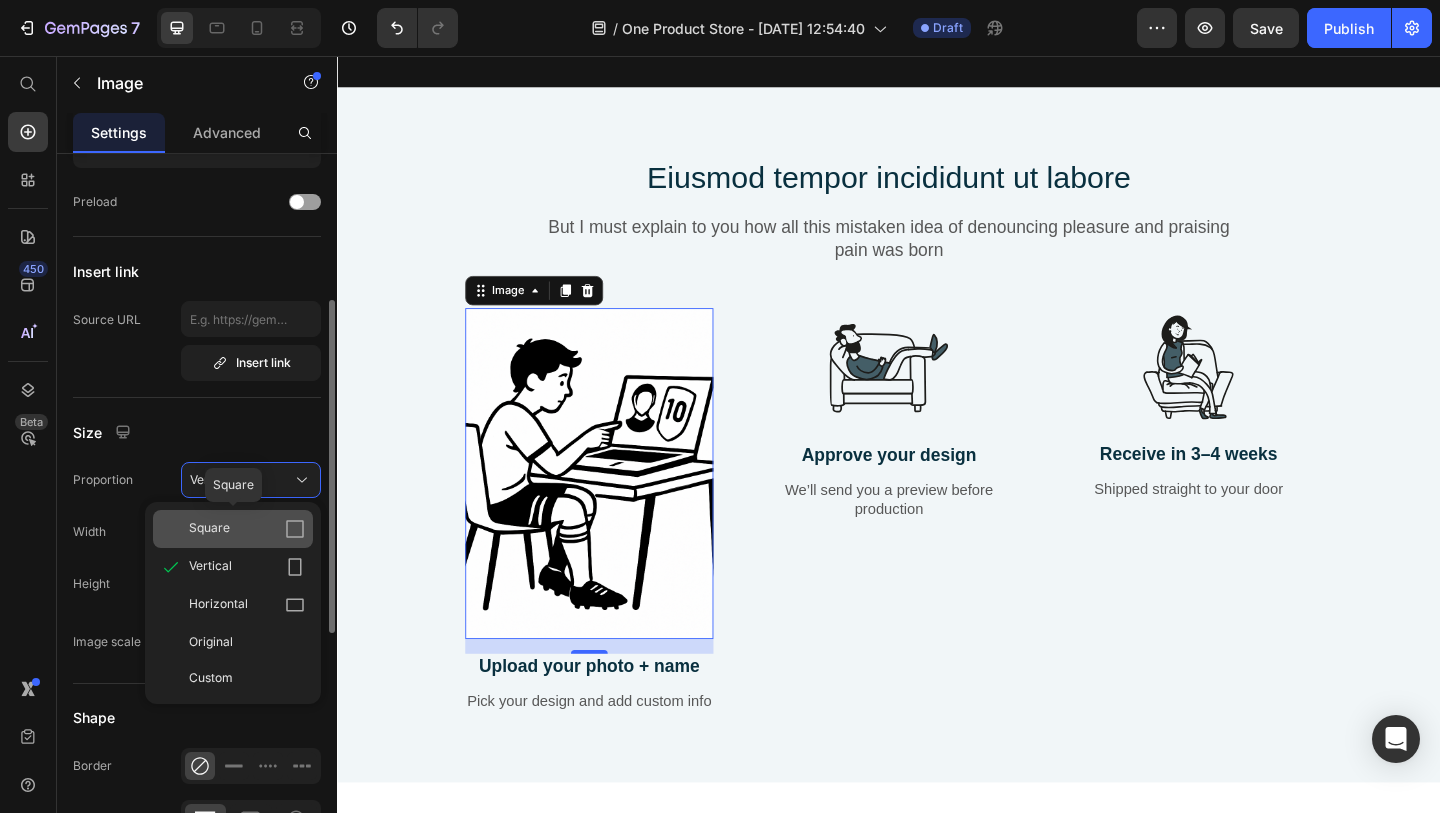 click on "Square" at bounding box center (247, 529) 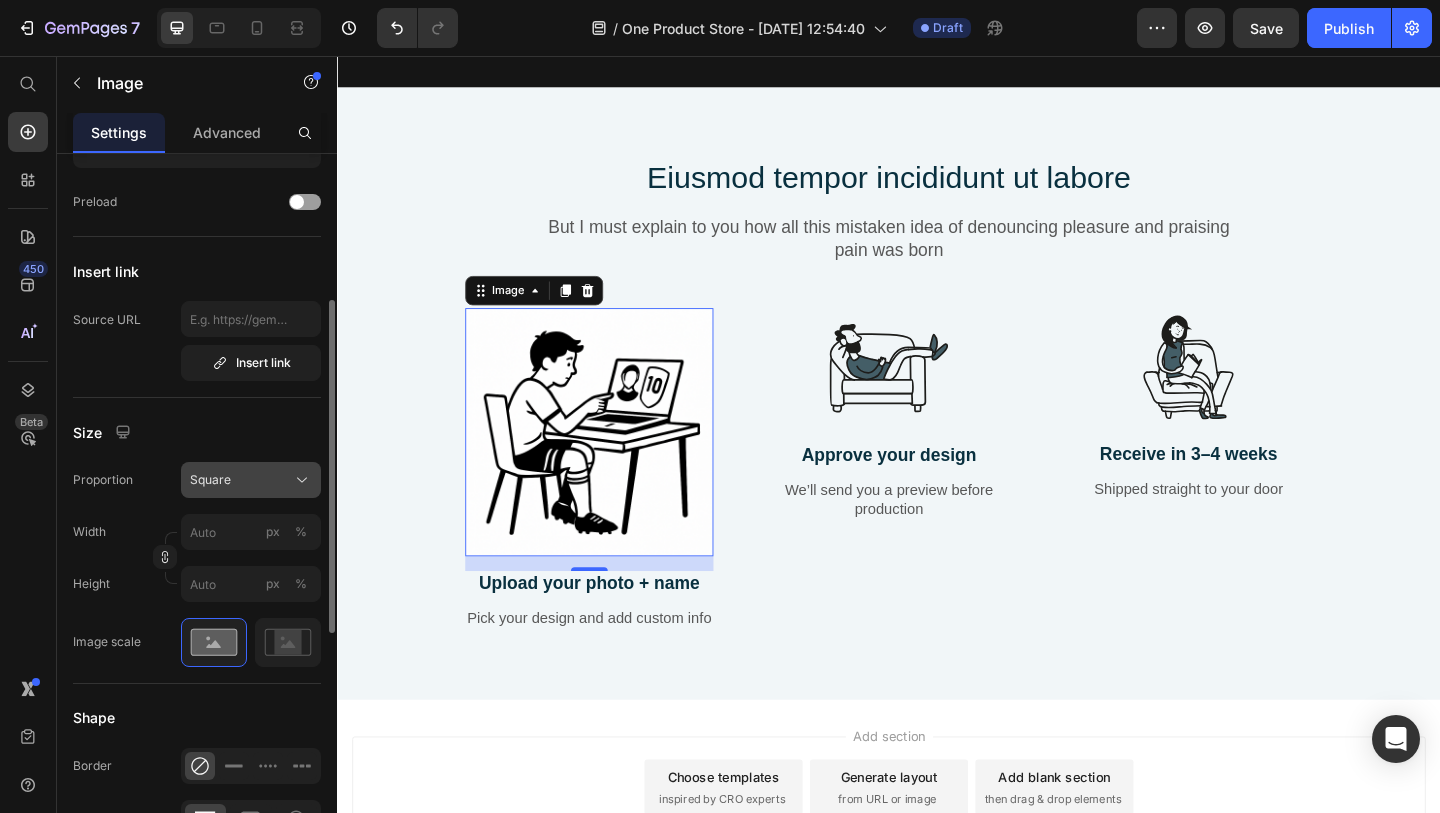 click on "Square" 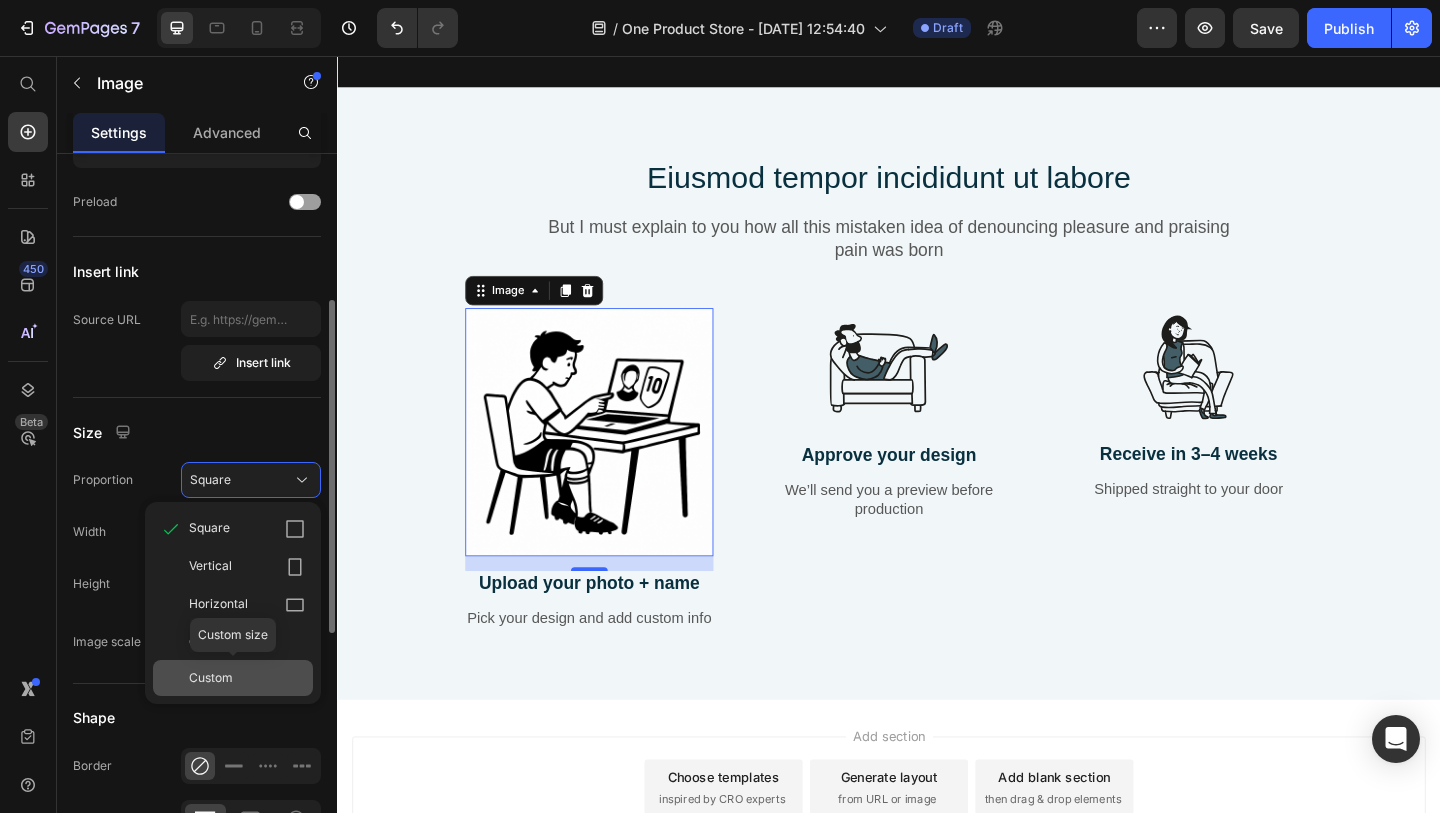 click on "Custom" 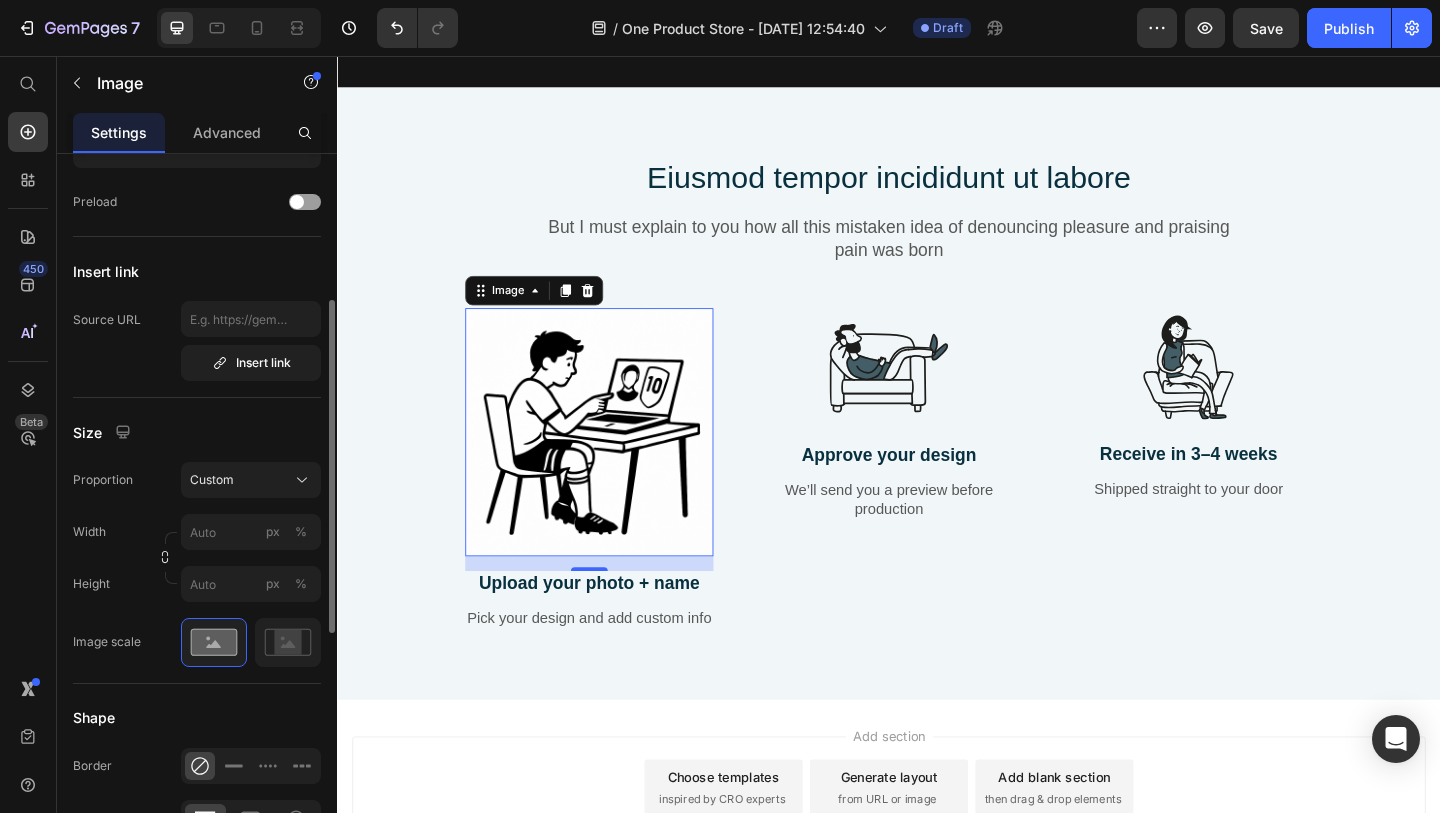 click on "Image Choose Image Upload Image https://cdn.shopify.com/s/files/1/0640/0081/9309/files/gempages_574568131561784095-4c357d31-af18-48c3-b4ed-b38275e7fca1.png  or   Browse gallery  Preload Insert link Source URL  Insert link  Size Proportion Custom Width px % Height px % Image scale Shape Border Corner Shadow Align SEO Alt text Image title" at bounding box center [197, 558] 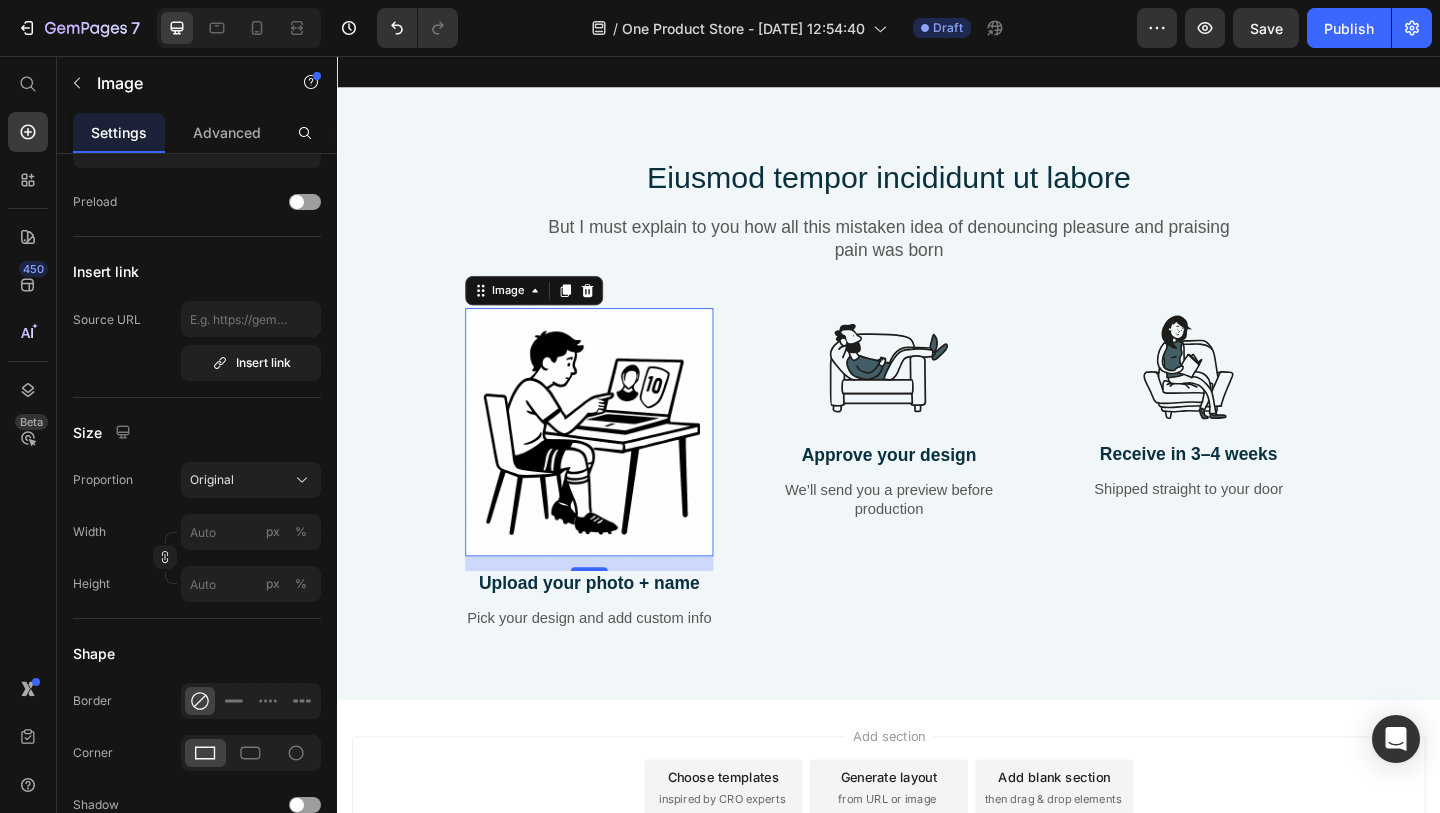 click on "Proportion Original" 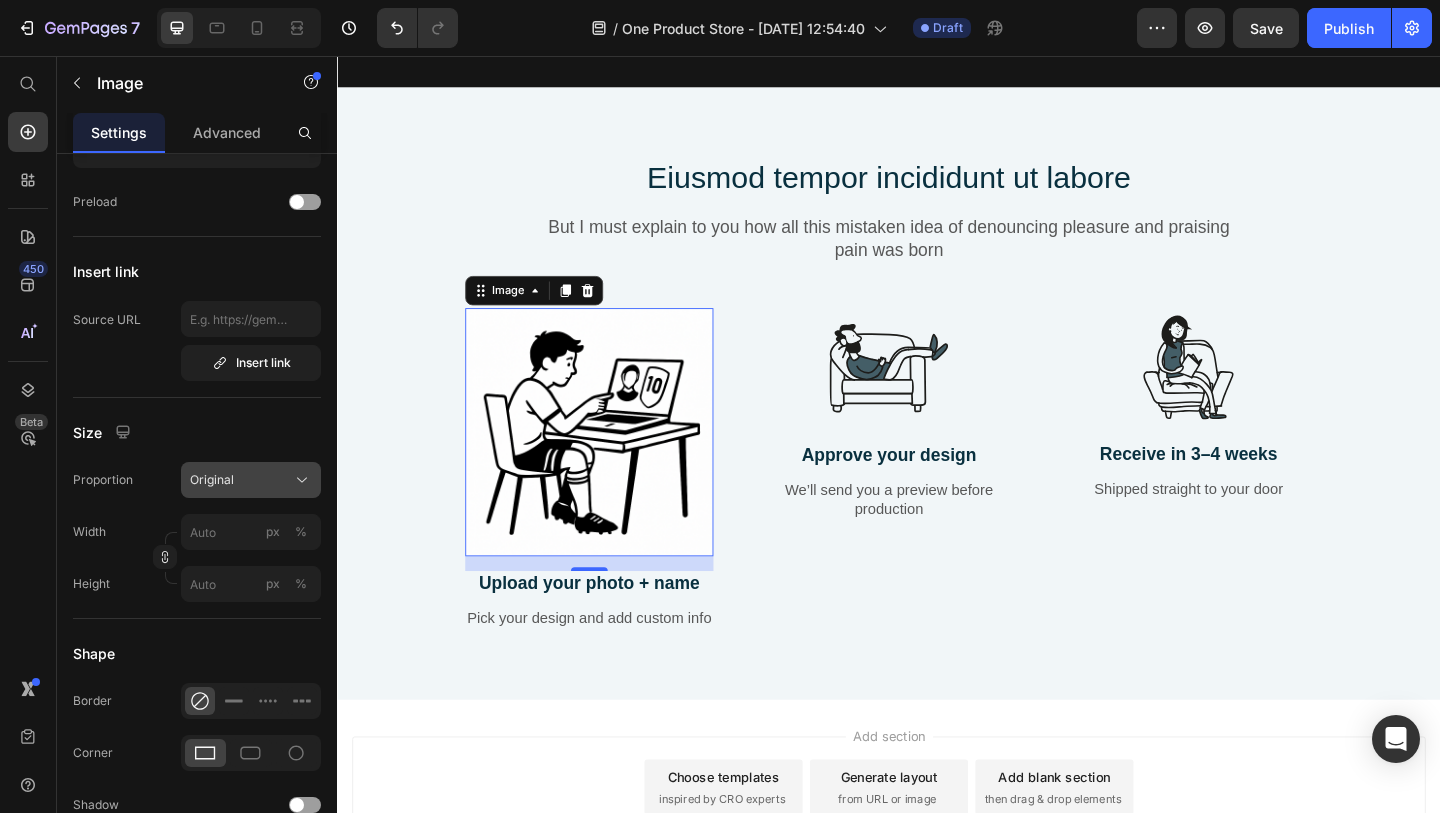 click on "Original" at bounding box center (212, 480) 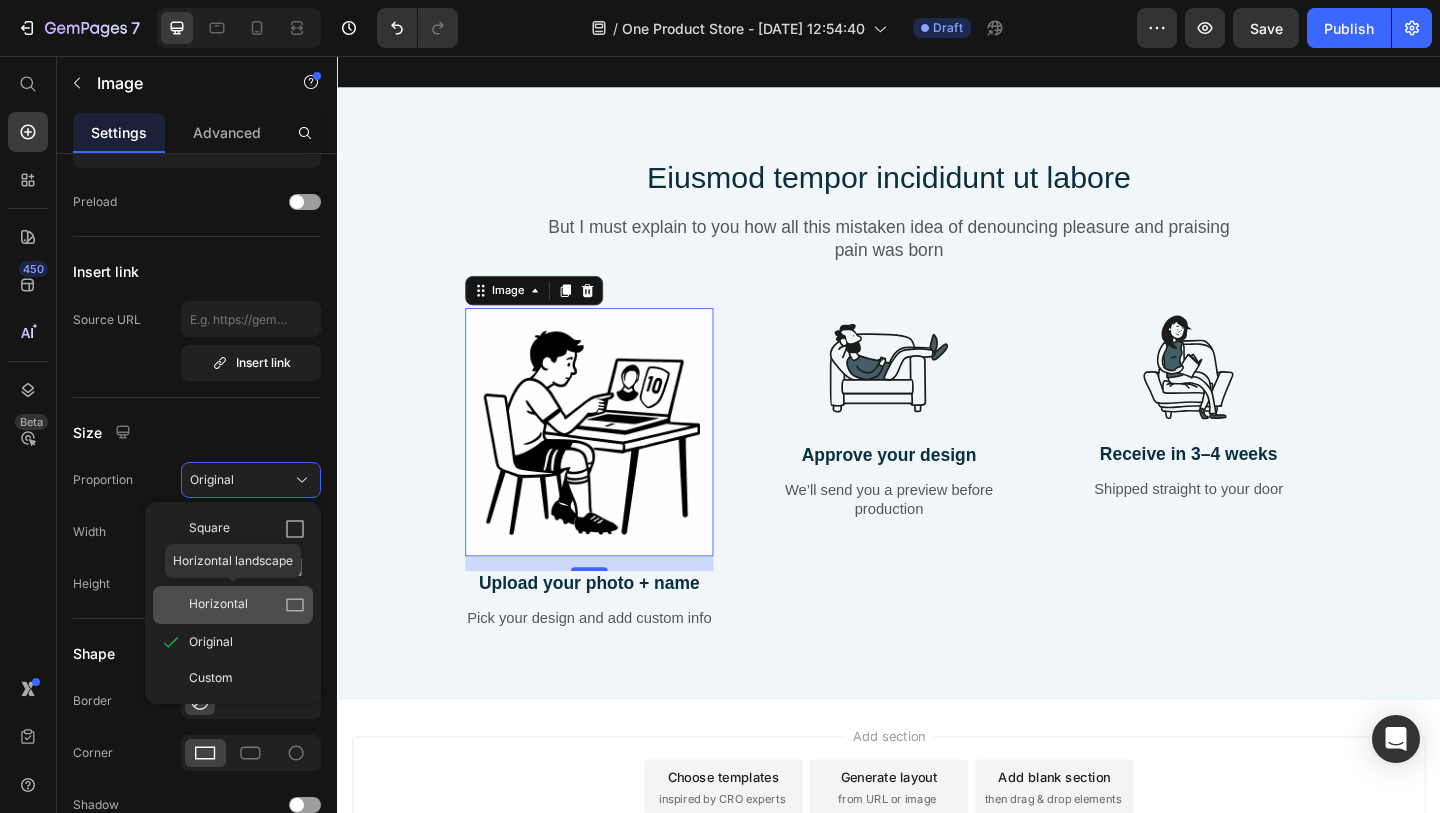 click on "Horizontal" 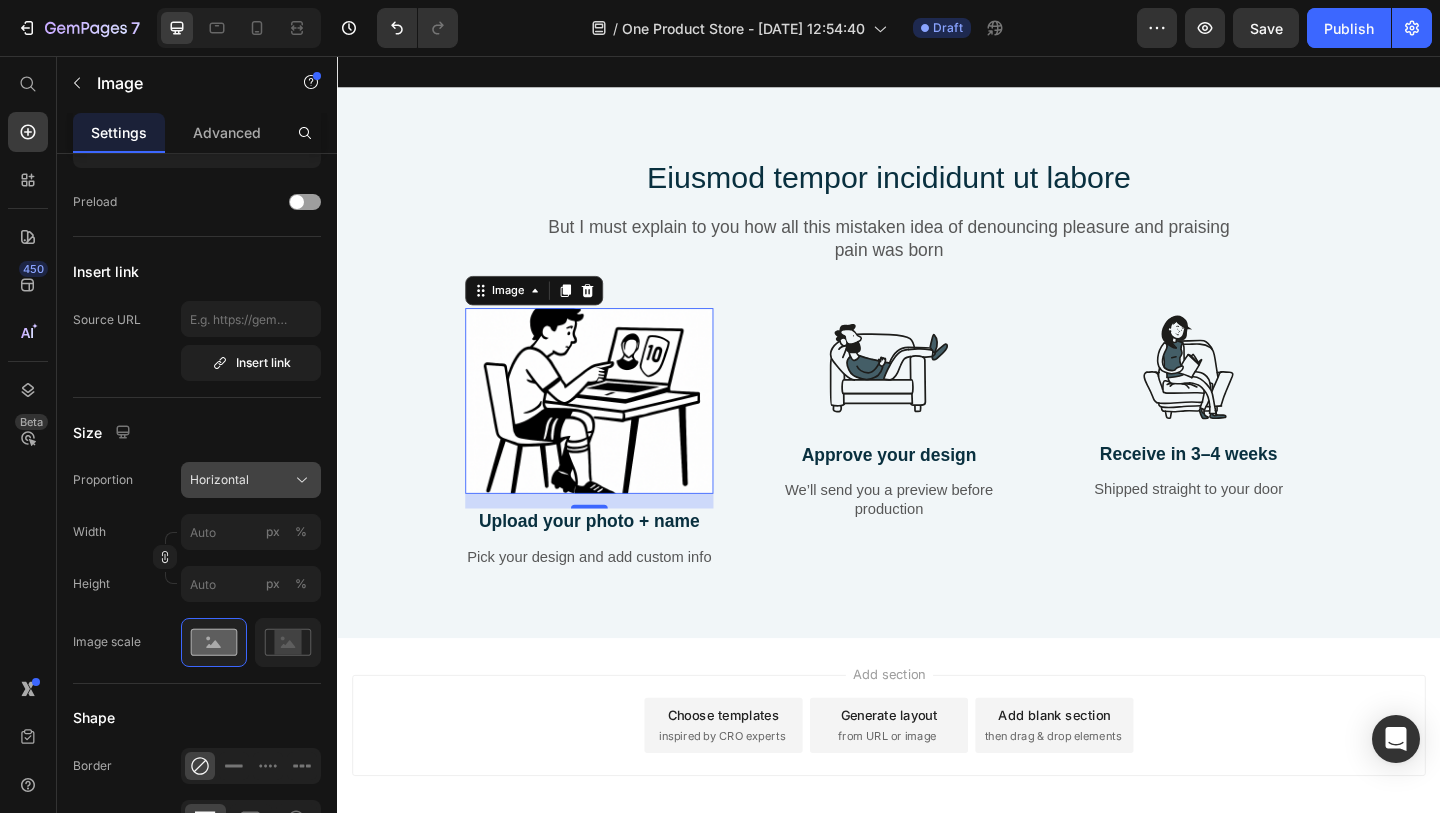 click on "Horizontal" at bounding box center (251, 480) 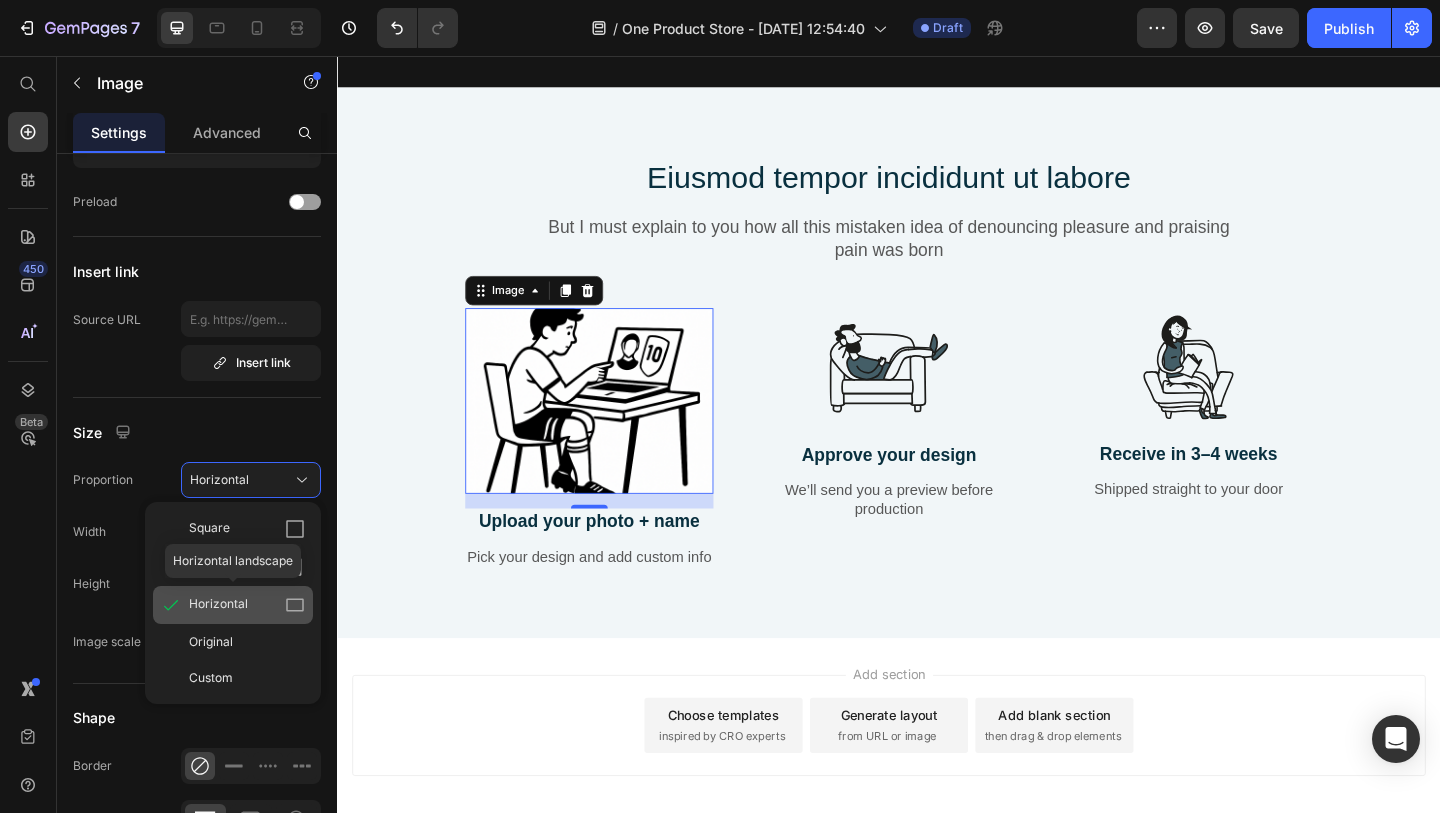 click on "Horizontal" at bounding box center (247, 605) 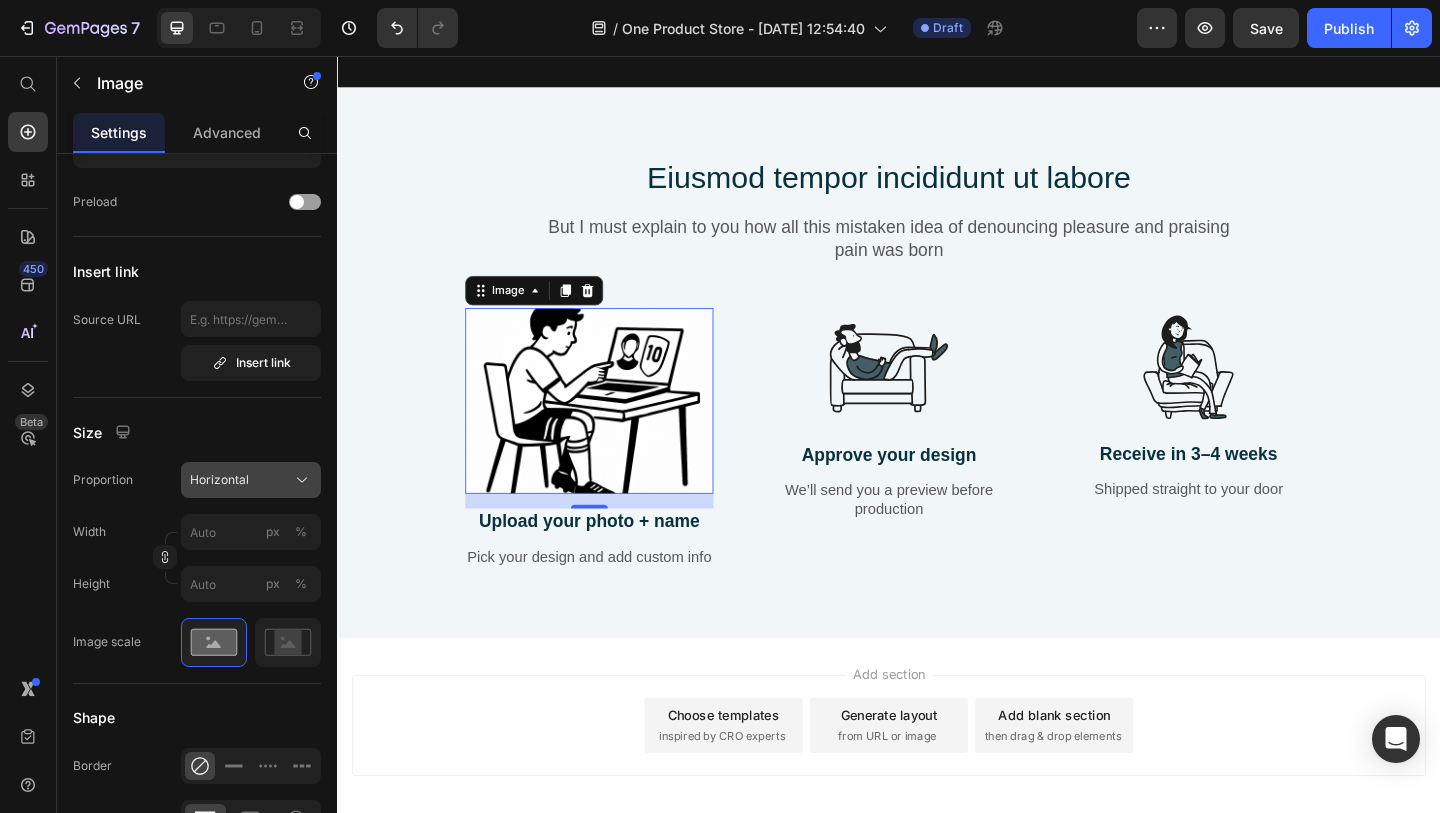 click on "Horizontal" 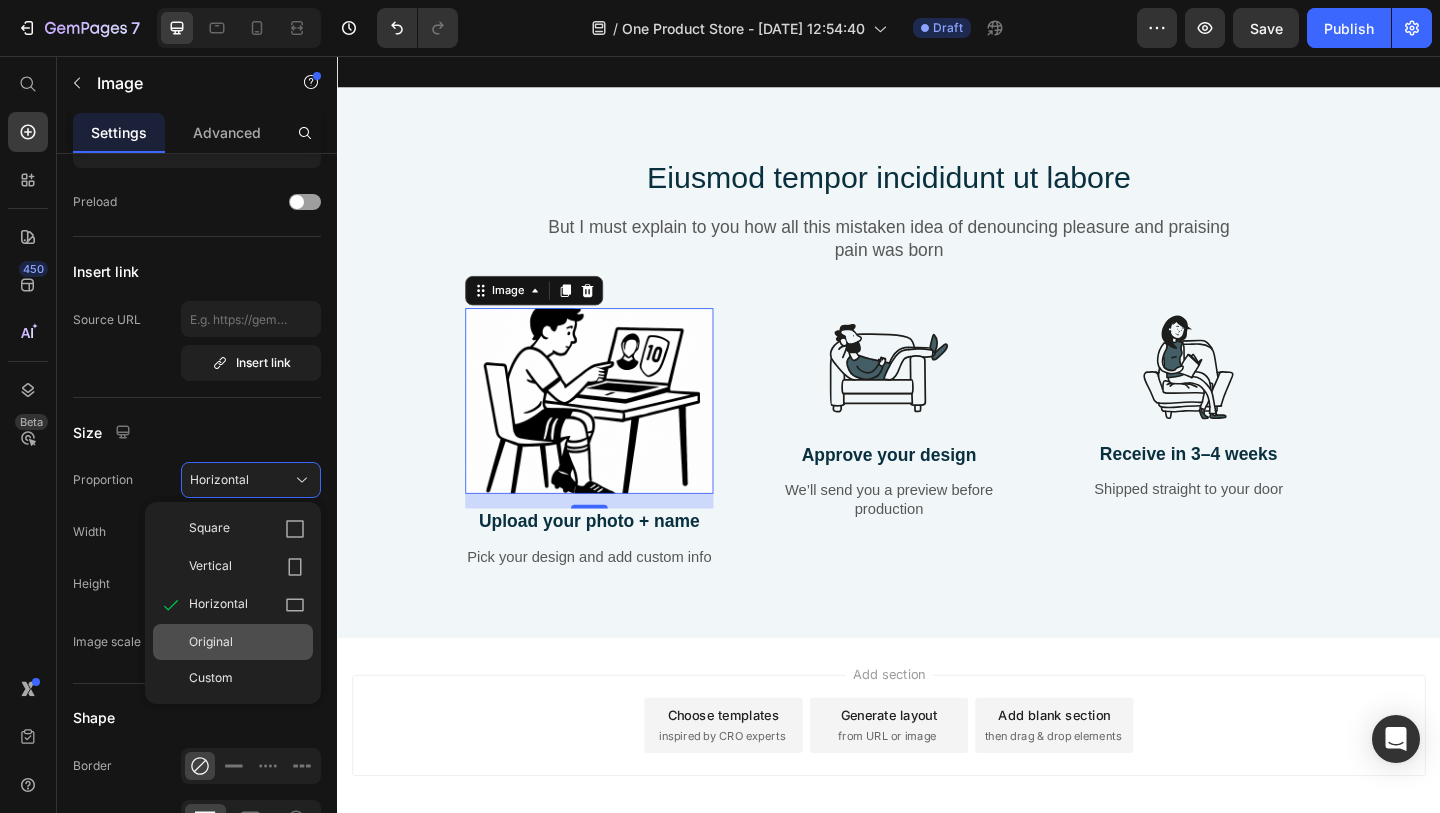 click on "Original" at bounding box center [247, 642] 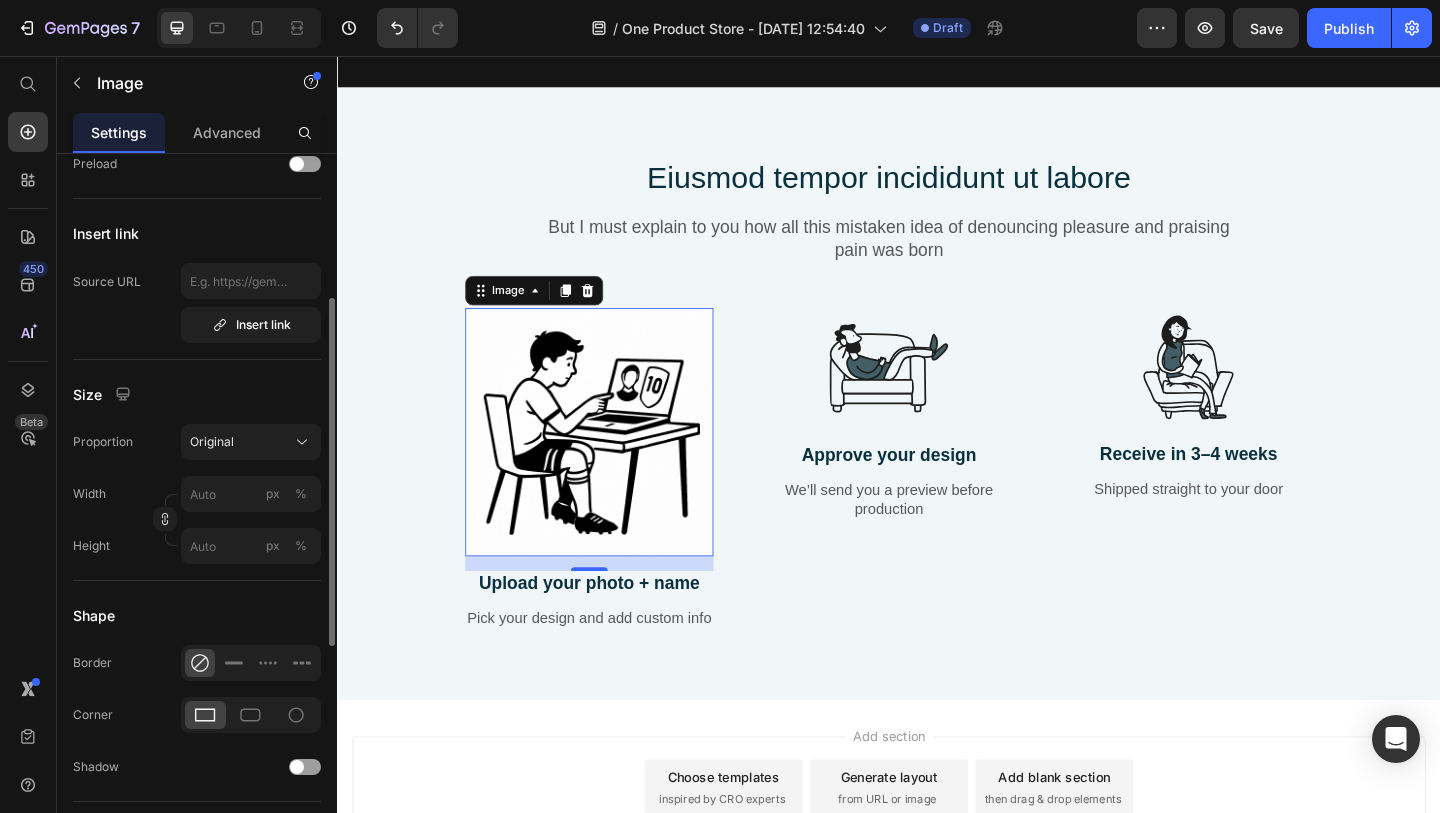 scroll, scrollTop: 334, scrollLeft: 0, axis: vertical 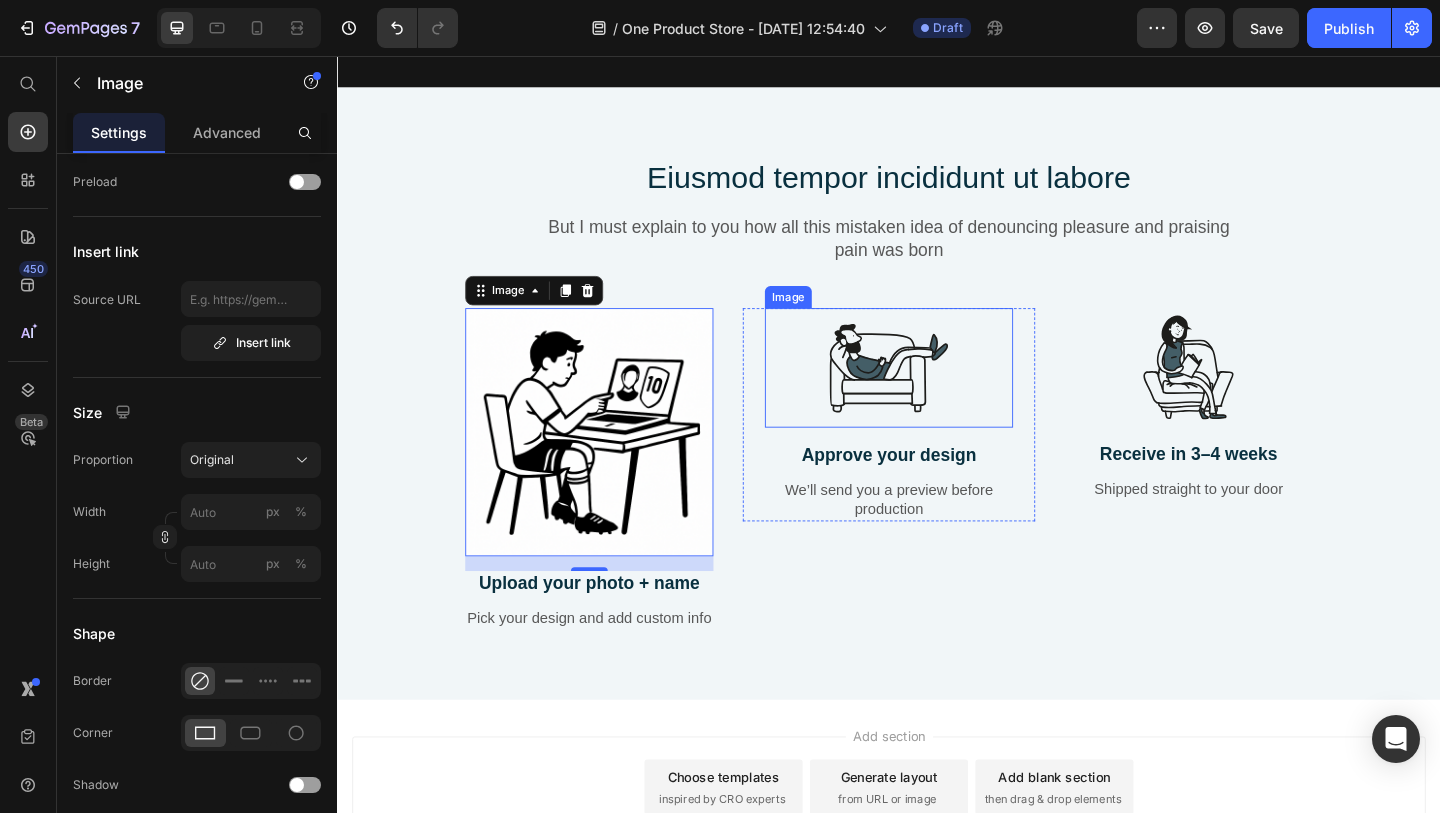 click at bounding box center (937, 395) 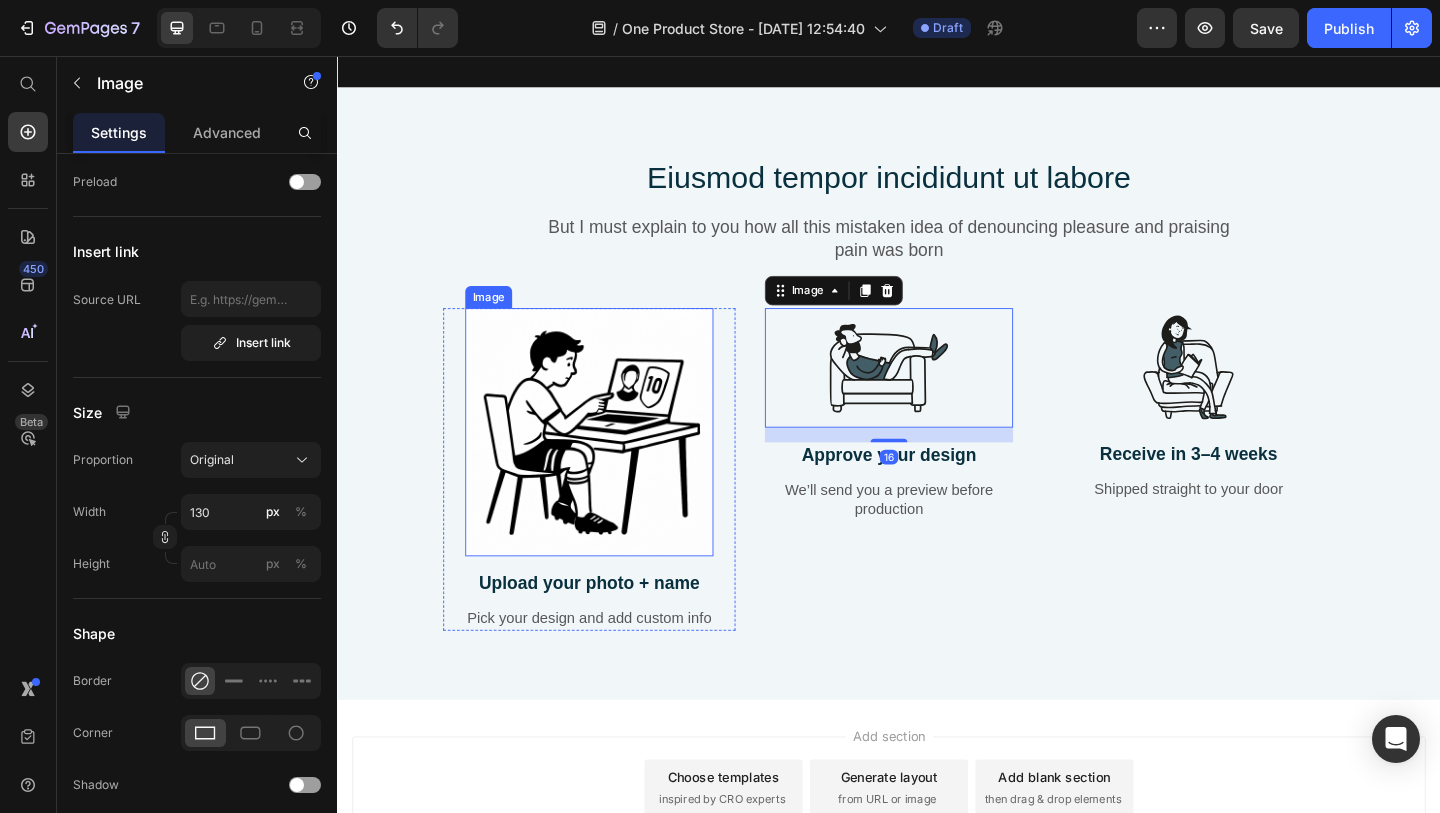 click at bounding box center [611, 465] 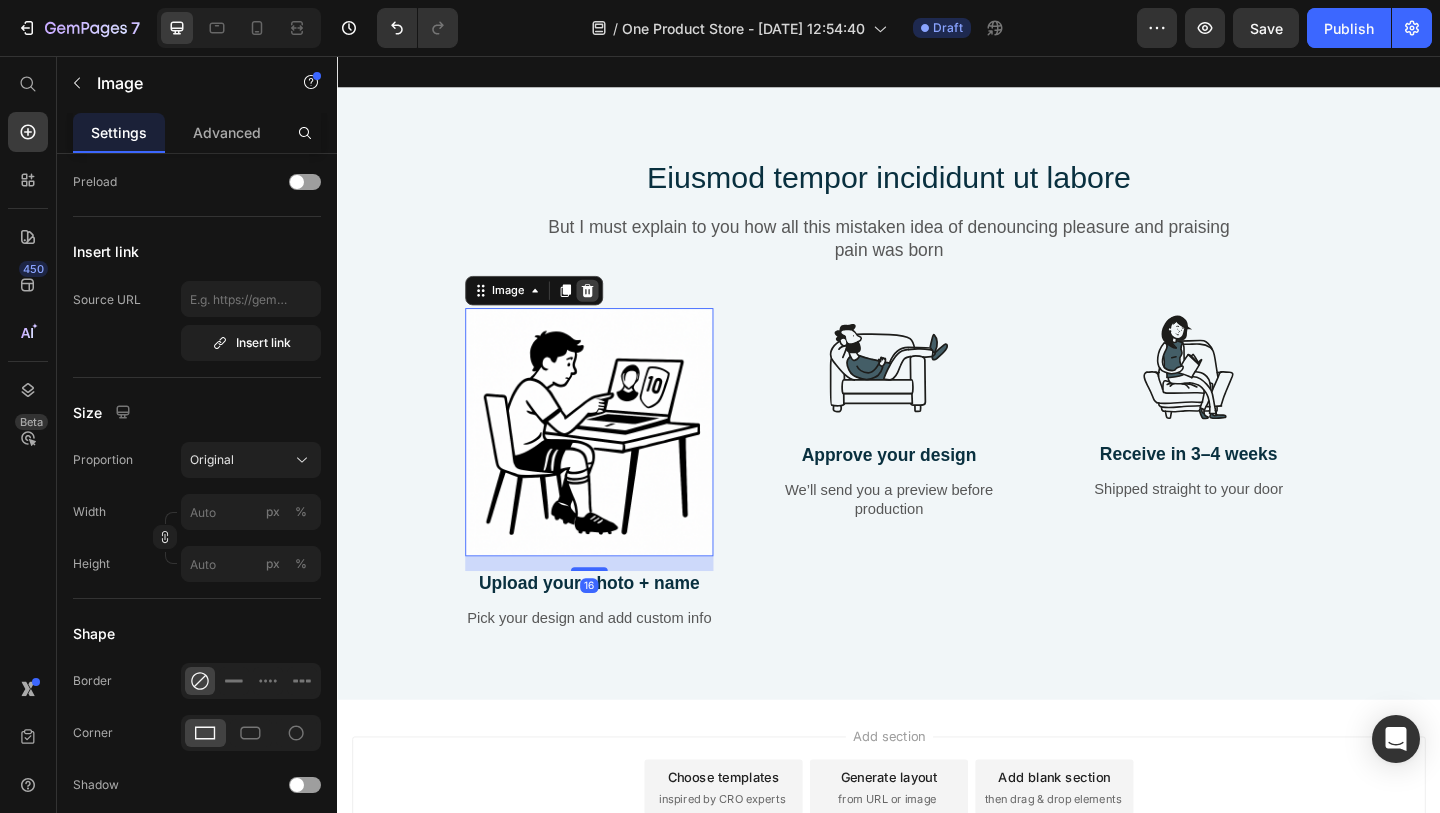 click 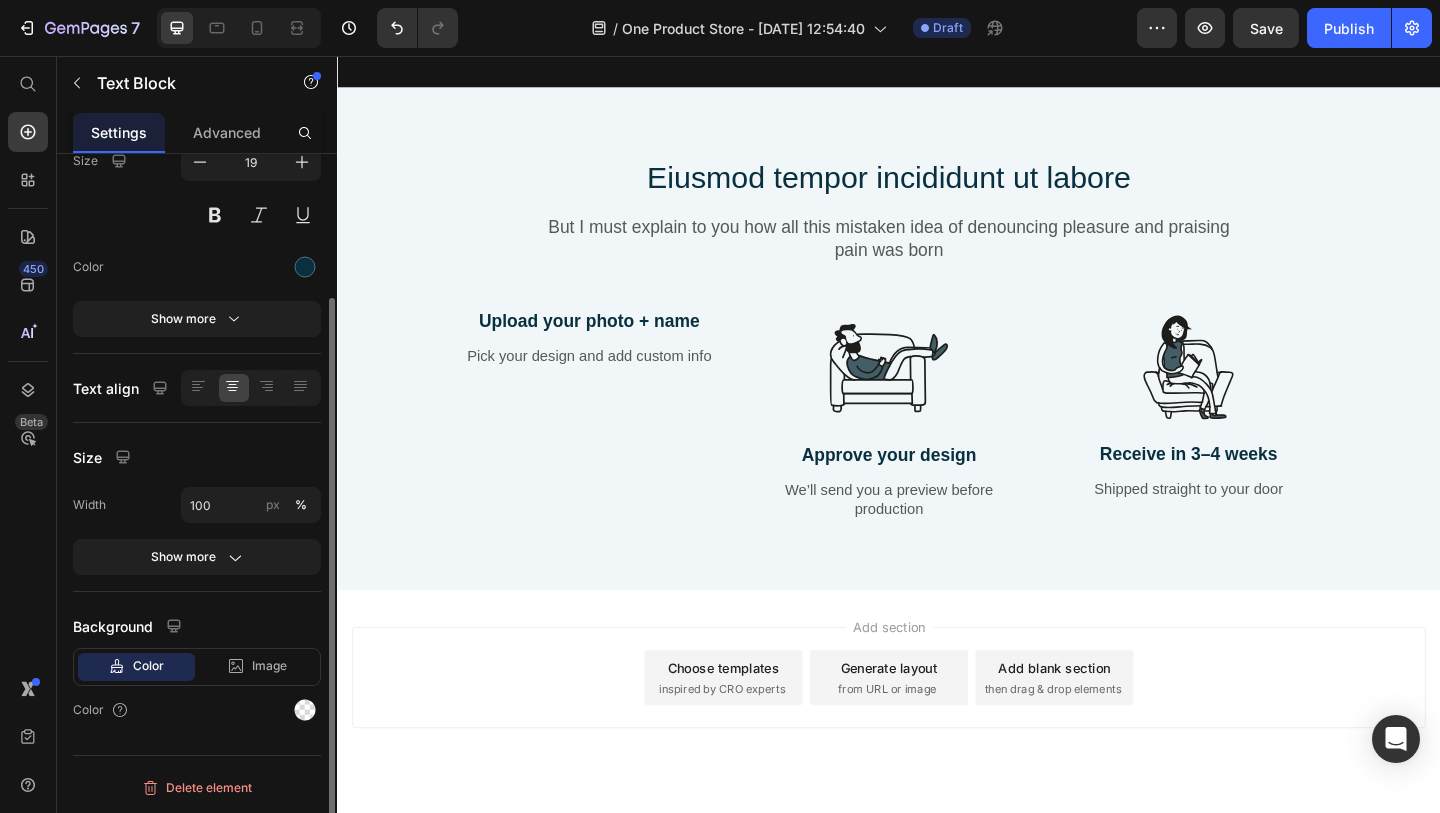 click on "Upload your photo + name" at bounding box center (611, 344) 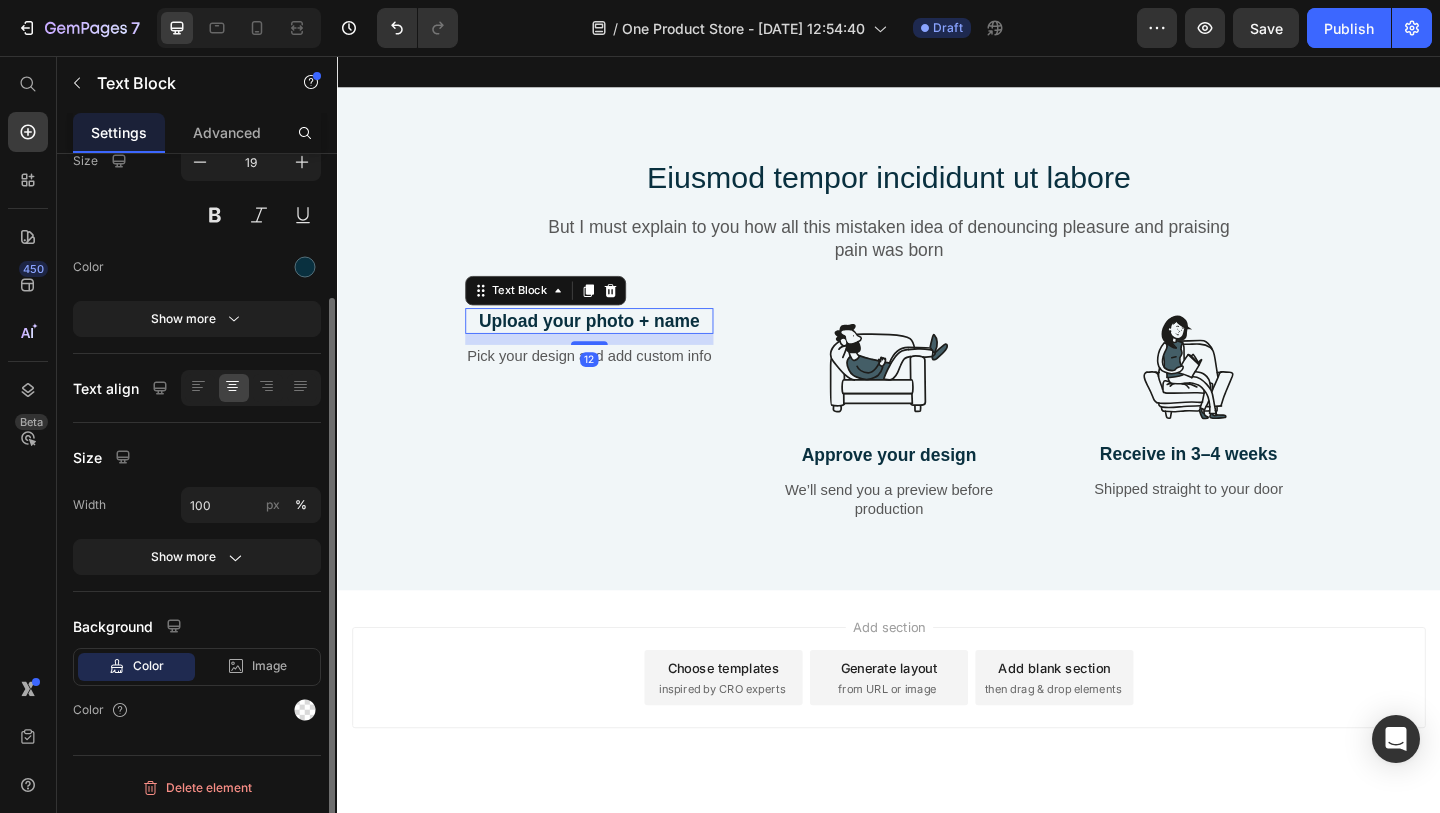 scroll, scrollTop: 0, scrollLeft: 0, axis: both 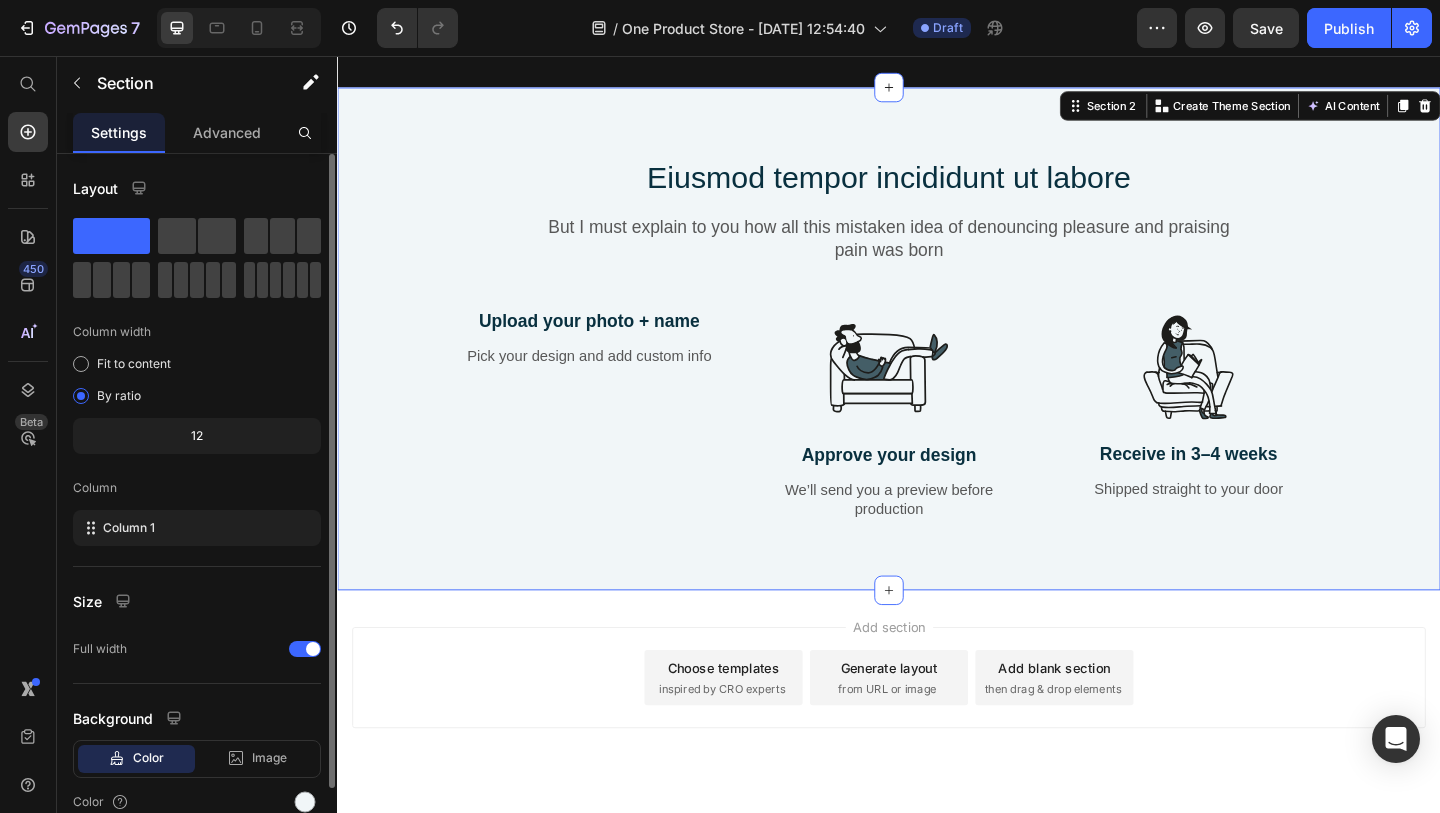 click on "Eiusmod tempor incididunt ut labore Heading But I must explain to you how all this mistaken idea of denouncing pleasure and praising pain was born Text Block Row Upload your photo + name Text Block Pick your design and add custom info Text Block Row Image Approve your design Text Block We’ll send you a preview before production Text Block Row Image Receive in 3–4 weeks Text Block Shipped straight to your door Text Block Row Row" at bounding box center [937, 379] 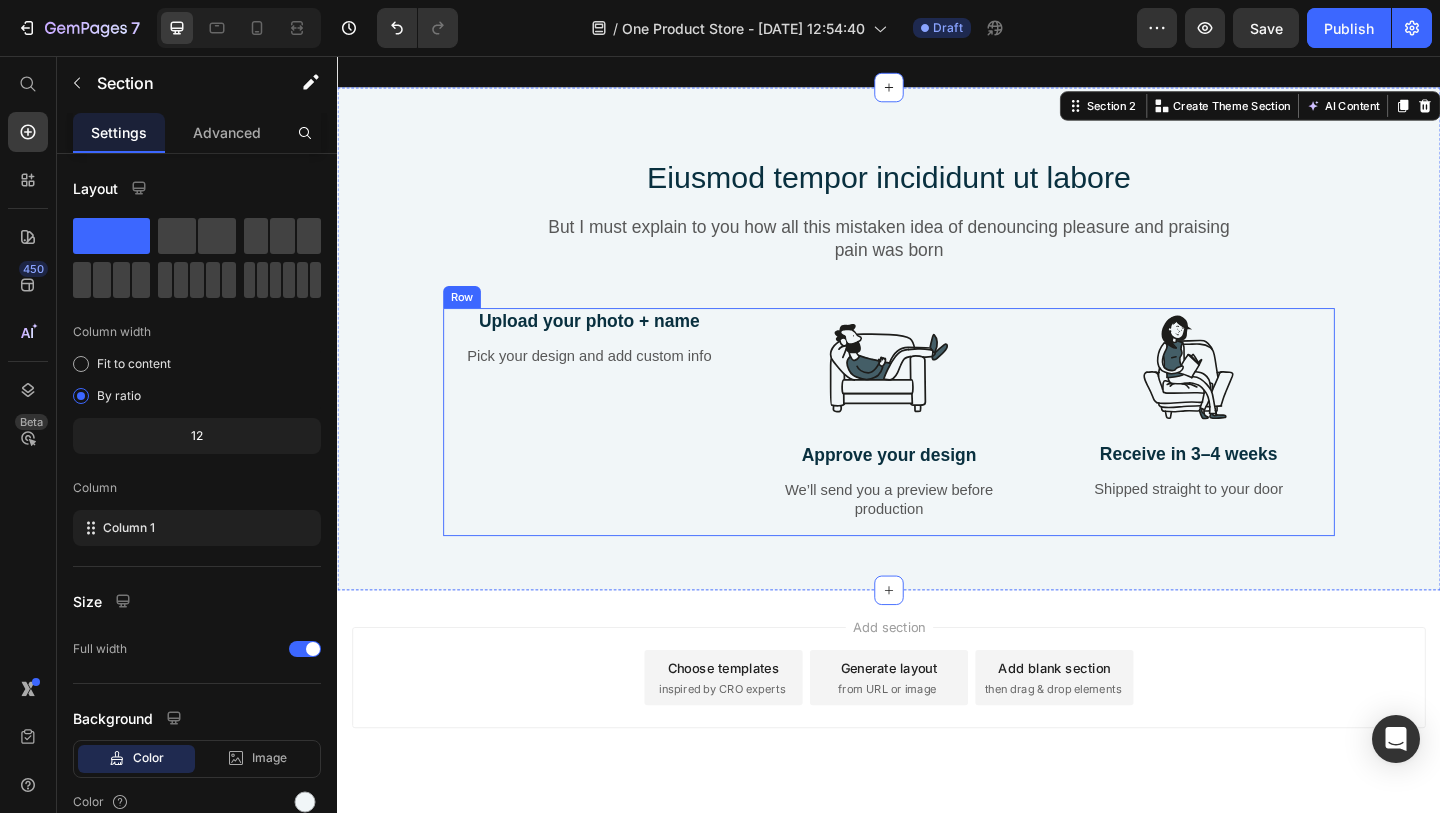 click on "Upload your photo + name Text Block Pick your design and add custom info Text Block Row" at bounding box center (611, 454) 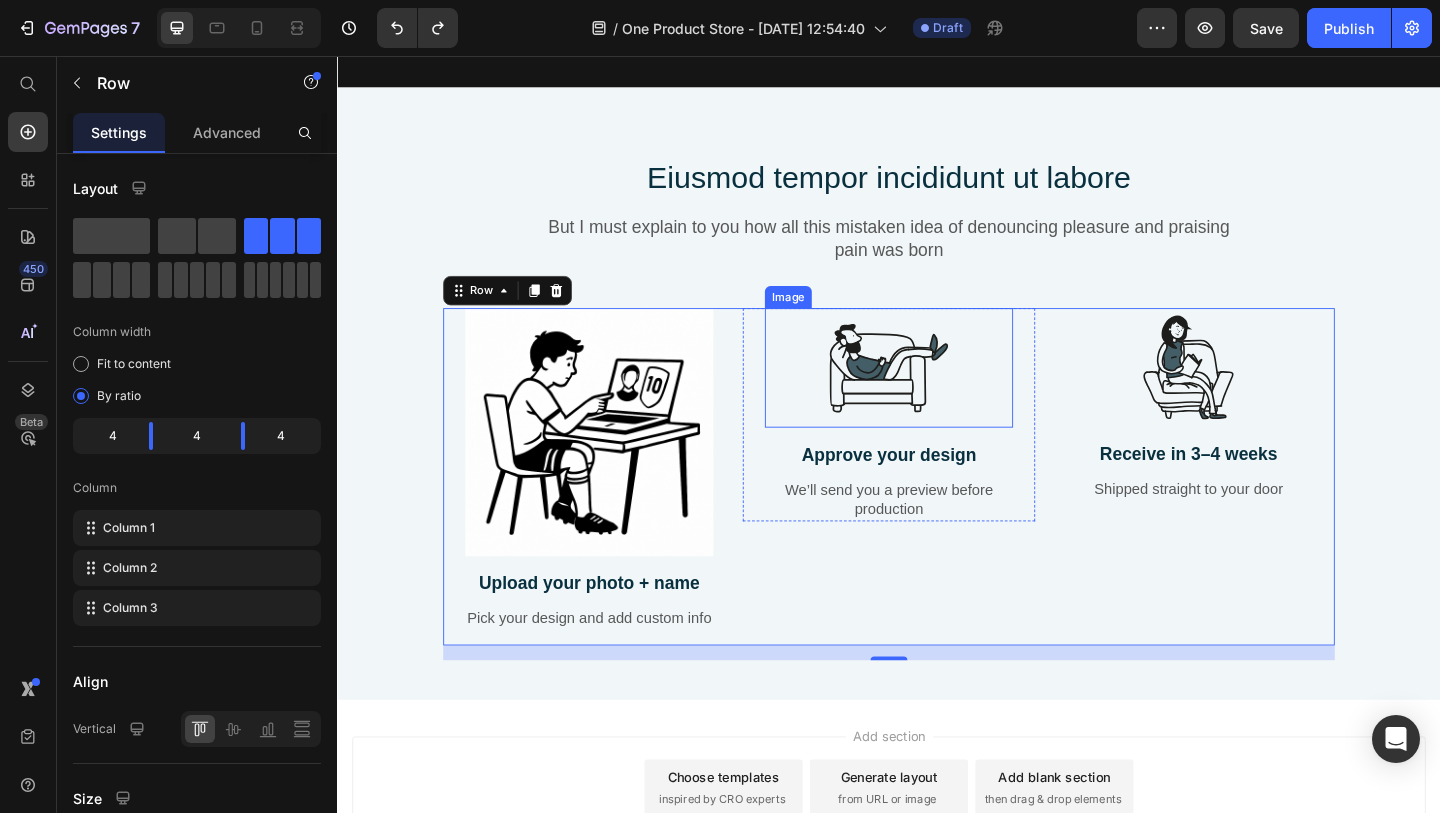 click at bounding box center (937, 395) 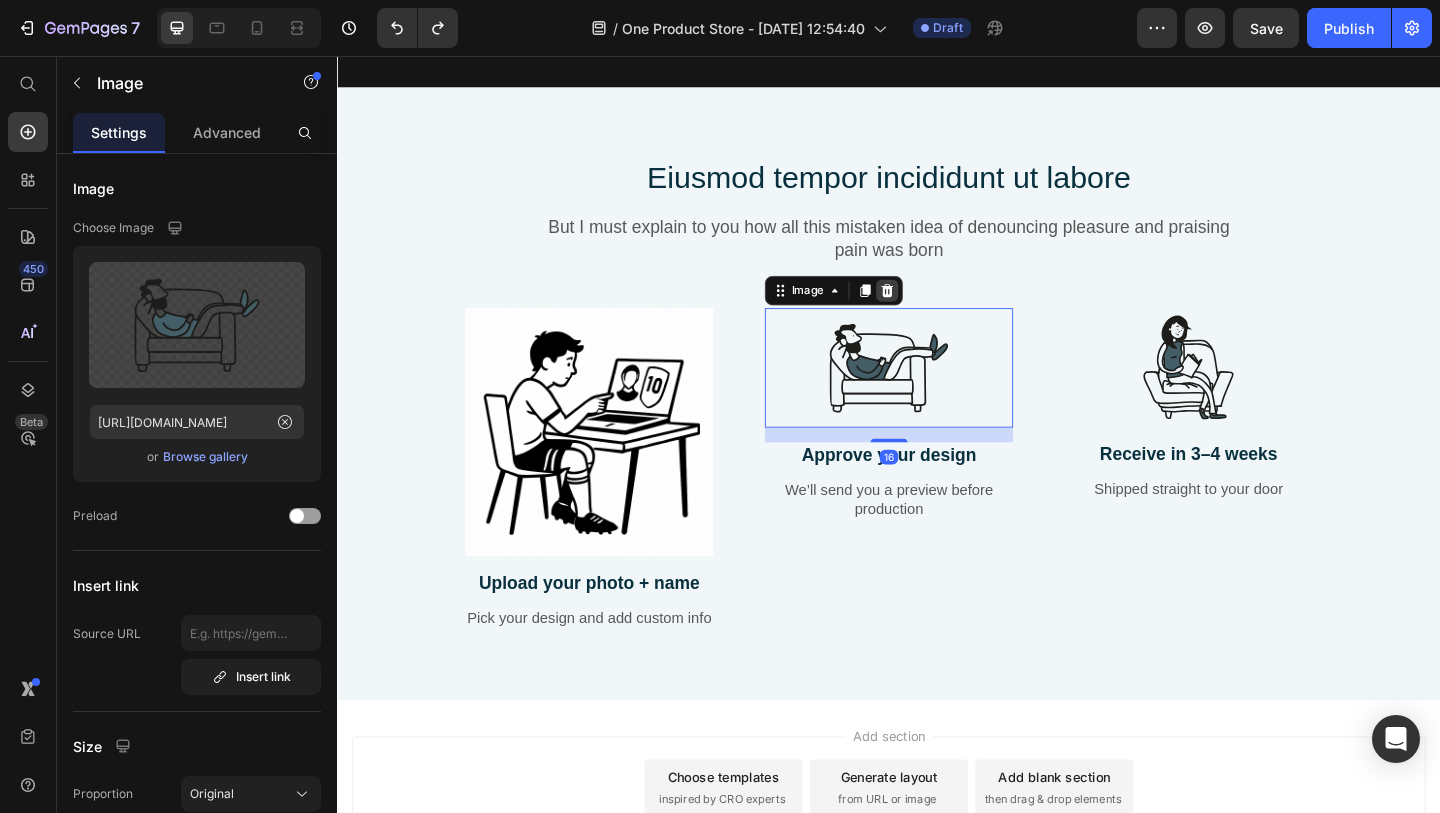 click 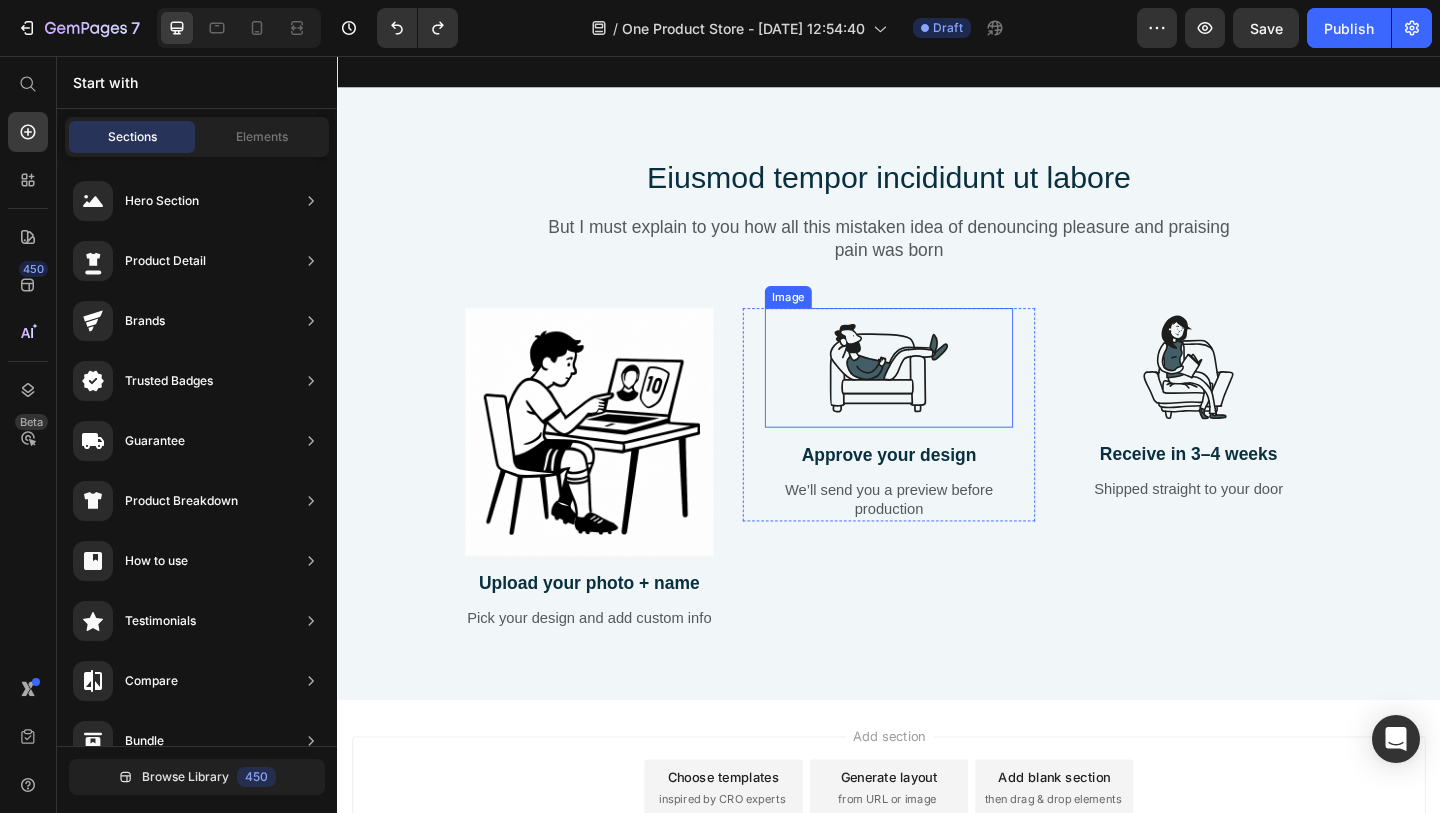 click at bounding box center [937, 395] 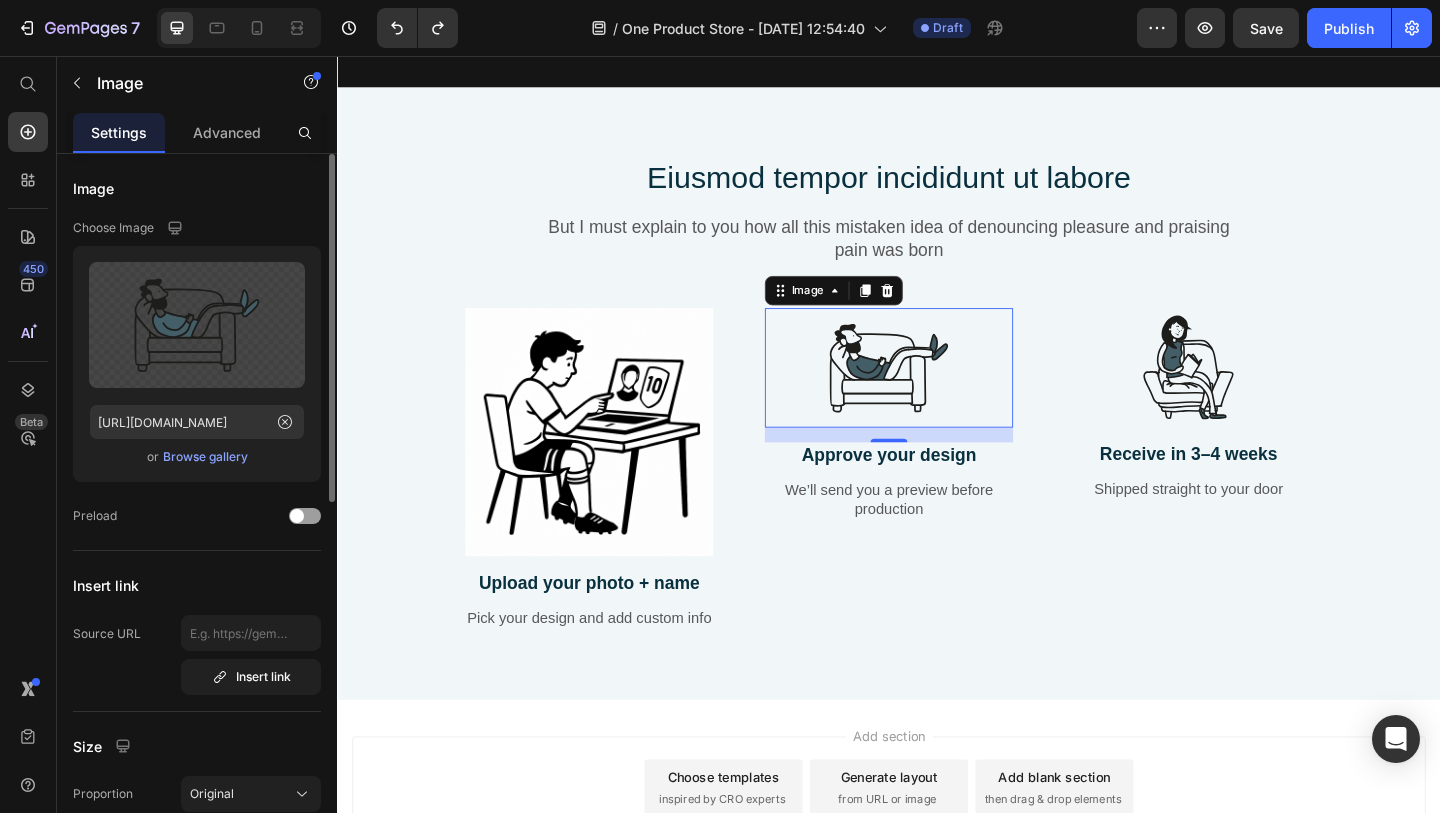 click on "Browse gallery" at bounding box center [205, 457] 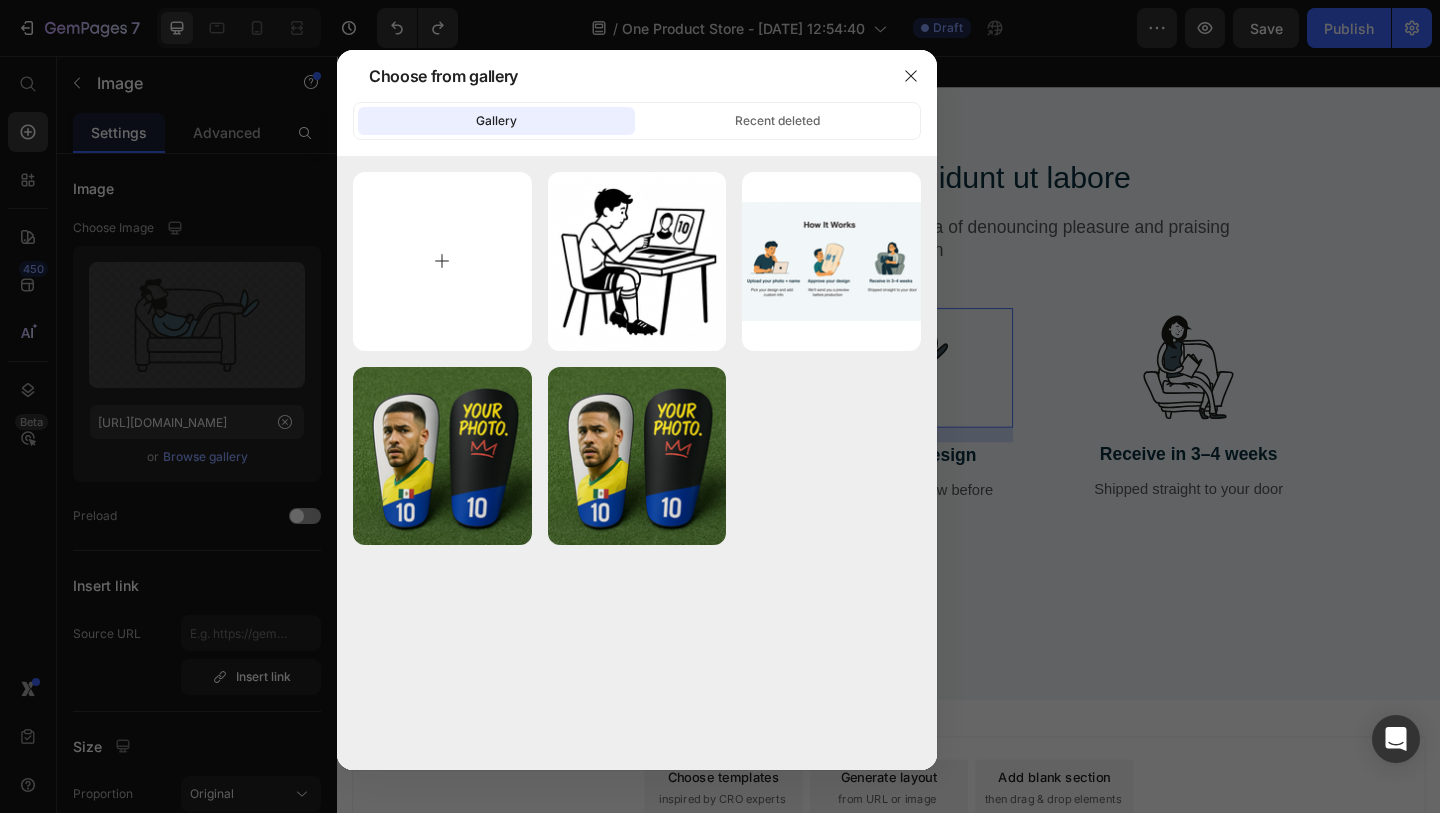 click at bounding box center [442, 261] 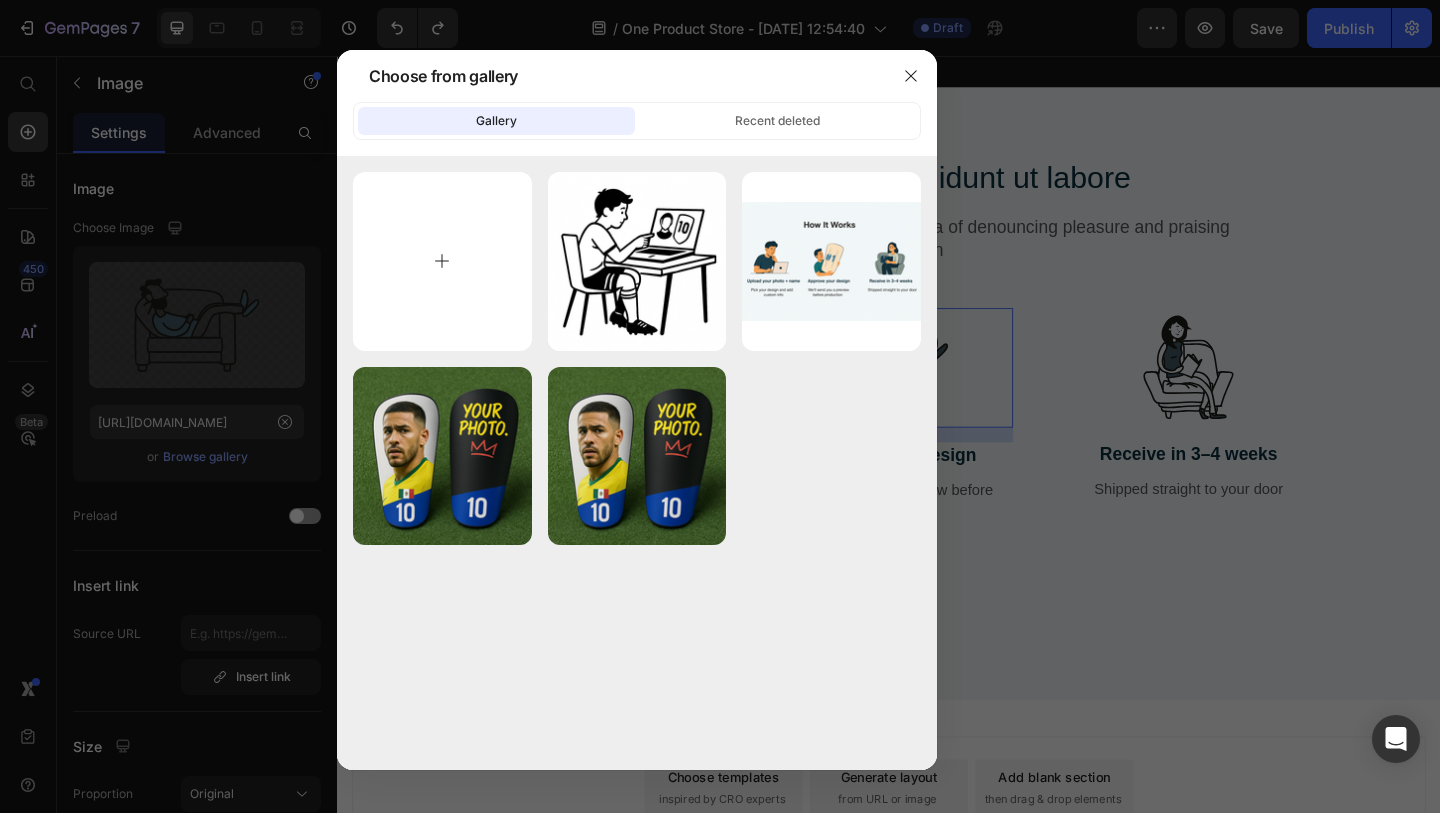 click at bounding box center [442, 261] 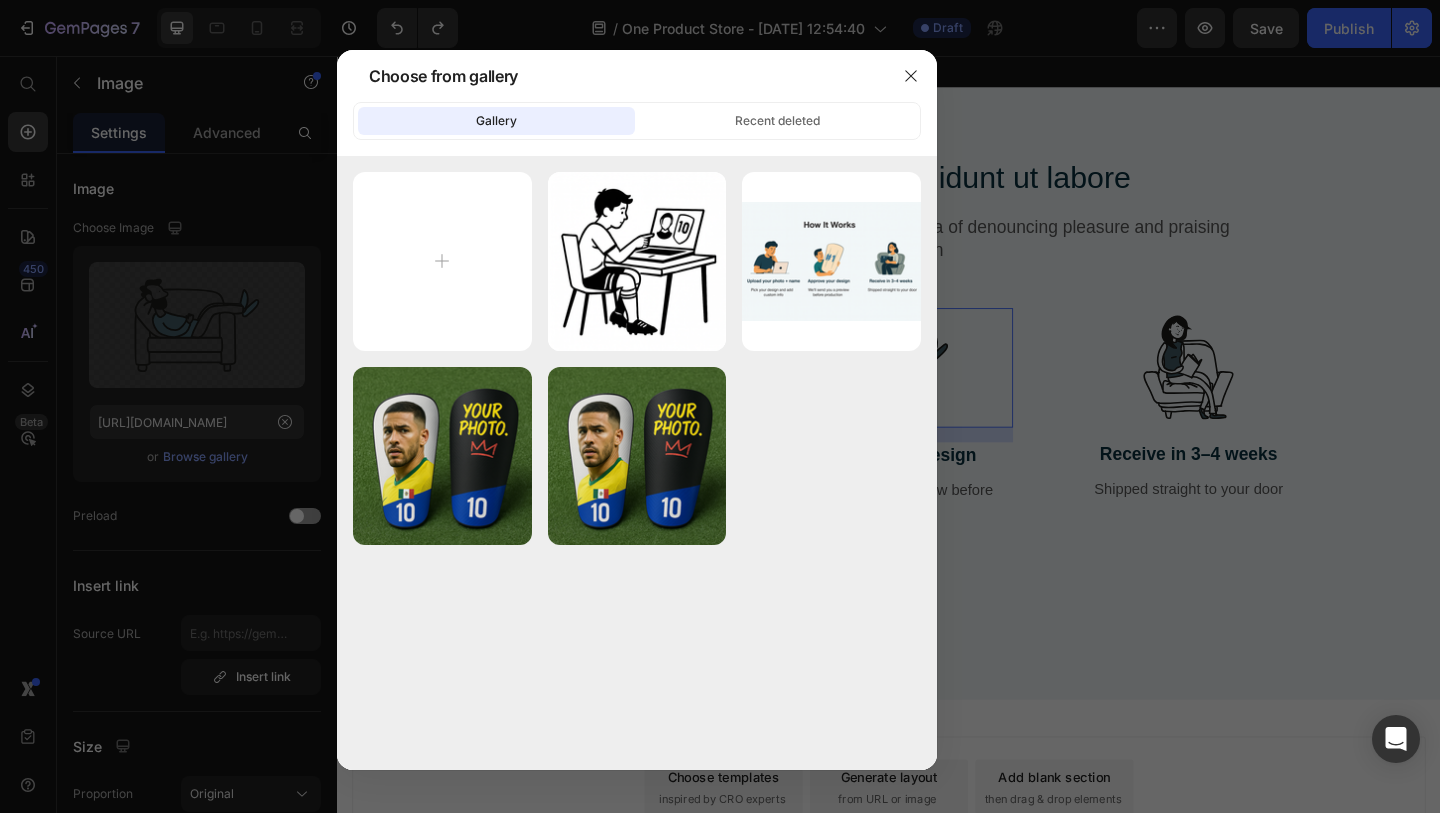 type on "C:\fakepath\ChatGPT Image Jul 10, 2025, 06_26_11 PM.png" 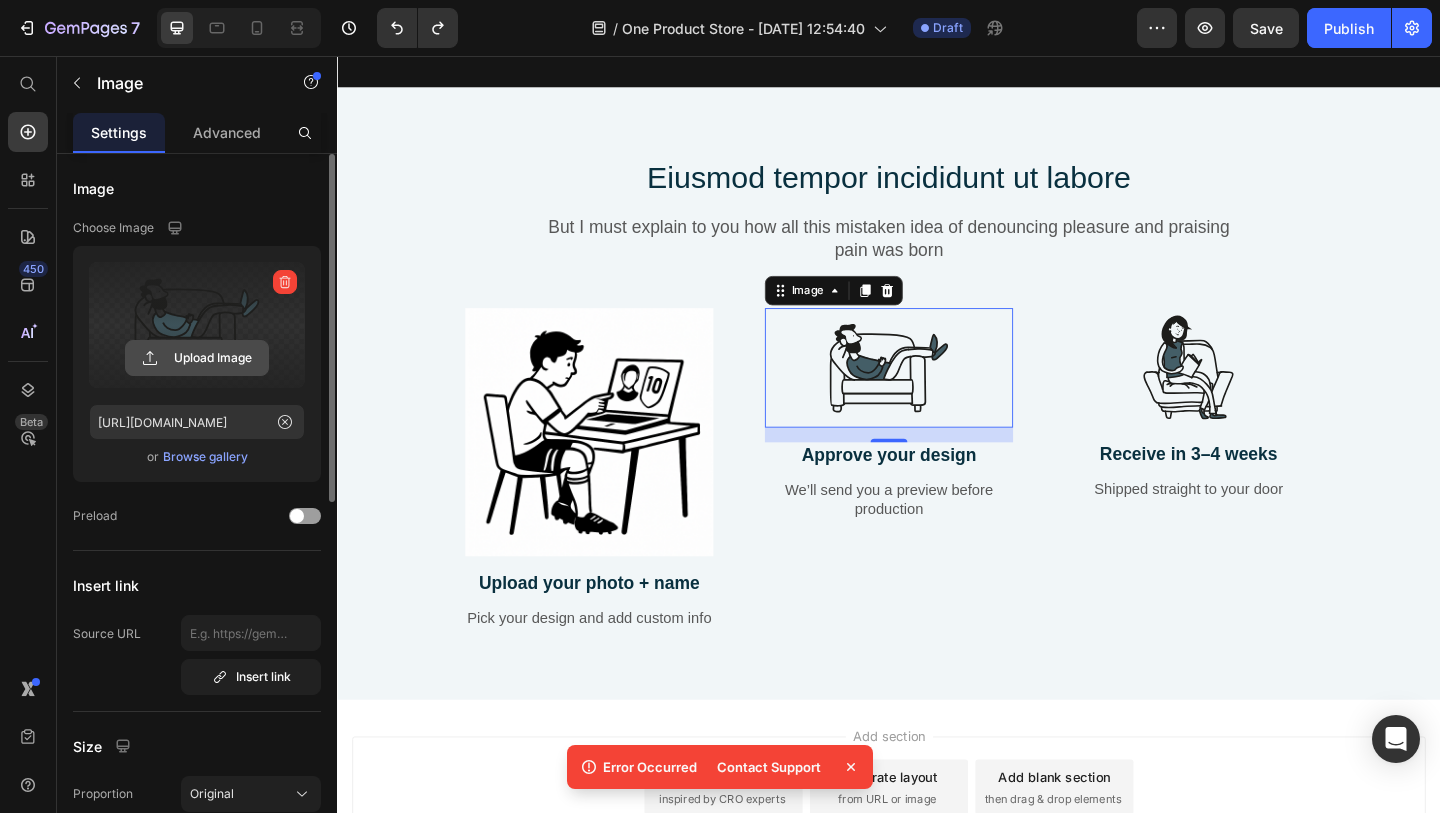 click 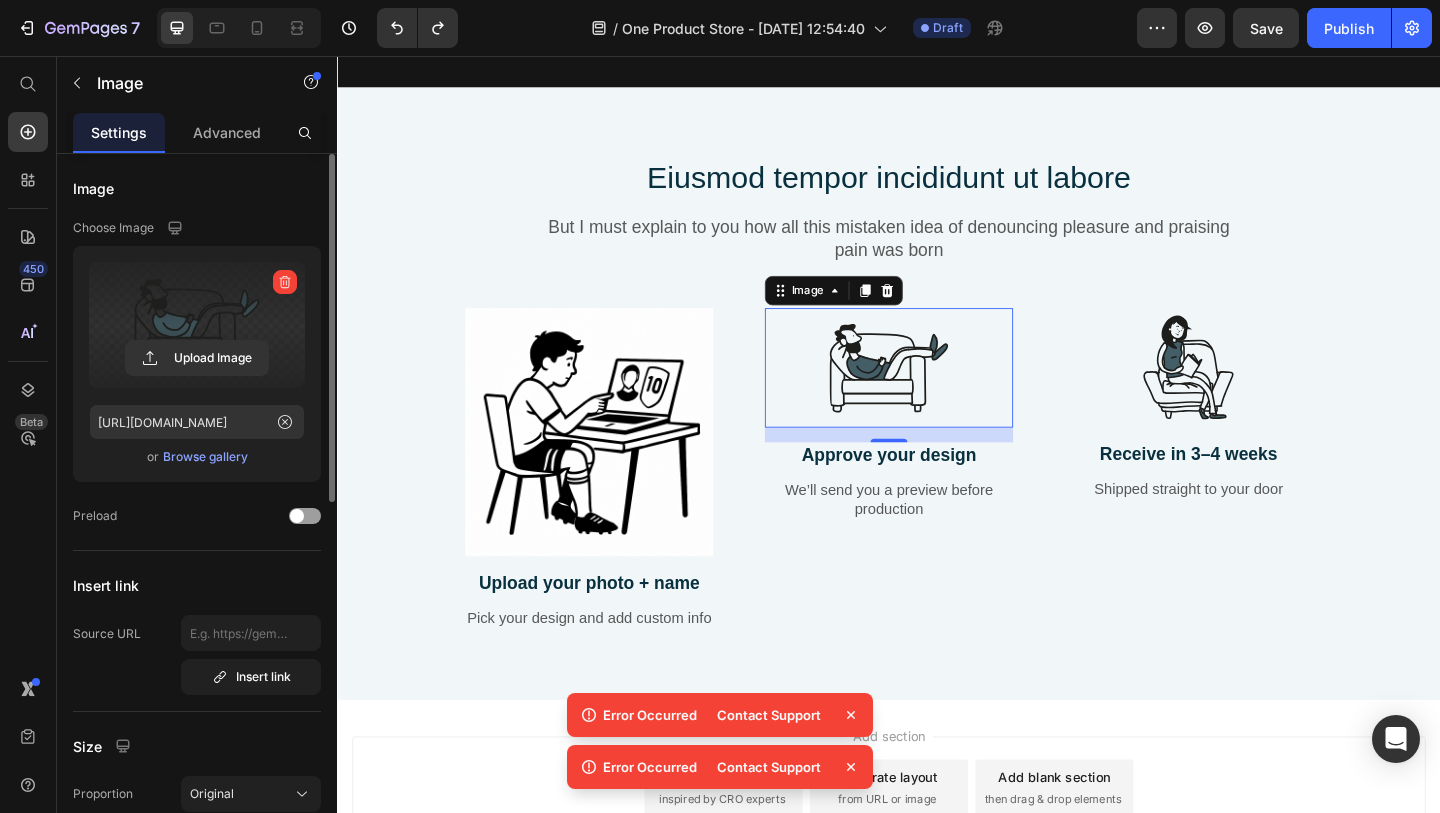 click 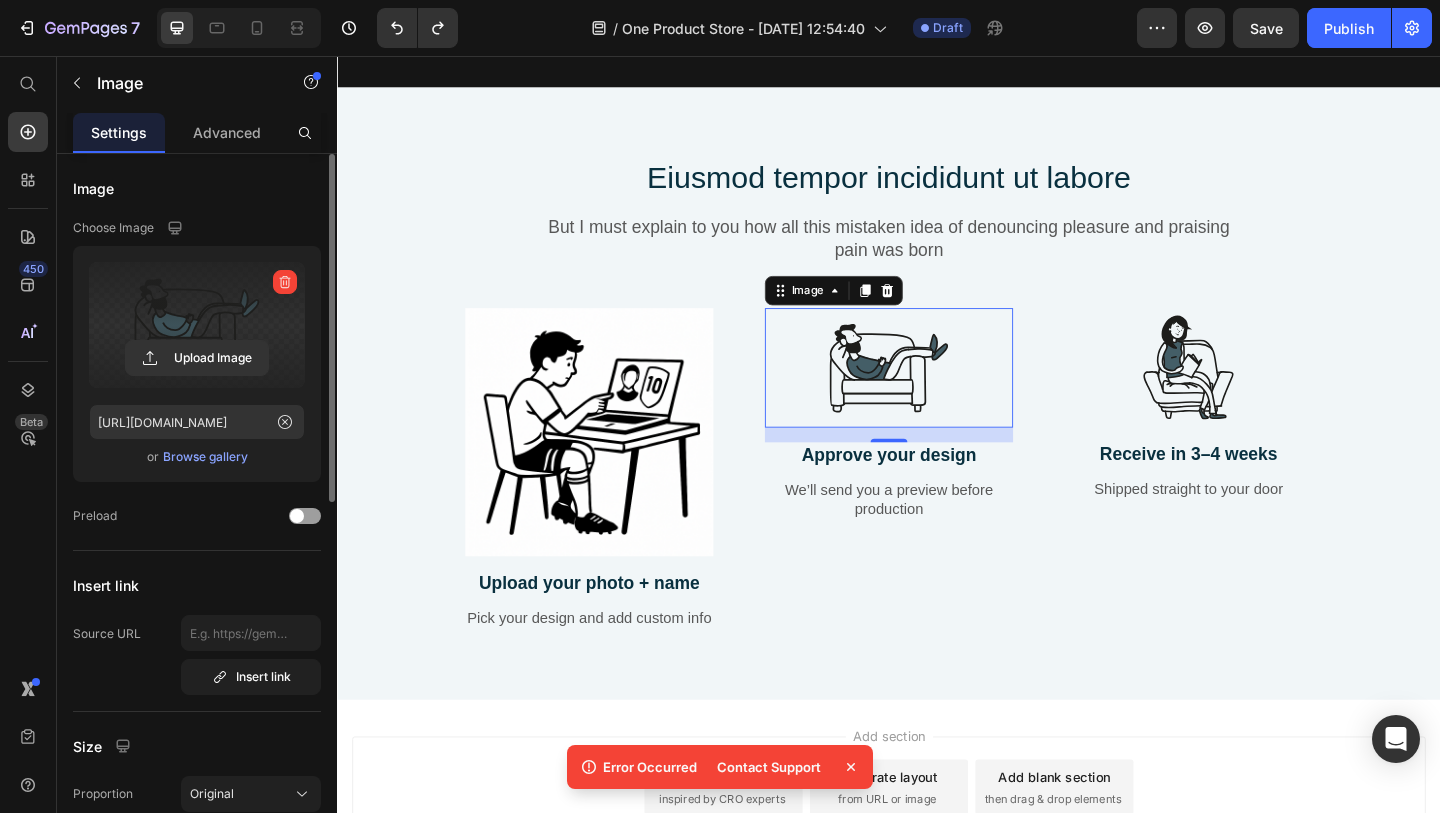 click 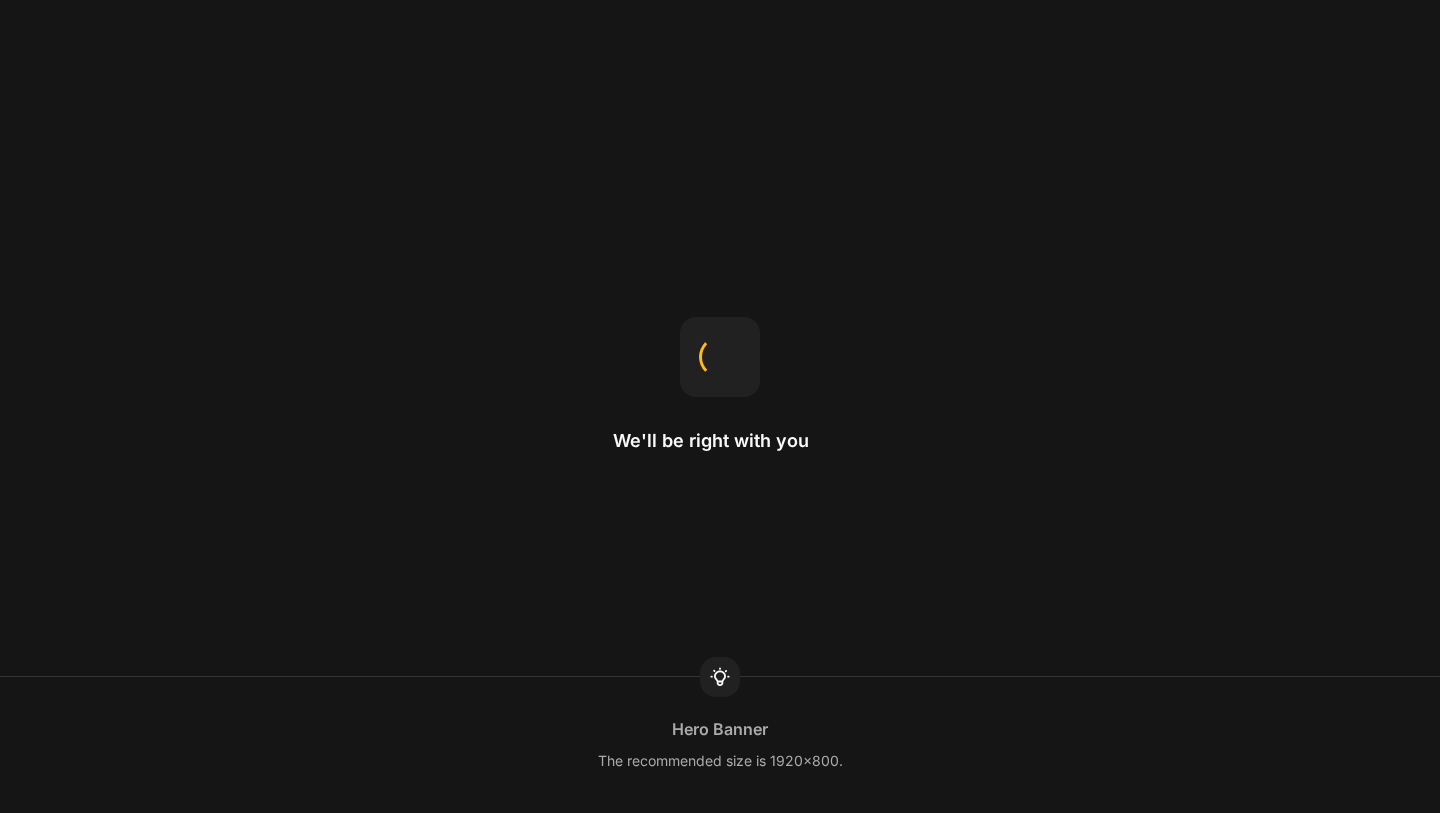 scroll, scrollTop: 0, scrollLeft: 0, axis: both 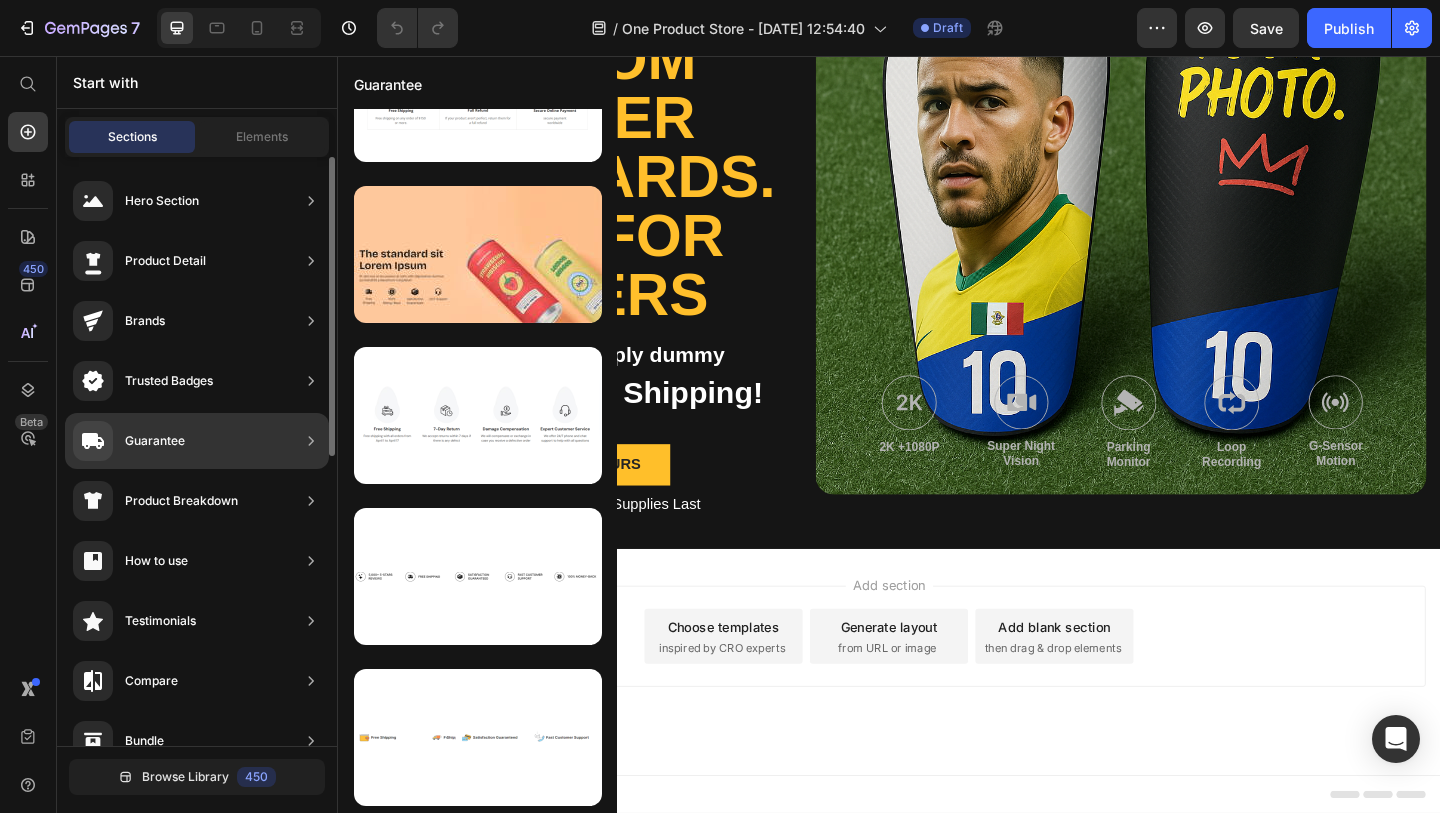 click on "Guarantee" 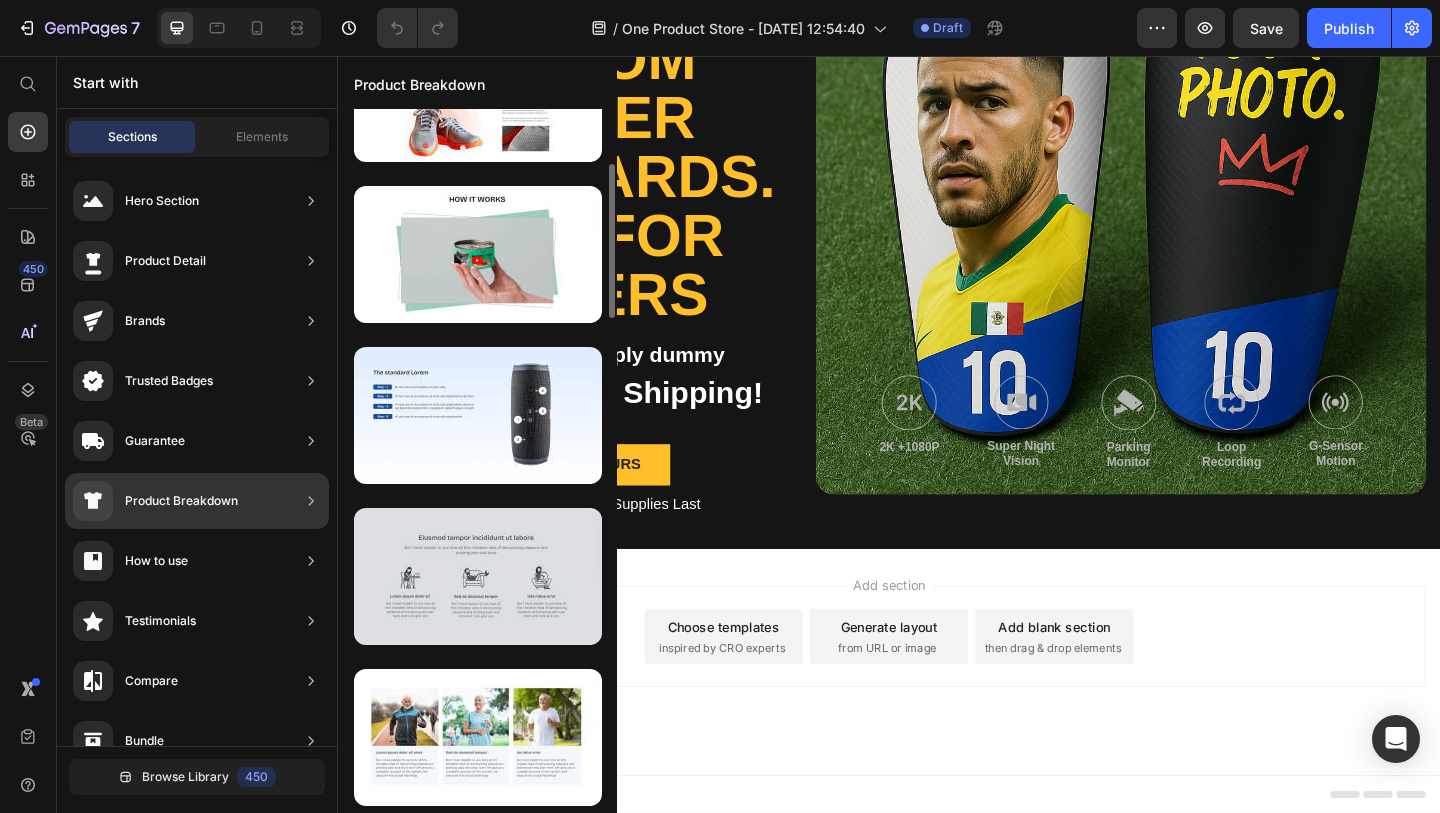 click at bounding box center (478, 576) 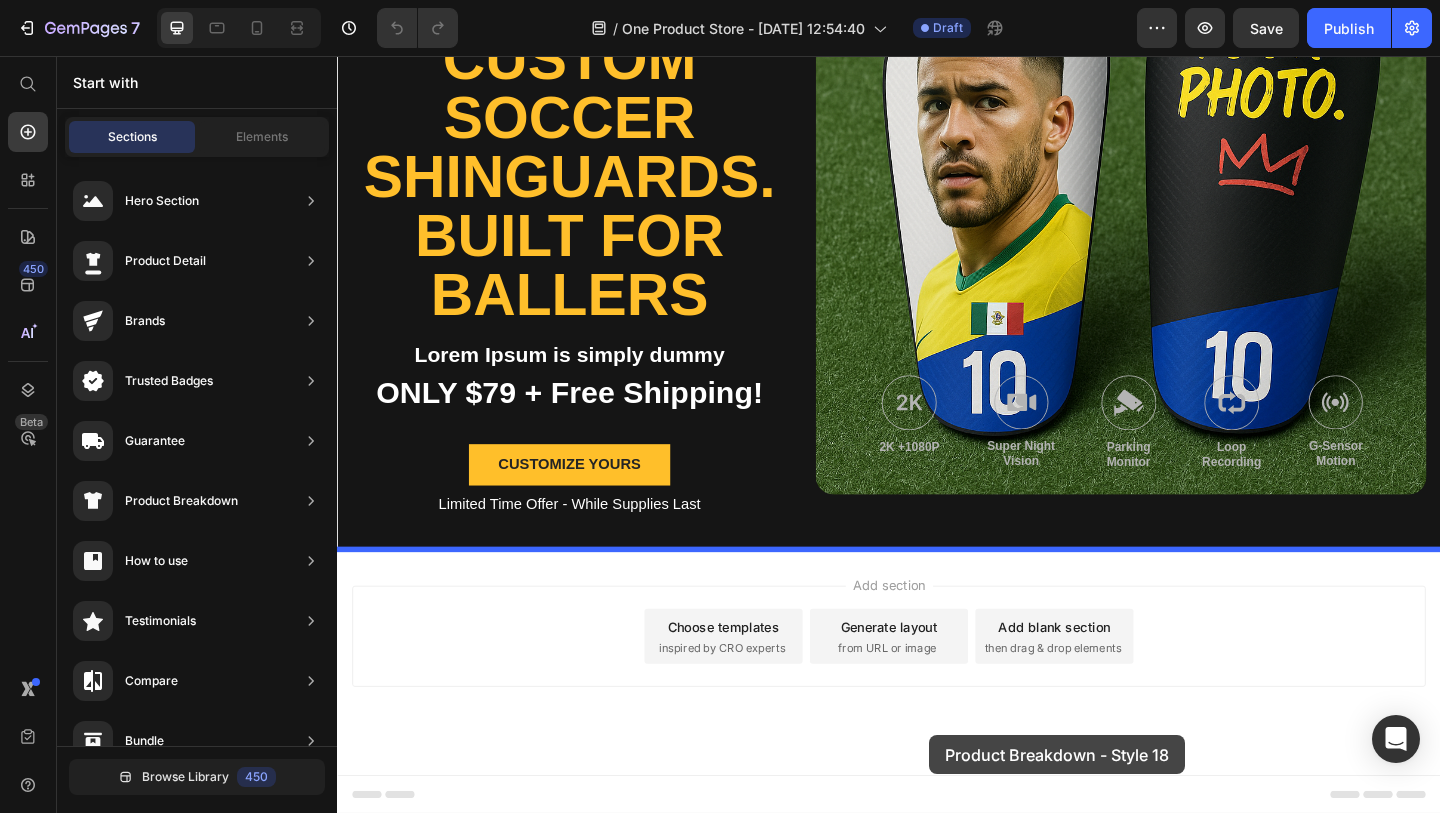 drag, startPoint x: 871, startPoint y: 656, endPoint x: 984, endPoint y: 775, distance: 164.10362 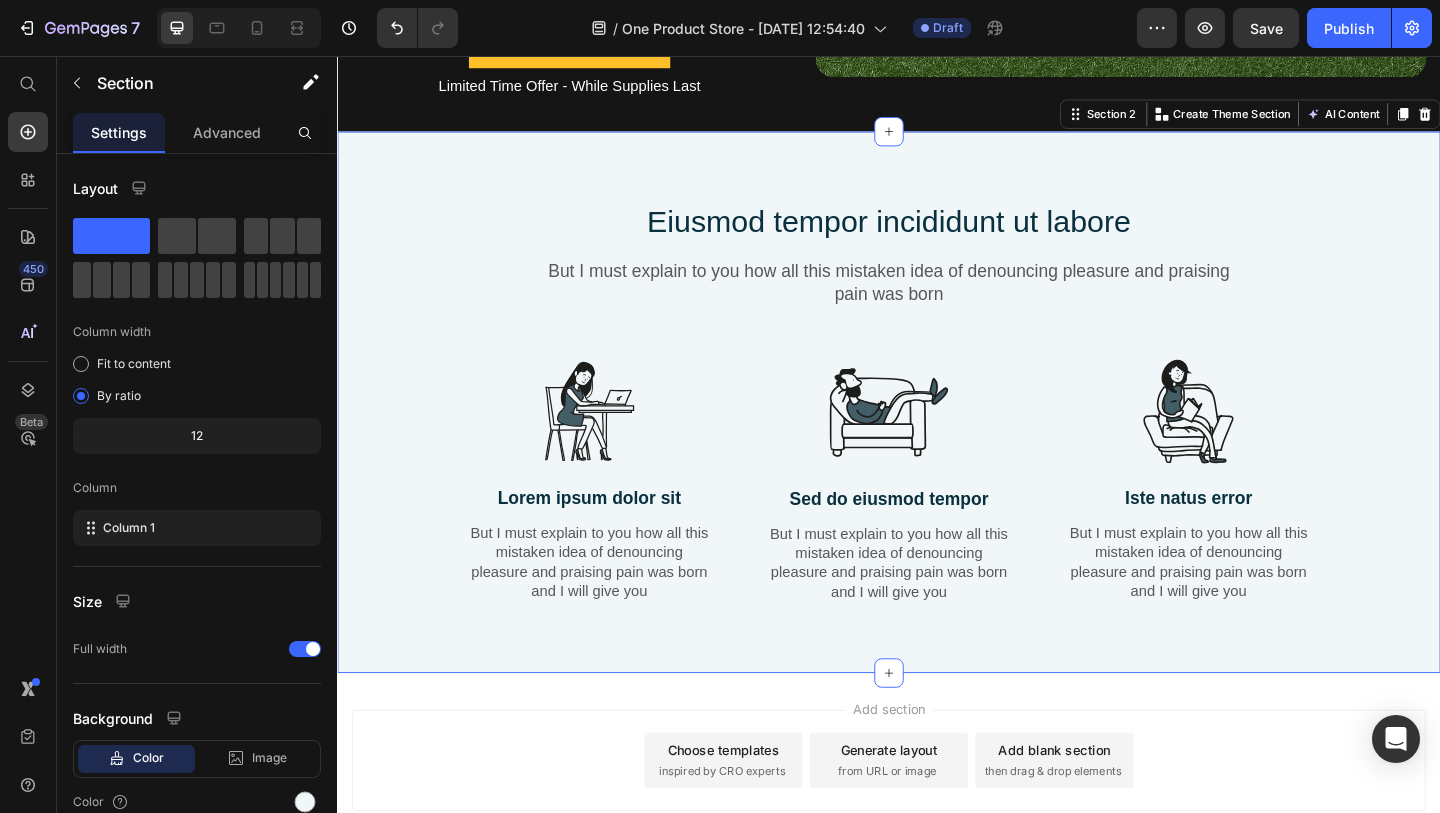 scroll, scrollTop: 747, scrollLeft: 0, axis: vertical 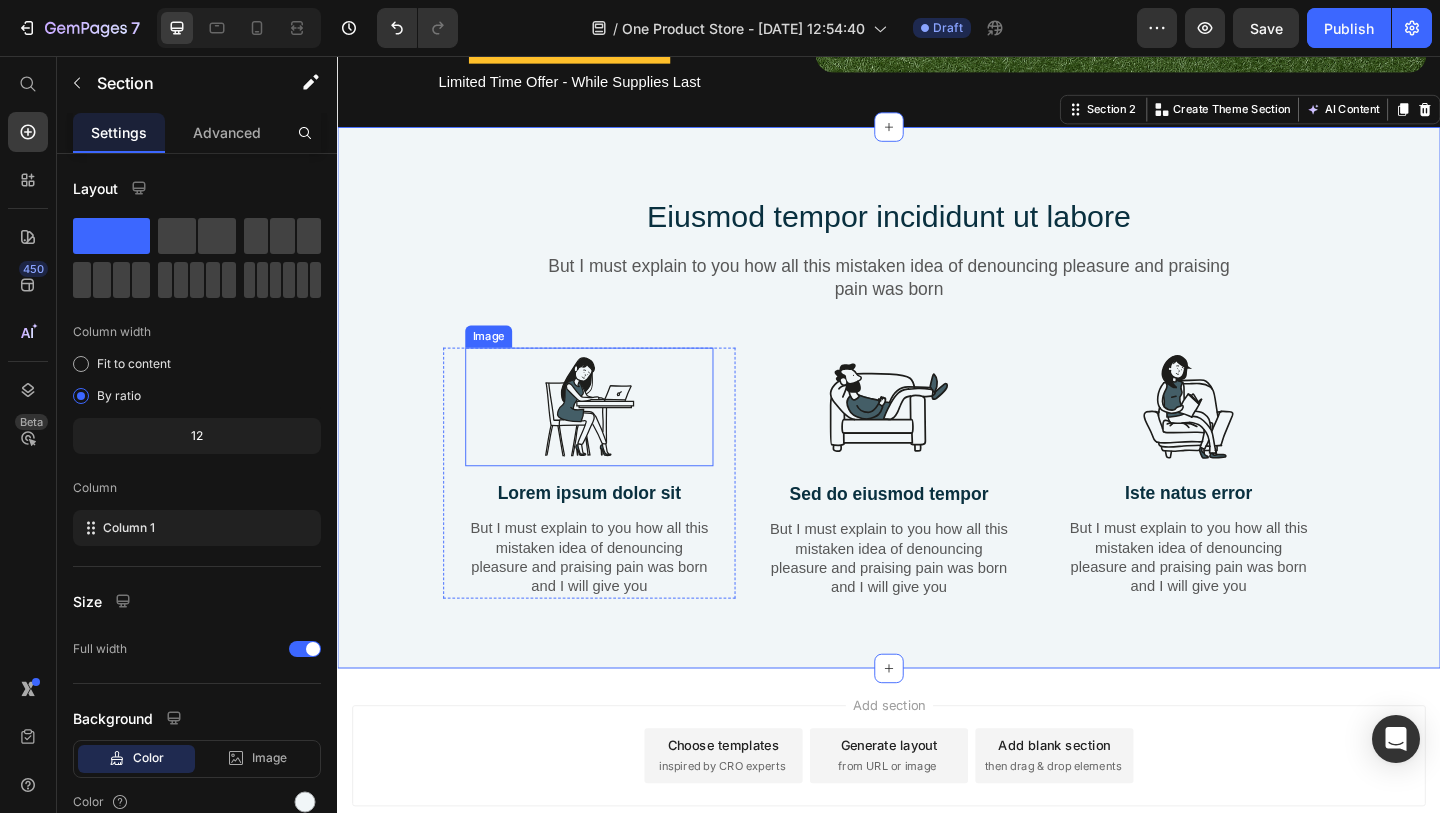 click at bounding box center (611, 437) 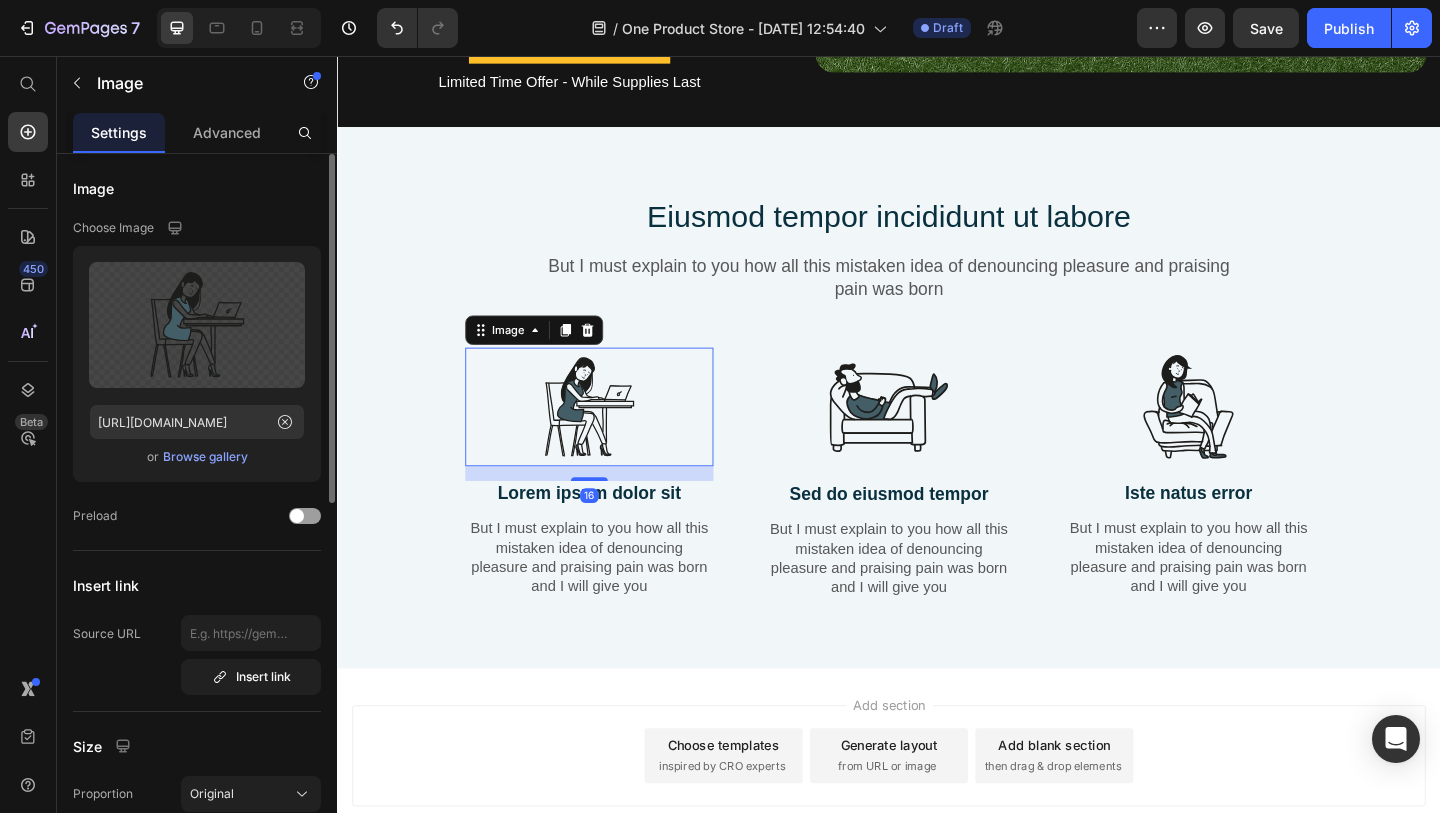 click on "Browse gallery" at bounding box center [205, 457] 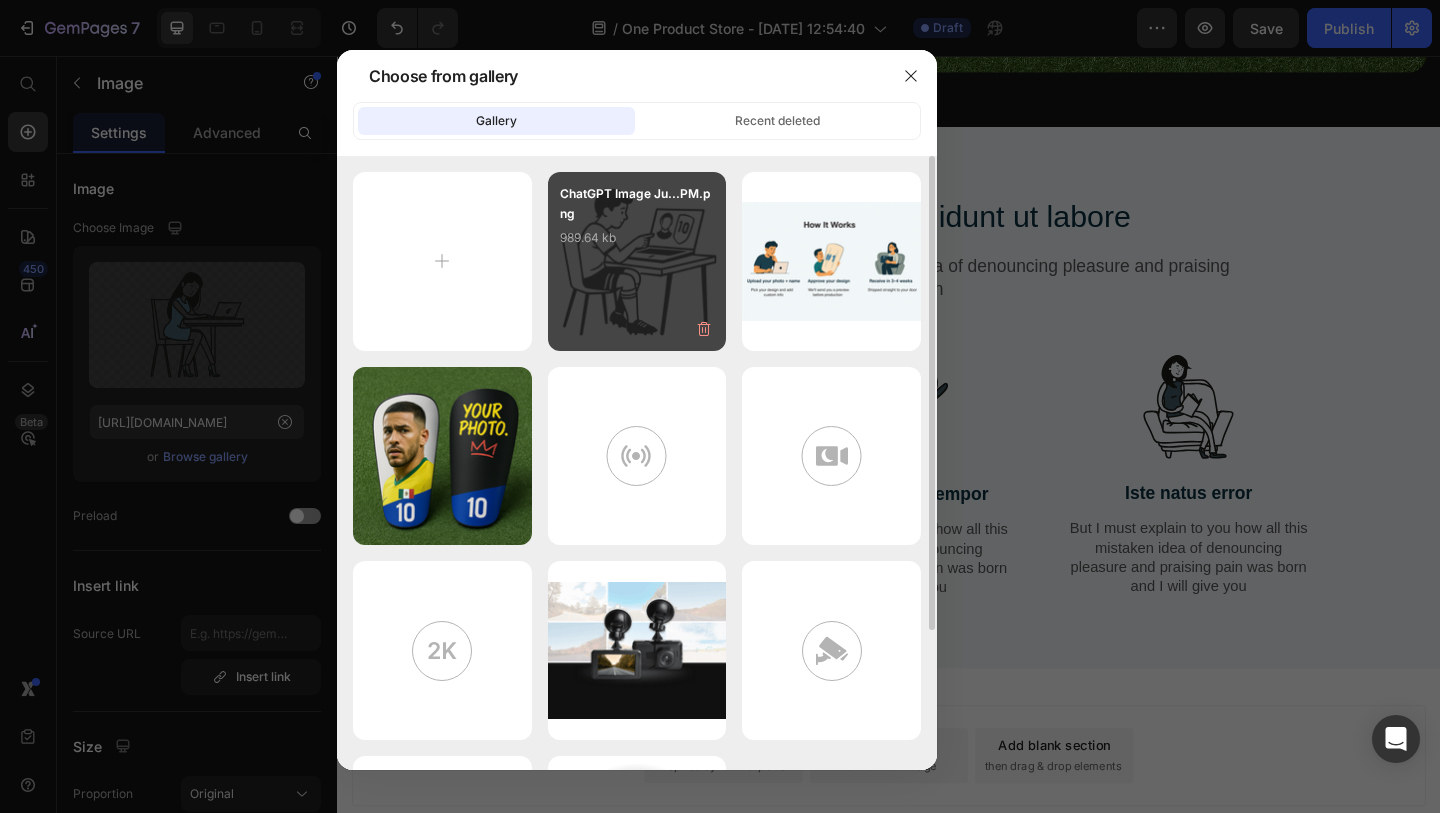 click on "ChatGPT Image Ju...PM.png 989.64 kb" at bounding box center (637, 224) 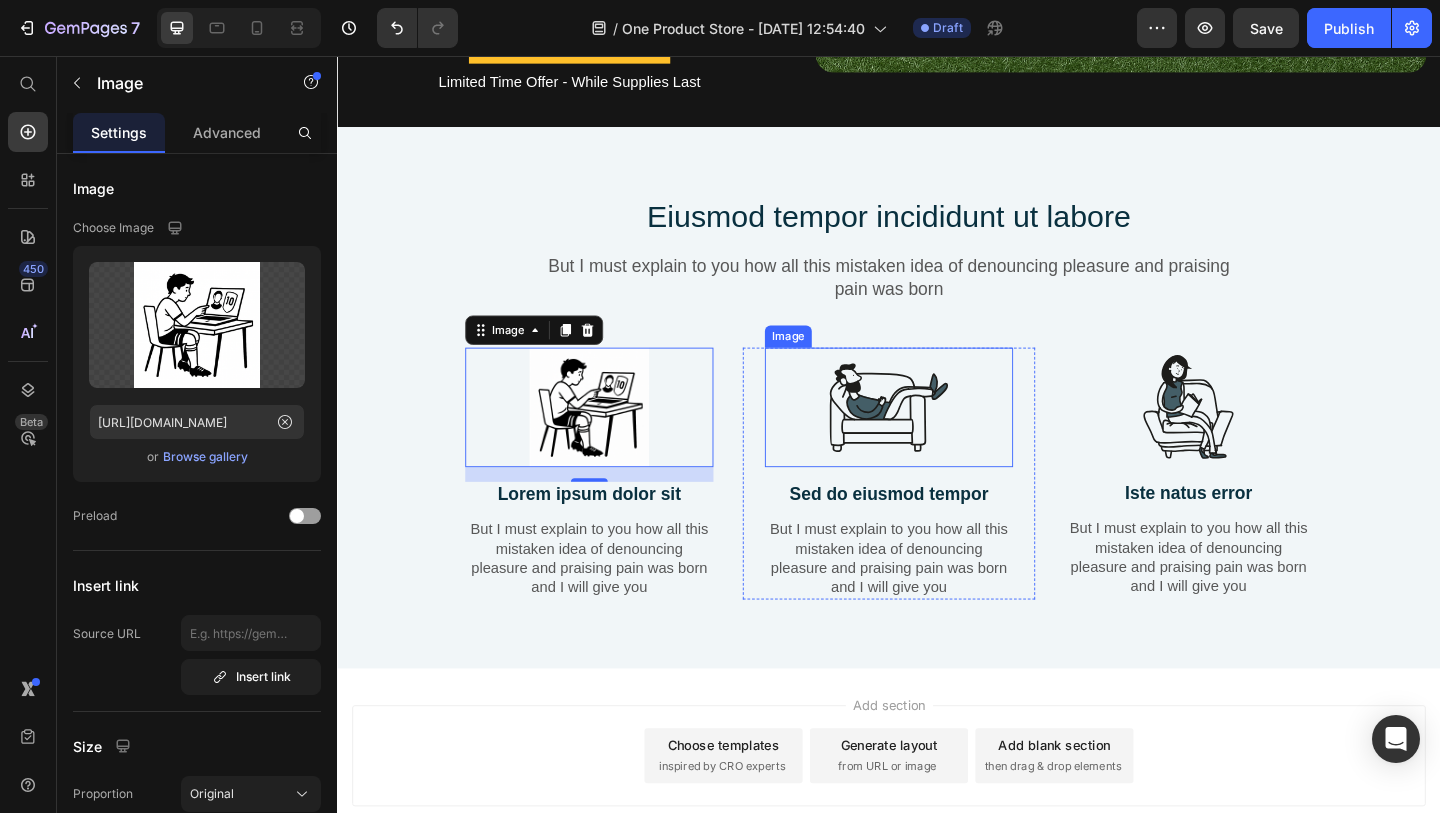 click at bounding box center [937, 438] 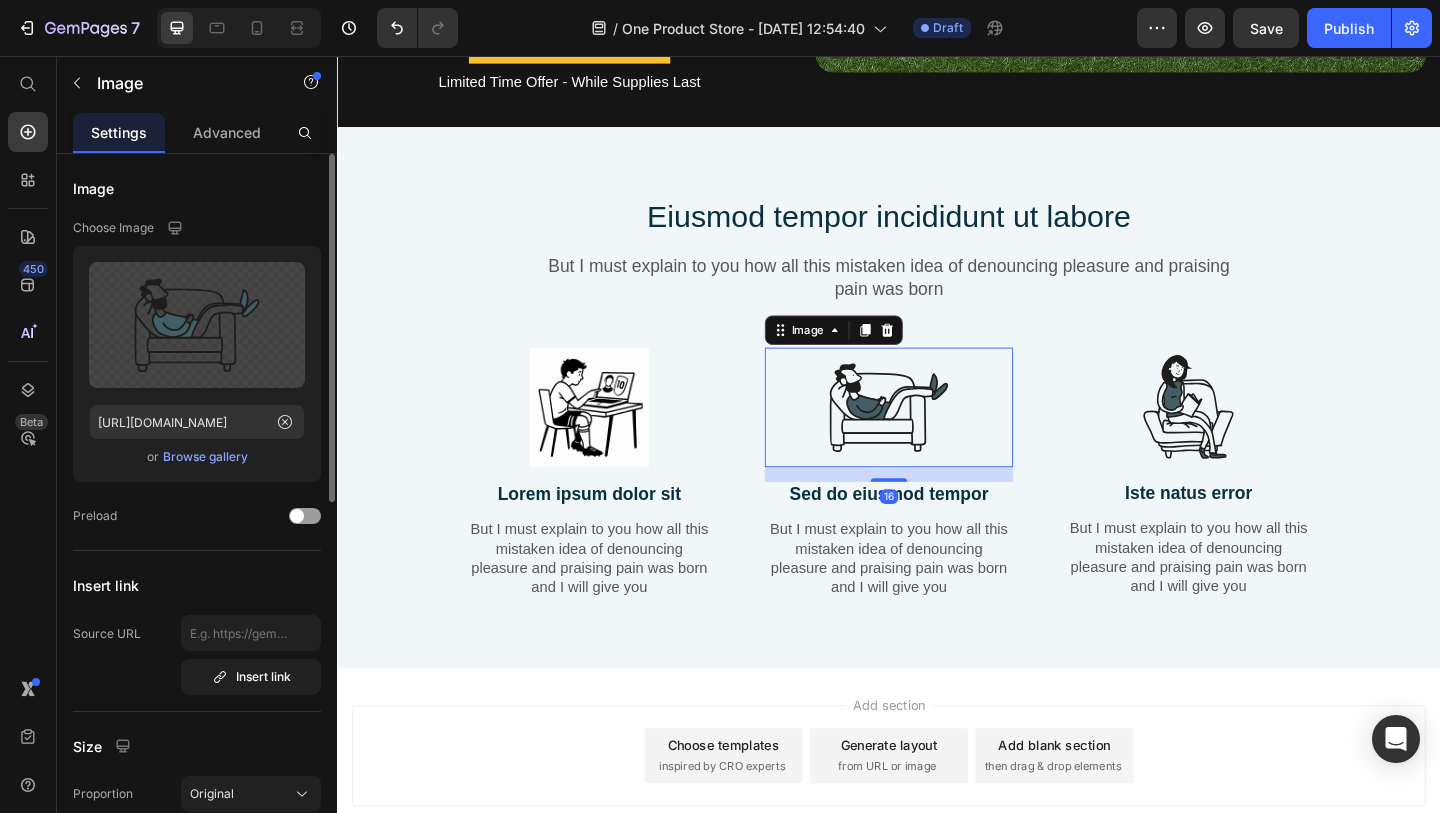 click on "Browse gallery" at bounding box center (205, 457) 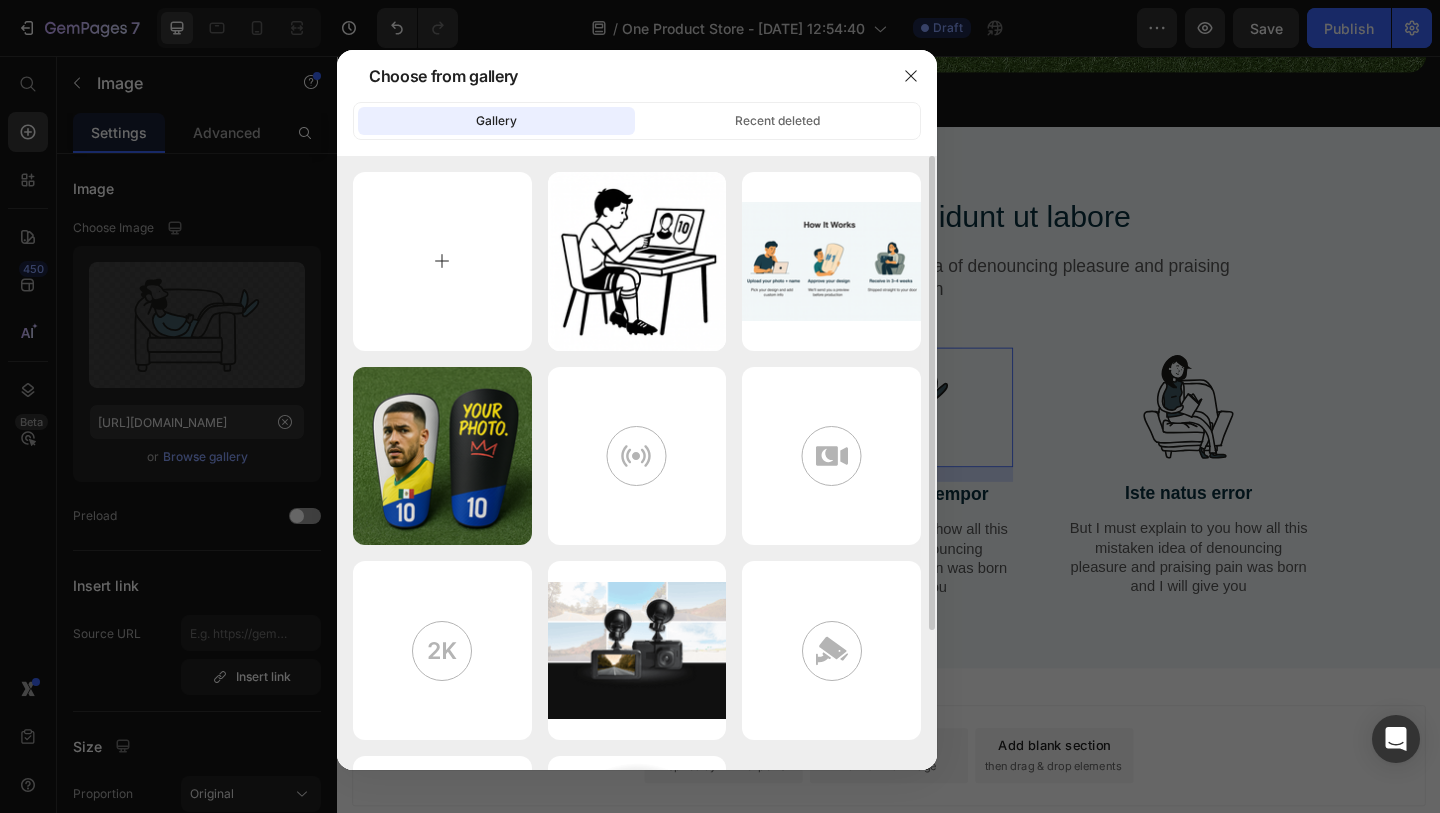 click at bounding box center (442, 261) 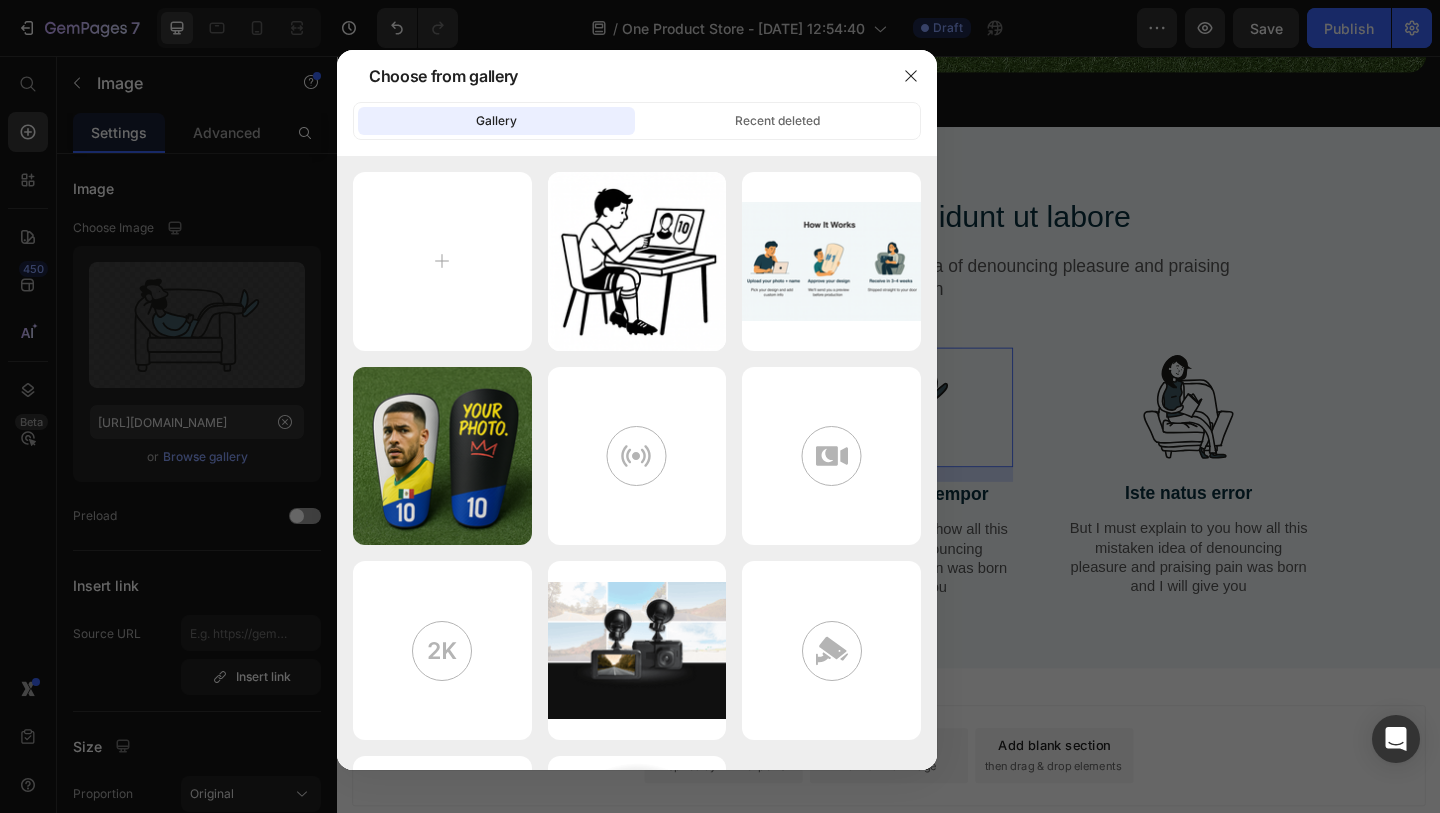 type on "C:\fakepath\ChatGPT Image [DATE], 06_26_13 PM.png" 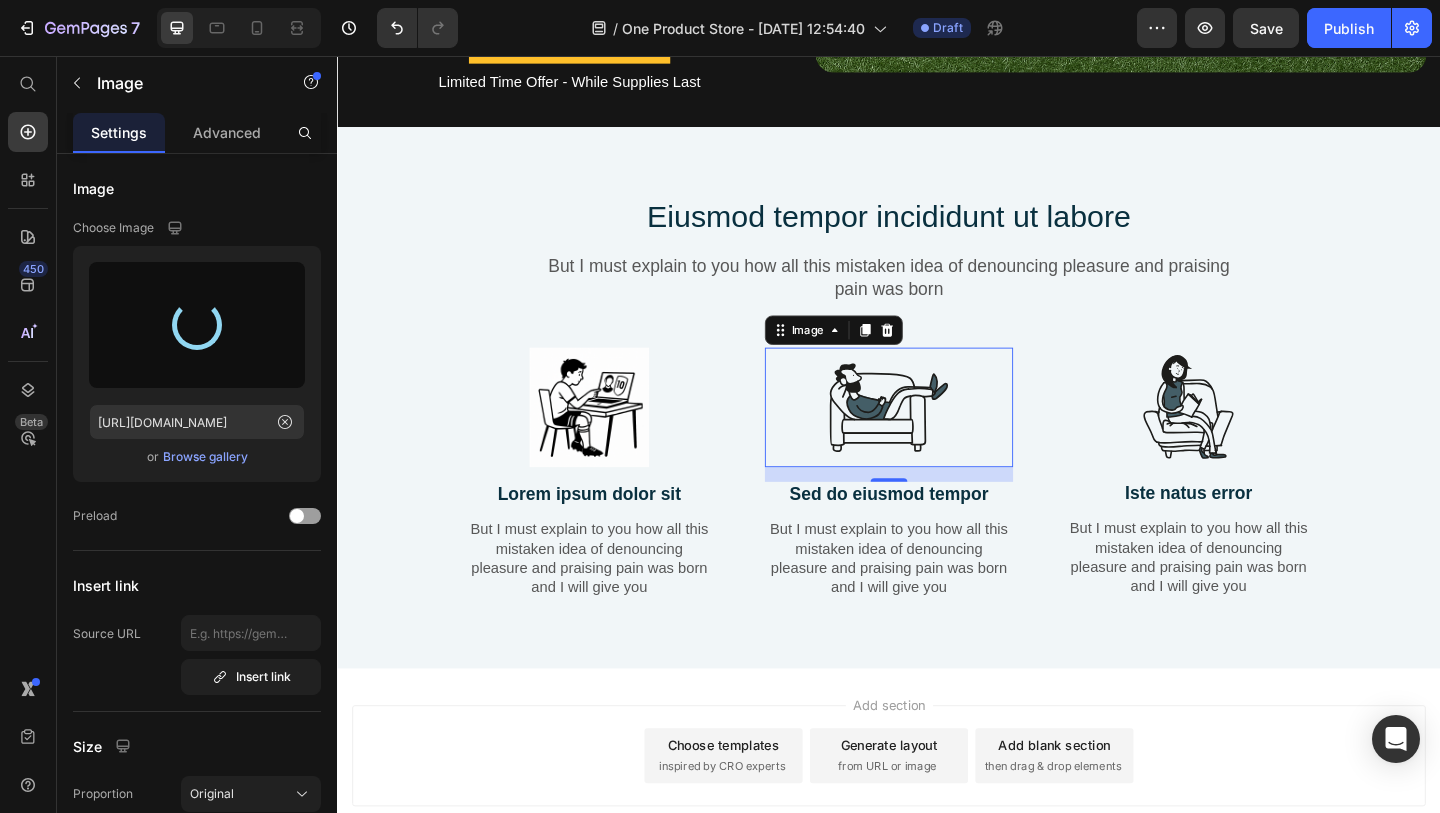 type on "[URL][DOMAIN_NAME]" 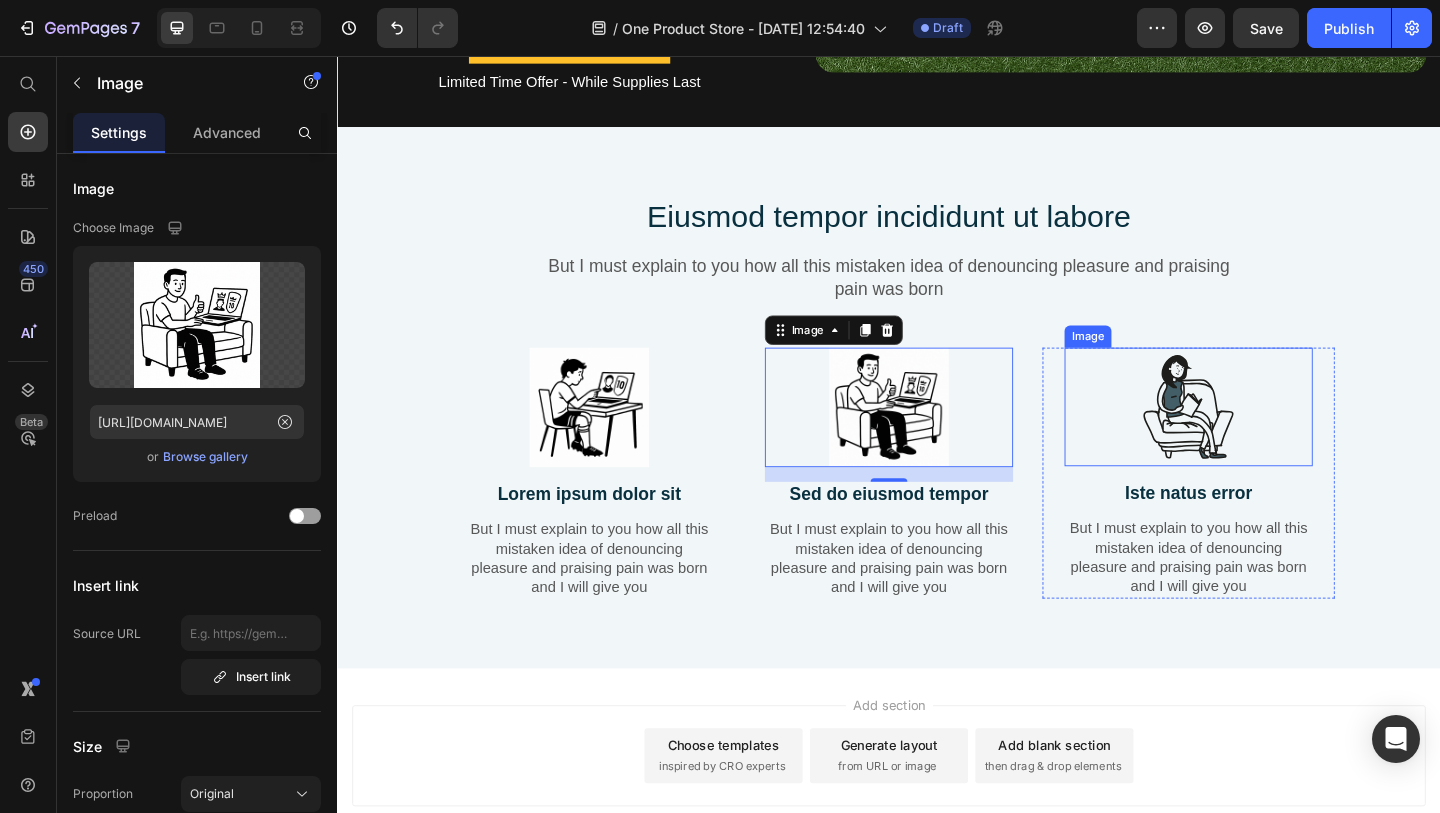 click at bounding box center (1263, 437) 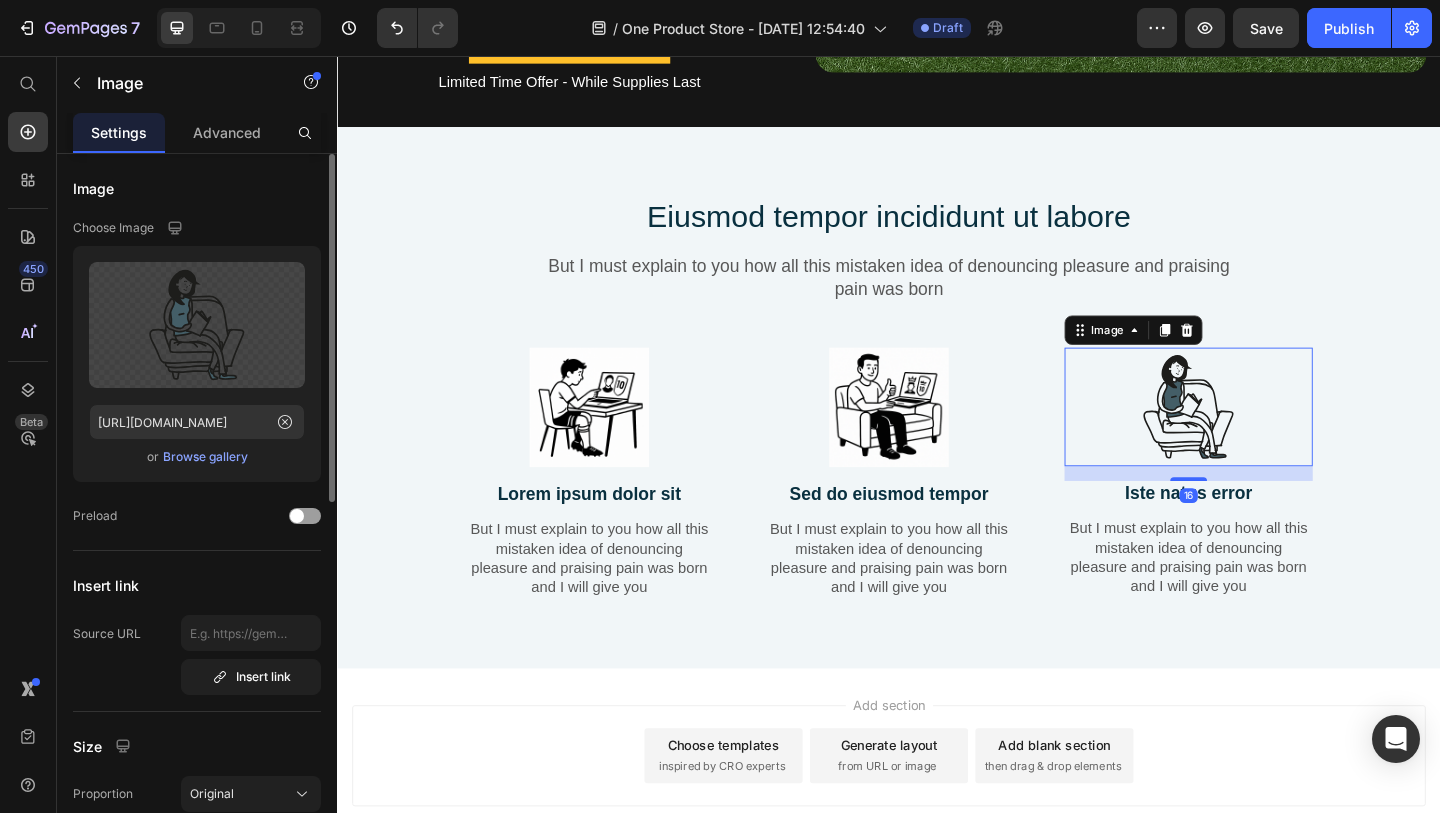 click on "Browse gallery" at bounding box center (205, 457) 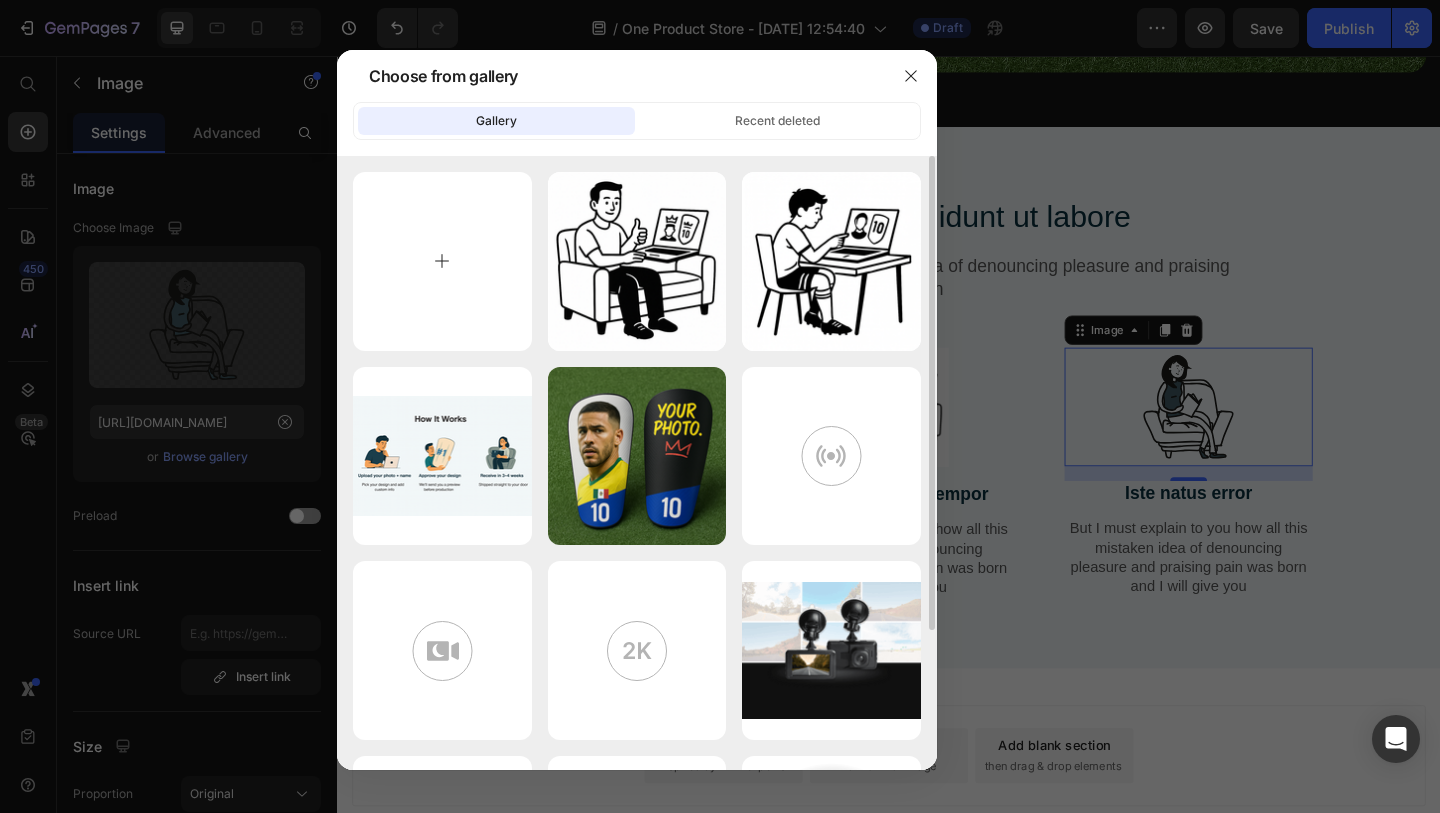 click at bounding box center (442, 261) 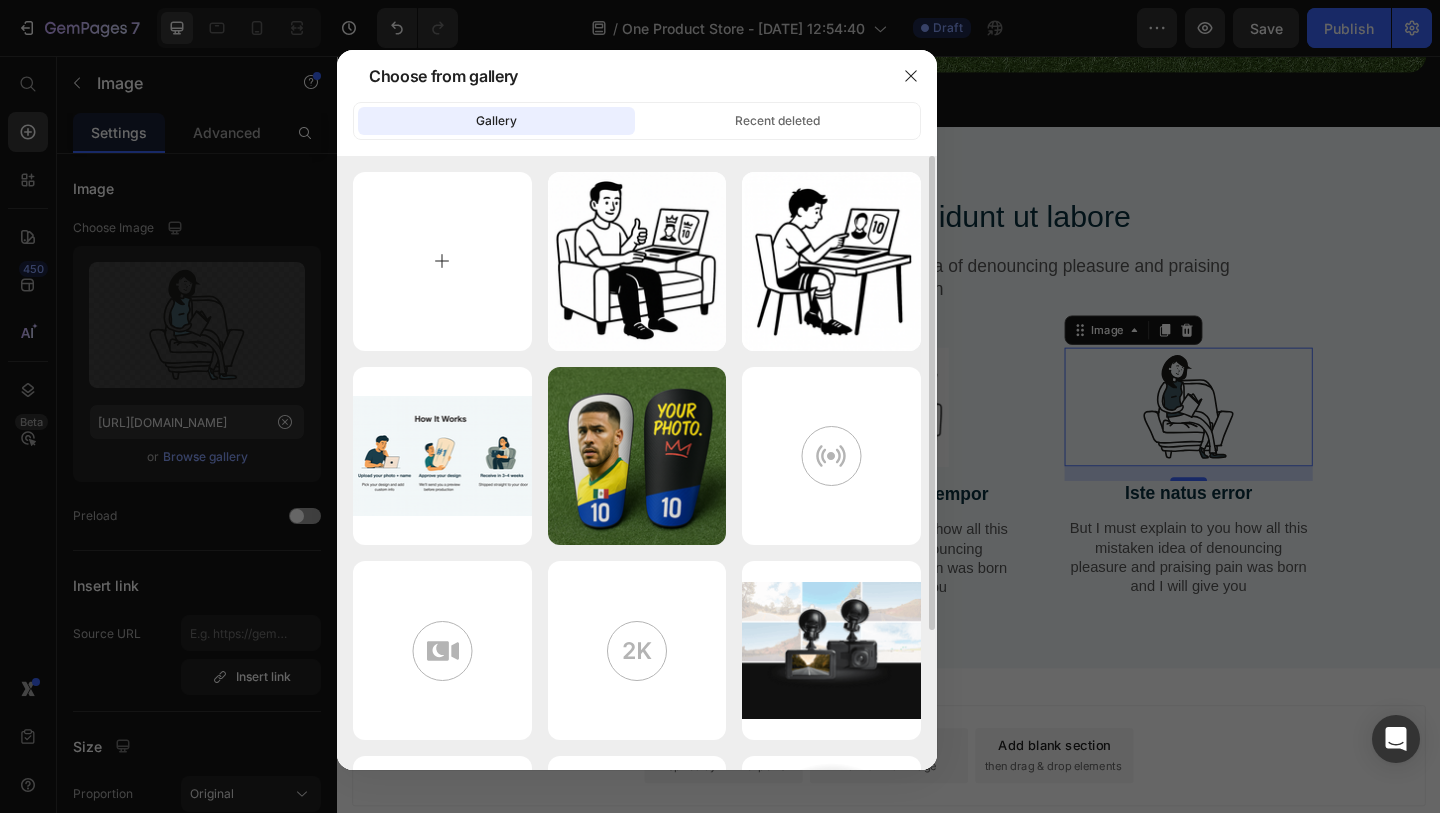 click at bounding box center (442, 261) 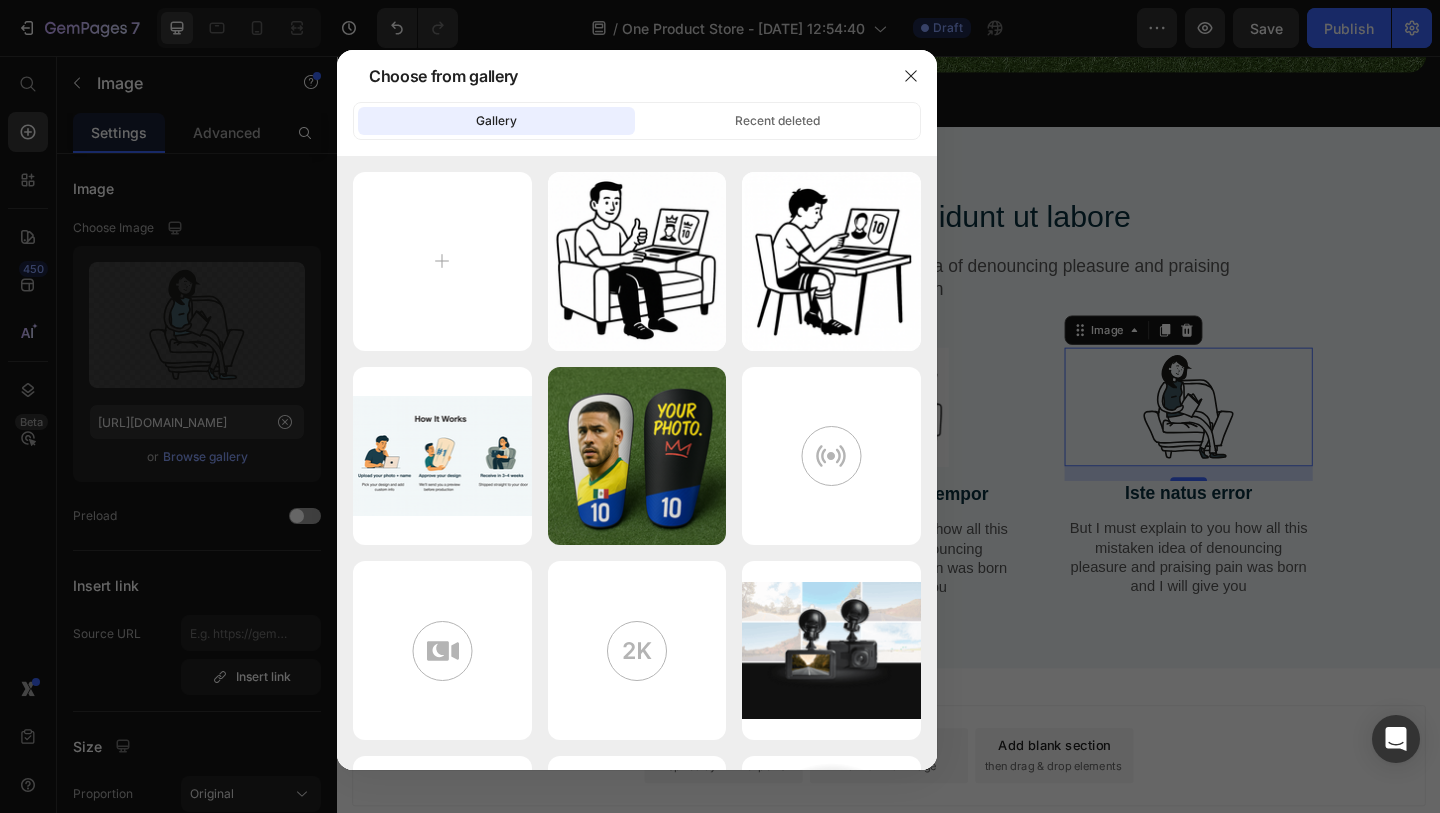 type on "C:\fakepath\ChatGPT Image [DATE], 06_28_45 PM.png" 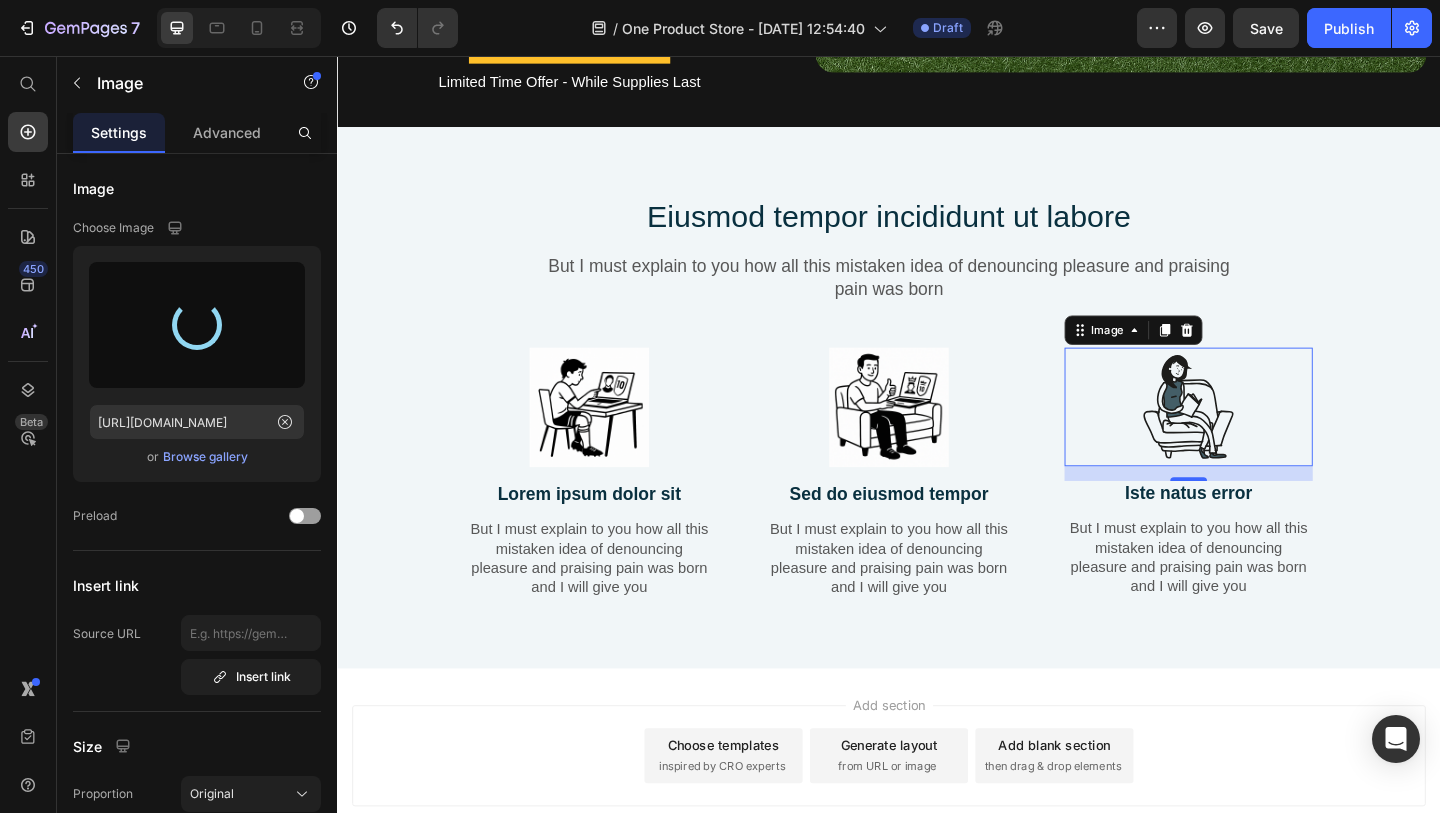 type on "[URL][DOMAIN_NAME]" 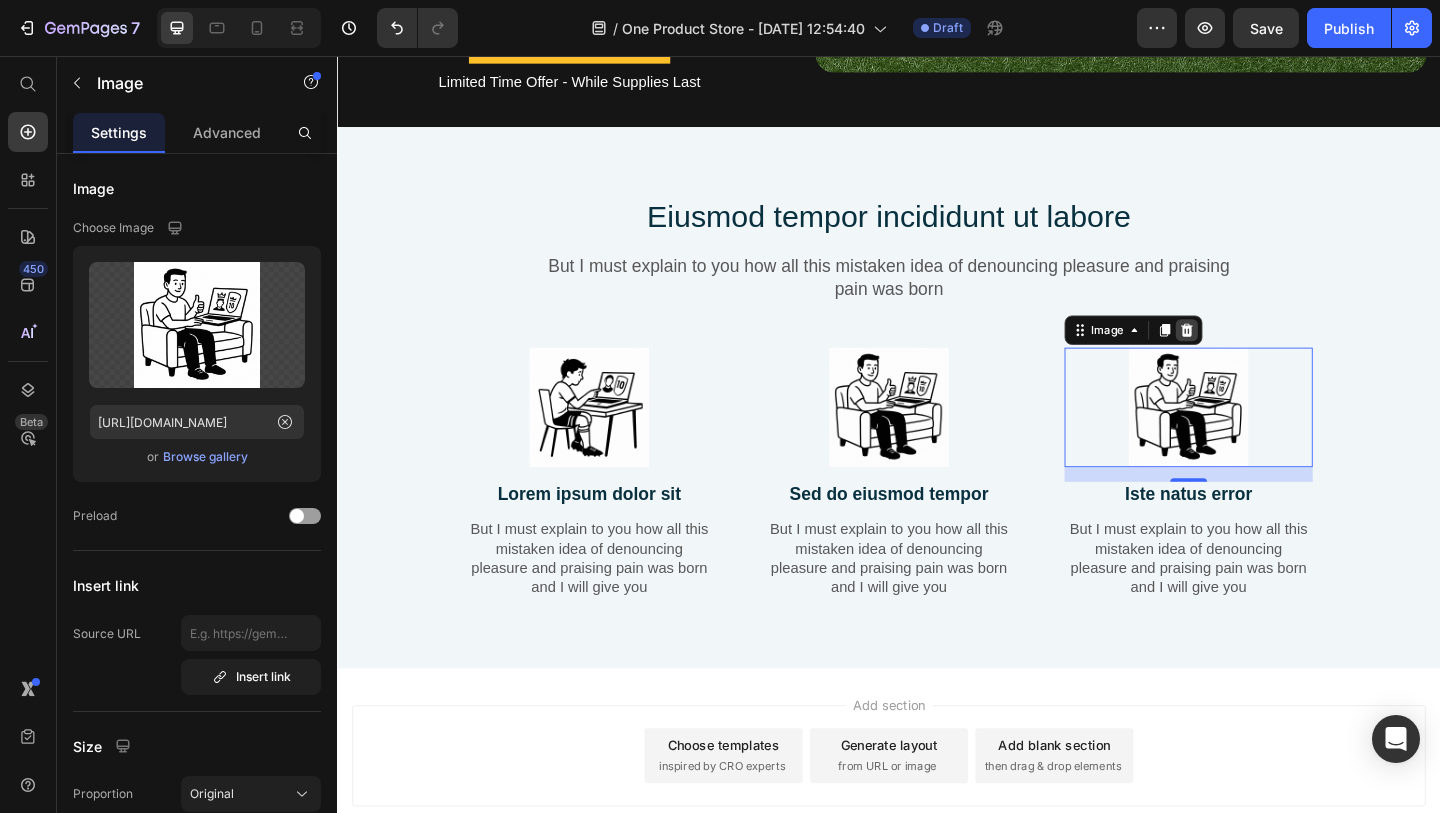 click 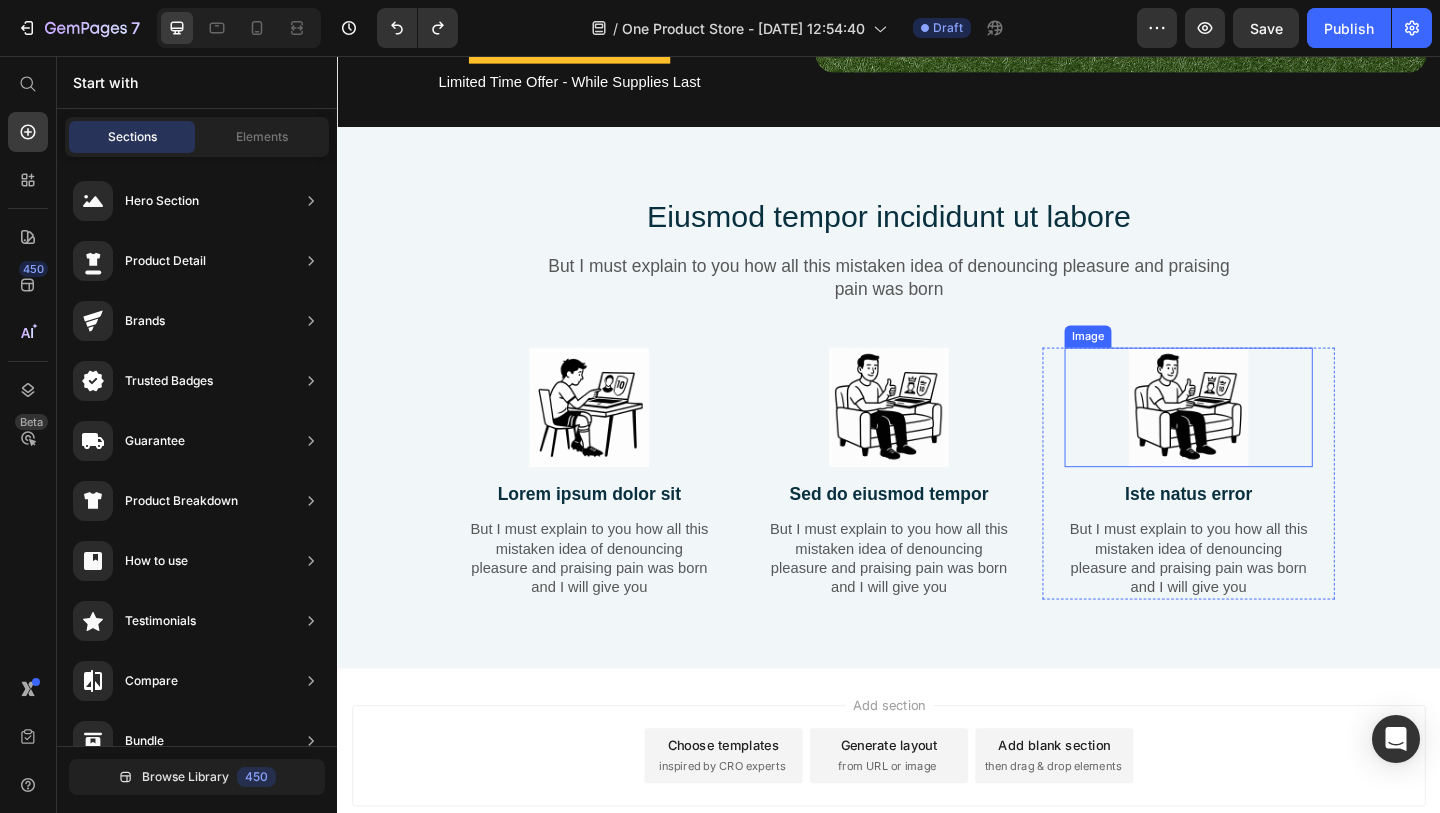 click at bounding box center [1263, 438] 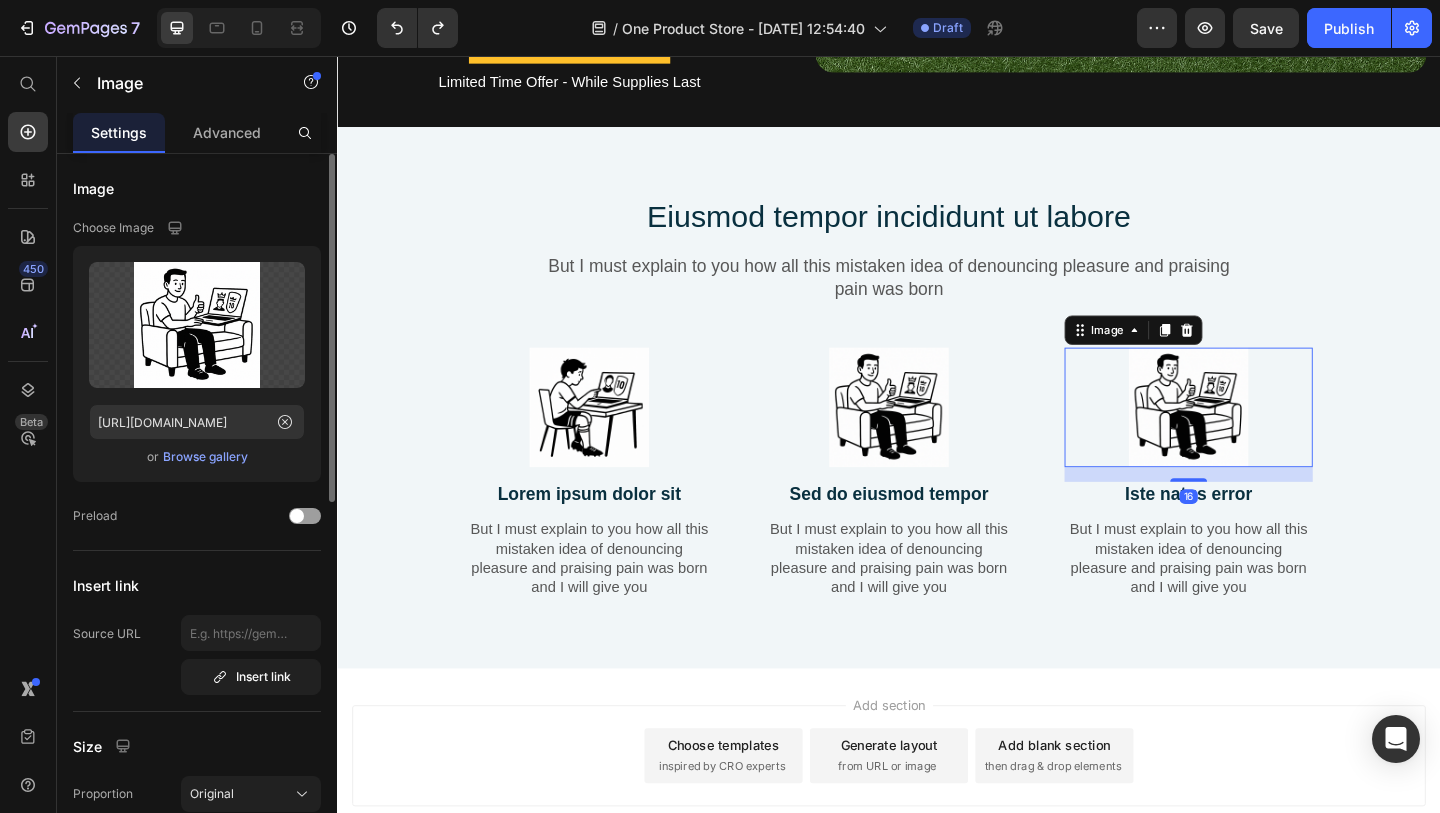 click on "Upload Image [URL][DOMAIN_NAME]  or   Browse gallery" 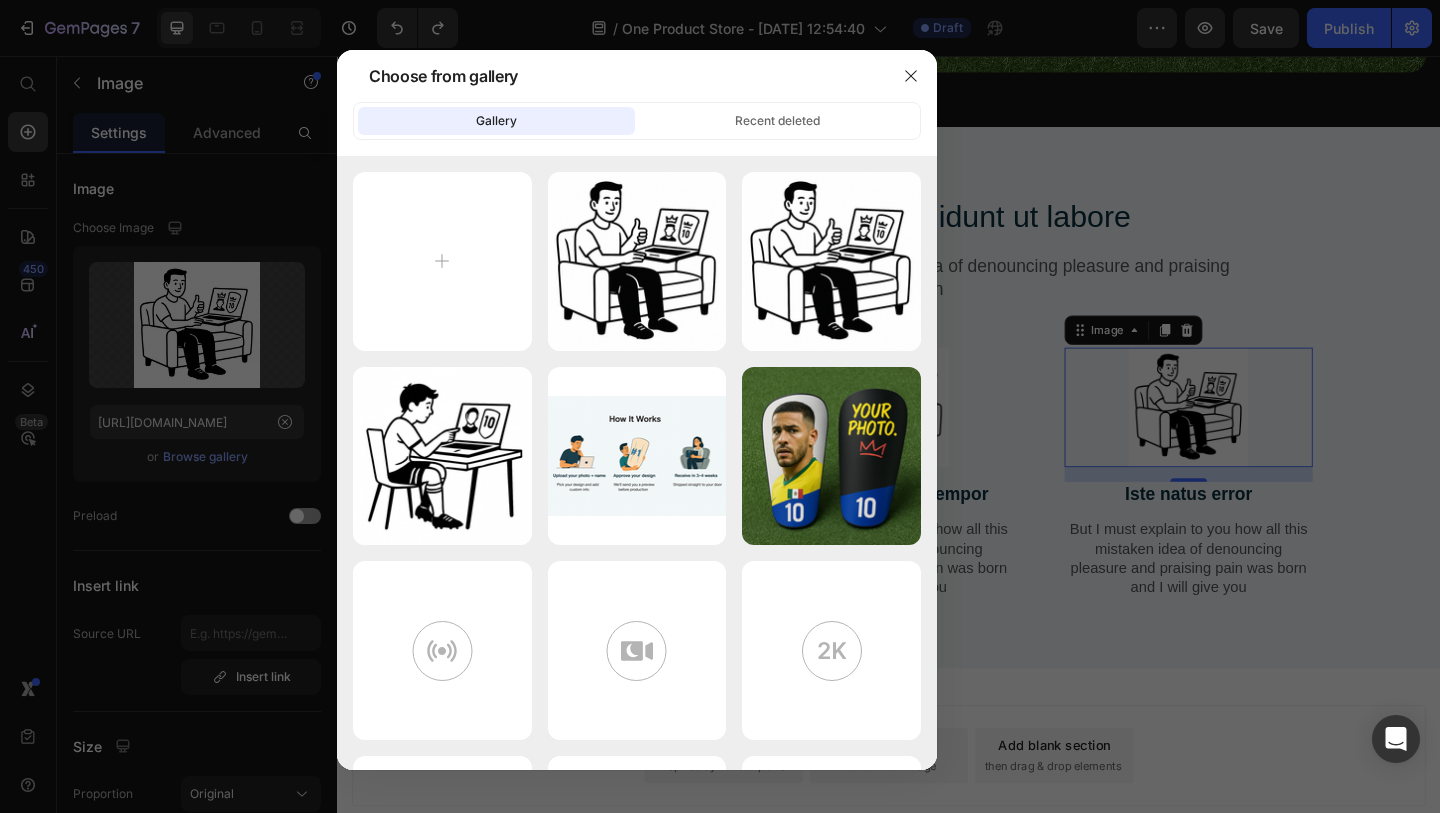 type on "C:\fakepath\ChatGPT Image [DATE], 06_29_35 PM.png" 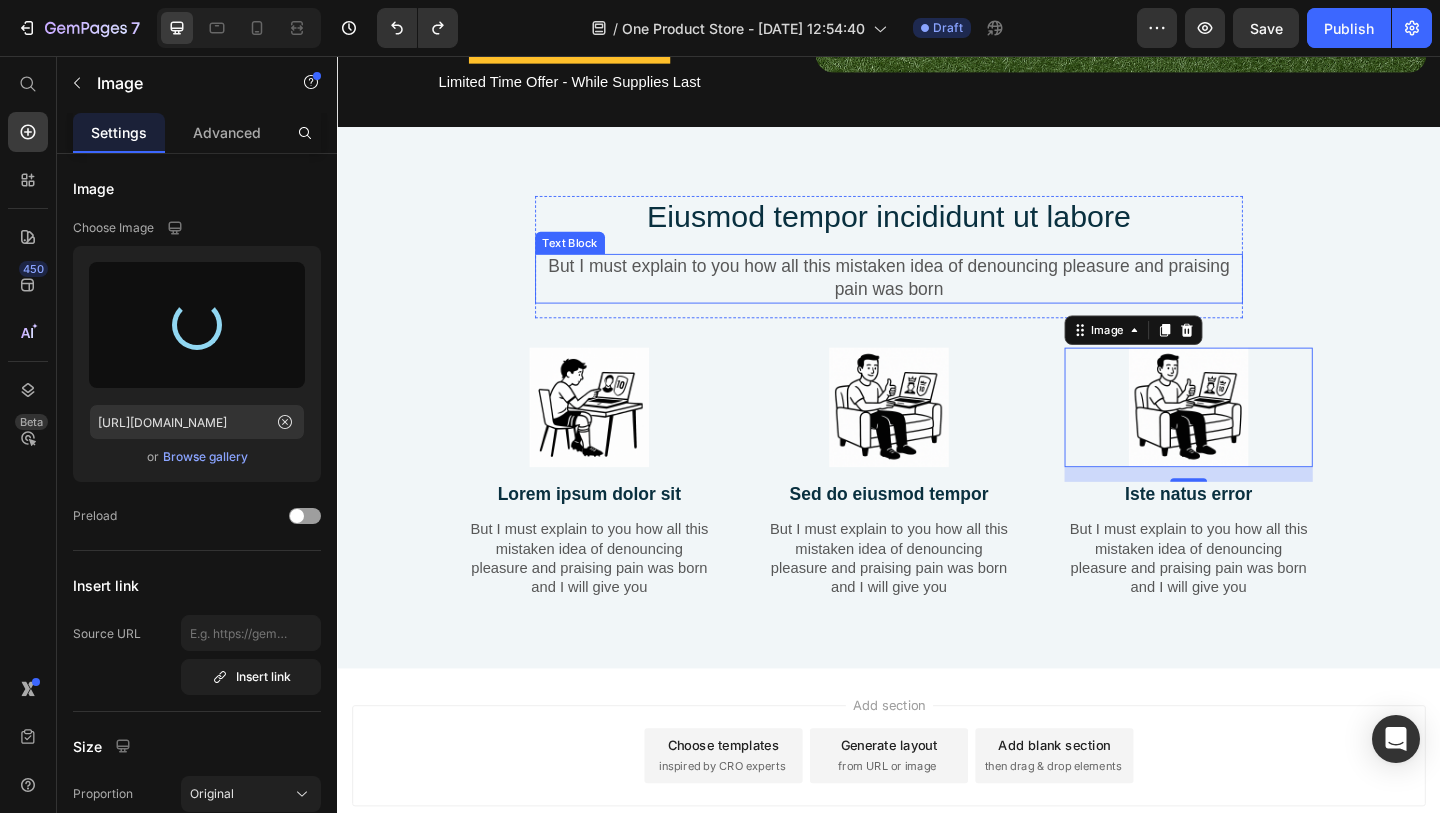type on "[URL][DOMAIN_NAME]" 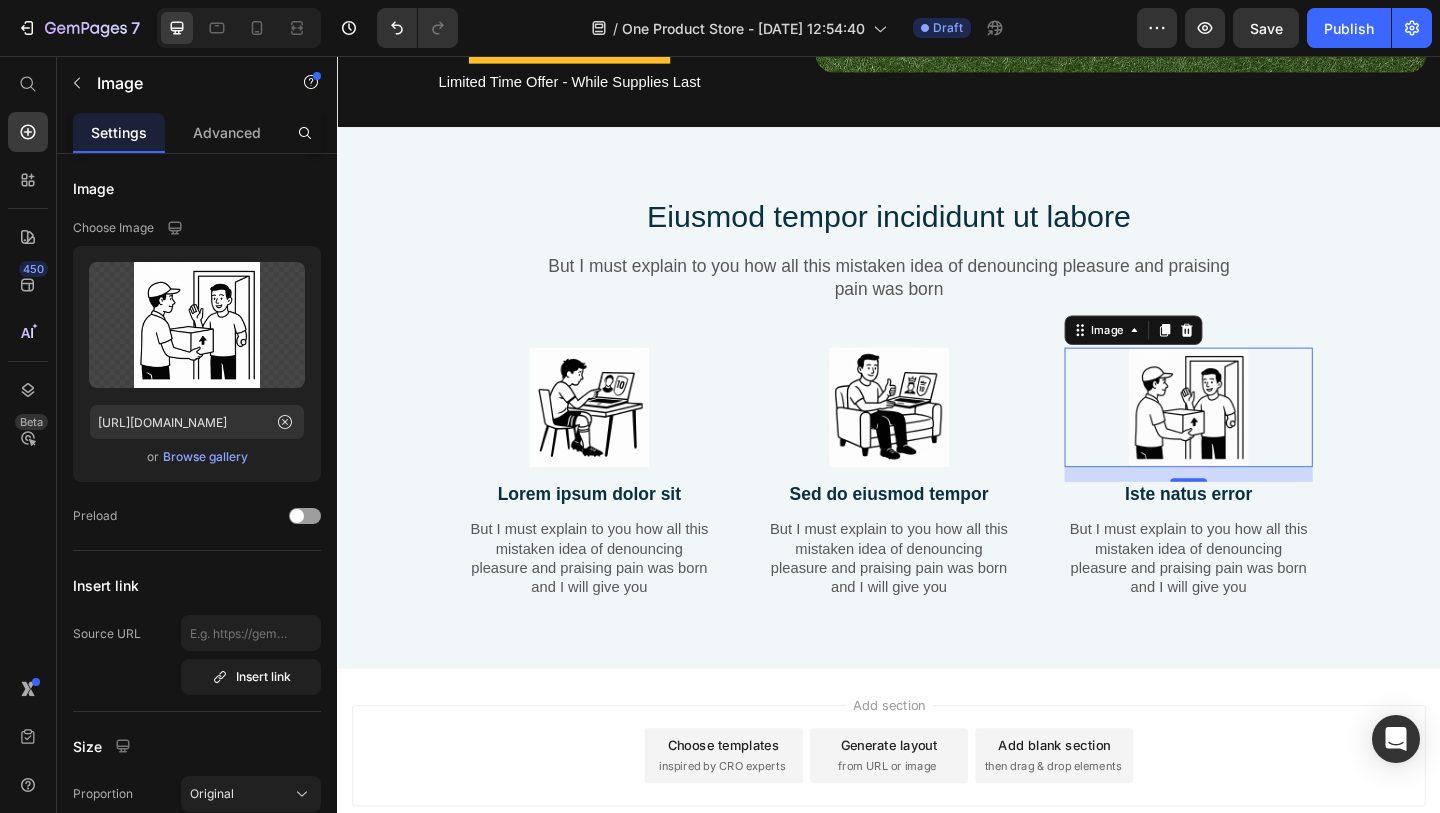 click on "Add section Choose templates inspired by CRO experts Generate layout from URL or image Add blank section then drag & drop elements" at bounding box center (937, 817) 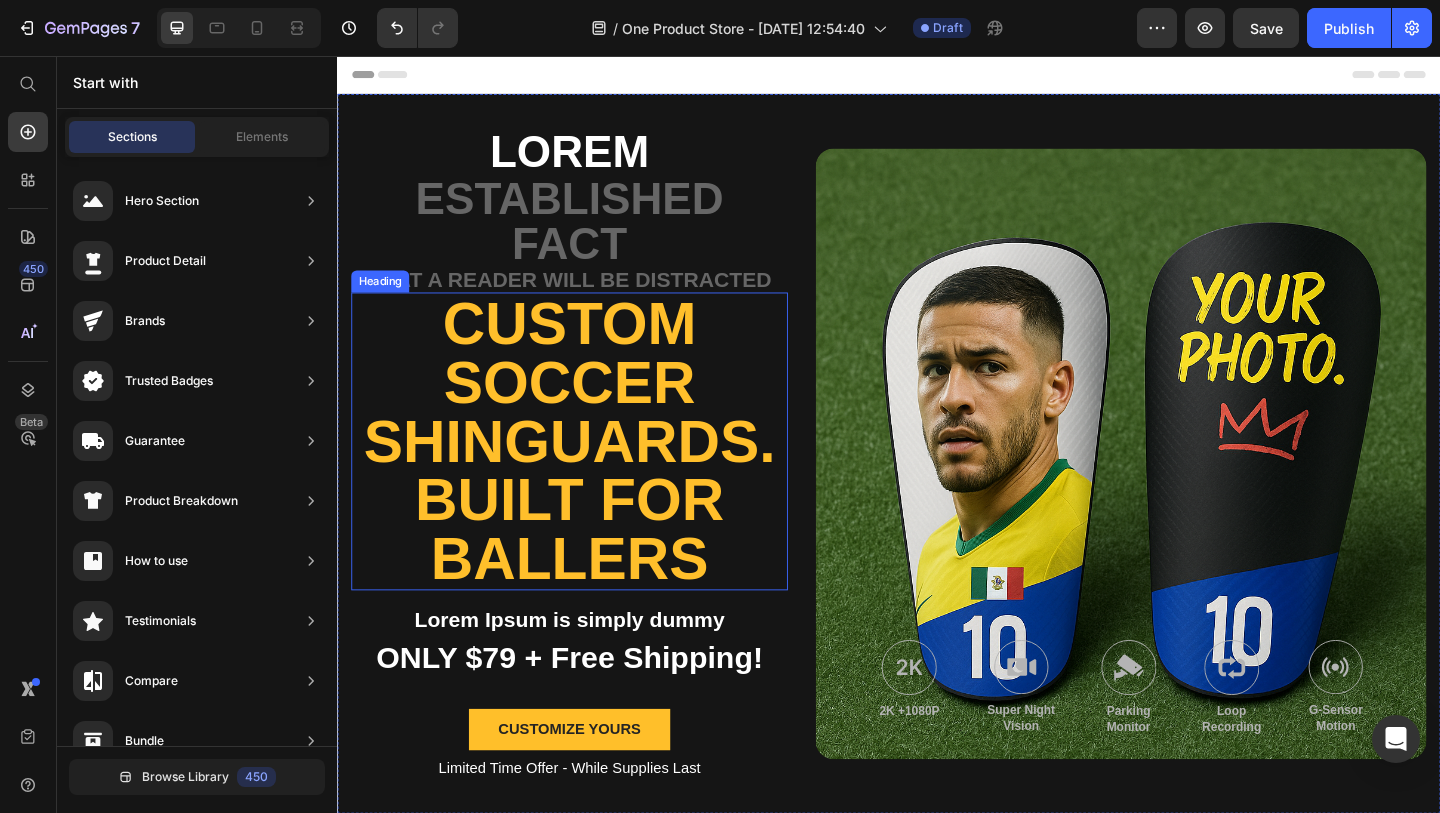 scroll, scrollTop: 877, scrollLeft: 0, axis: vertical 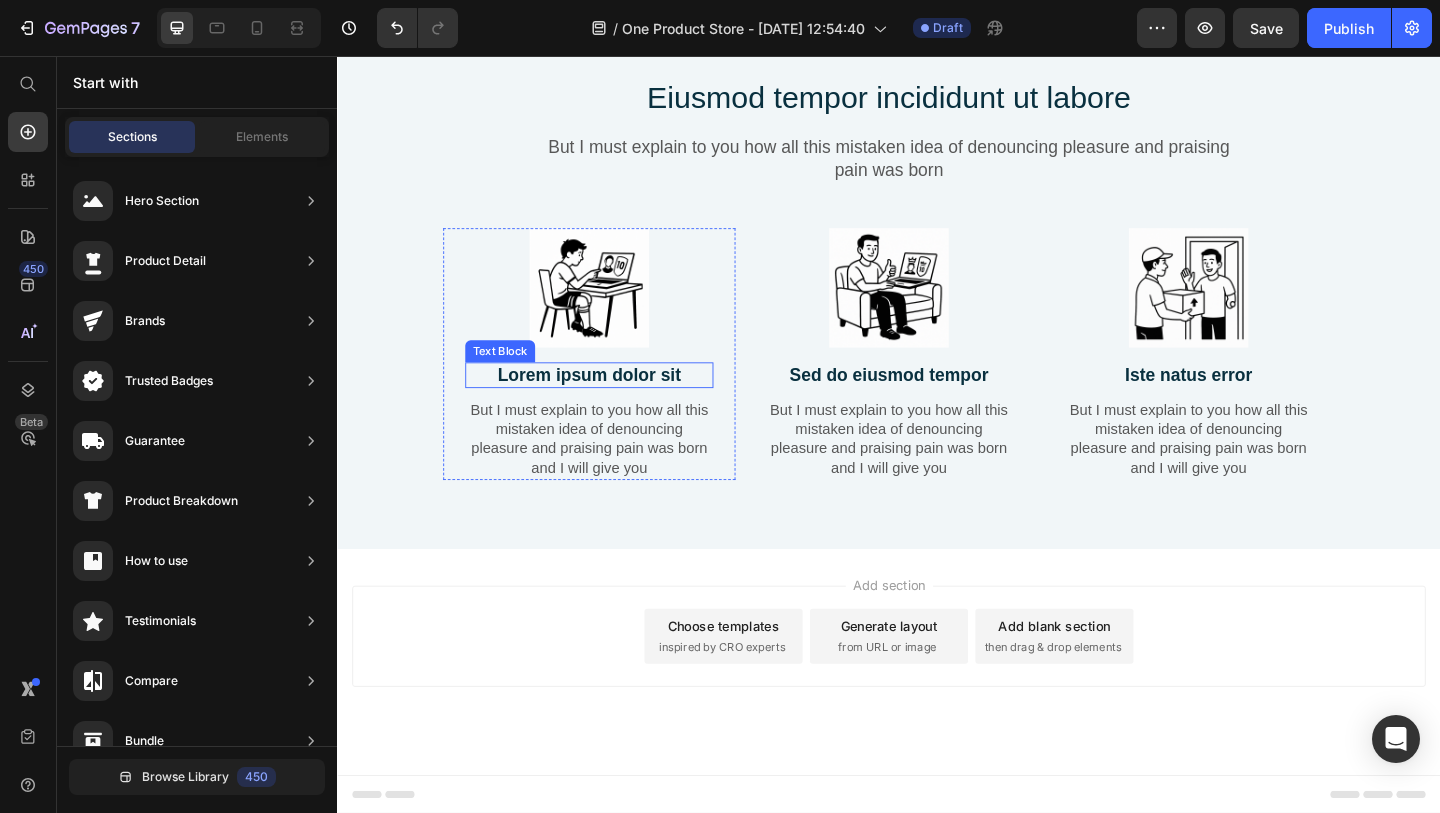 click on "Lorem ipsum dolor sit" at bounding box center [611, 403] 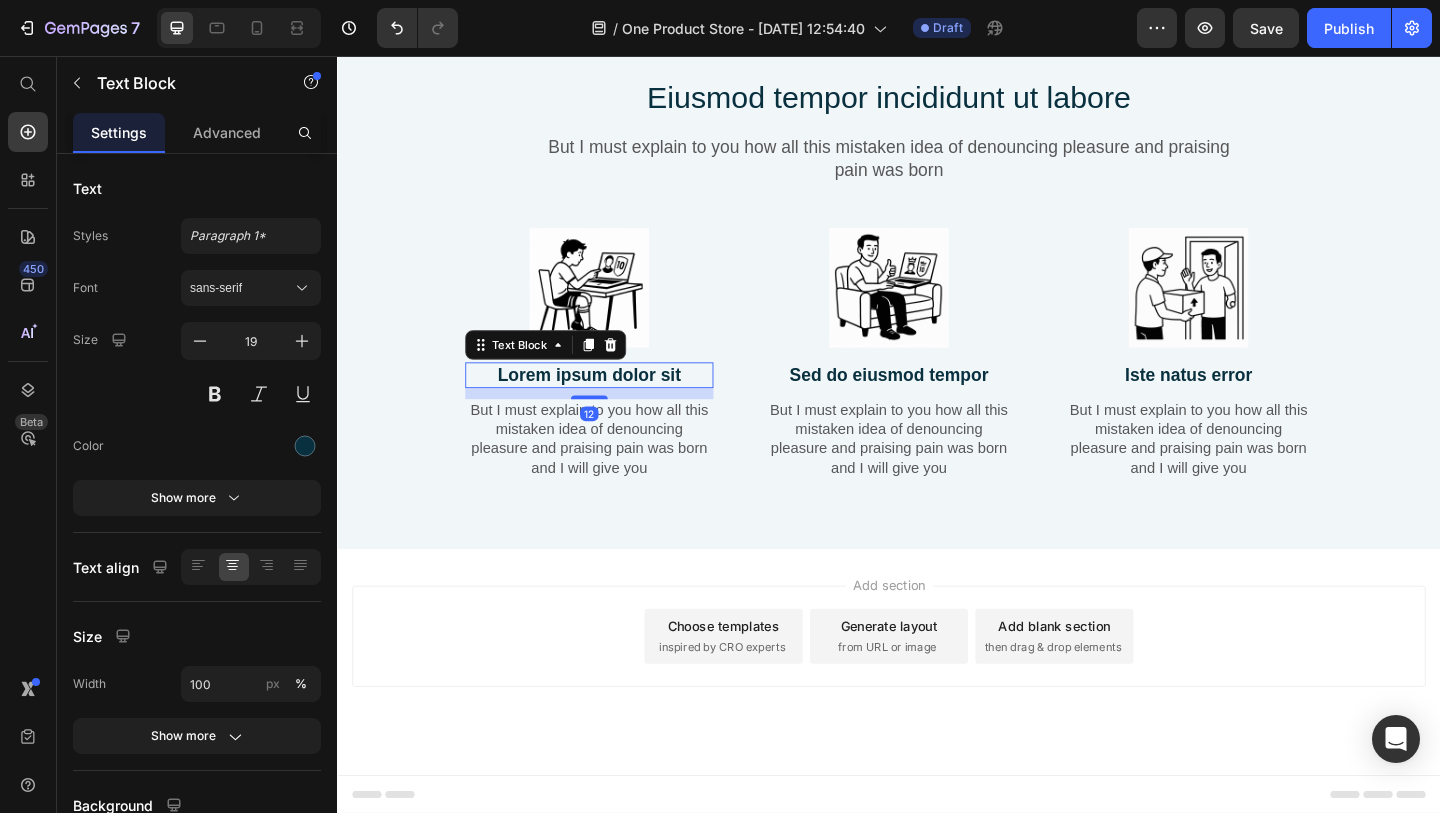 click on "Lorem ipsum dolor sit" at bounding box center (611, 403) 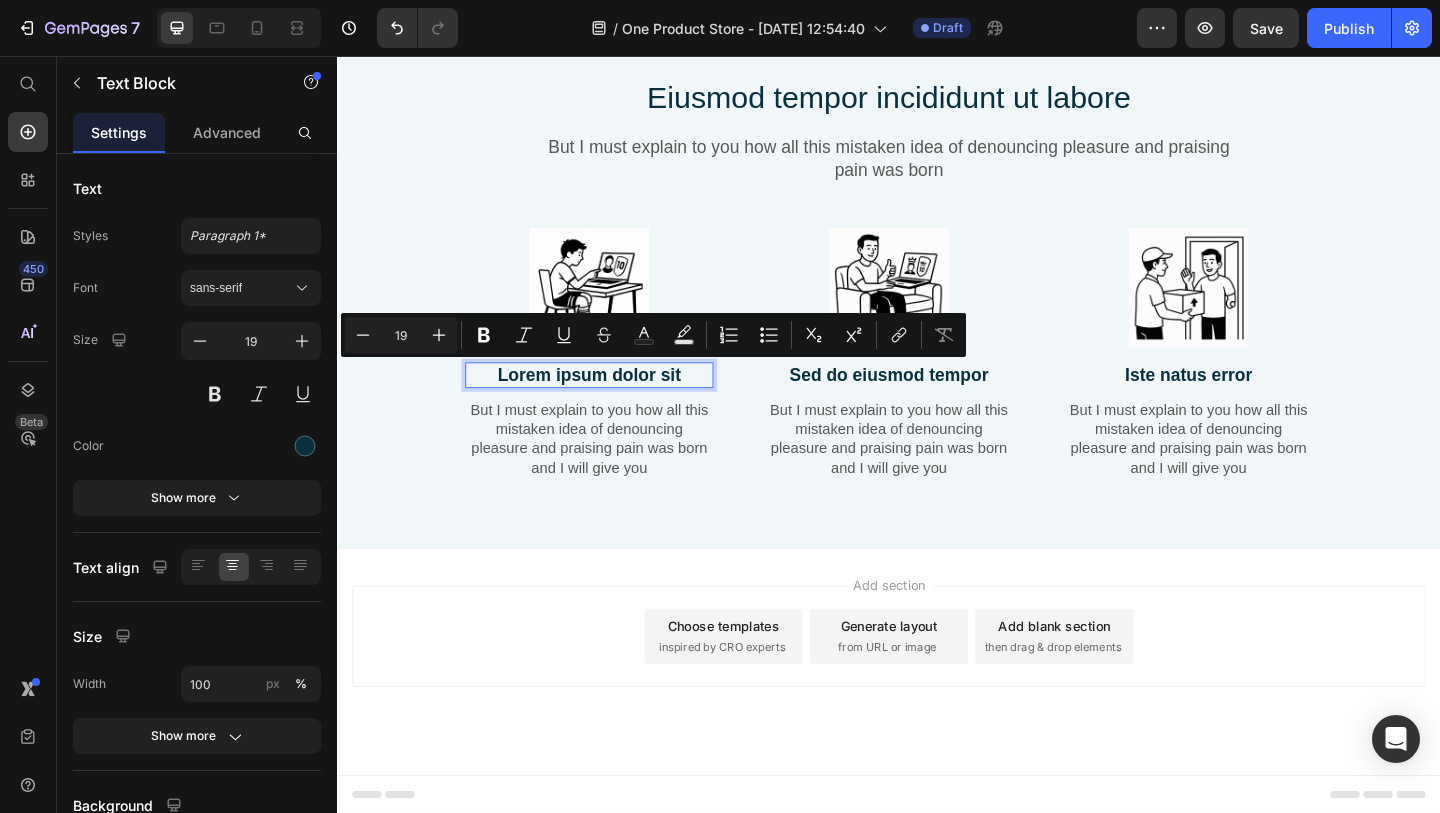 click on "Lorem ipsum dolor sit" at bounding box center (611, 403) 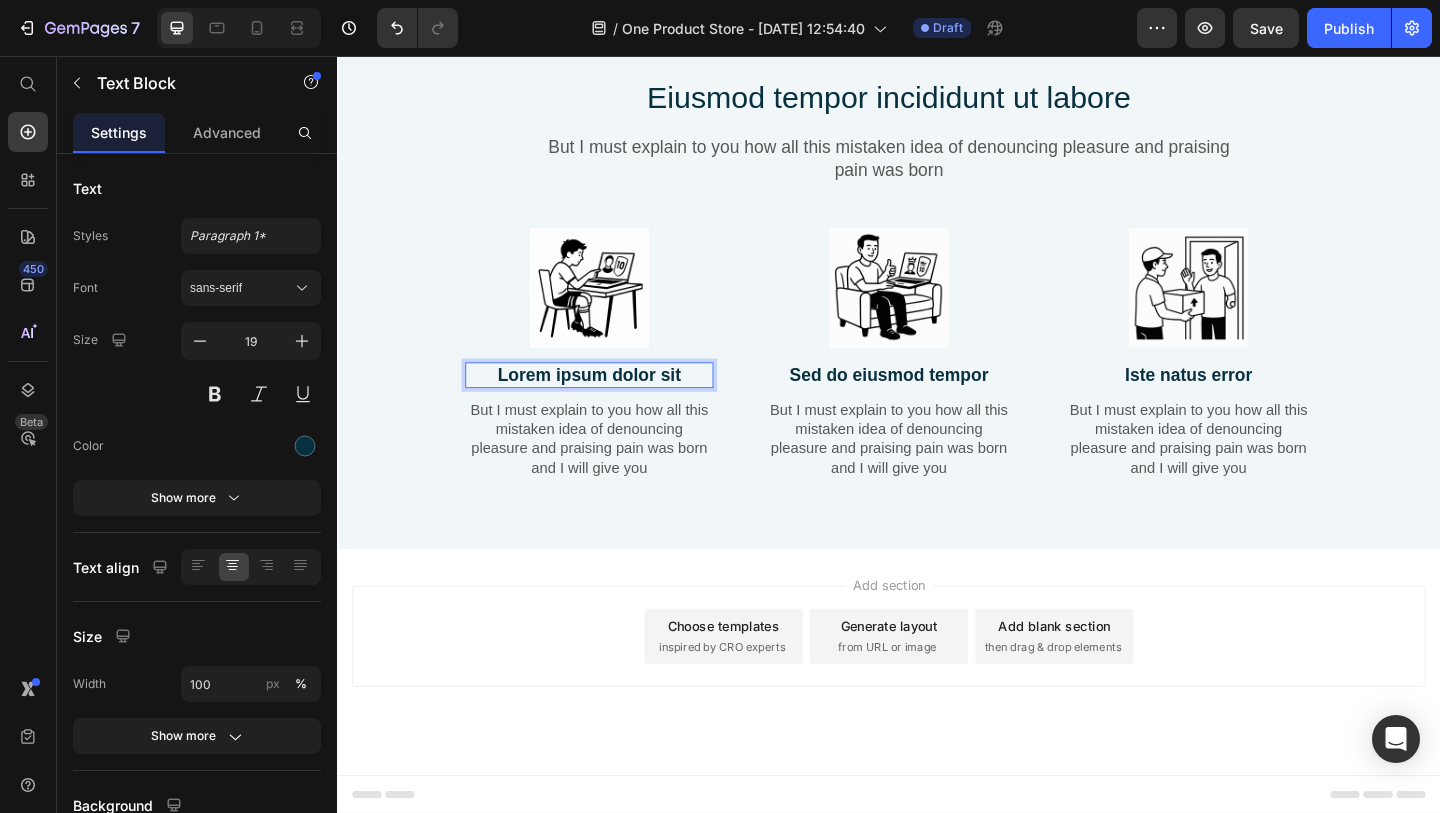 click on "Lorem ipsum dolor sit" at bounding box center (611, 403) 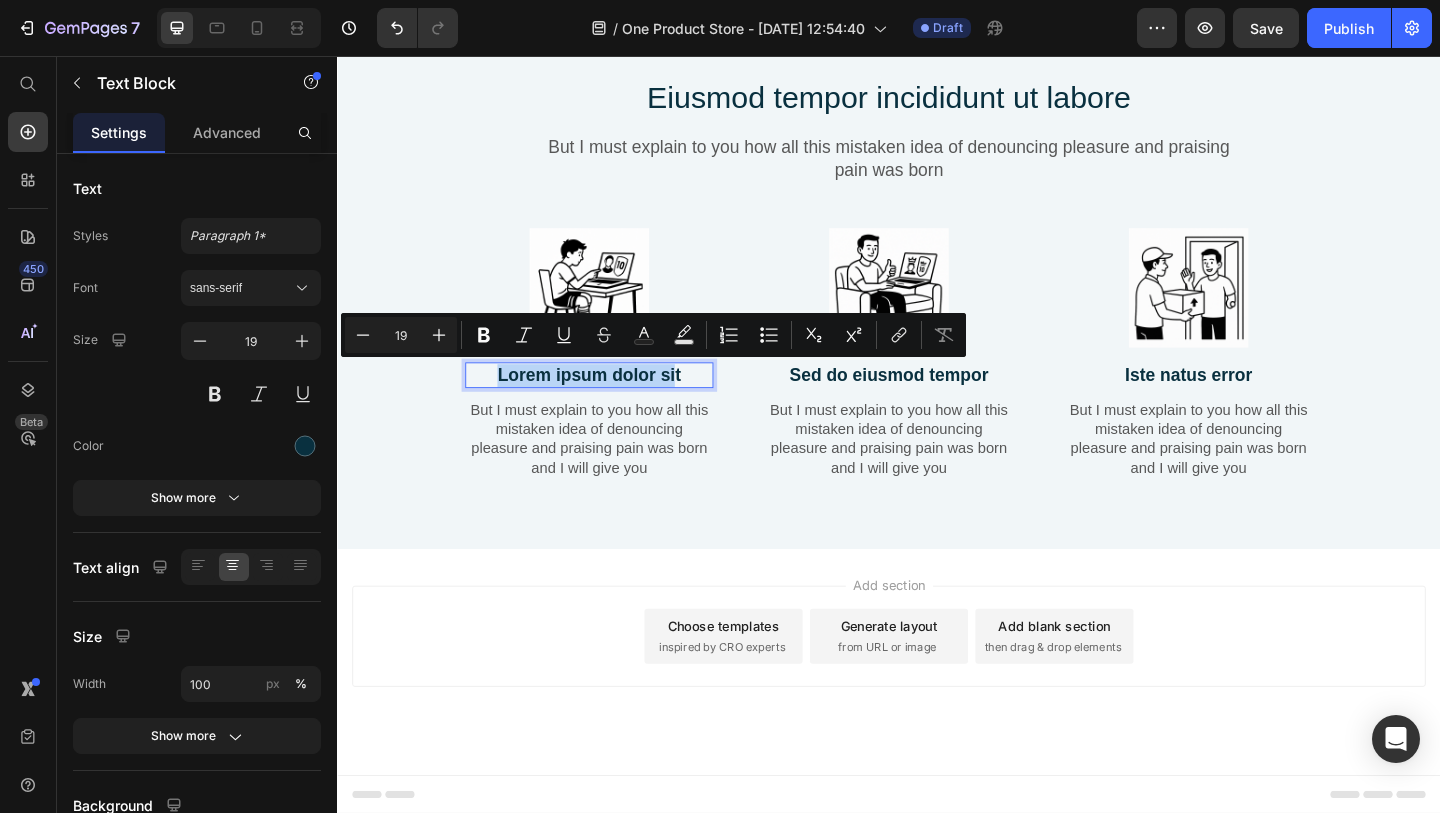 drag, startPoint x: 704, startPoint y: 398, endPoint x: 486, endPoint y: 396, distance: 218.00917 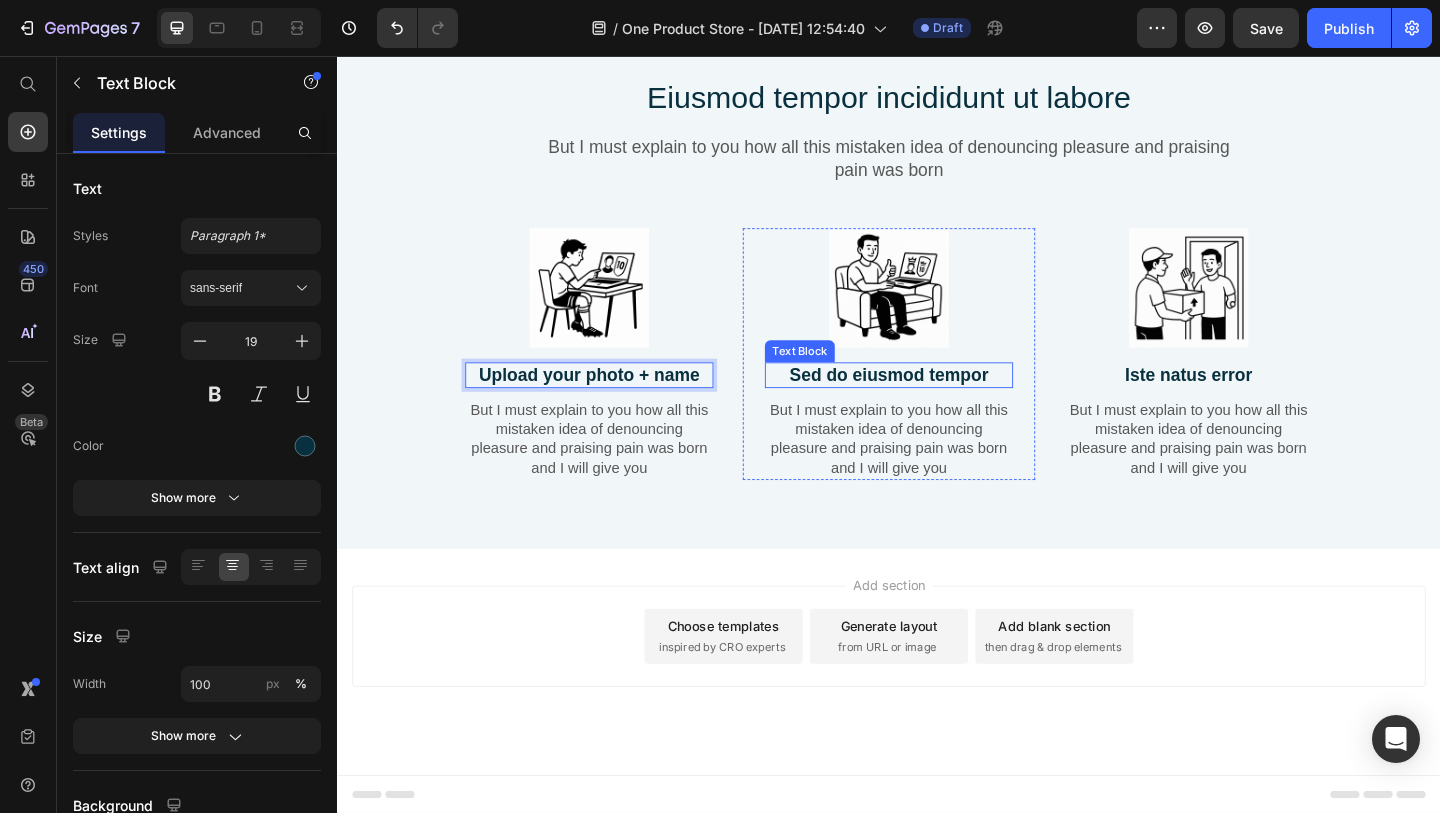 click on "Sed do eiusmod tempor" at bounding box center [937, 403] 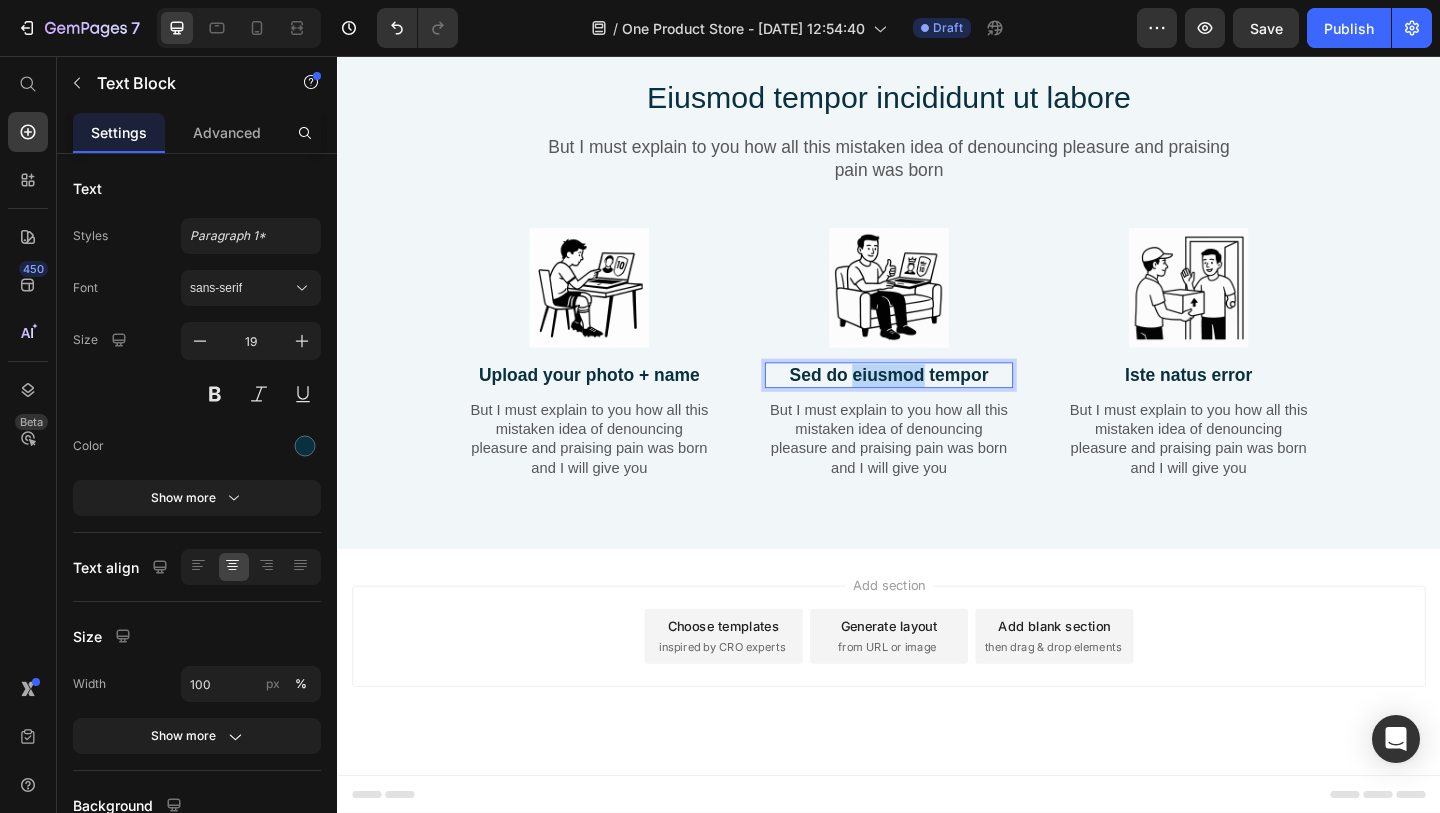 click on "Sed do eiusmod tempor" at bounding box center [937, 403] 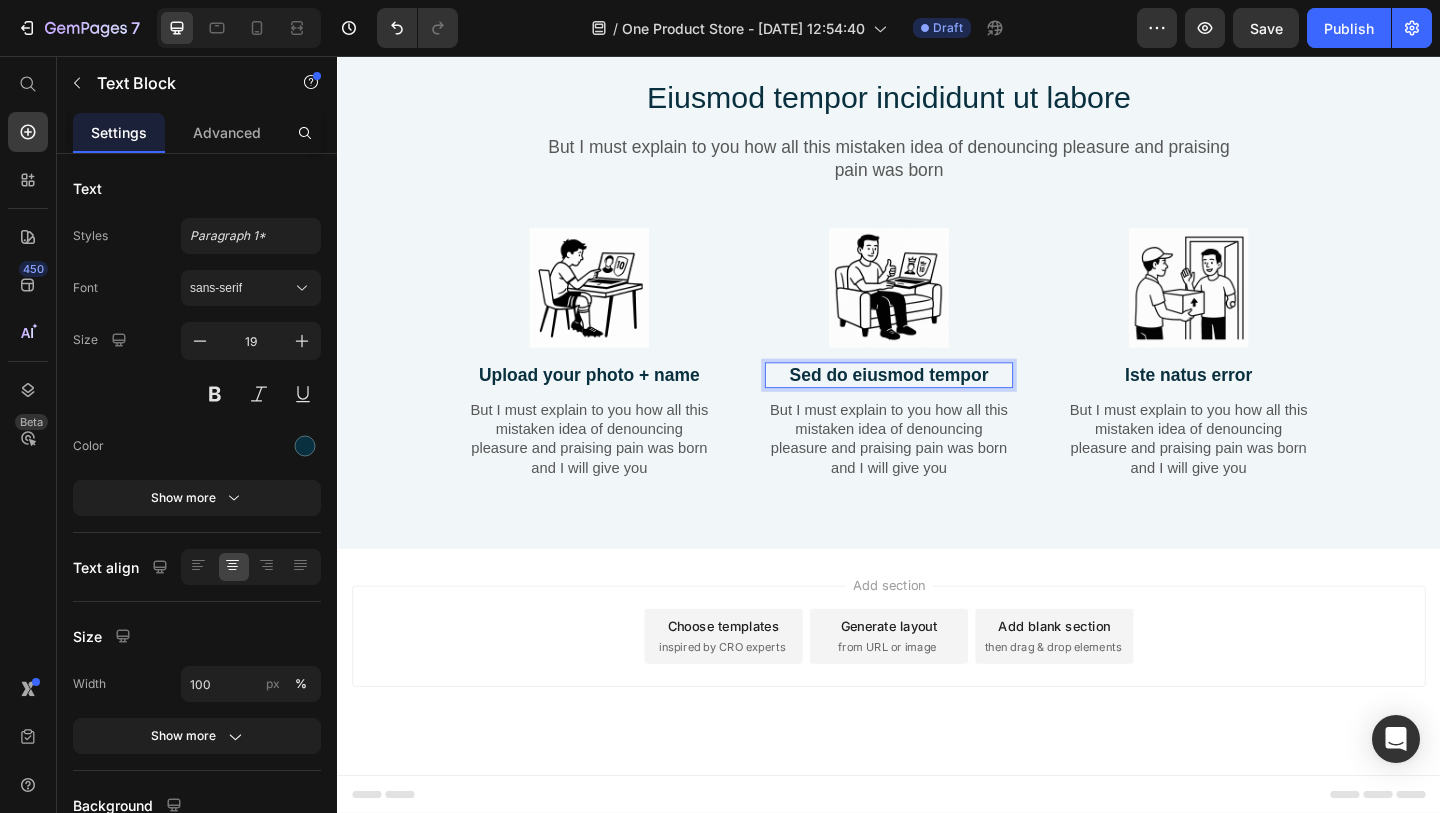 click on "Sed do eiusmod tempor" at bounding box center [937, 403] 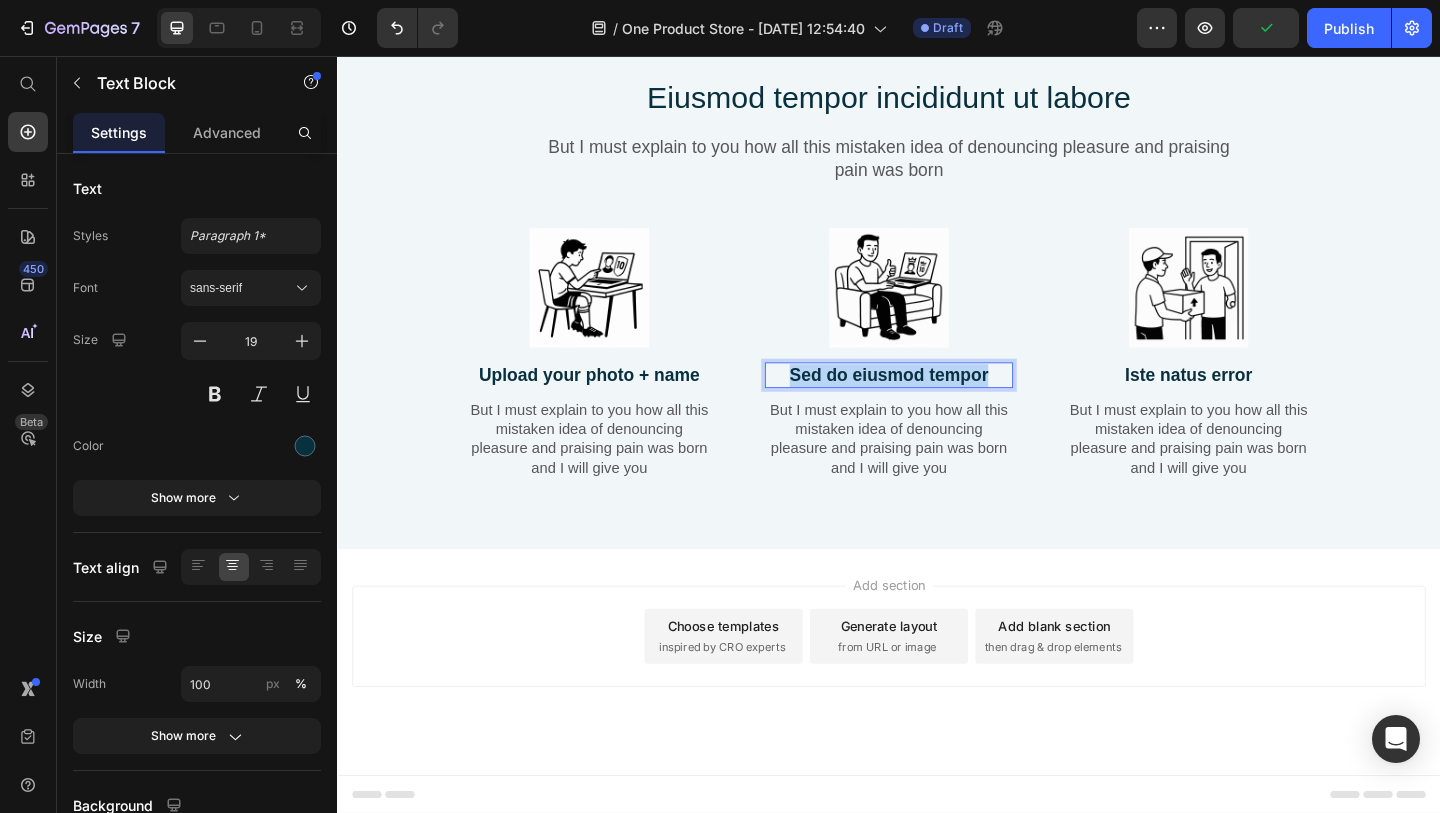 drag, startPoint x: 1054, startPoint y: 408, endPoint x: 789, endPoint y: 406, distance: 265.00754 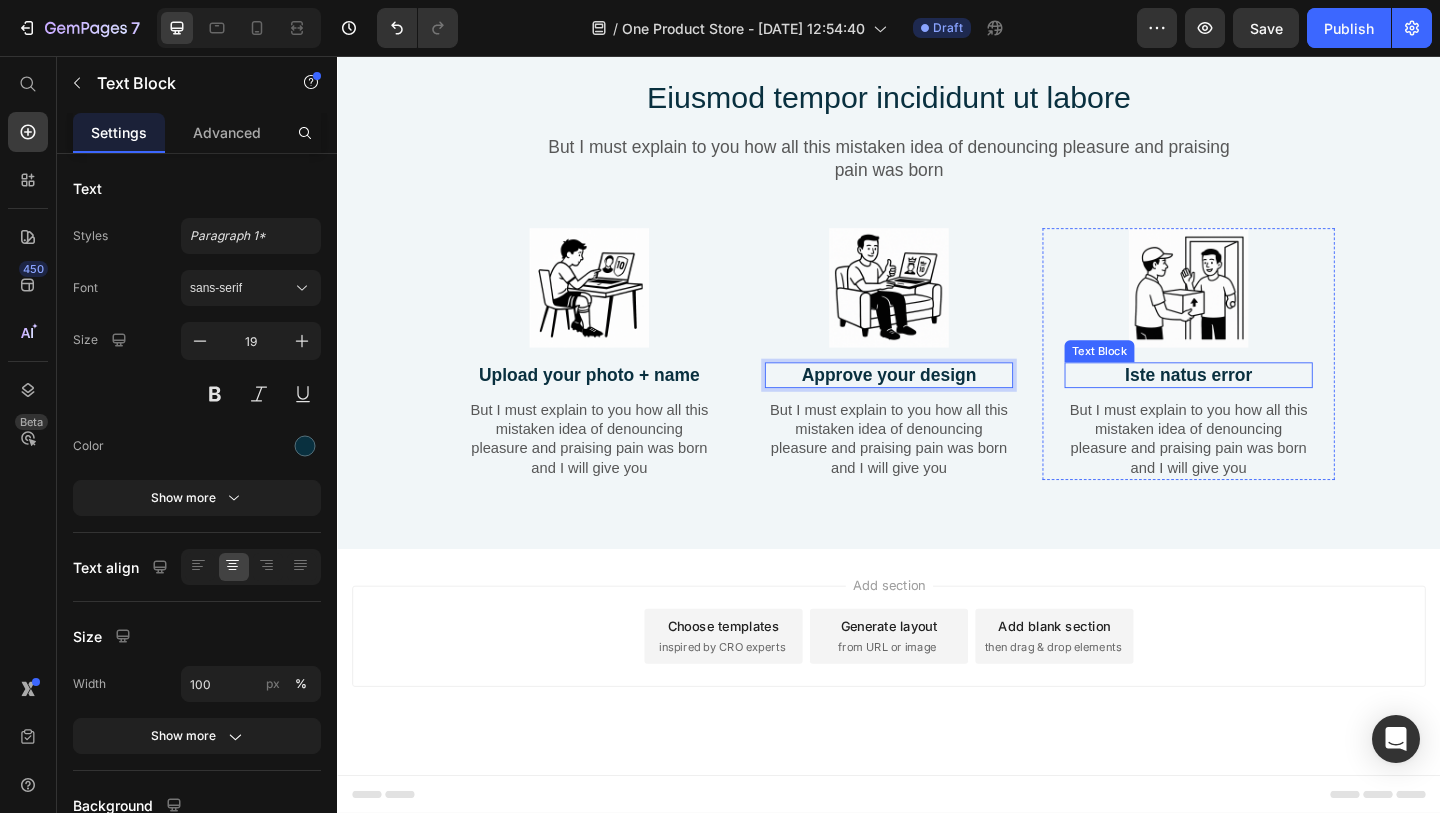 click on "Iste natus error" at bounding box center (1263, 403) 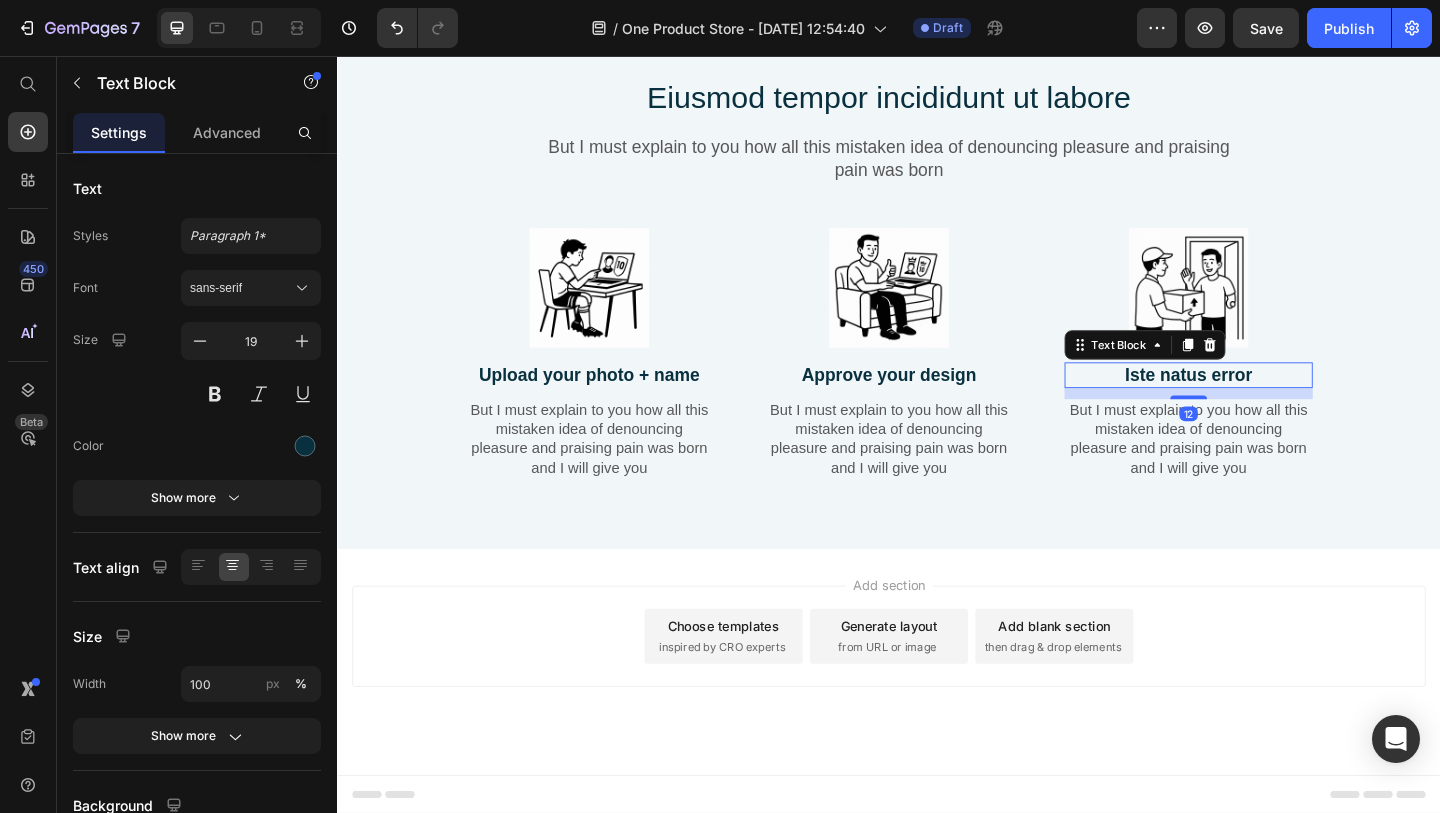click on "Iste natus error" at bounding box center [1263, 403] 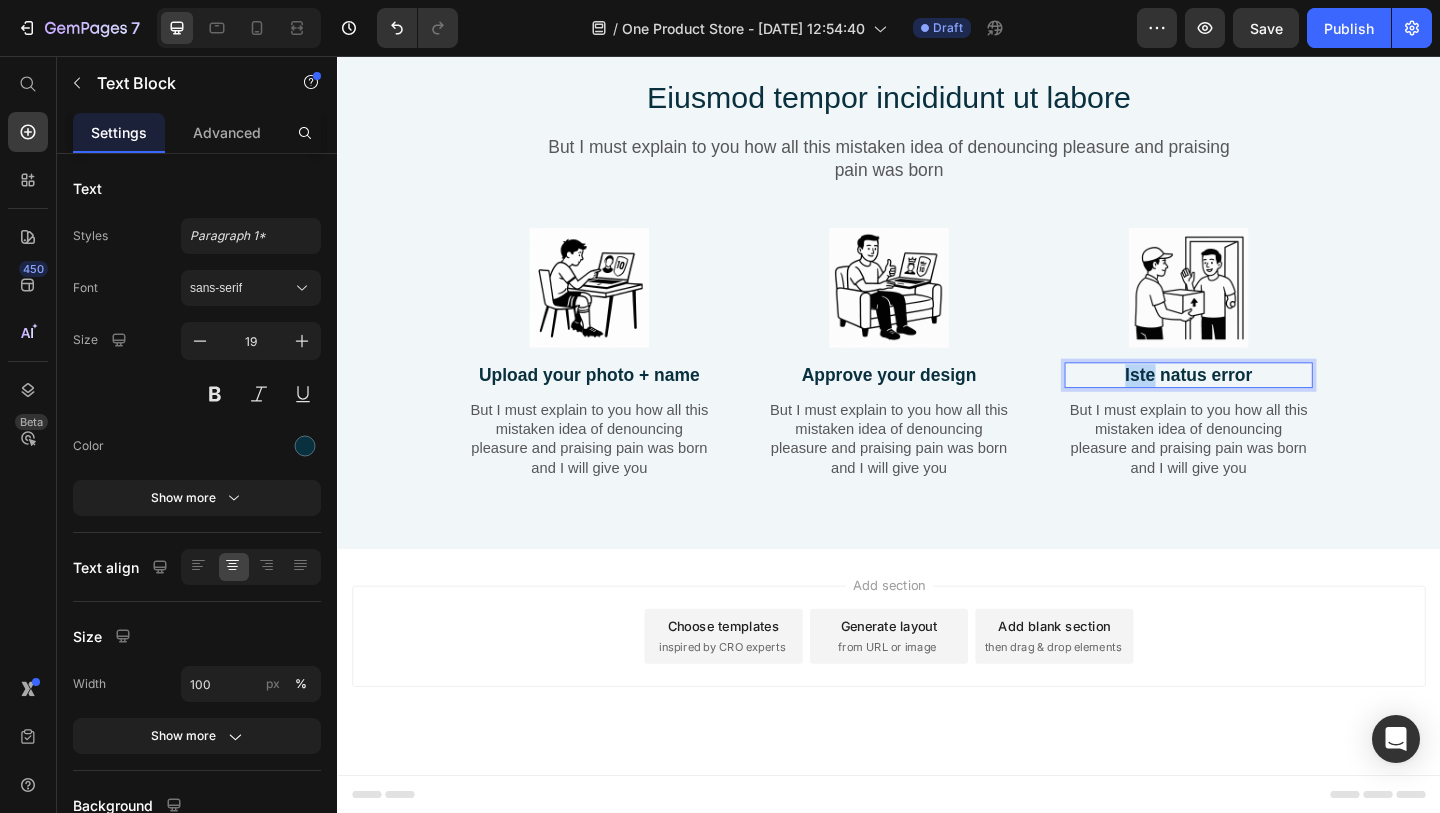 click on "Iste natus error" at bounding box center (1263, 403) 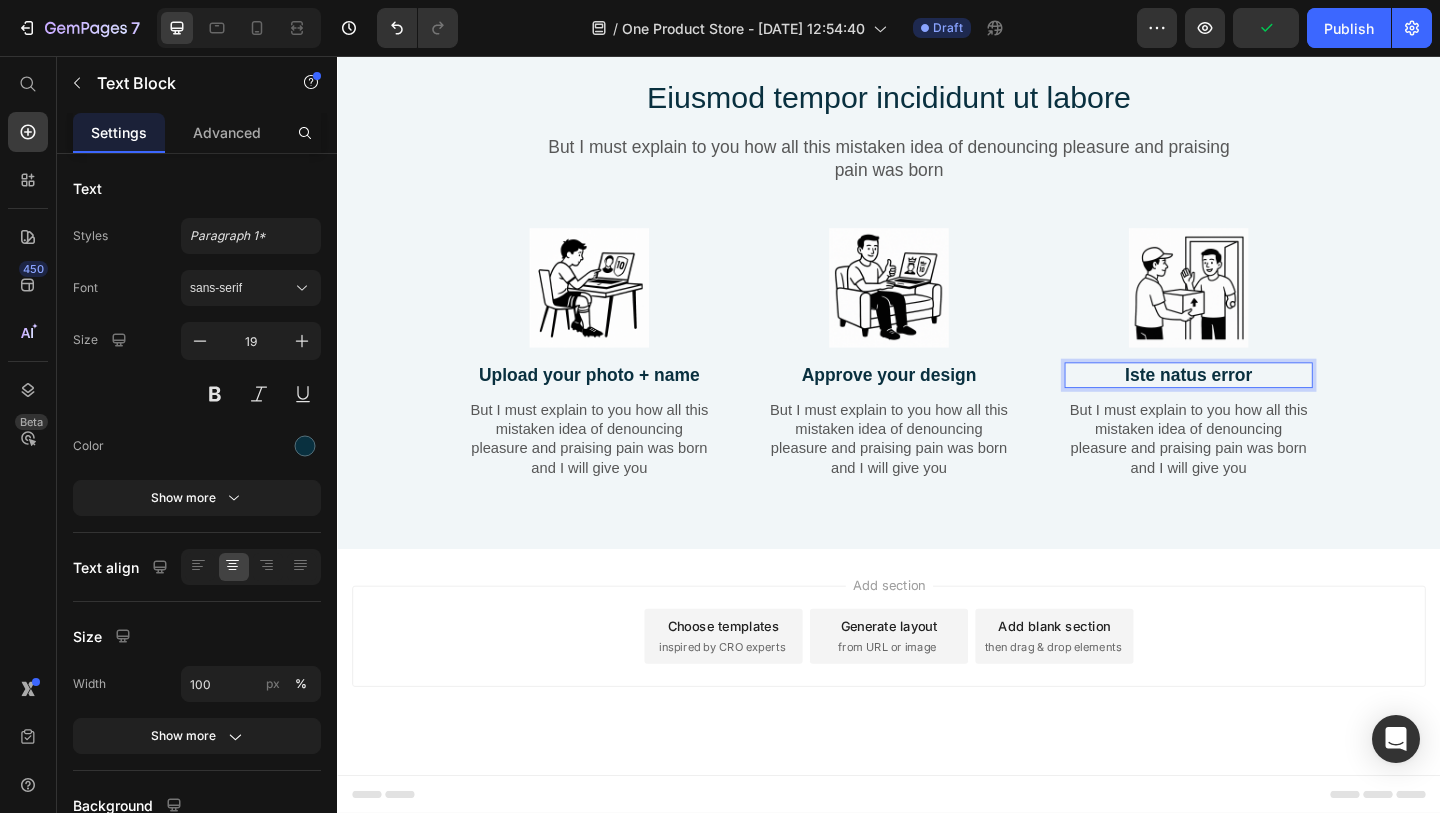 click on "Iste natus error" at bounding box center [1263, 403] 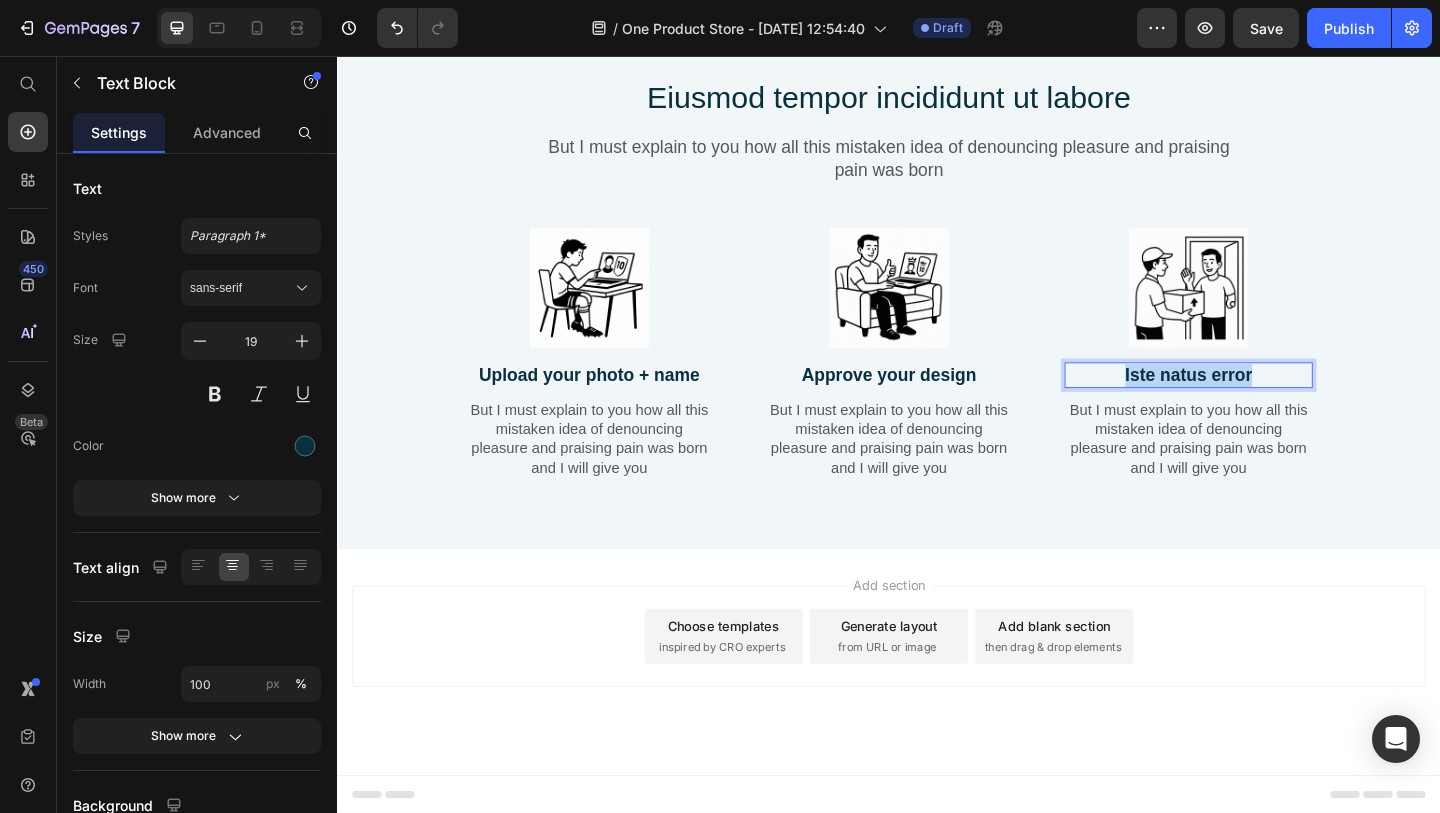 drag, startPoint x: 1331, startPoint y: 399, endPoint x: 1183, endPoint y: 400, distance: 148.00337 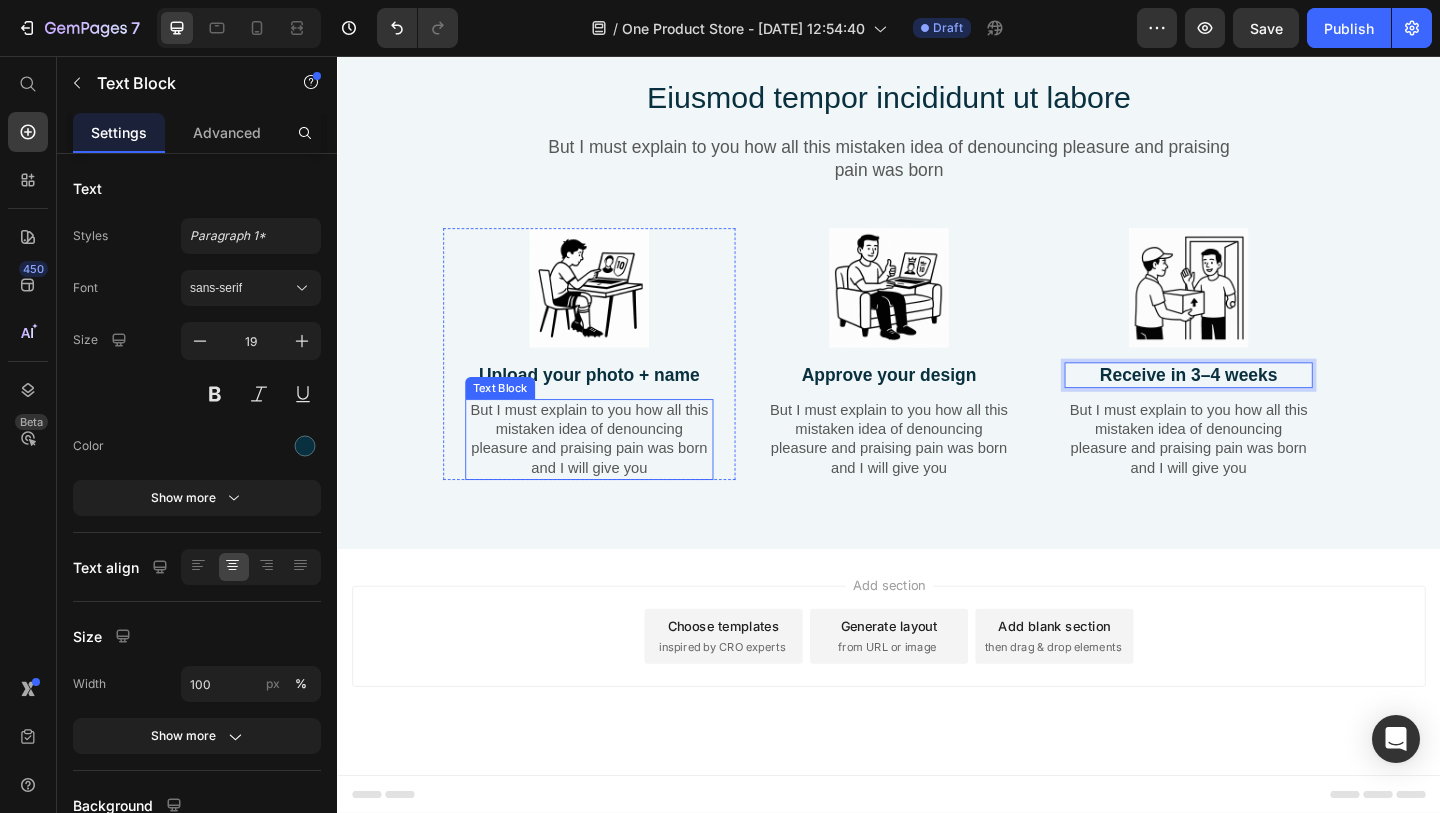 click on "But I must explain to you how all this mistaken idea of denouncing pleasure and praising pain was born and I will give you" at bounding box center [611, 472] 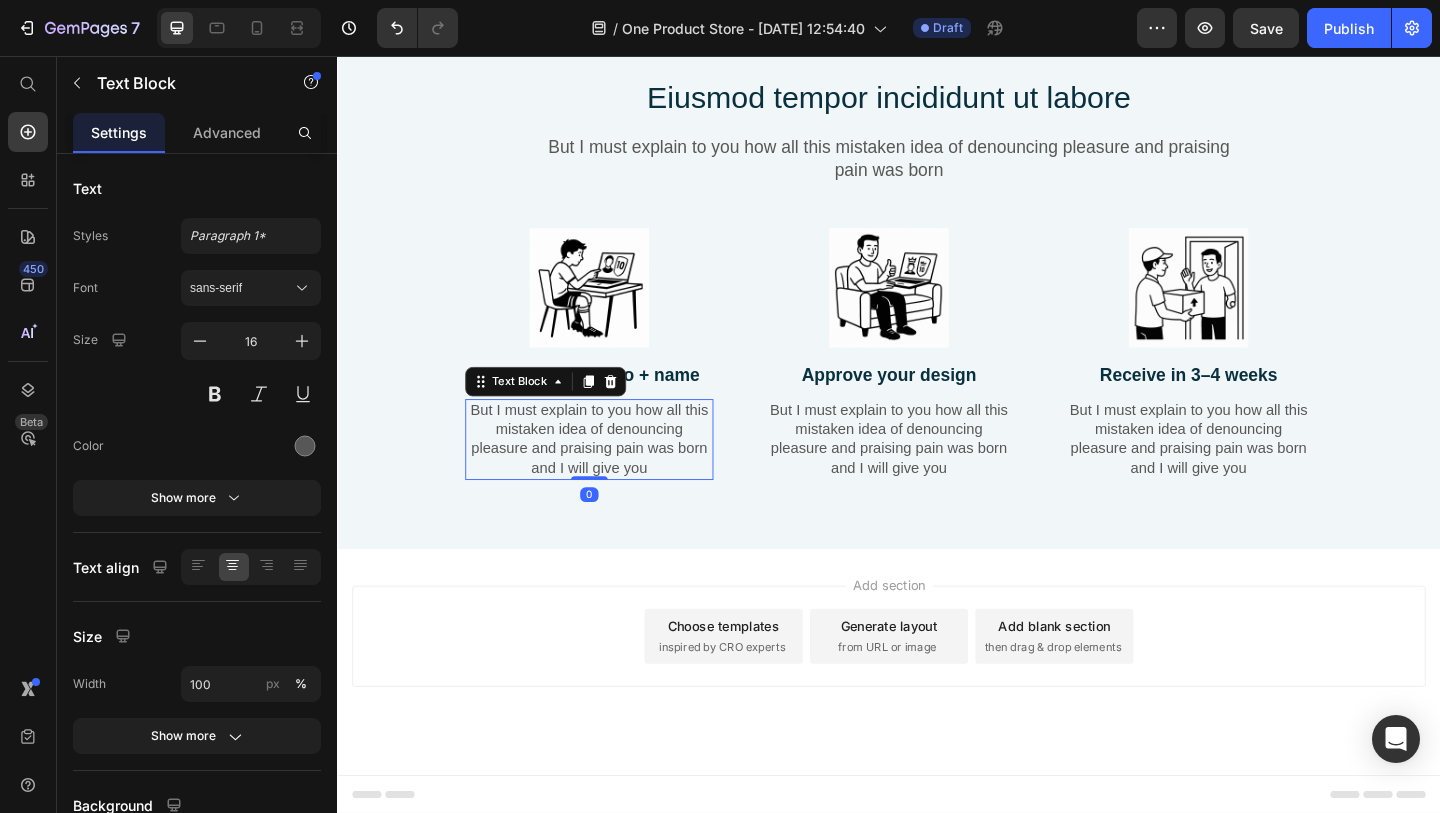 click on "But I must explain to you how all this mistaken idea of denouncing pleasure and praising pain was born and I will give you" at bounding box center (611, 472) 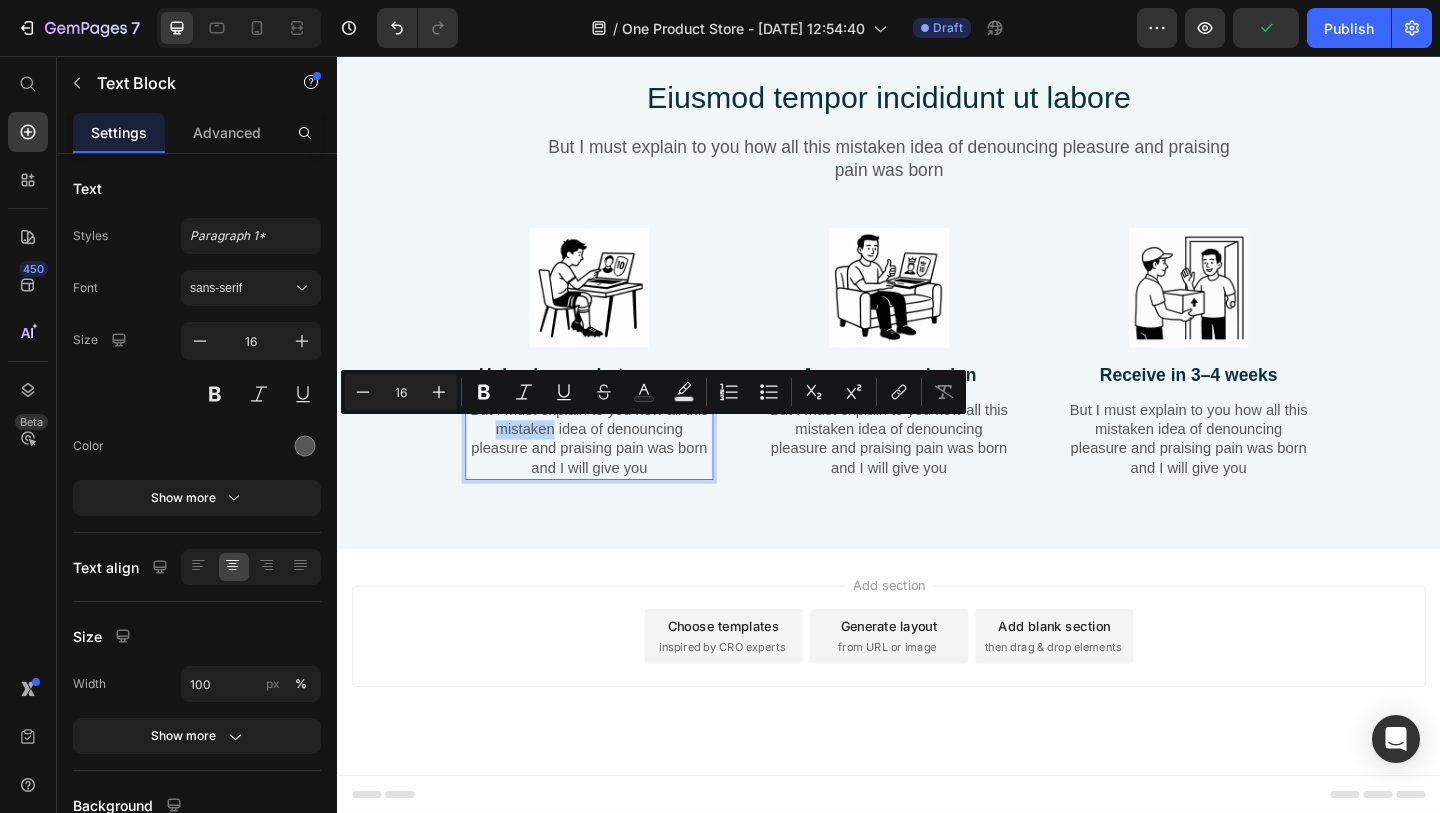 click on "But I must explain to you how all this mistaken idea of denouncing pleasure and praising pain was born and I will give you" at bounding box center (611, 472) 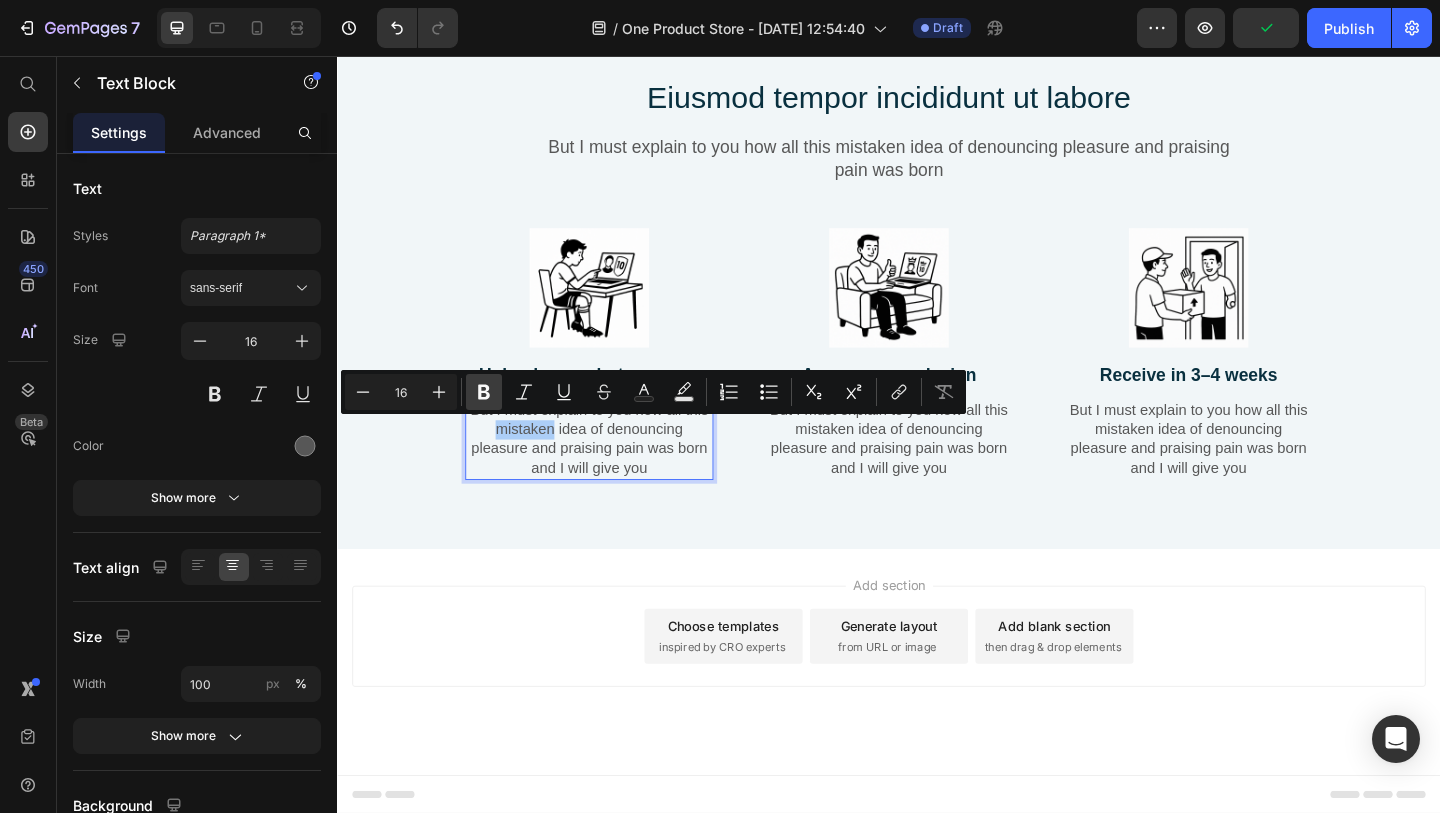 click on "Bold" at bounding box center (484, 392) 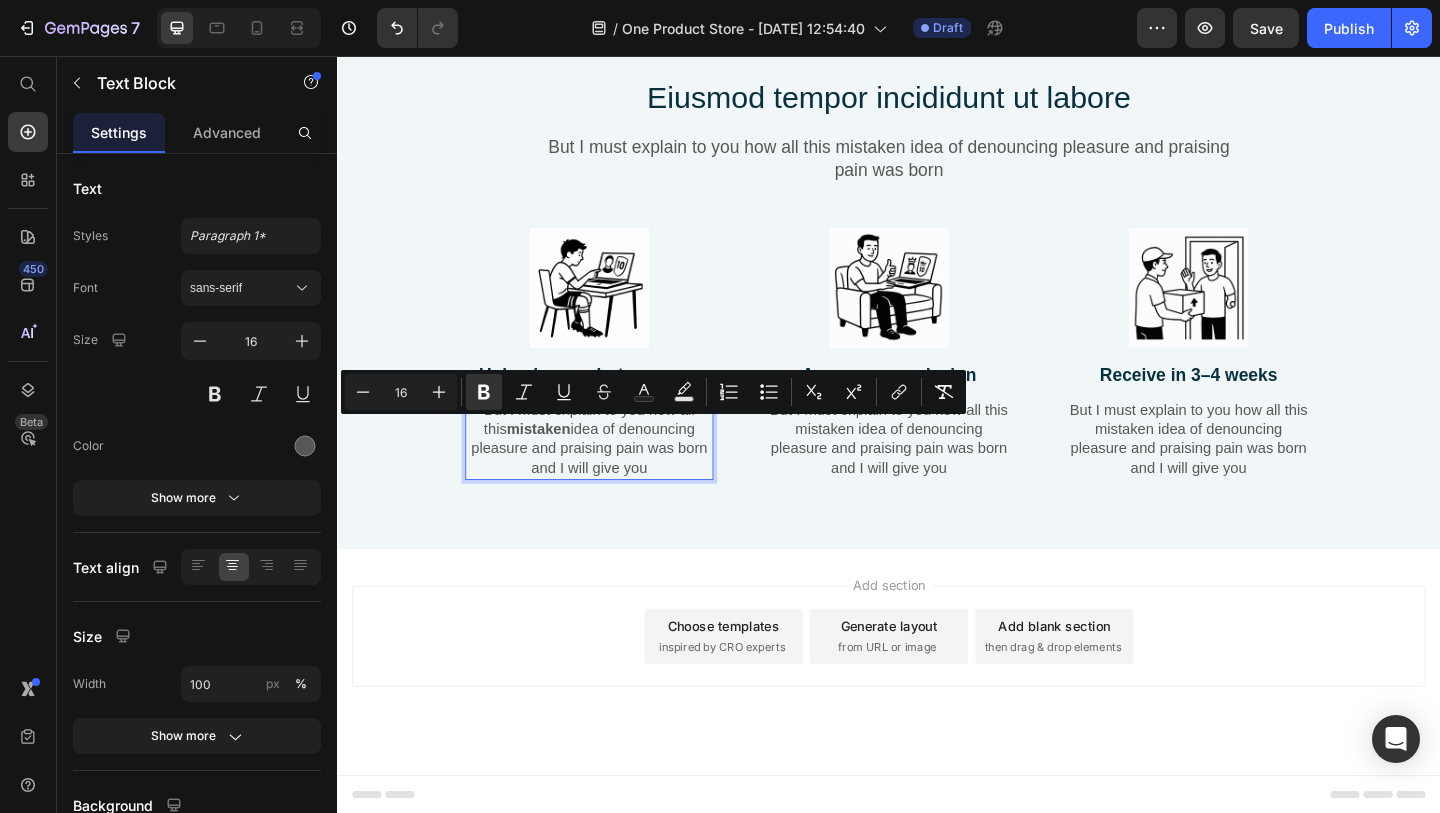 click on "But I must explain to you how all this  mistaken  idea of denouncing pleasure and praising pain was born and I will give you" at bounding box center [611, 472] 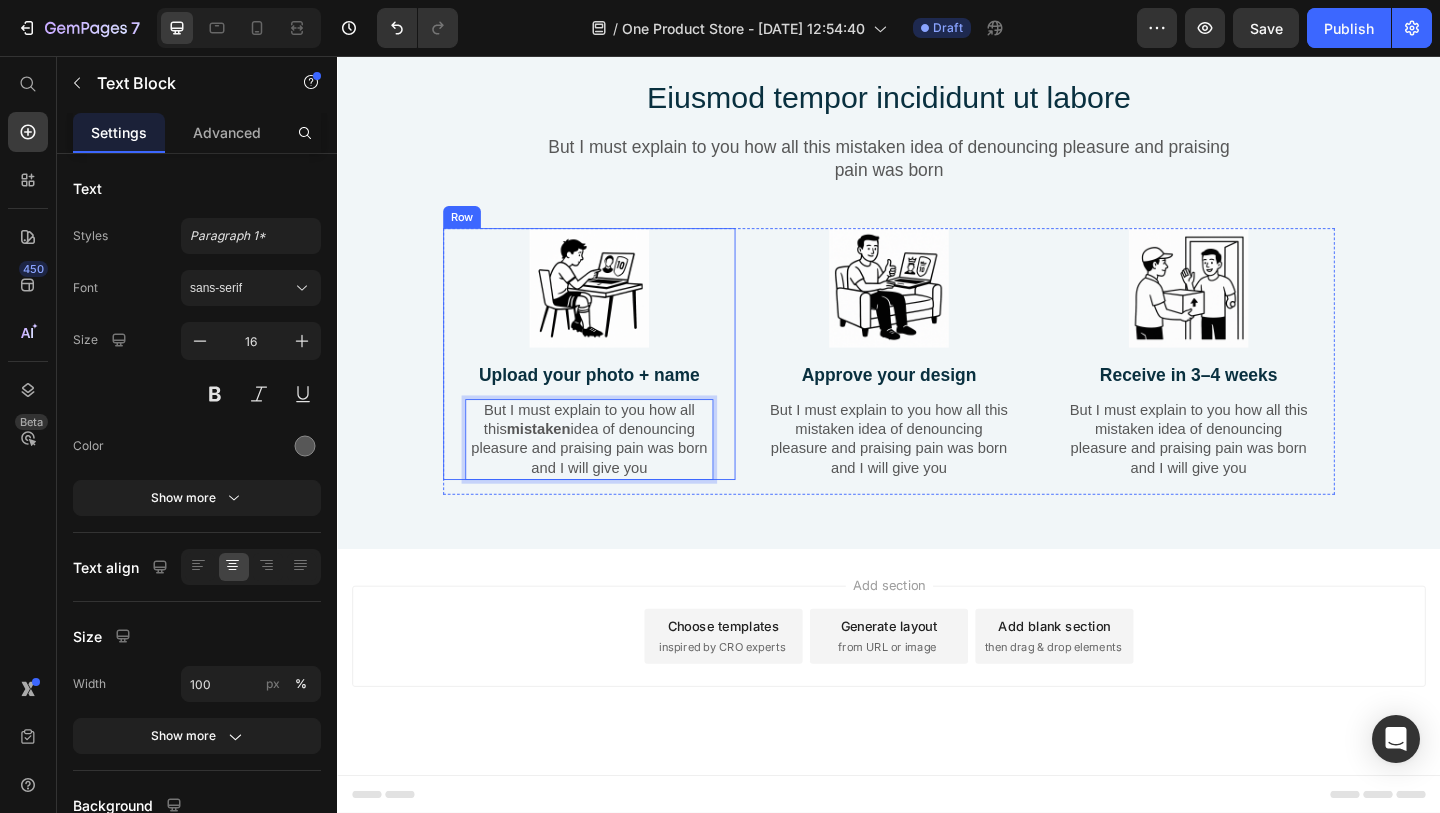 drag, startPoint x: 687, startPoint y: 502, endPoint x: 462, endPoint y: 424, distance: 238.13652 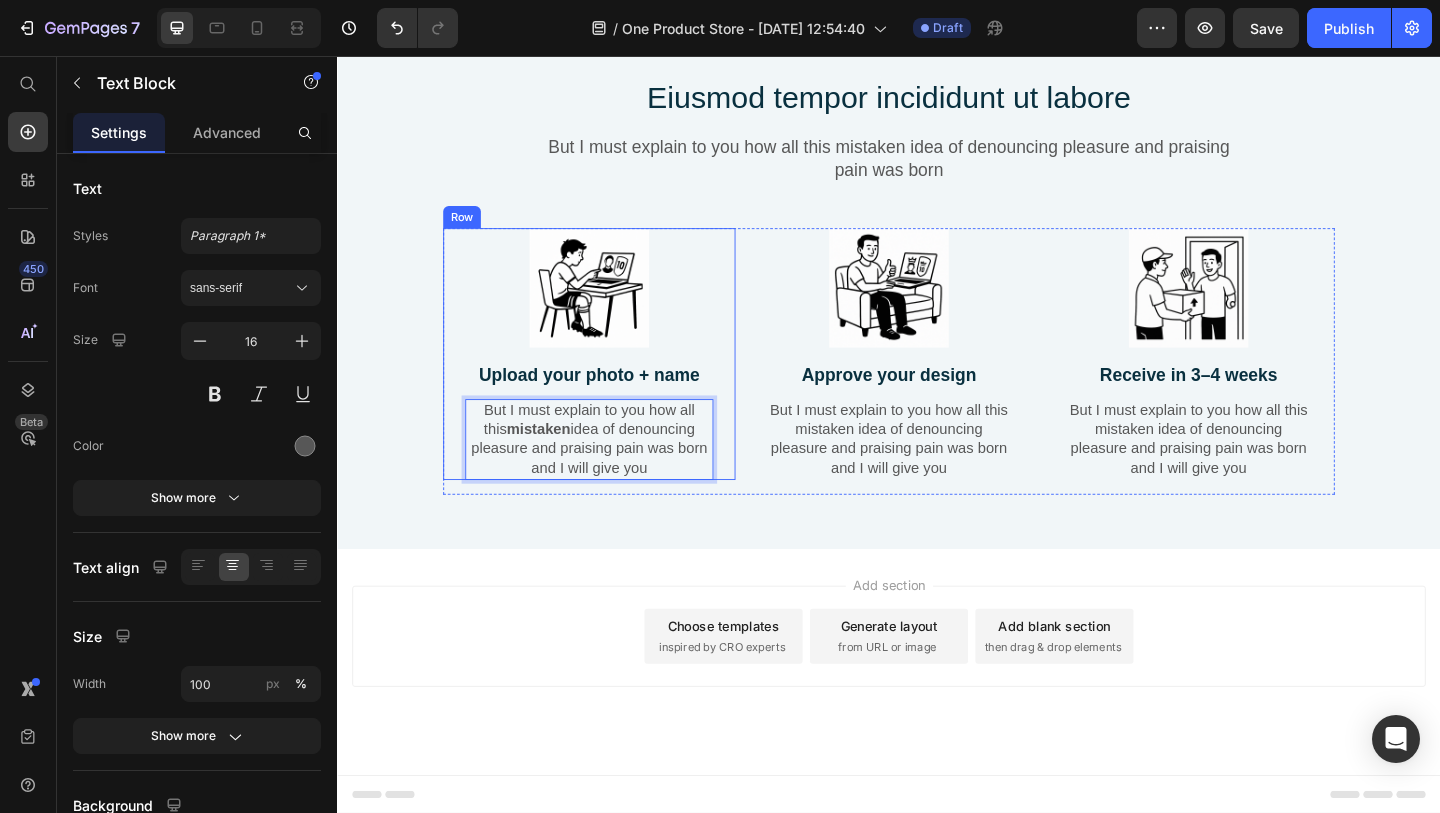 click on "Image Upload your photo + name  Text Block But I must explain to you how all this  mistaken  idea of denouncing pleasure and praising pain was born and I will give you Text Block   0 Row" at bounding box center (611, 380) 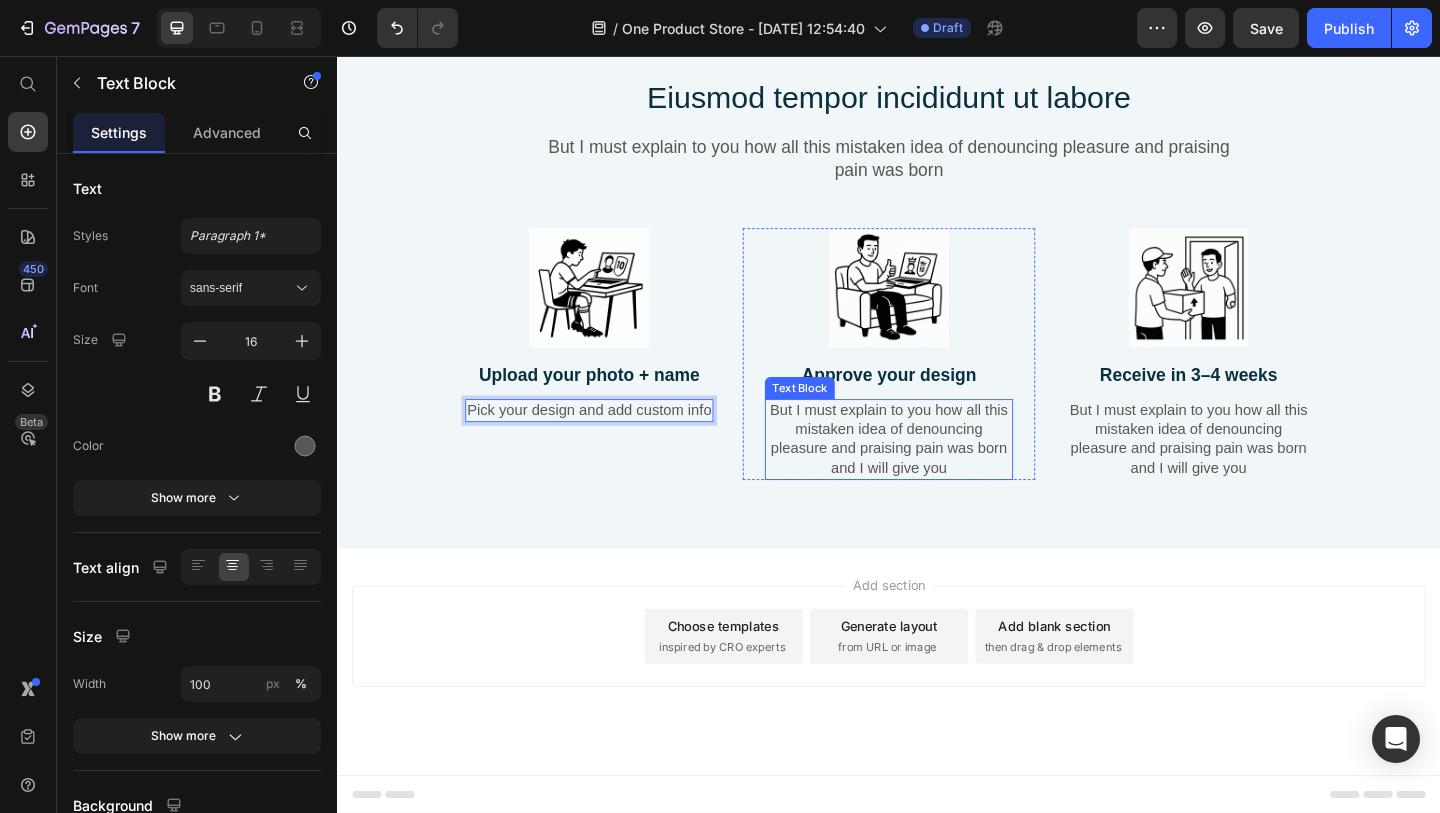 click on "But I must explain to you how all this mistaken idea of denouncing pleasure and praising pain was born and I will give you" at bounding box center (937, 472) 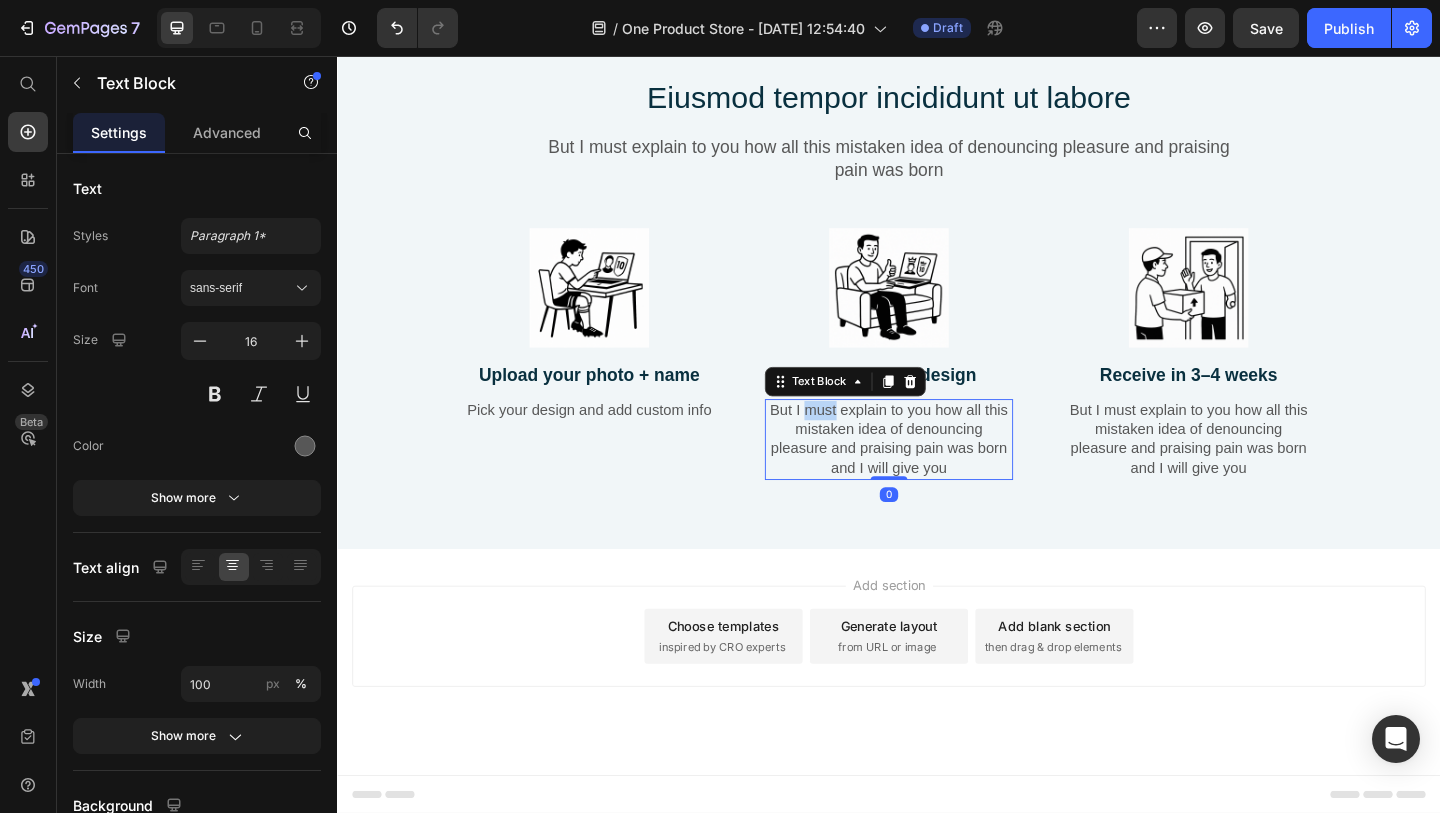 click on "But I must explain to you how all this mistaken idea of denouncing pleasure and praising pain was born and I will give you" at bounding box center [937, 472] 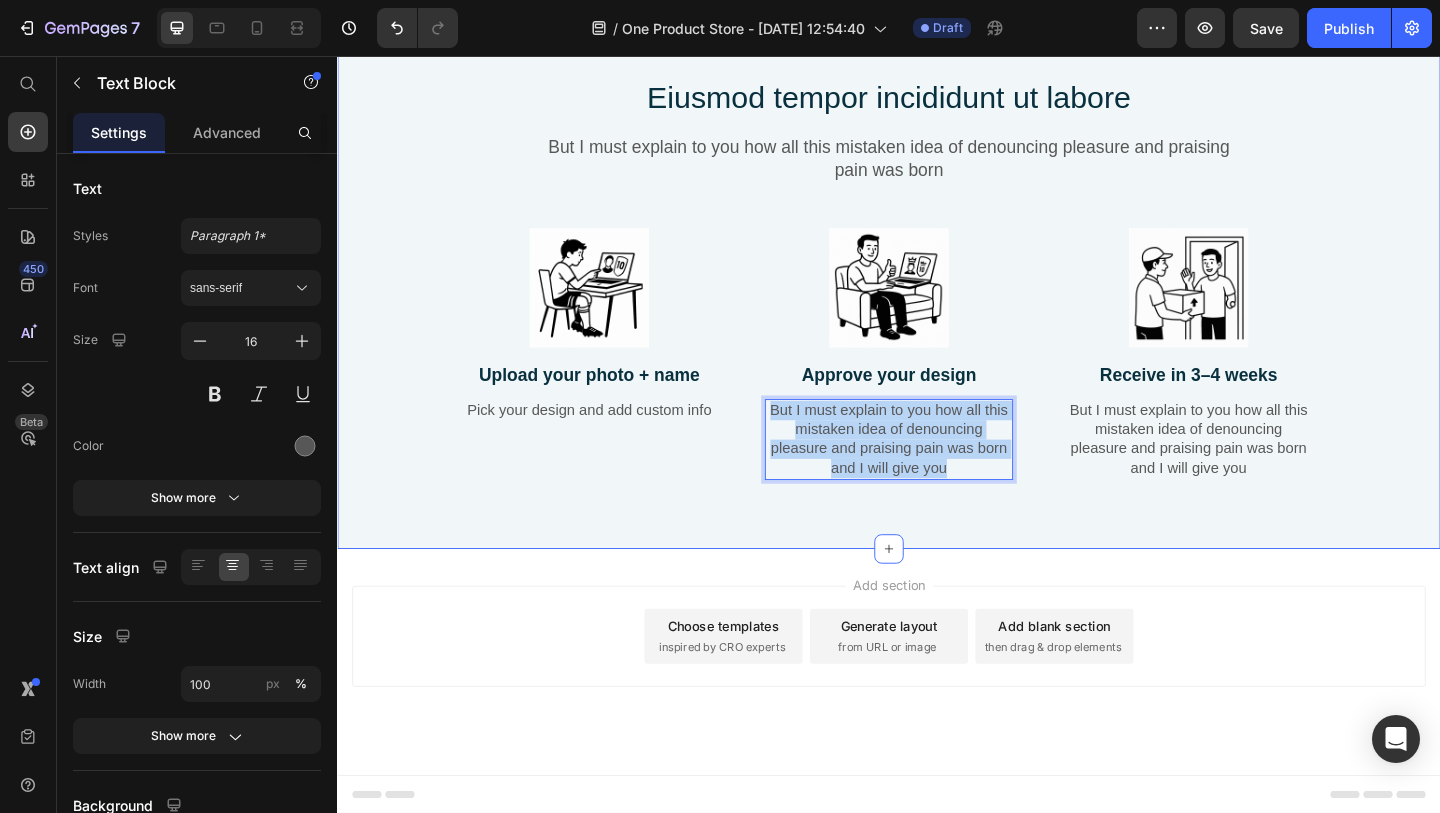 drag, startPoint x: 809, startPoint y: 442, endPoint x: 1082, endPoint y: 537, distance: 289.0571 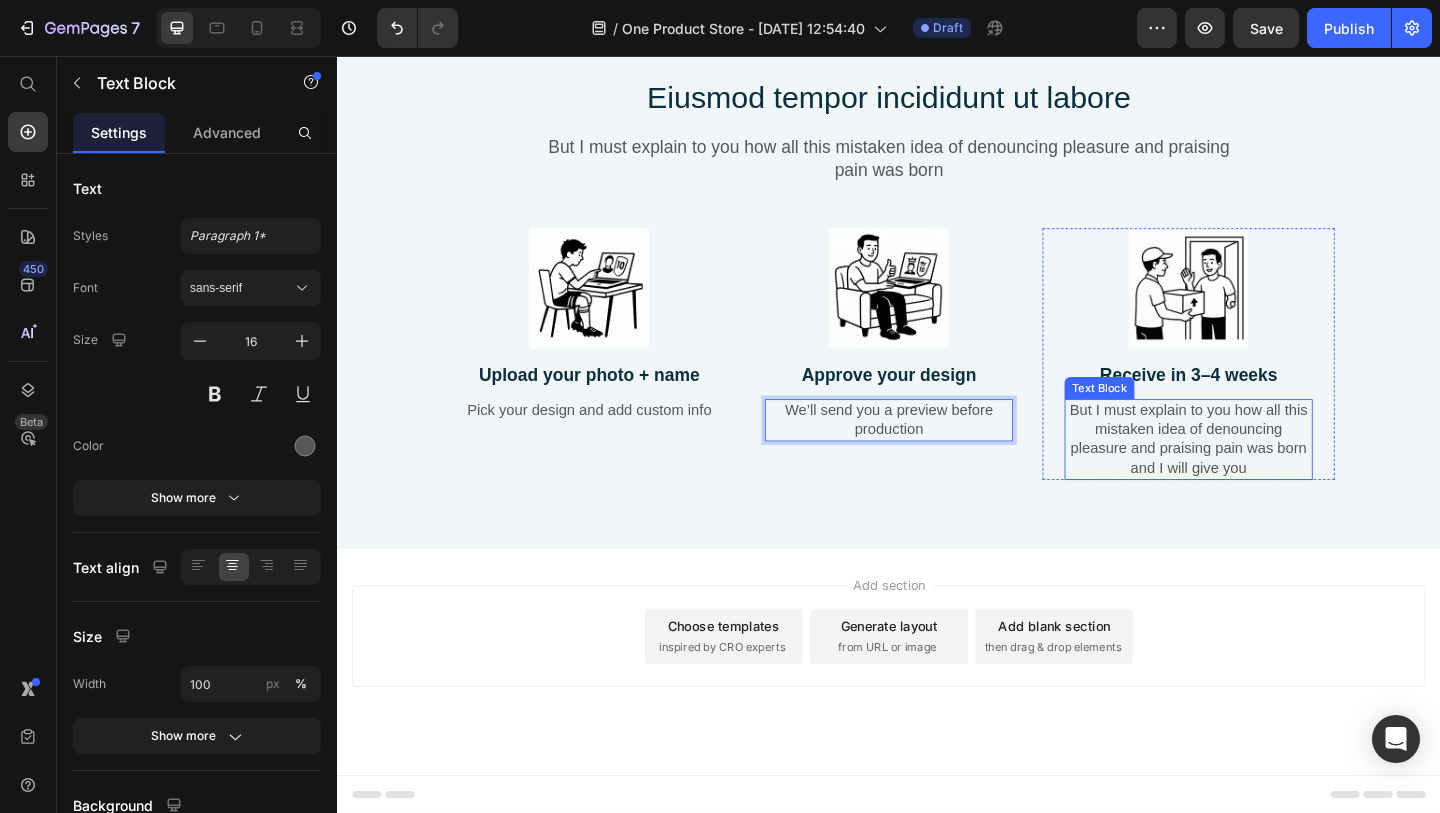 click on "But I must explain to you how all this mistaken idea of denouncing pleasure and praising pain was born and I will give you" at bounding box center [1263, 472] 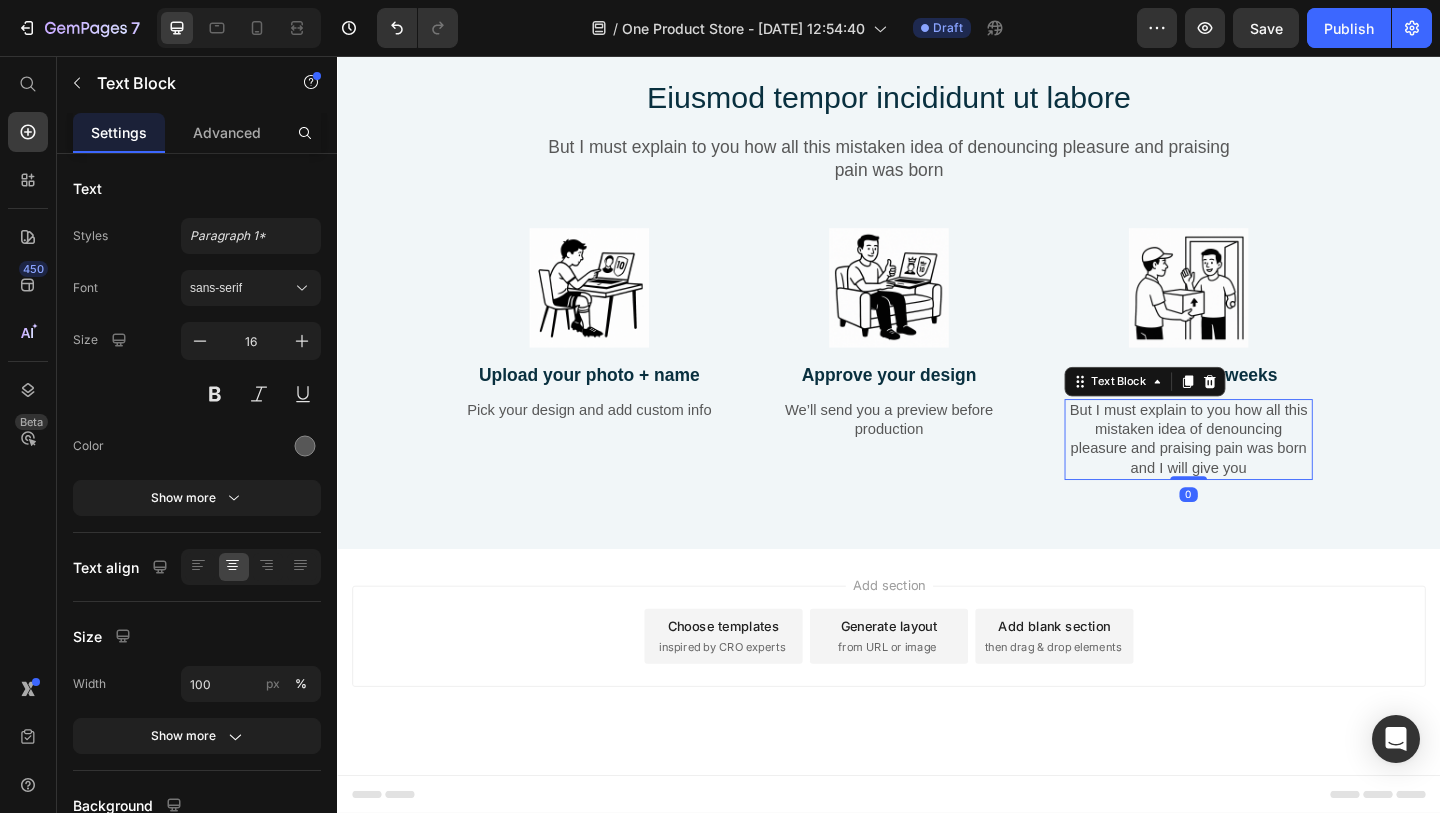 click on "But I must explain to you how all this mistaken idea of denouncing pleasure and praising pain was born and I will give you" at bounding box center (1263, 472) 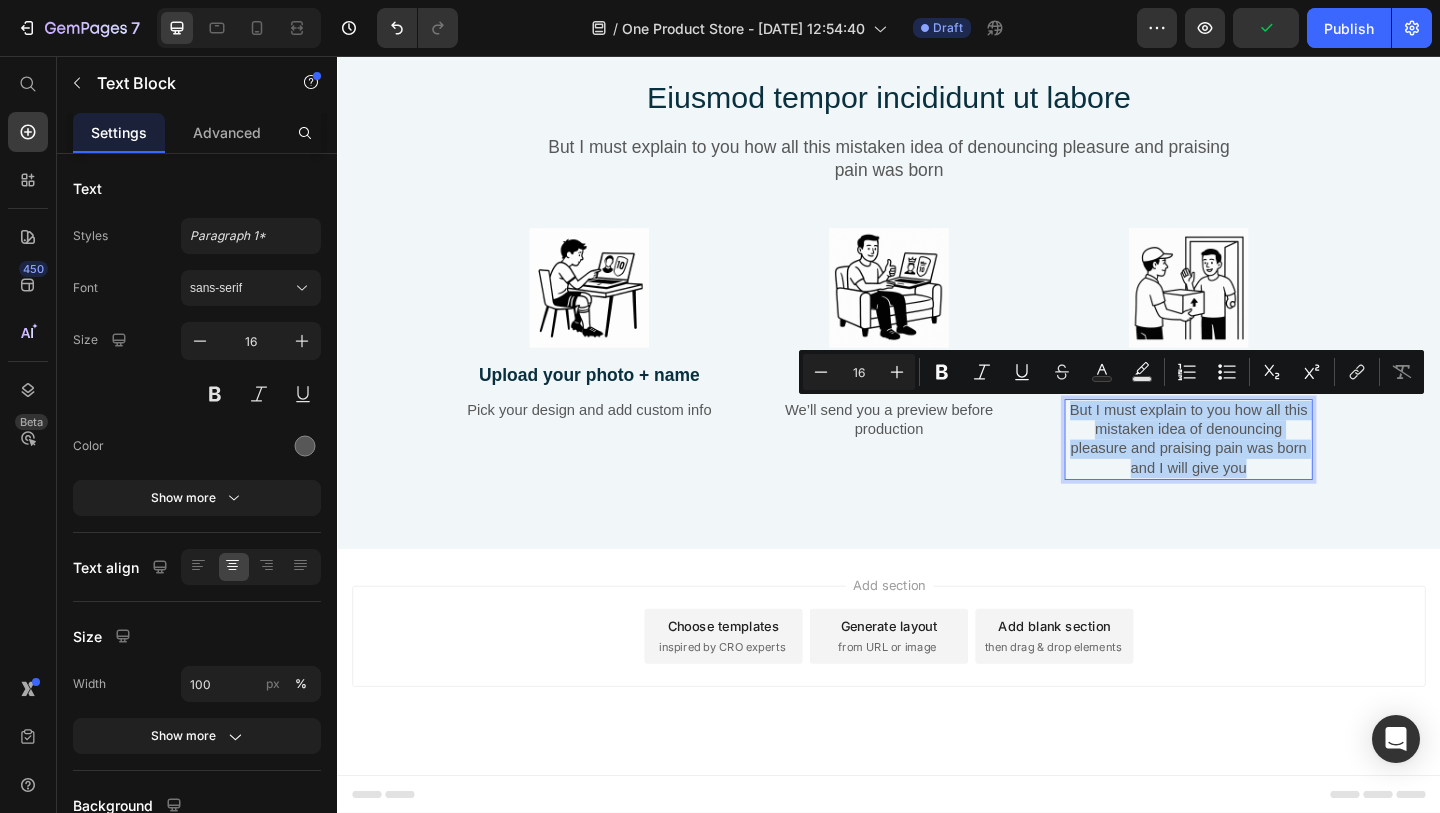 drag, startPoint x: 1138, startPoint y: 439, endPoint x: 1289, endPoint y: 489, distance: 159.06288 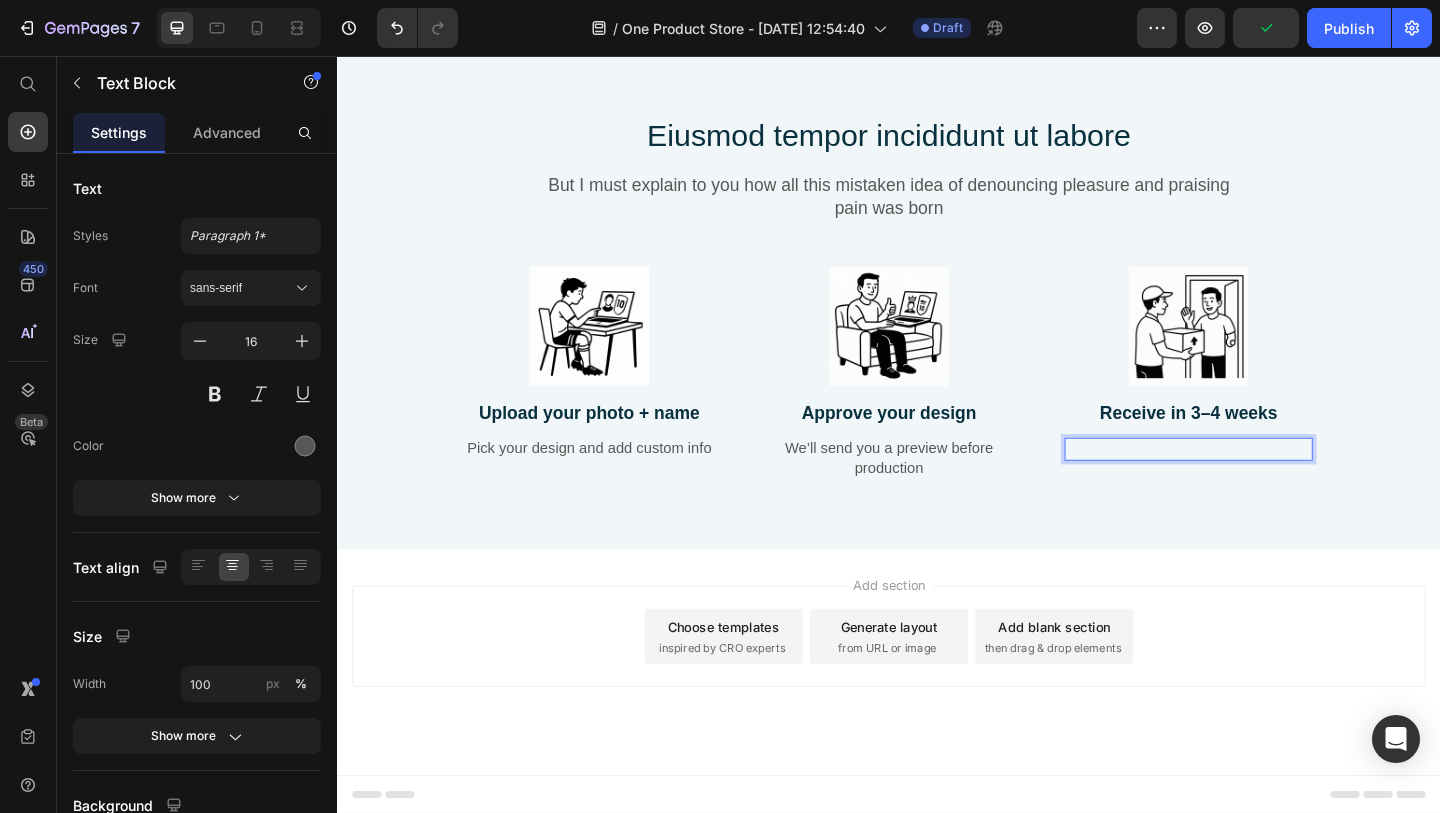 scroll, scrollTop: 835, scrollLeft: 0, axis: vertical 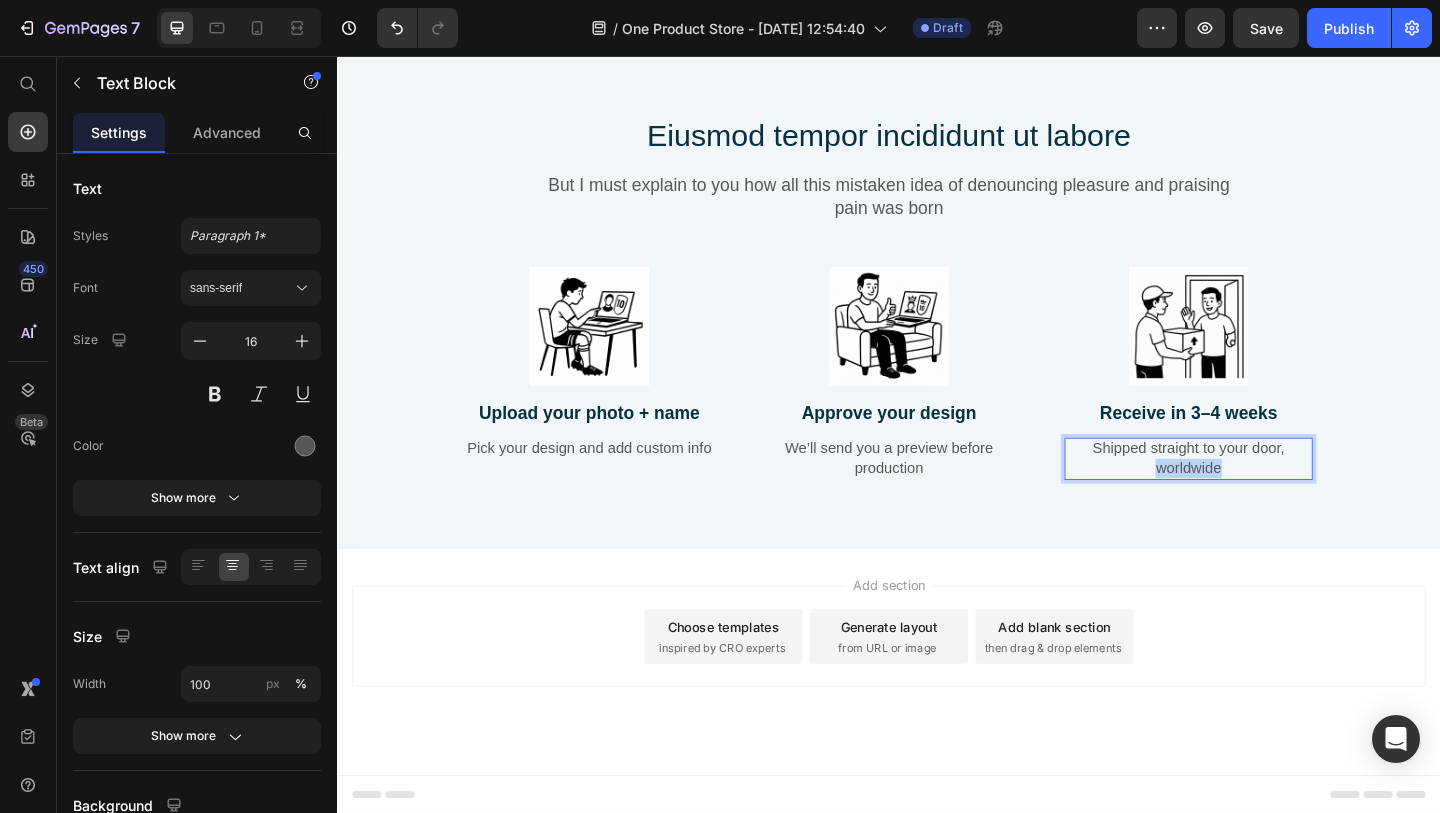 drag, startPoint x: 1309, startPoint y: 508, endPoint x: 1215, endPoint y: 508, distance: 94 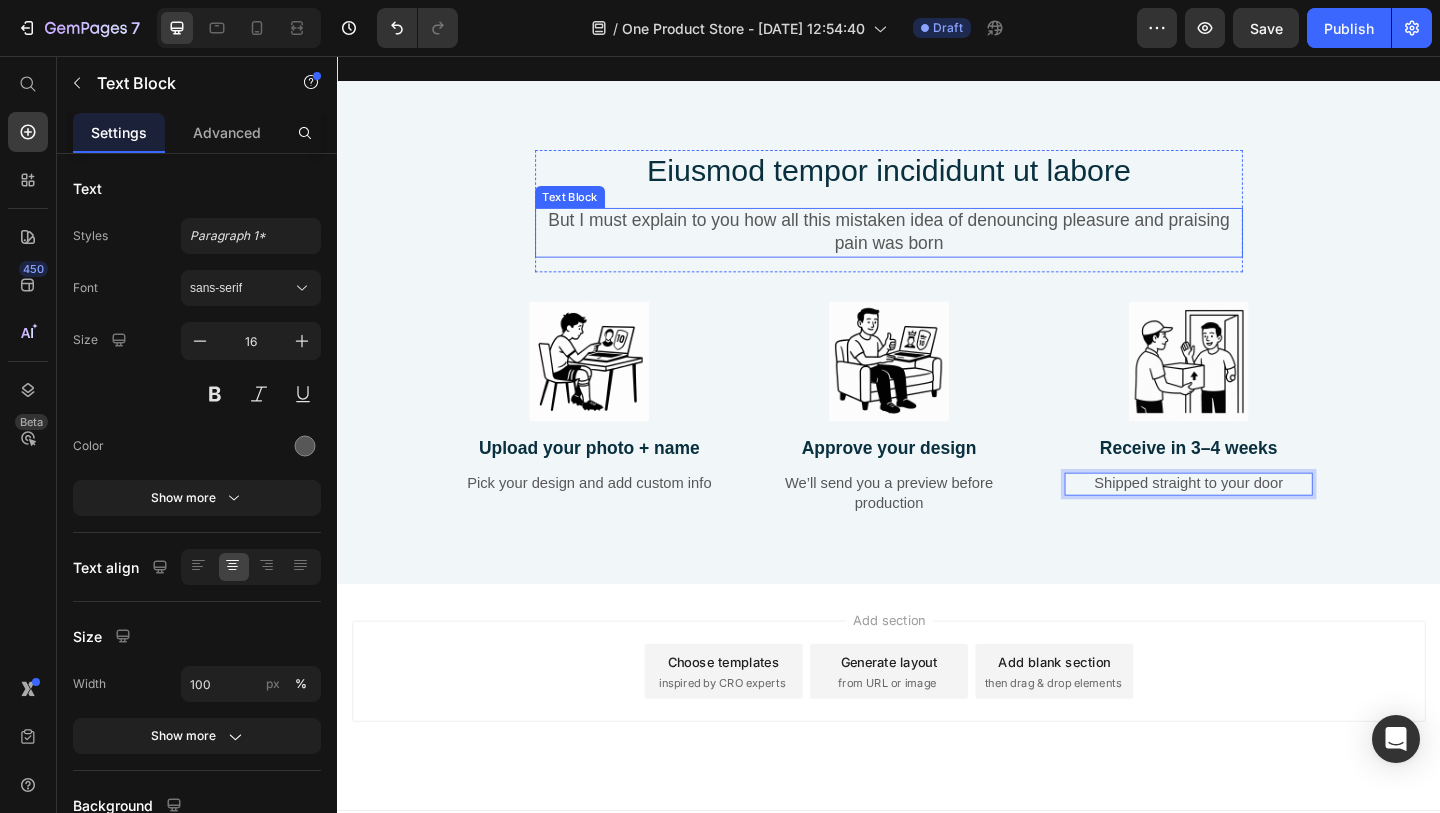 scroll, scrollTop: 781, scrollLeft: 0, axis: vertical 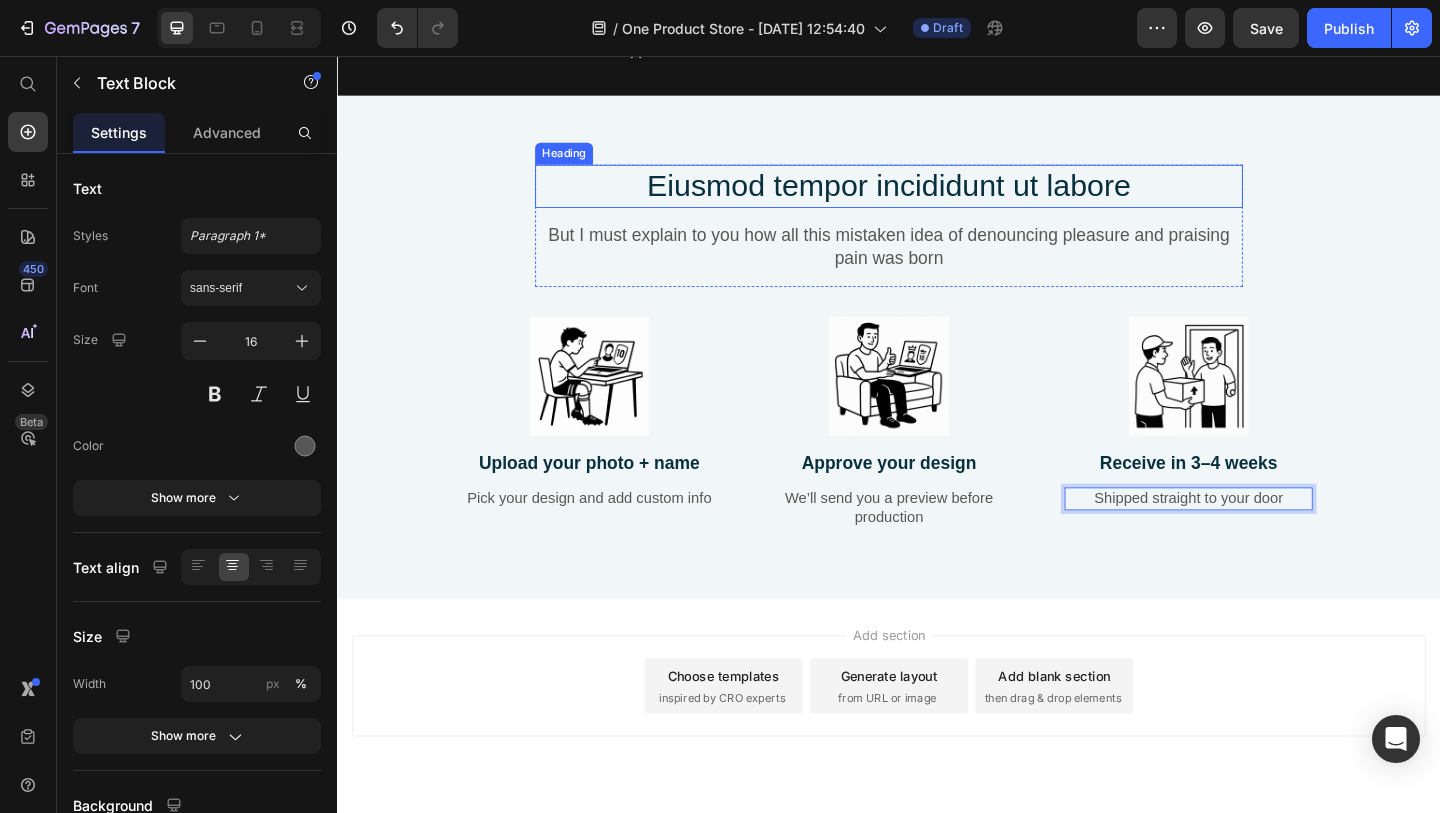click on "Eiusmod tempor incididunt ut labore" at bounding box center [937, 197] 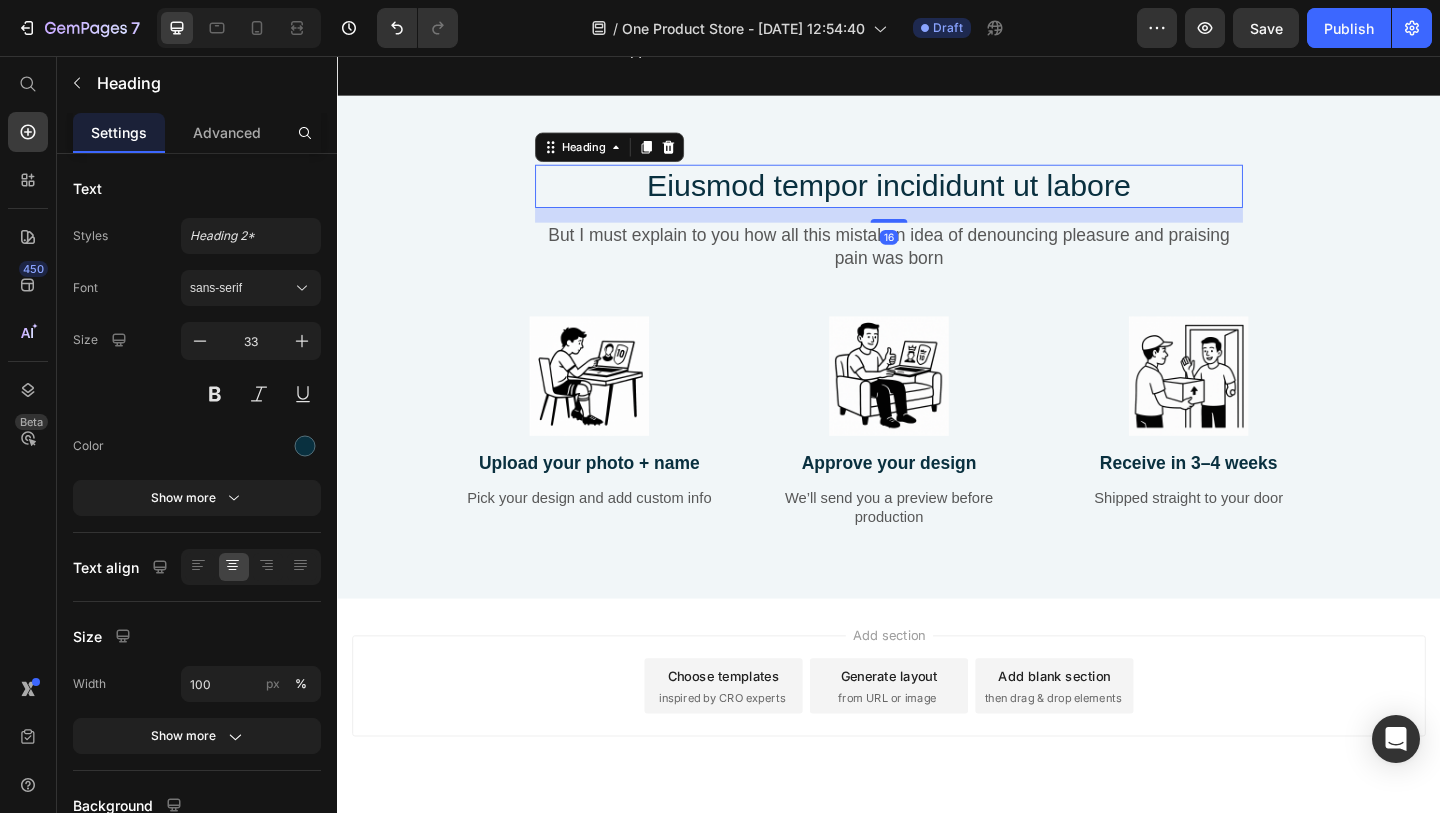 click on "Eiusmod tempor incididunt ut labore" at bounding box center [937, 197] 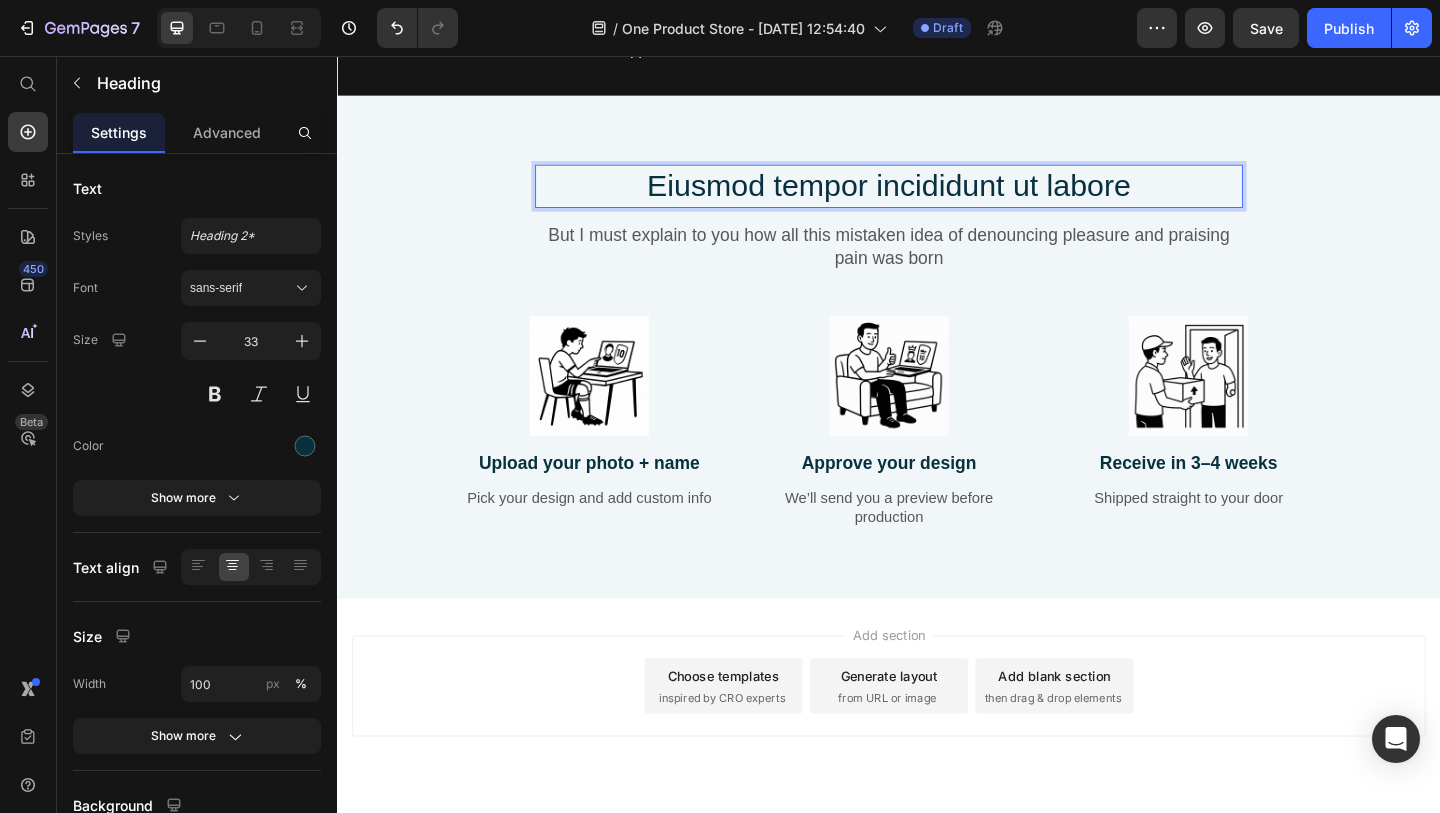 click on "Eiusmod tempor incididunt ut labore" at bounding box center (937, 197) 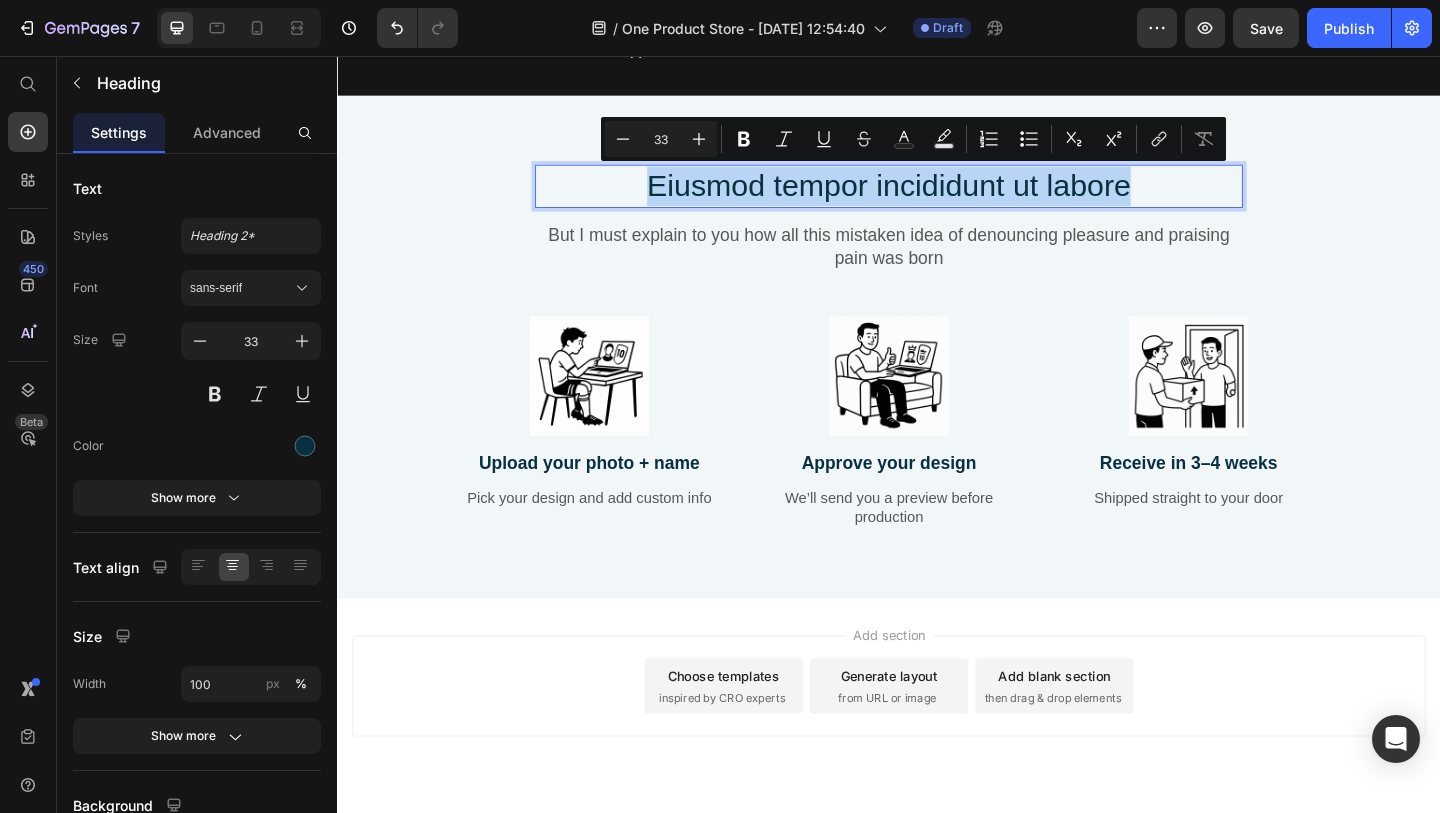 drag, startPoint x: 1214, startPoint y: 200, endPoint x: 661, endPoint y: 198, distance: 553.0036 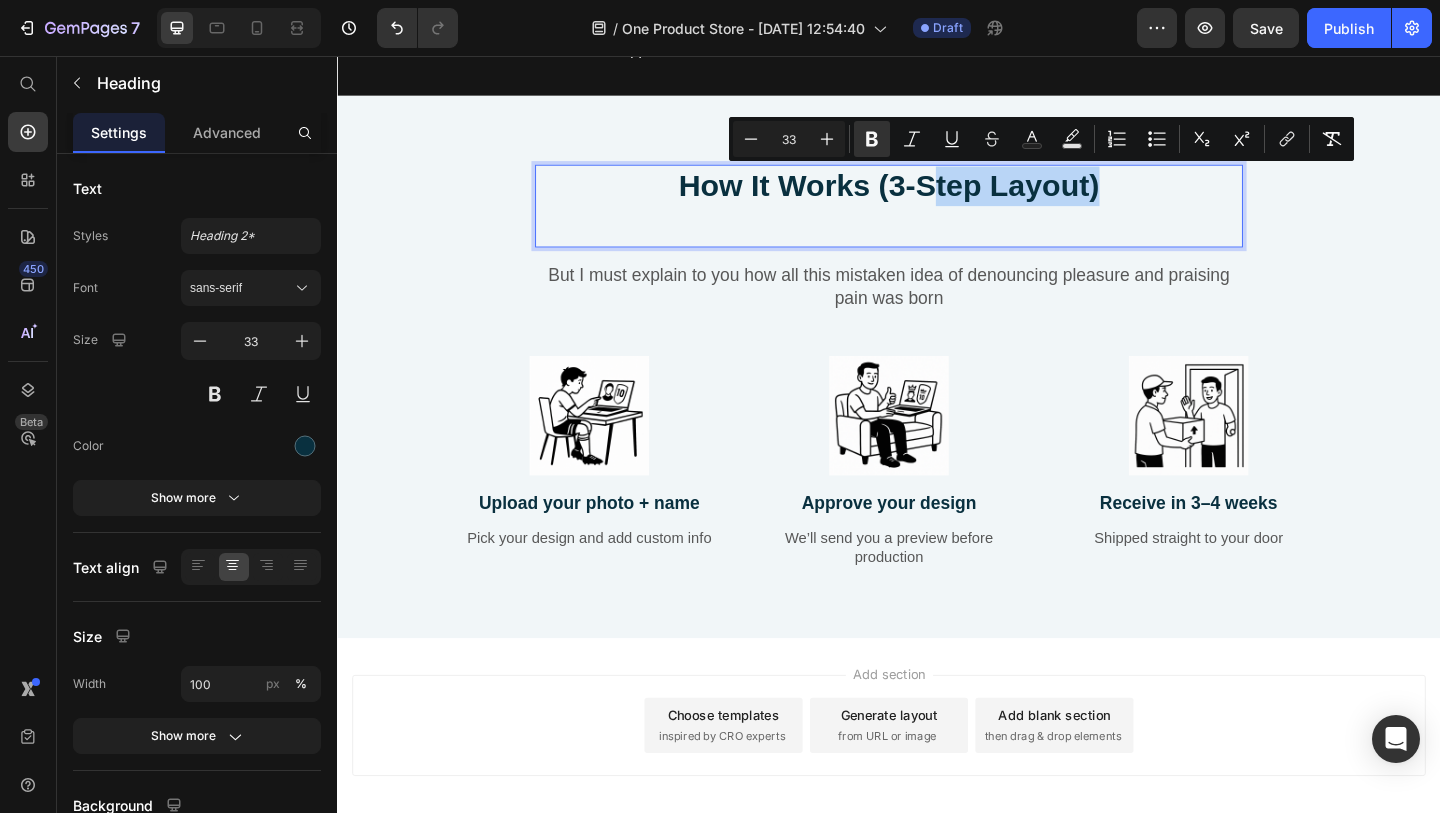 drag, startPoint x: 1167, startPoint y: 198, endPoint x: 982, endPoint y: 195, distance: 185.02432 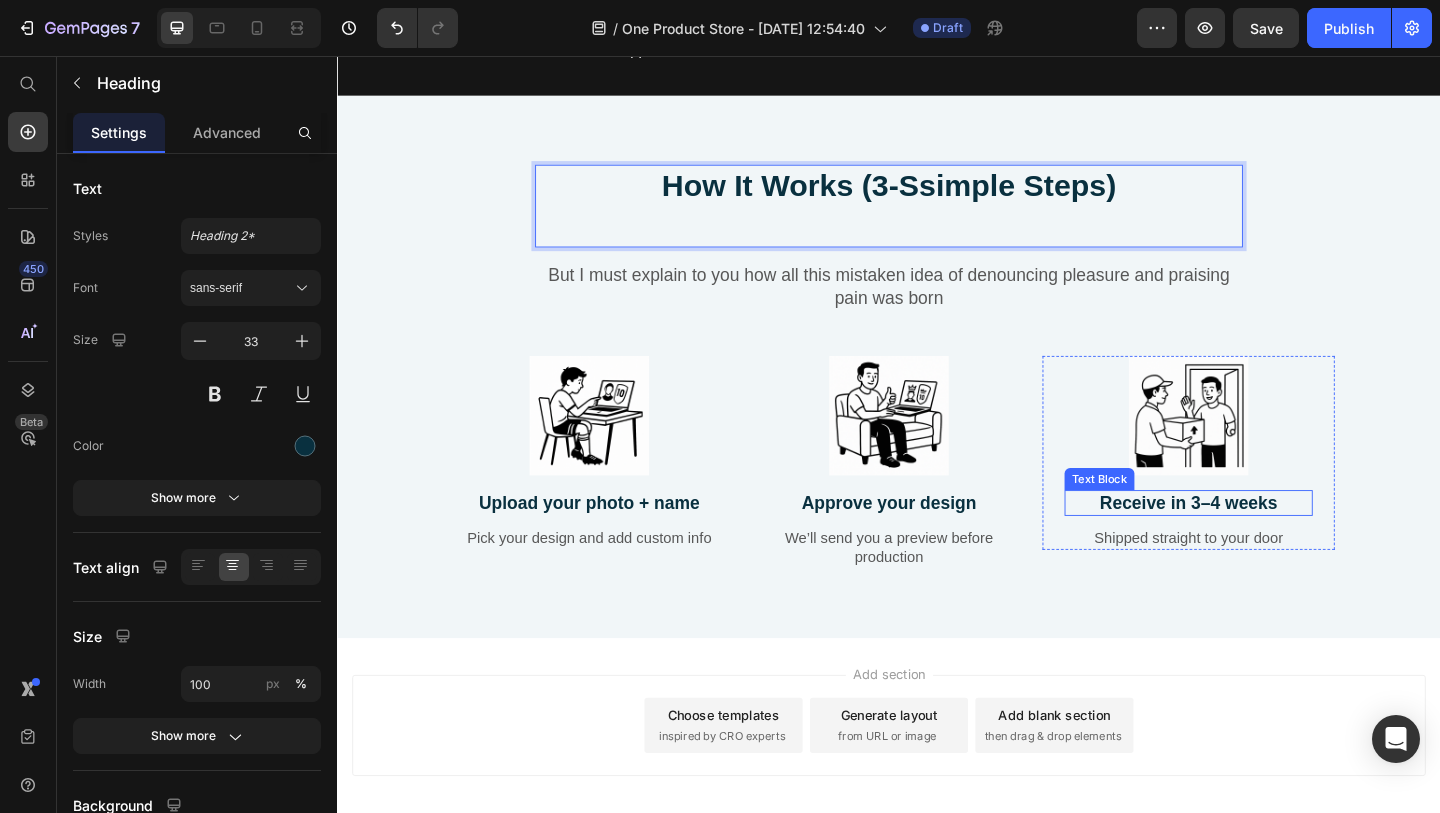 click on "Receive in 3–4 weeks" at bounding box center [1263, 542] 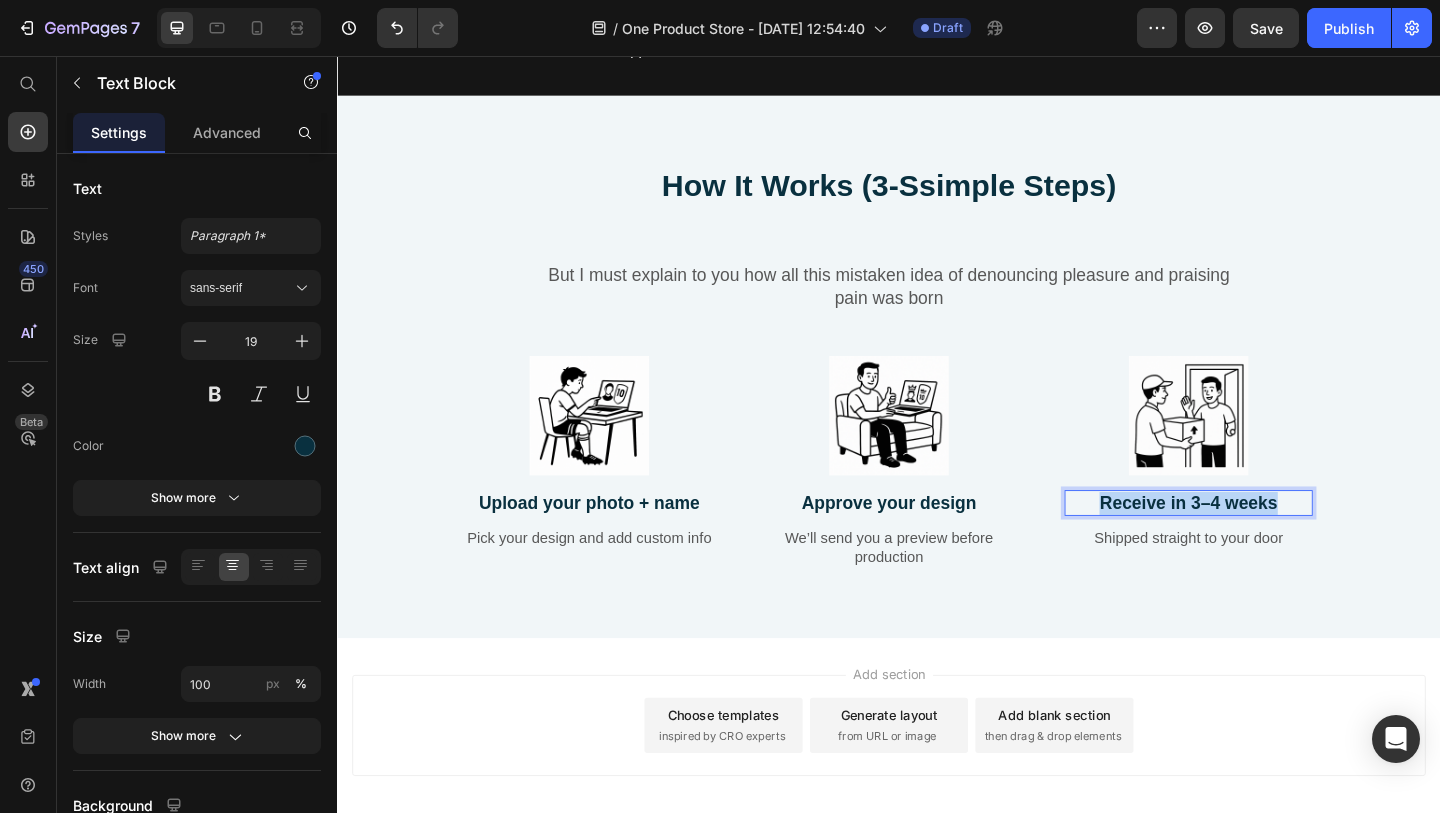 click on "Receive in 3–4 weeks" at bounding box center (1263, 542) 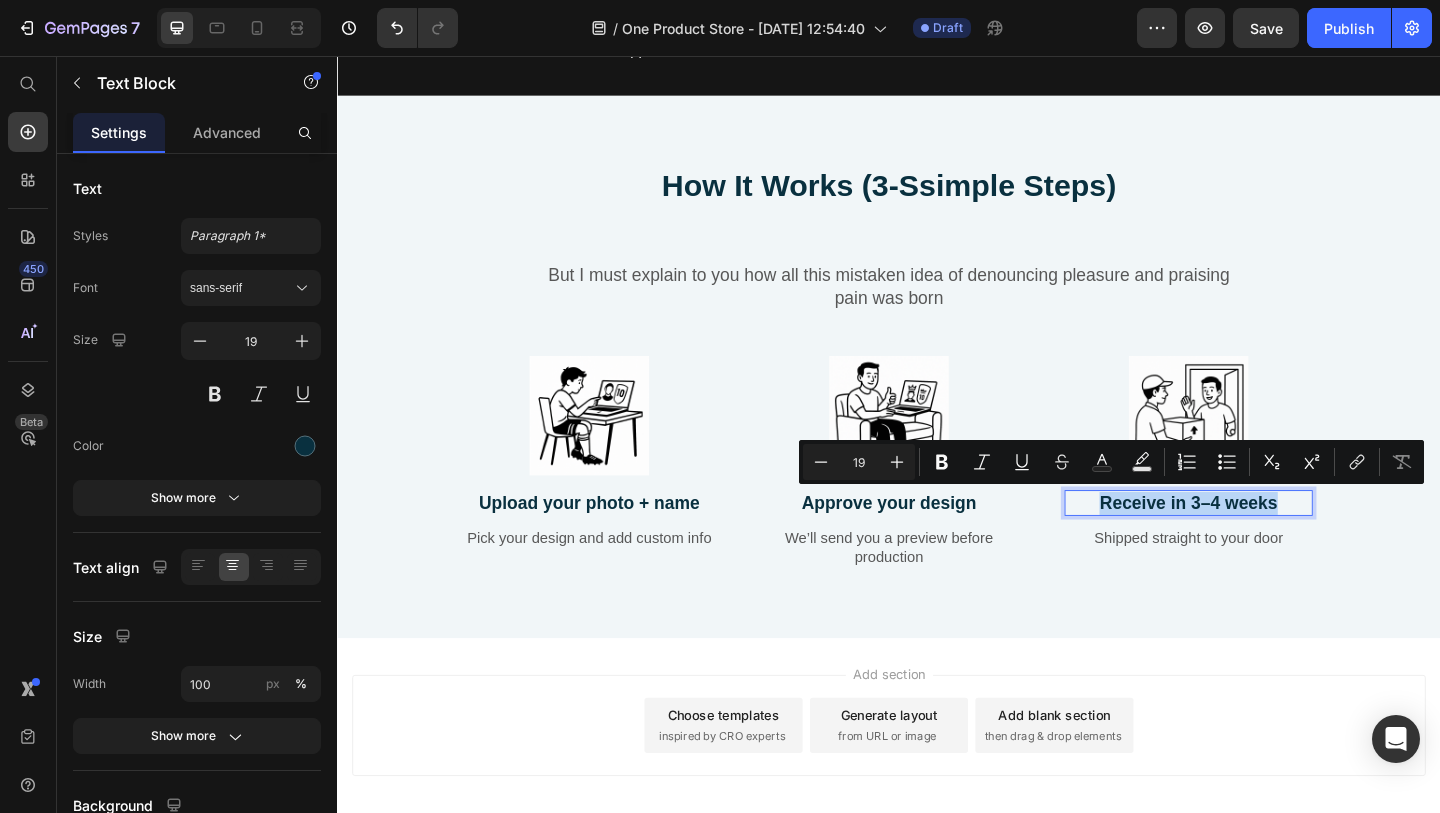 click on "Receive in 3–4 weeks" at bounding box center (1263, 542) 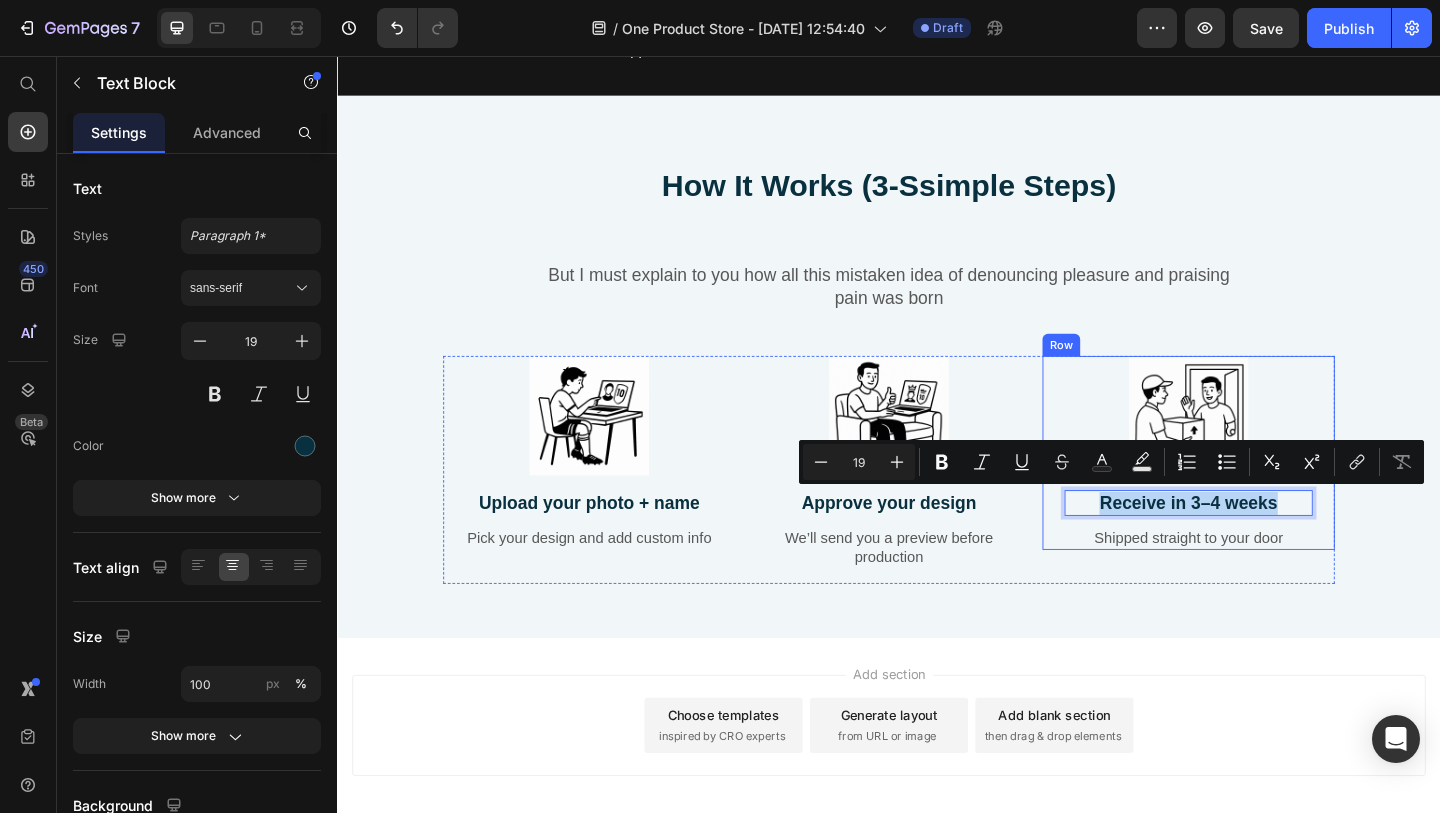 click on "Receive in 3–4 weeks" at bounding box center (1263, 542) 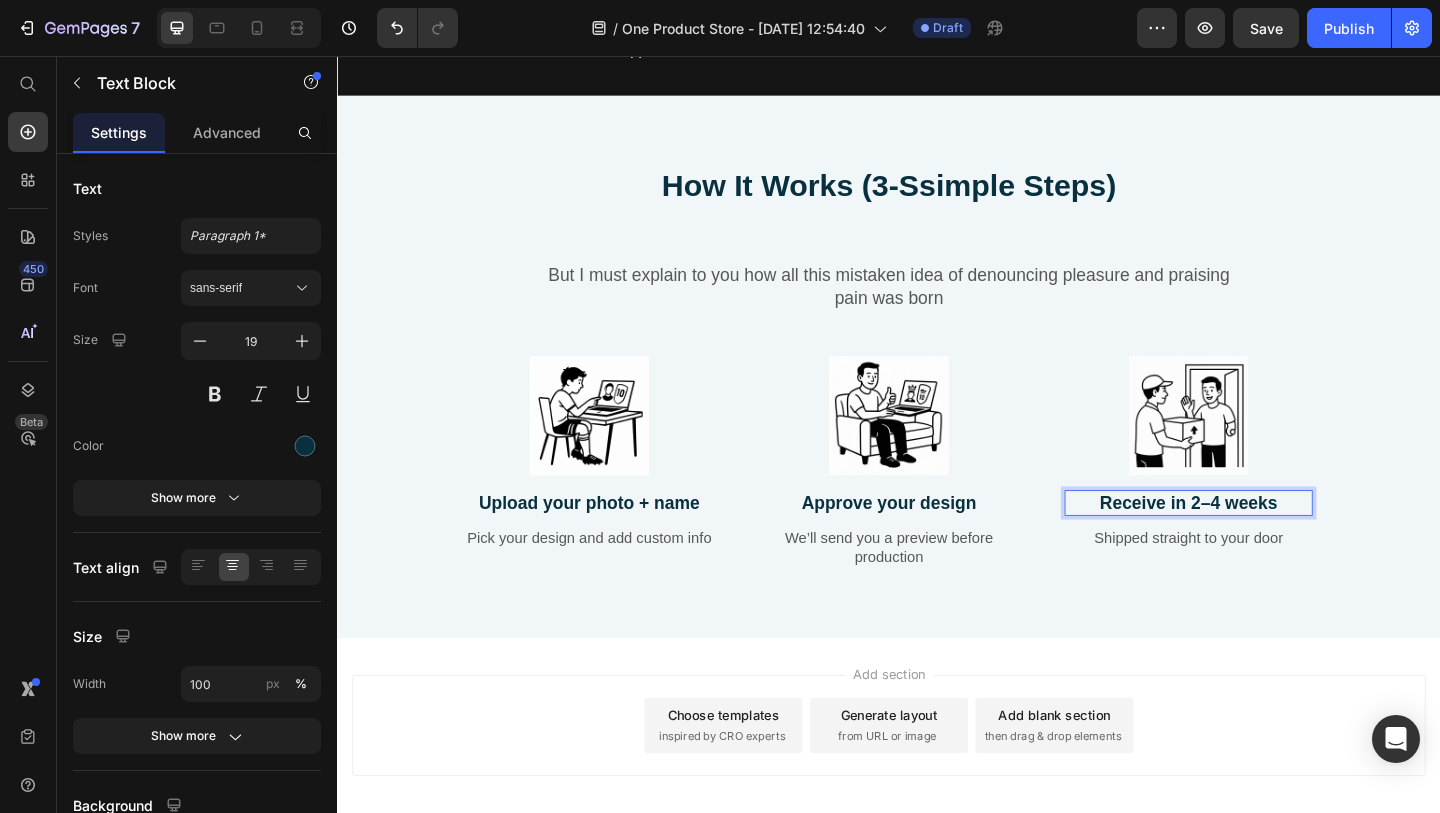 click on "Receive in 2–4 weeks" at bounding box center [1263, 542] 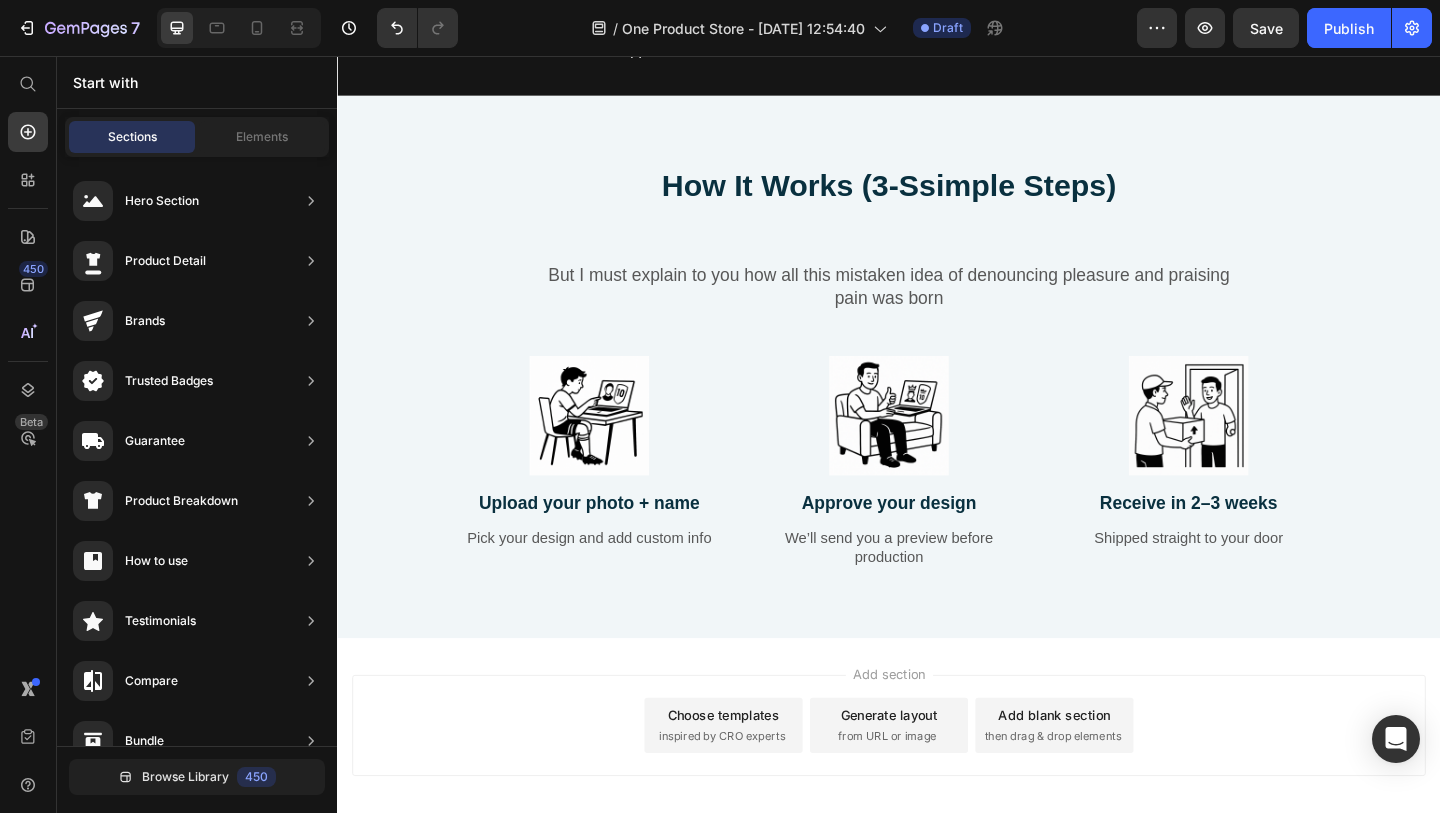click on "Add section Choose templates inspired by CRO experts Generate layout from URL or image Add blank section then drag & drop elements" at bounding box center (937, 812) 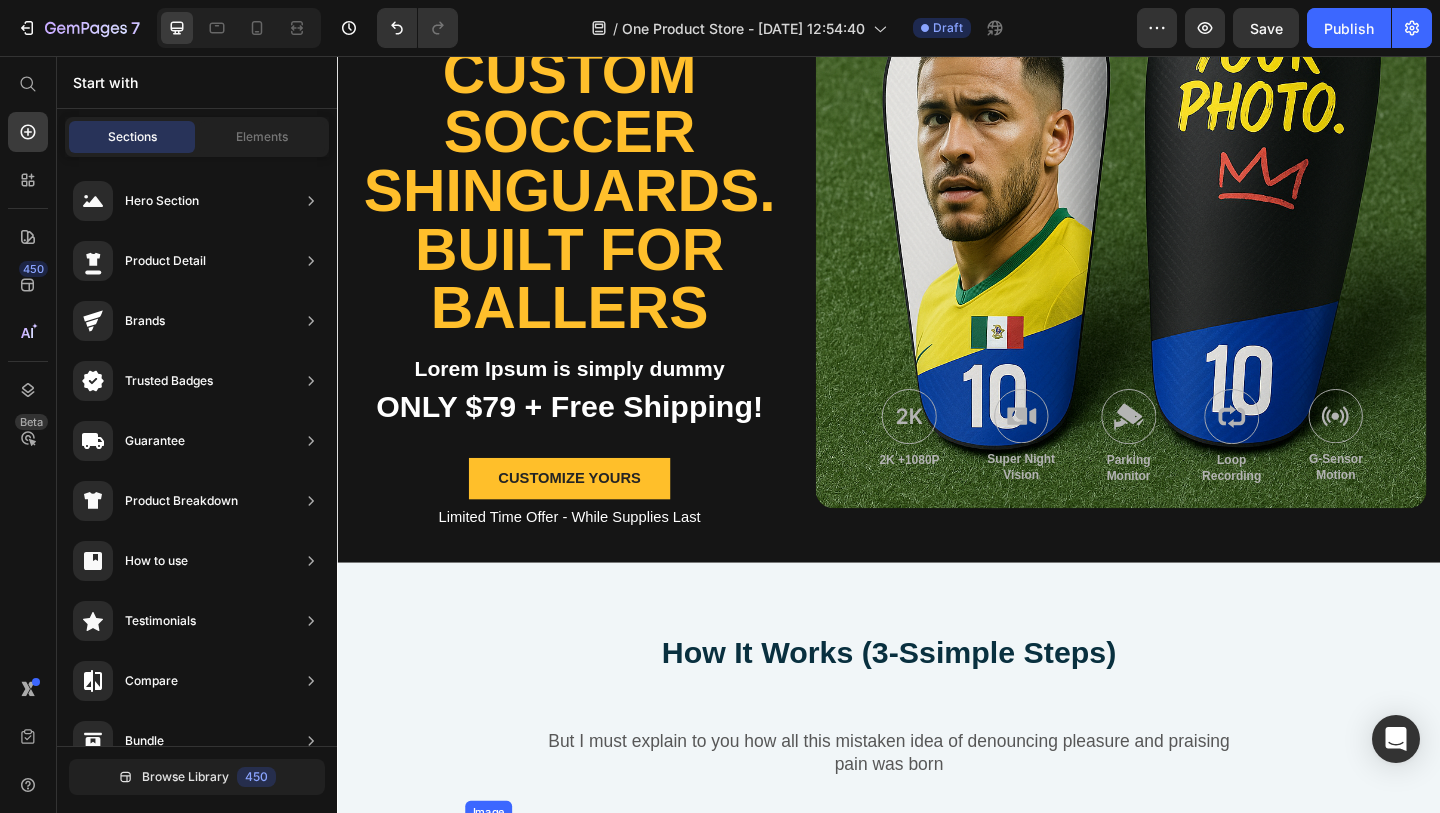 scroll, scrollTop: 878, scrollLeft: 0, axis: vertical 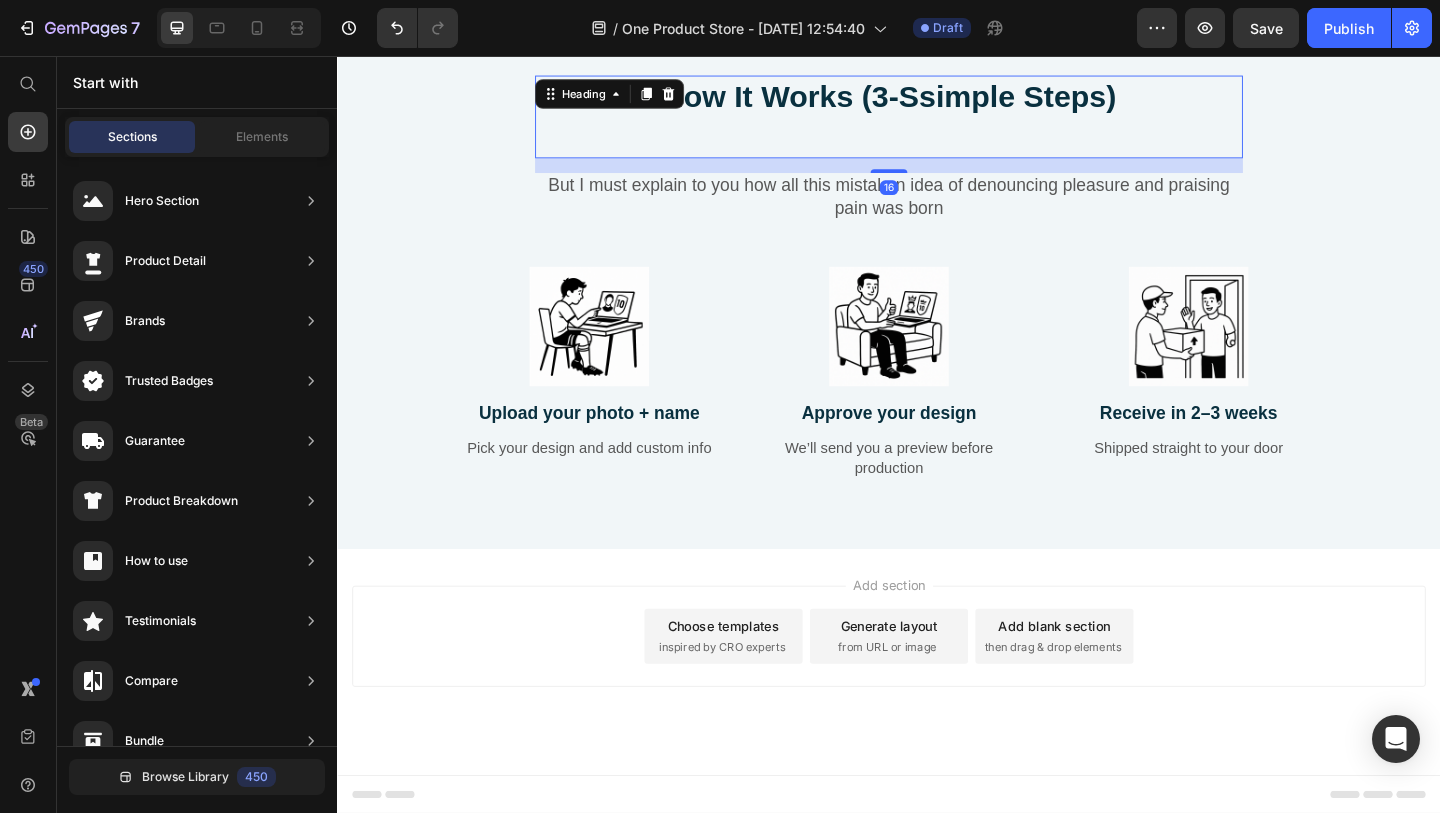 click on "How It Works (3-Ssimple Steps)" at bounding box center [937, 99] 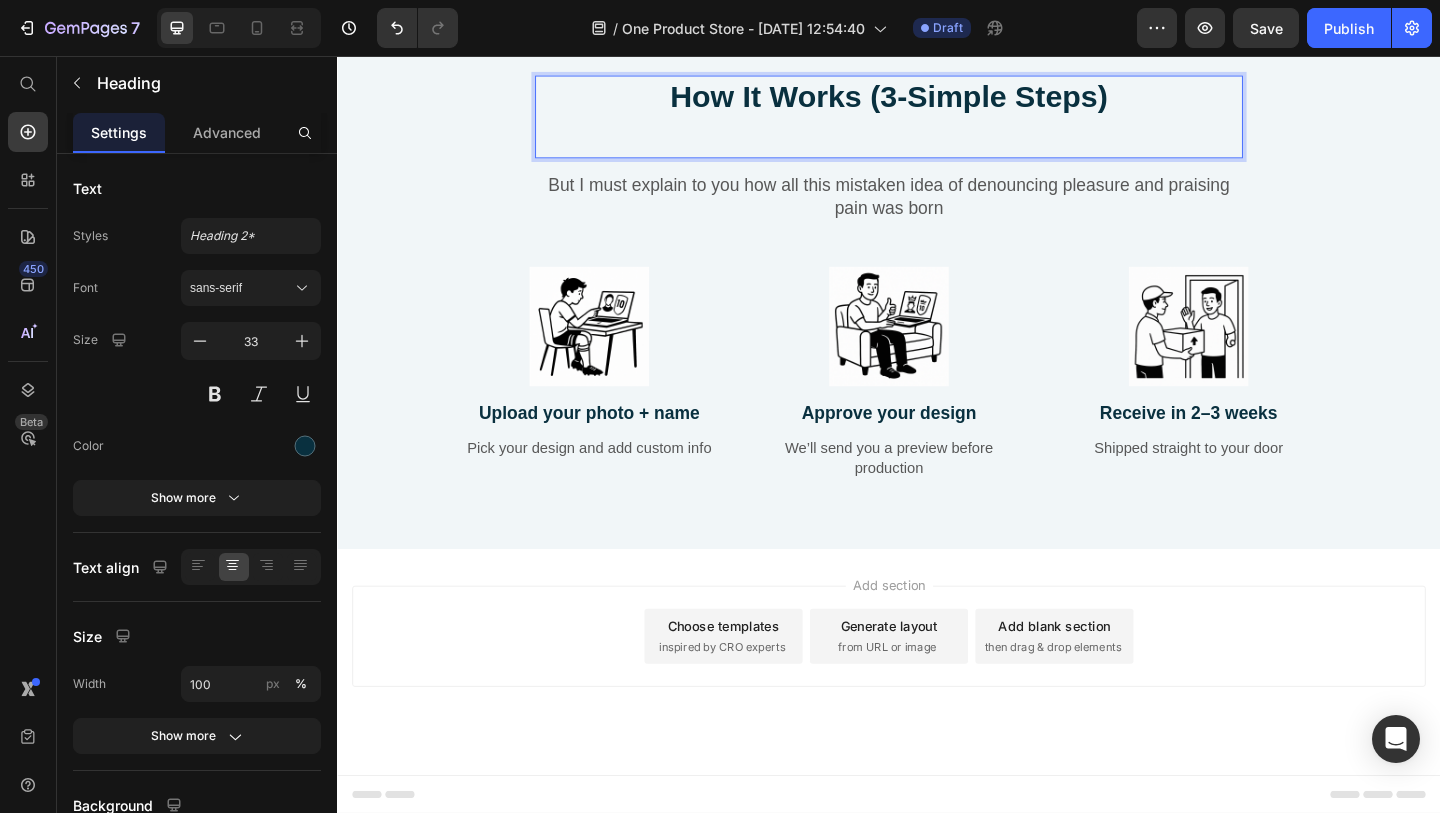 click on "Add section Choose templates inspired by CRO experts Generate layout from URL or image Add blank section then drag & drop elements" at bounding box center [937, 687] 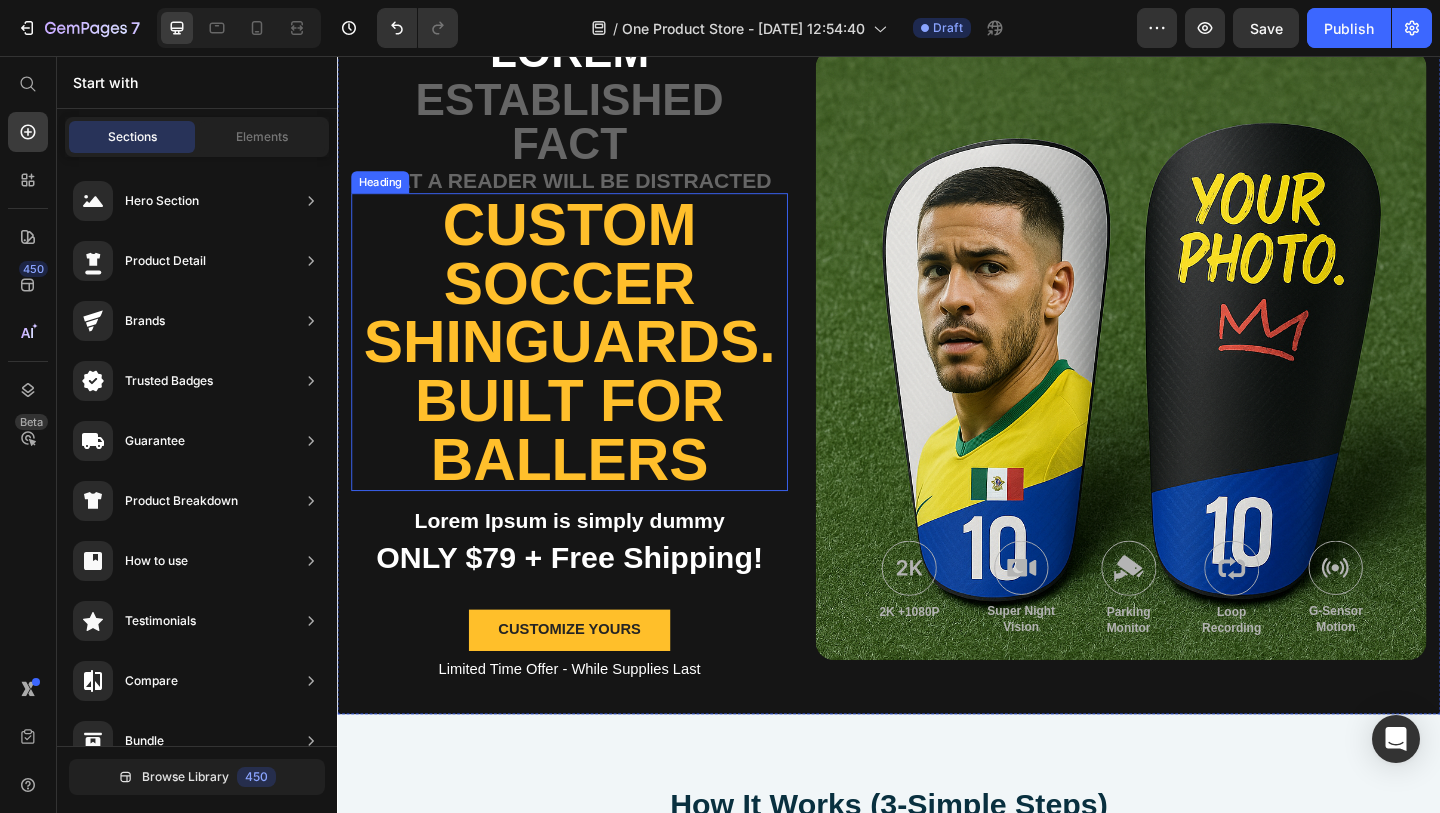 scroll, scrollTop: 0, scrollLeft: 0, axis: both 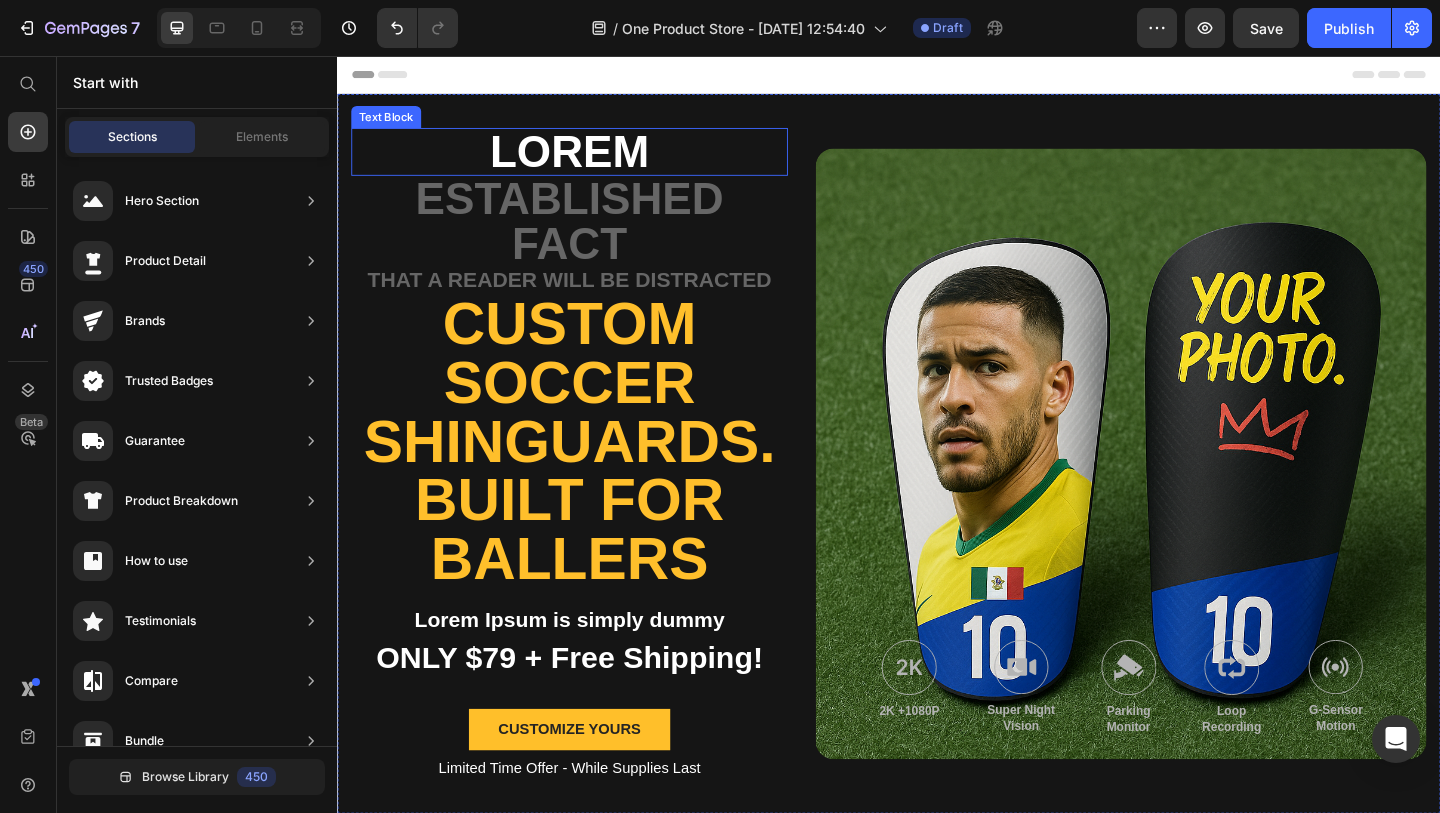 click on "Lorem" at bounding box center (589, 160) 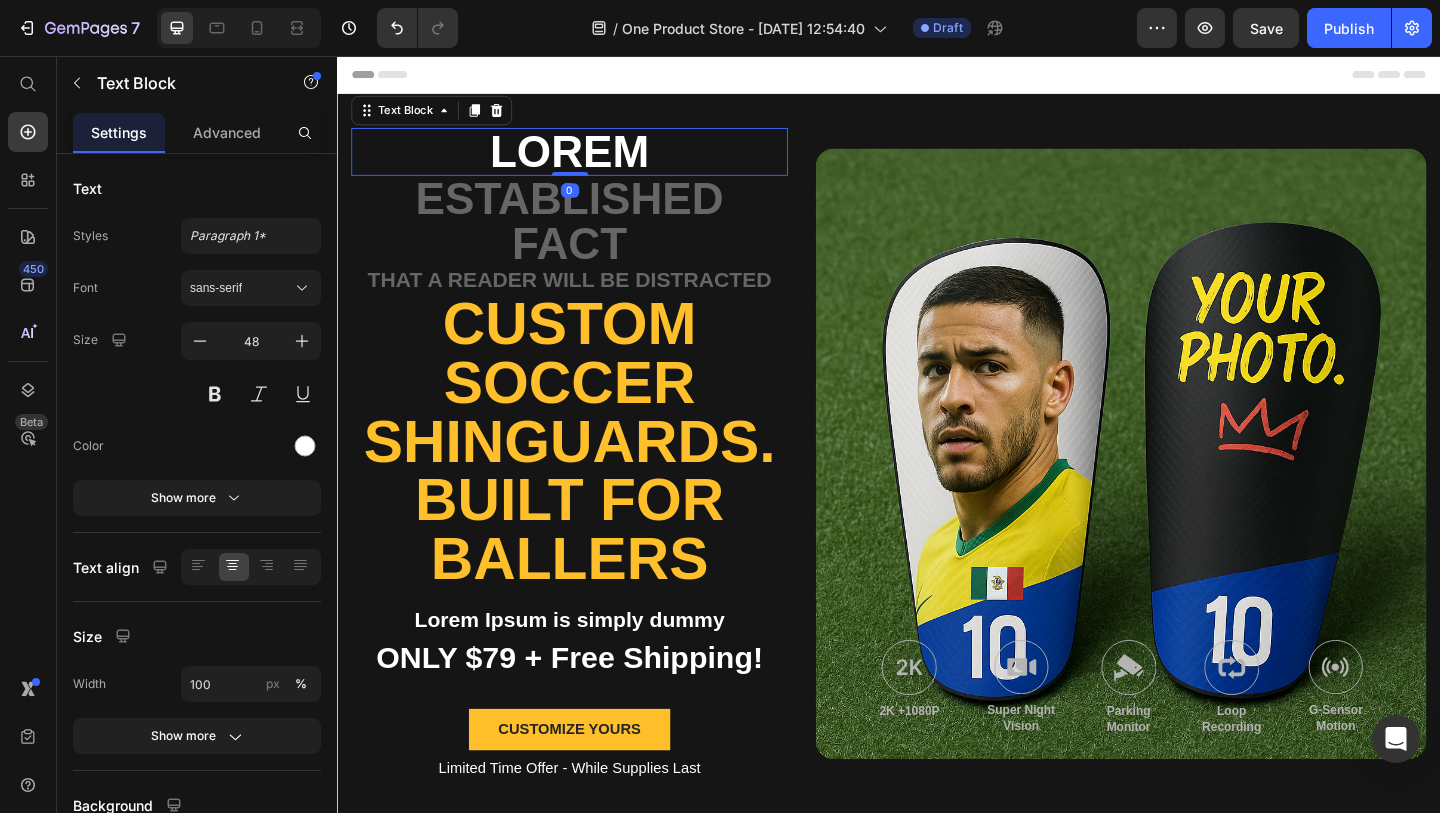 click on "Lorem" at bounding box center [589, 160] 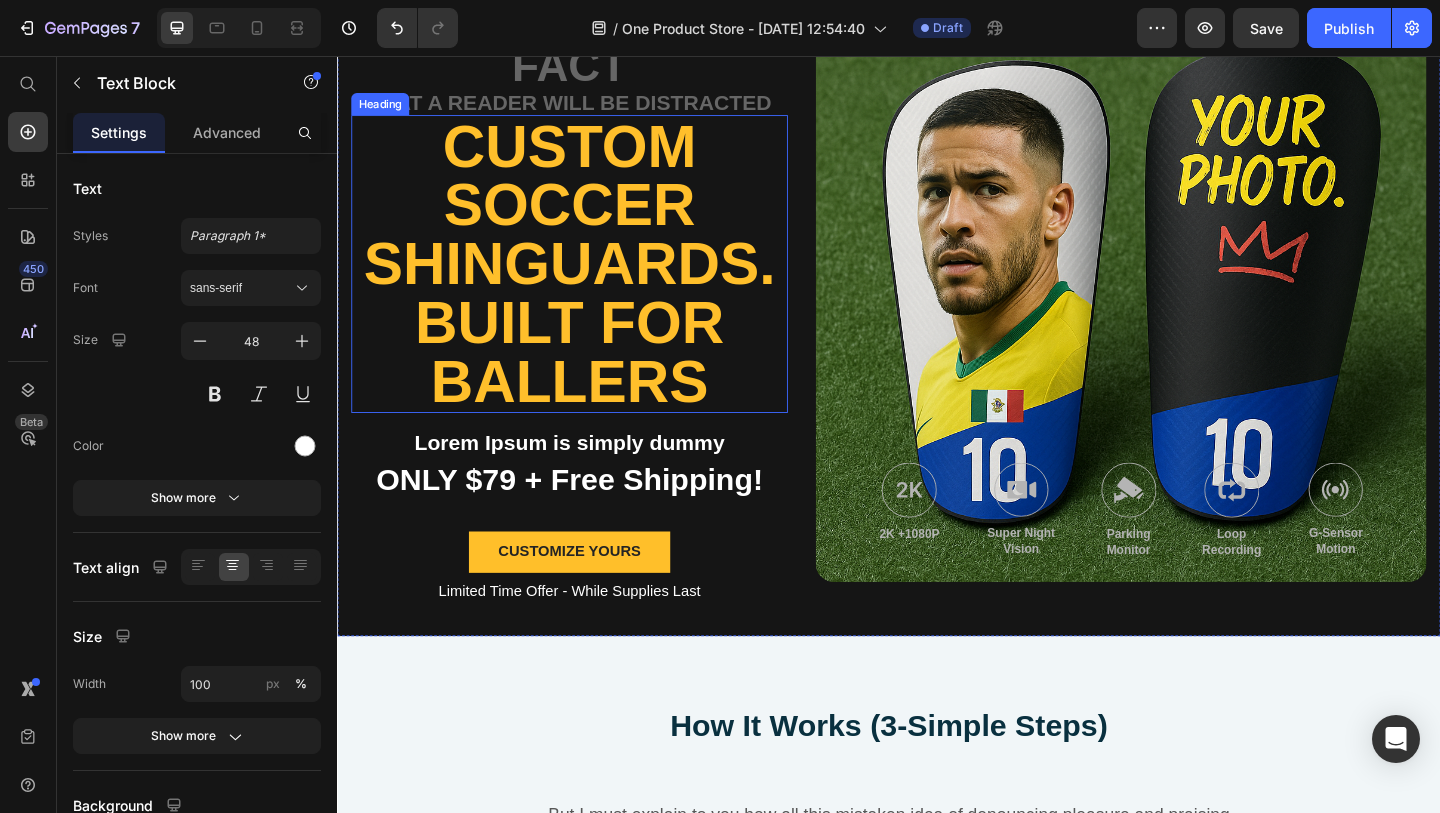 scroll, scrollTop: 198, scrollLeft: 0, axis: vertical 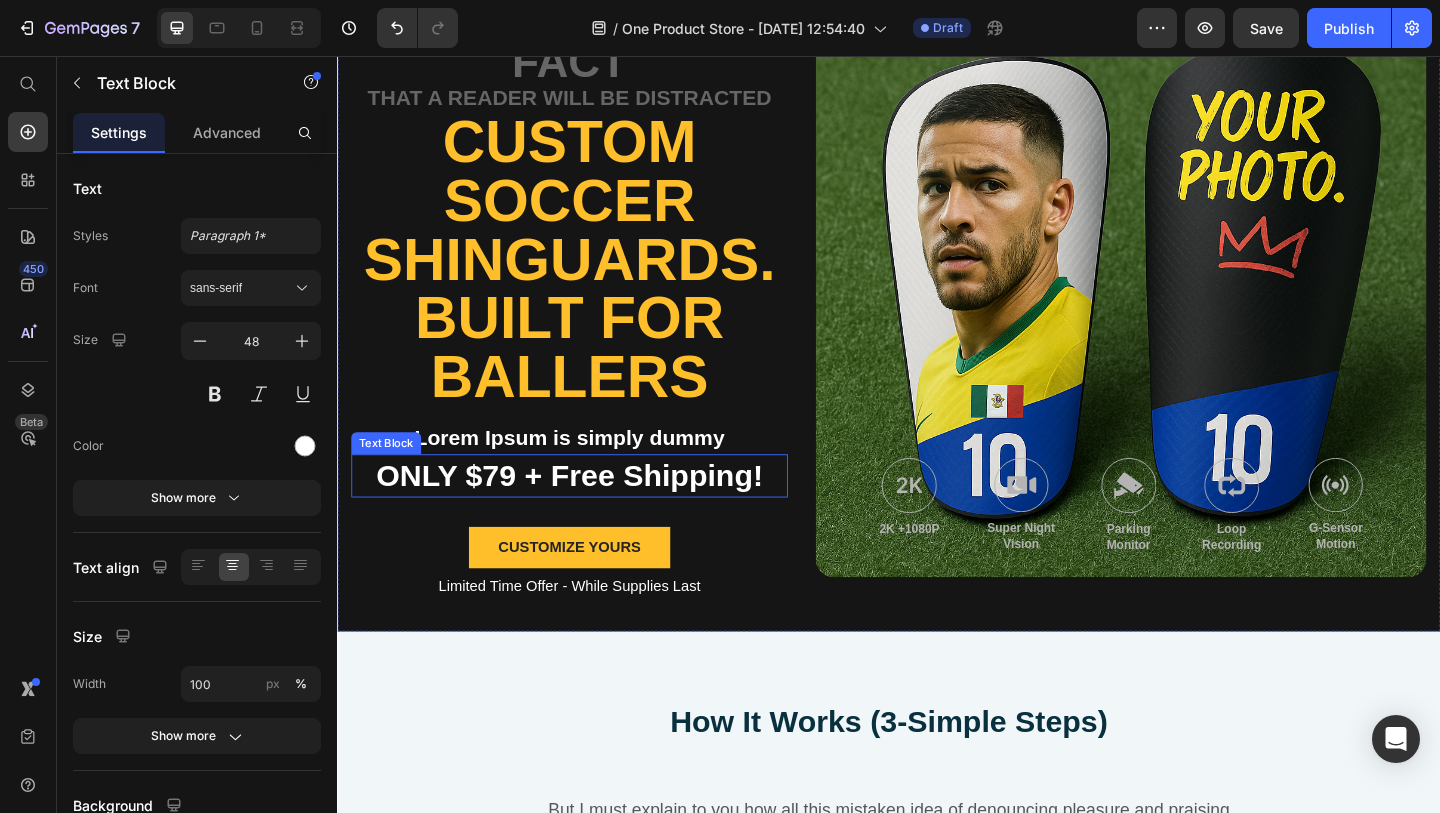 click on "ONLY $79 + Free Shipping!" at bounding box center (589, 512) 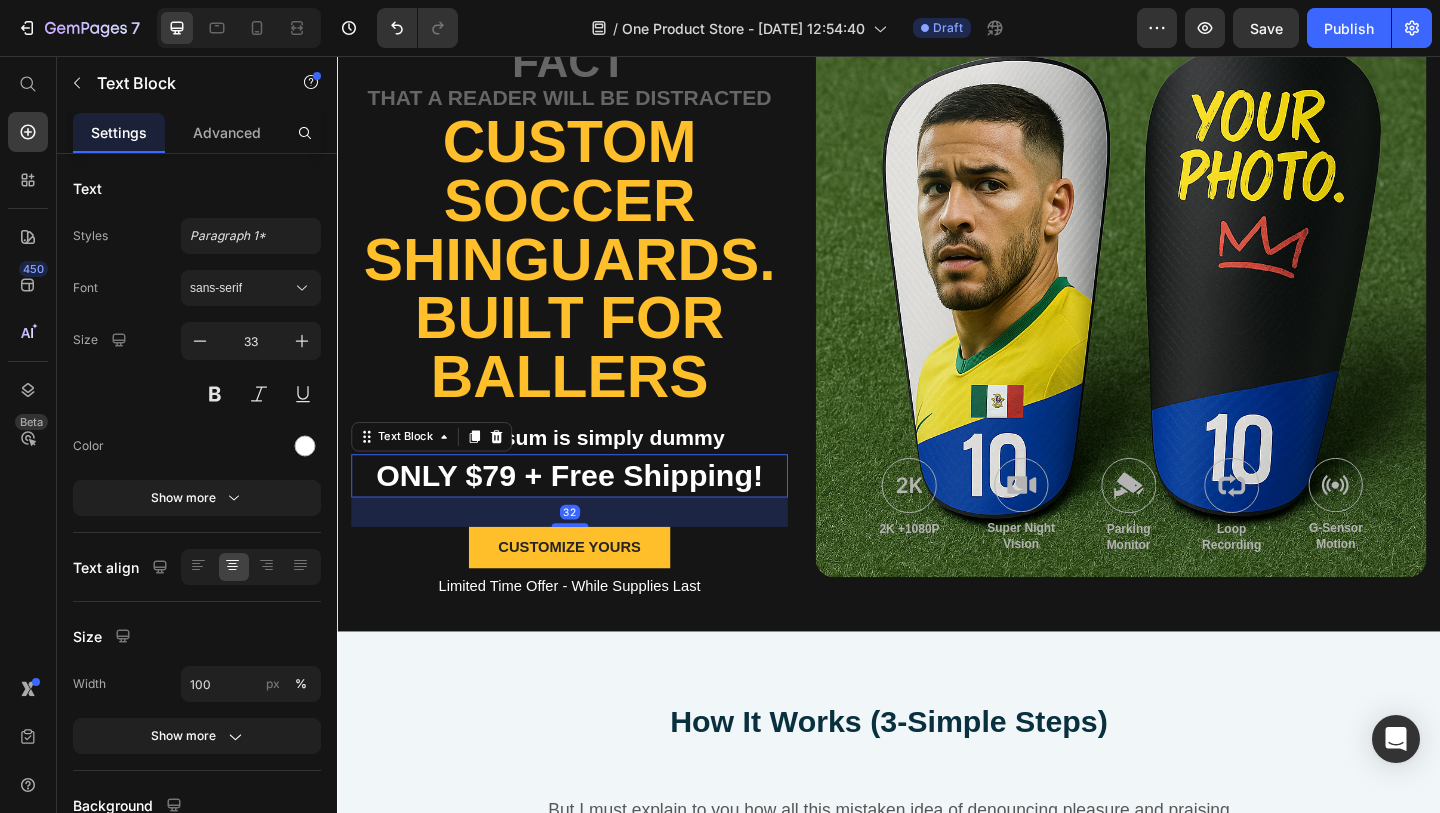 click on "ONLY $79 + Free Shipping!" at bounding box center (589, 512) 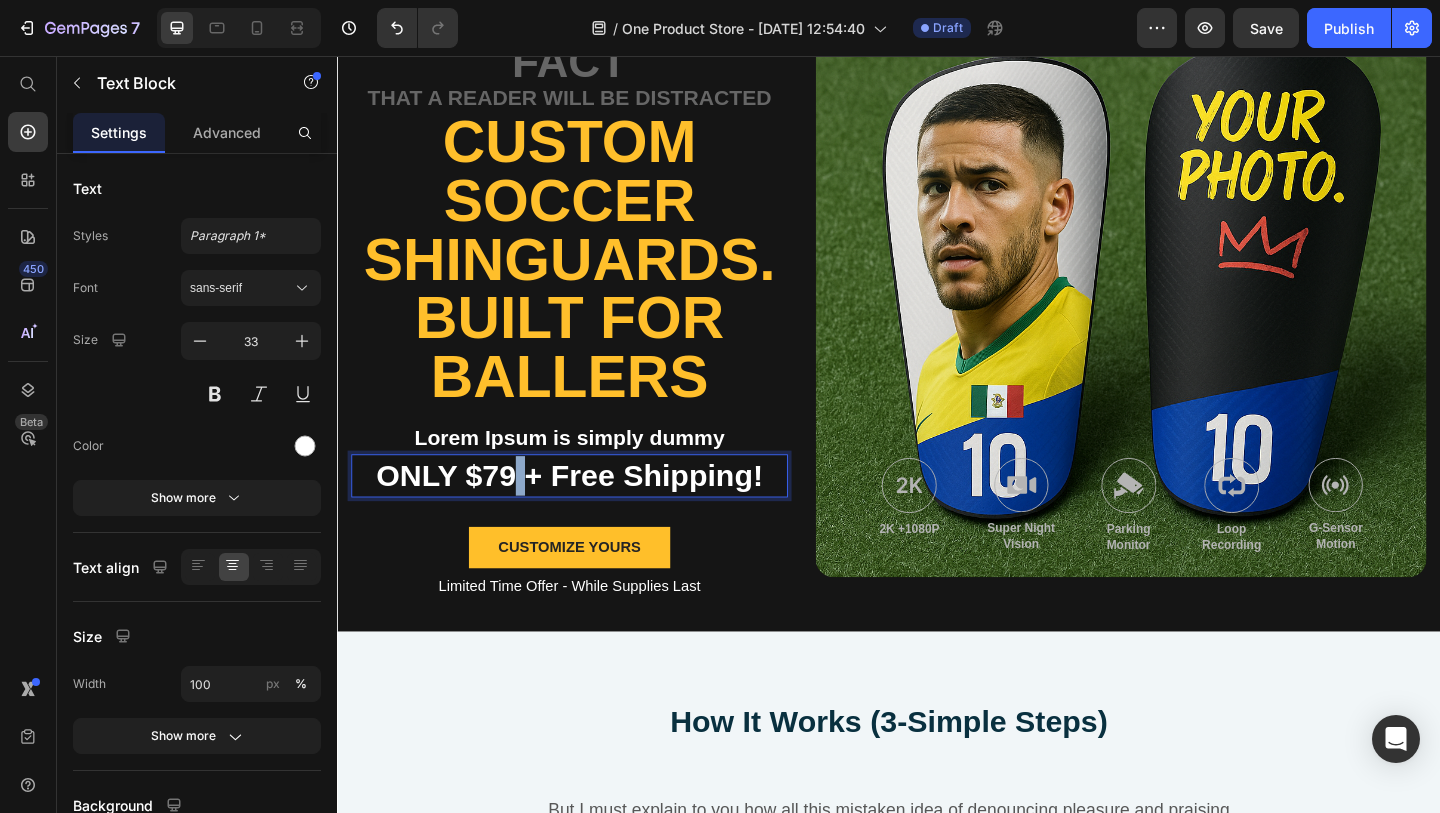 click on "ONLY $79 + Free Shipping!" at bounding box center [589, 512] 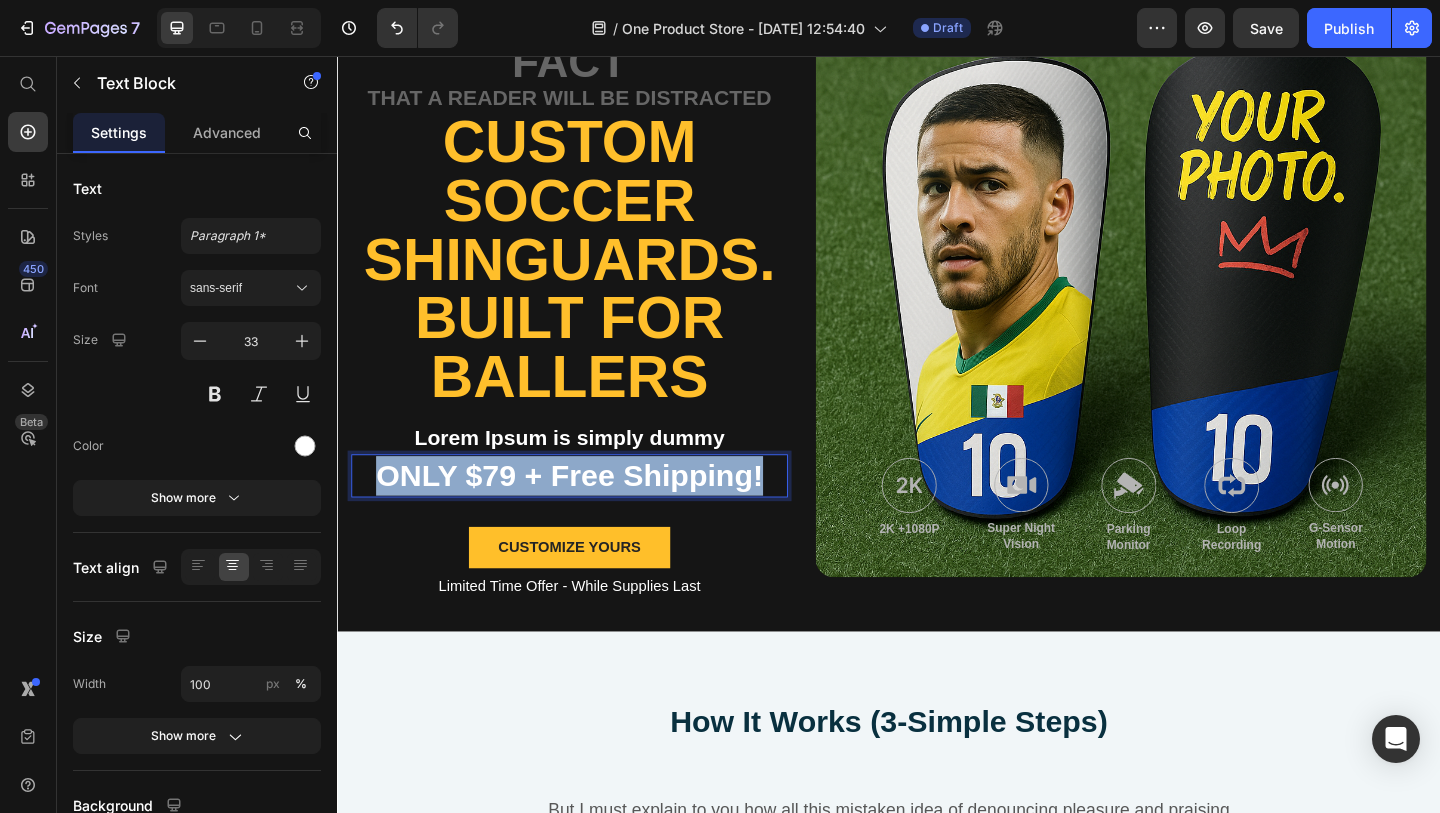 click on "ONLY $79 + Free Shipping!" at bounding box center [589, 512] 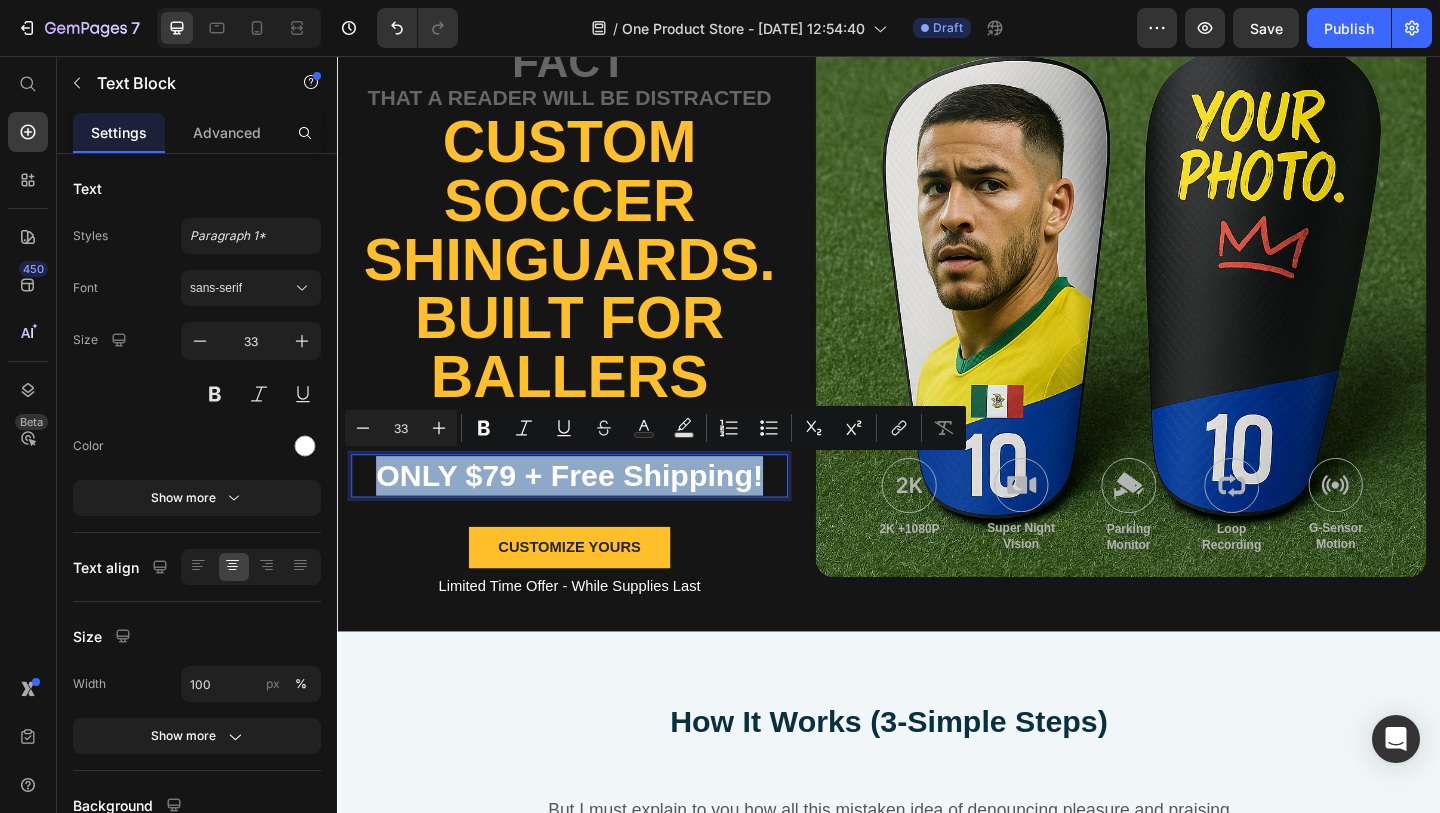 click on "ONLY $79 + Free Shipping!" at bounding box center [589, 512] 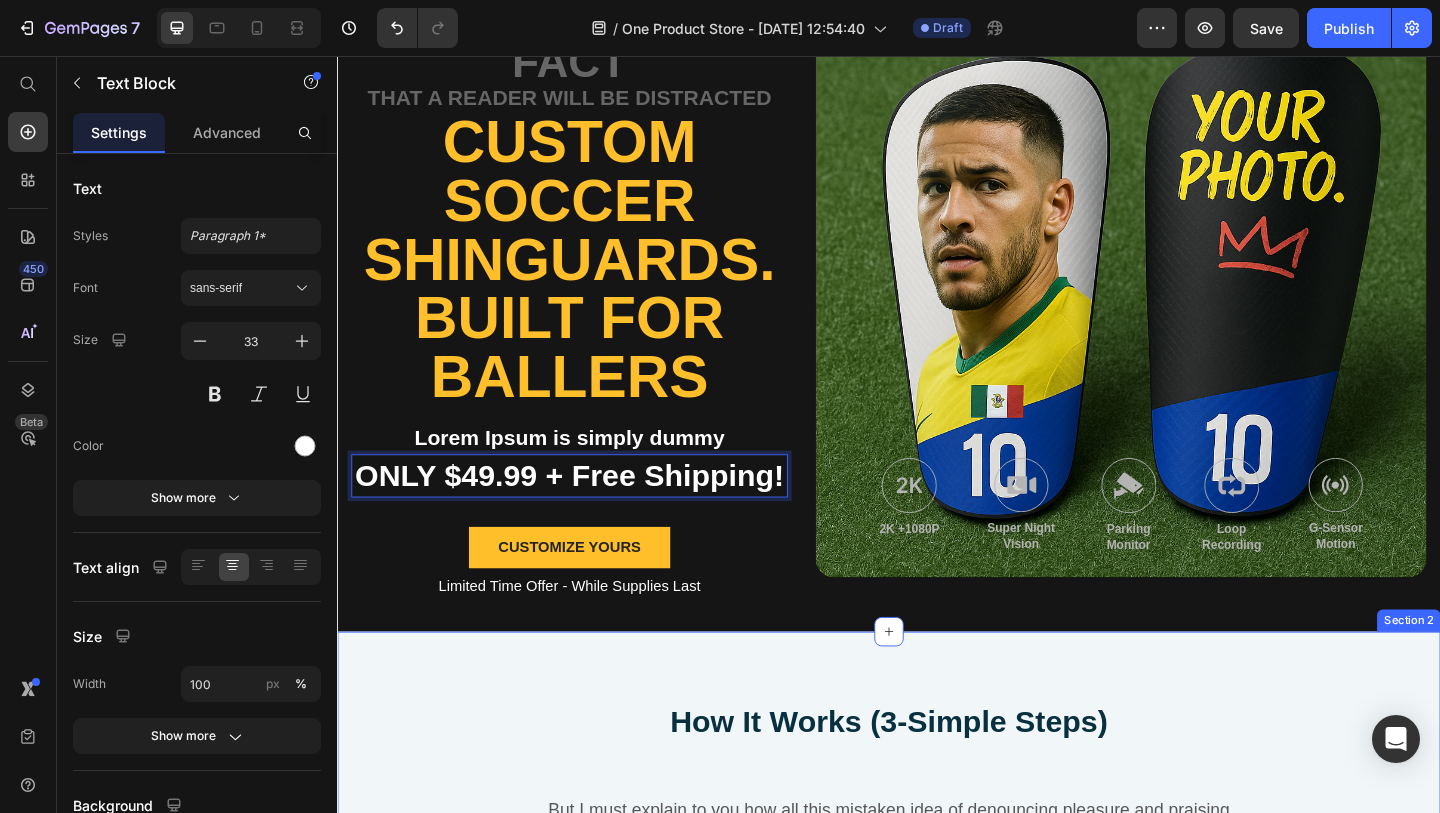click on "⁠⁠⁠⁠⁠⁠⁠ How It Works (3-Simple Steps)   Heading But I must explain to you how all this mistaken idea of denouncing pleasure and praising pain was born Text Block Row Image Upload your photo + name  Text Block Pick your design and add custom info Text Block Row Image Approve your design Text Block We’ll send you a preview before production Text Block Row Image Receive in 2–3 weeks Text Block Shipped straight to your door Text Block Row Row Section 2" at bounding box center (937, 977) 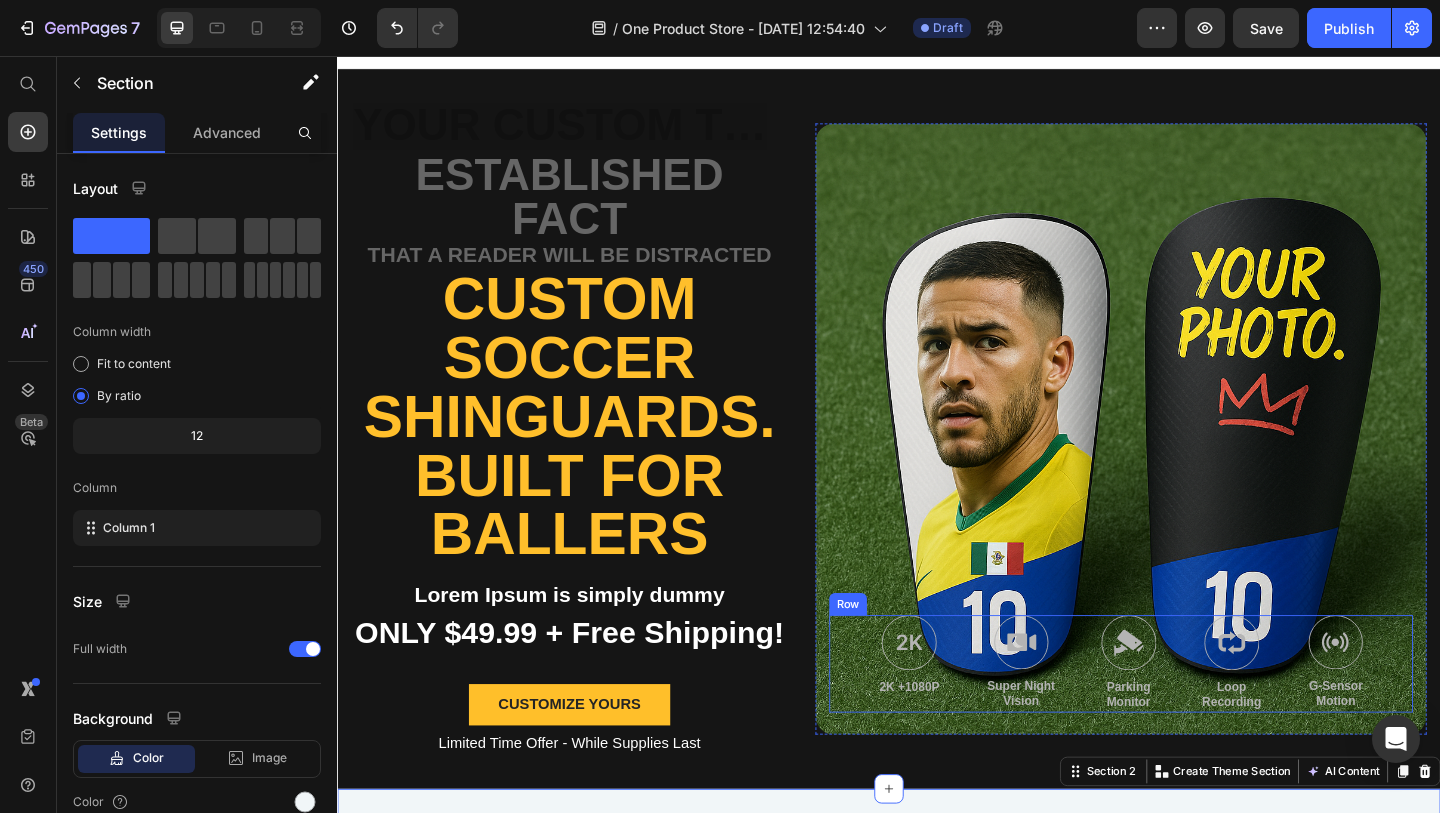 scroll, scrollTop: 0, scrollLeft: 0, axis: both 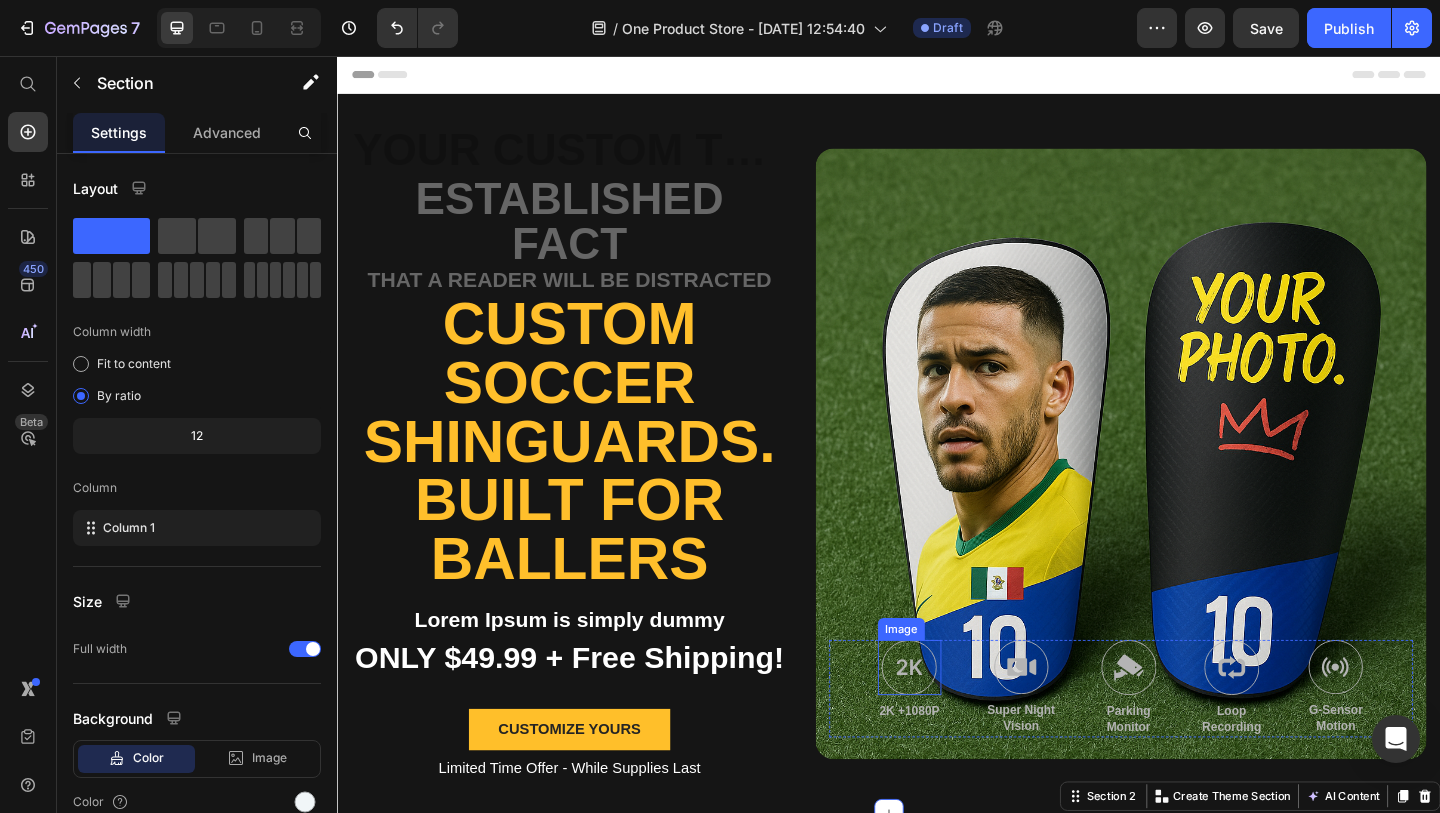 click at bounding box center (959, 721) 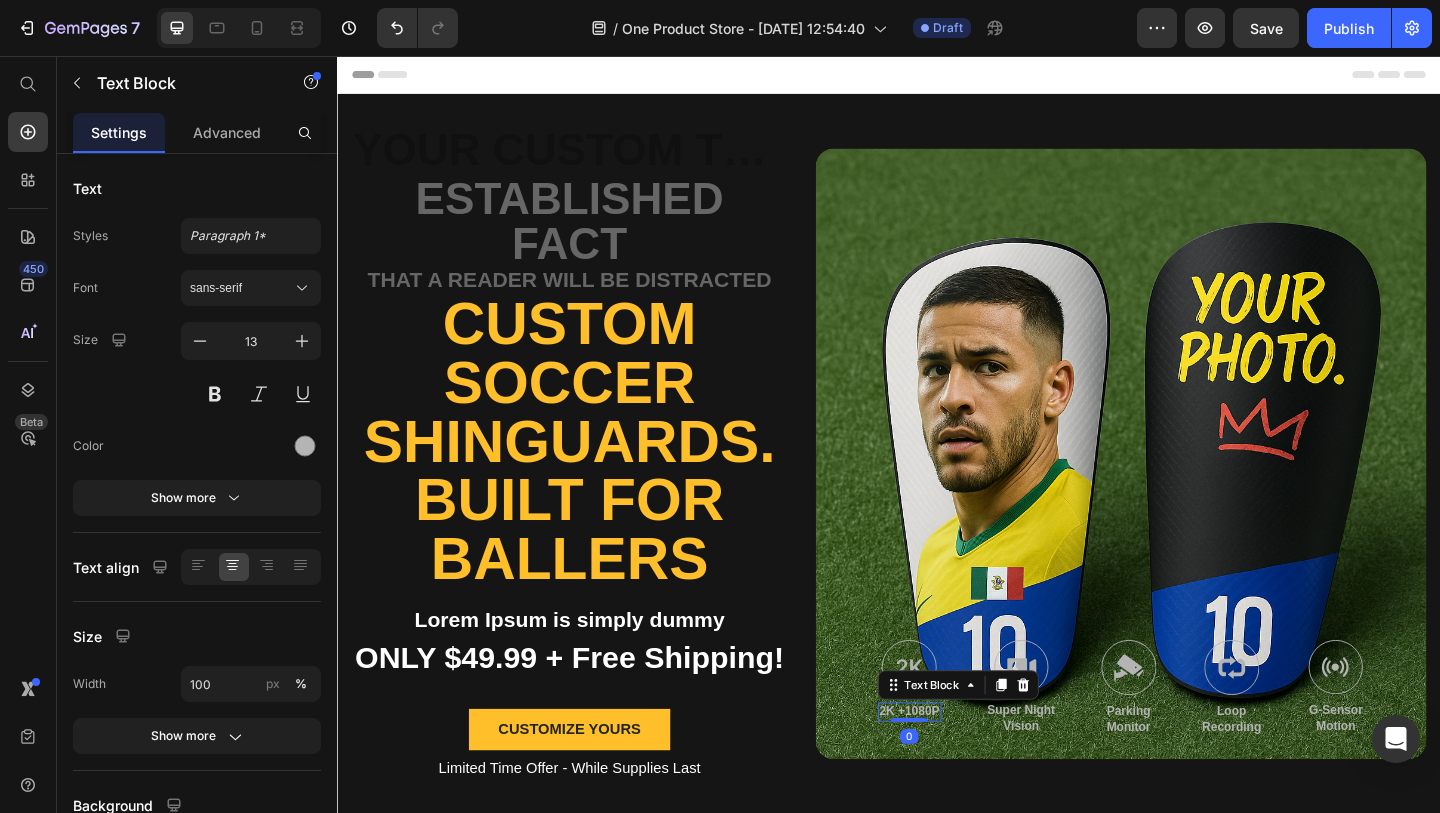 click on "2K +1080P" at bounding box center [959, 769] 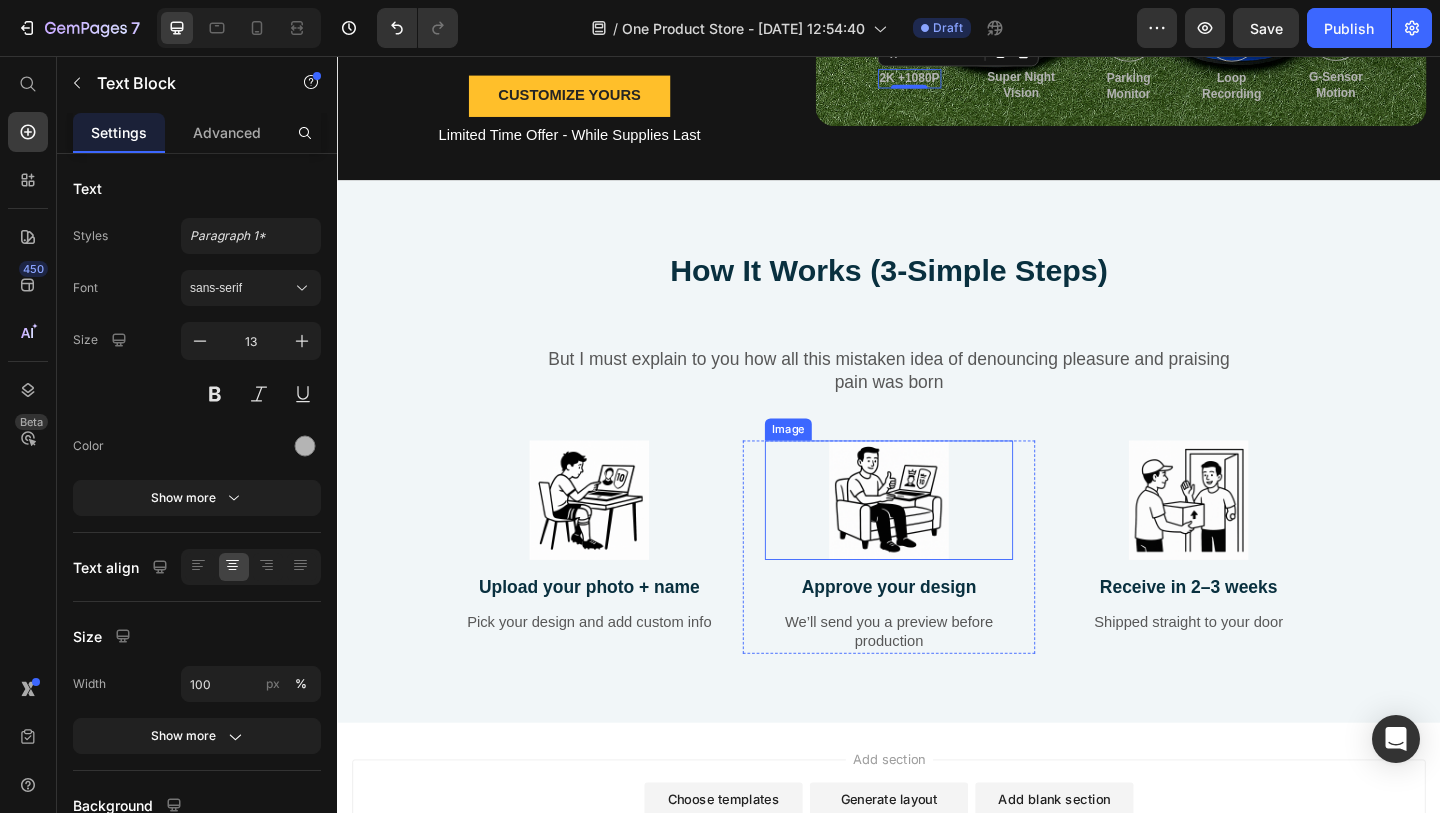 scroll, scrollTop: 878, scrollLeft: 0, axis: vertical 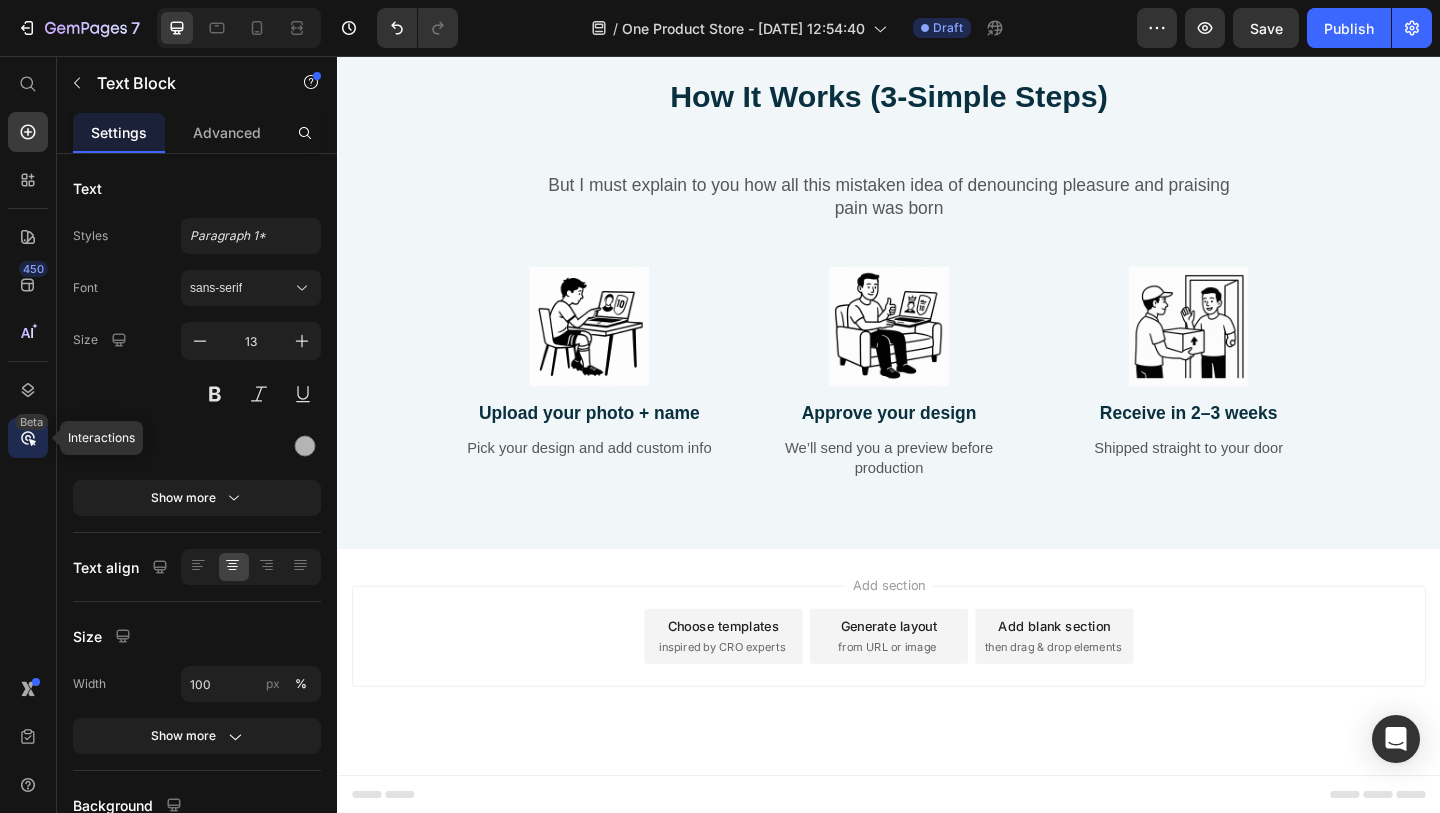 click 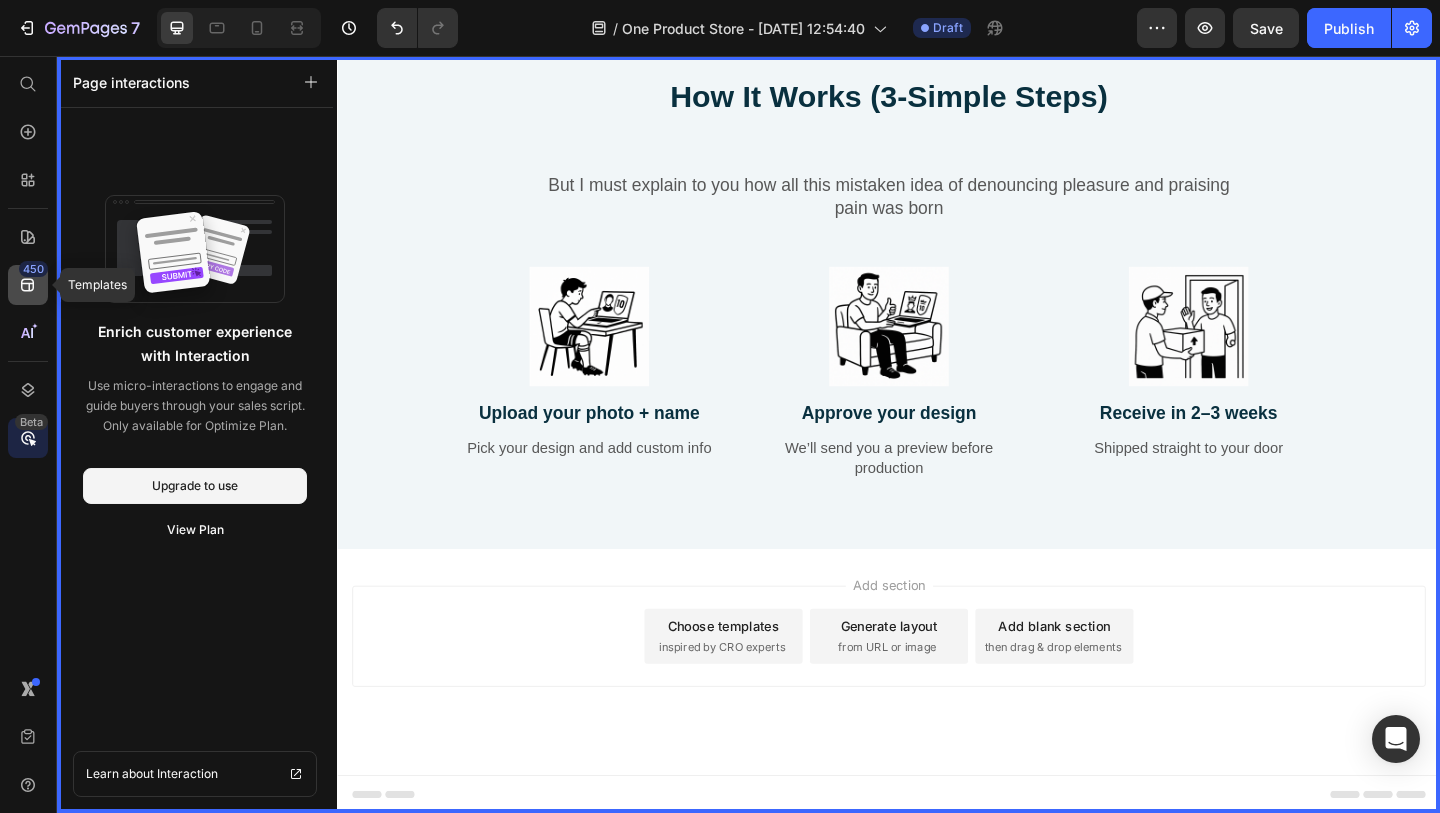 click 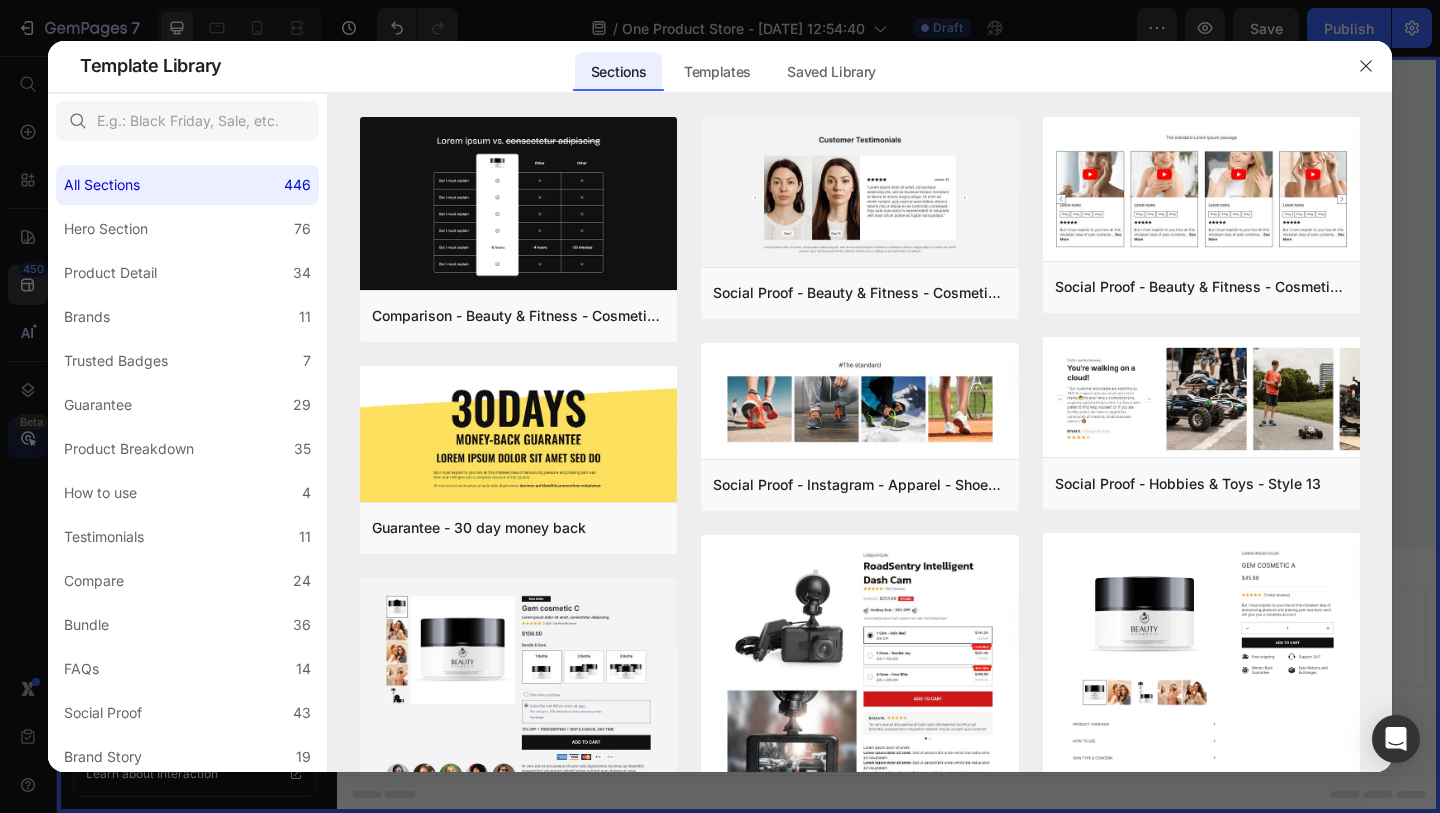 click on "Template Library Sections Templates Existing pages Saved Library Templates Saved Library" 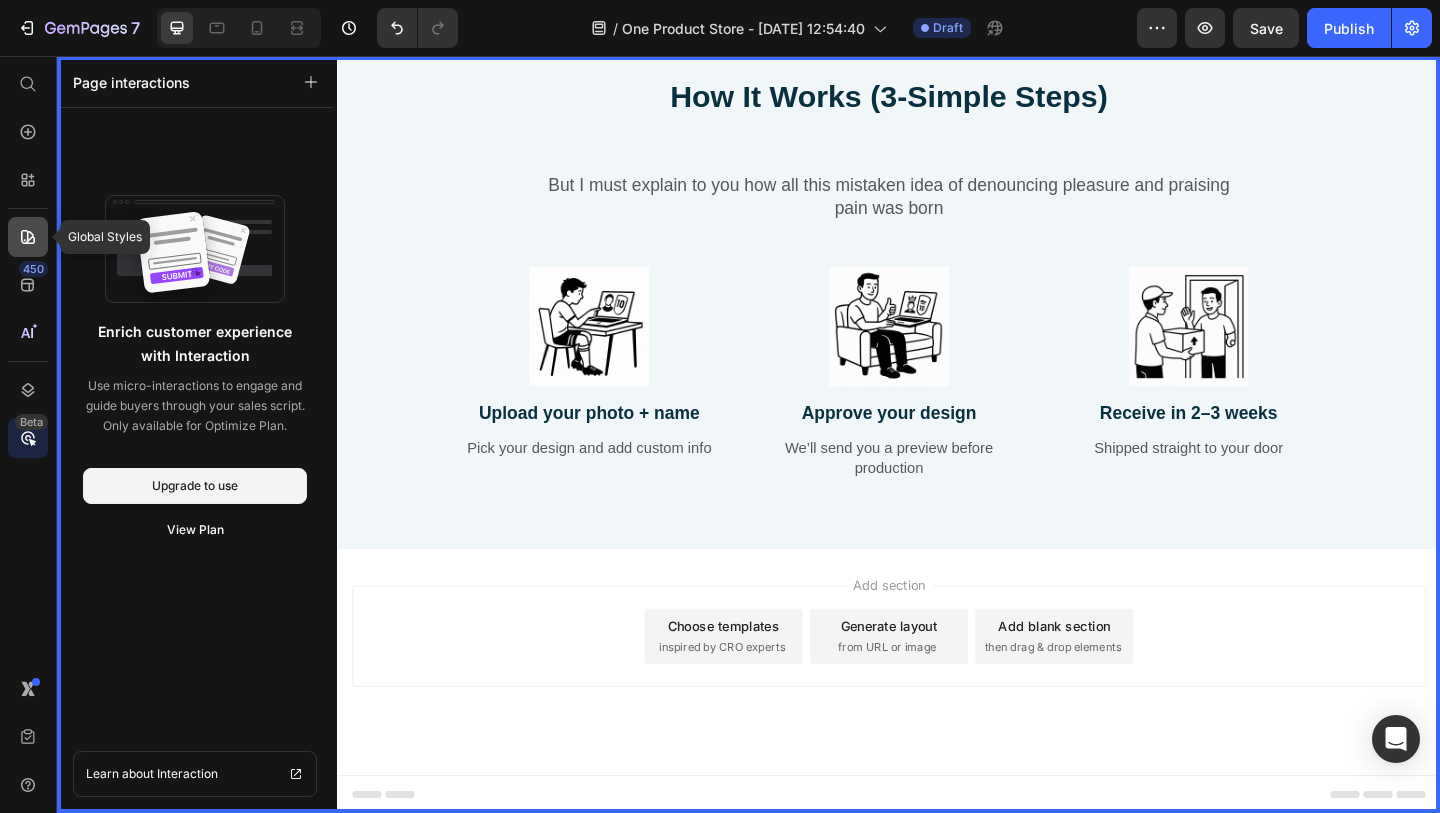 click 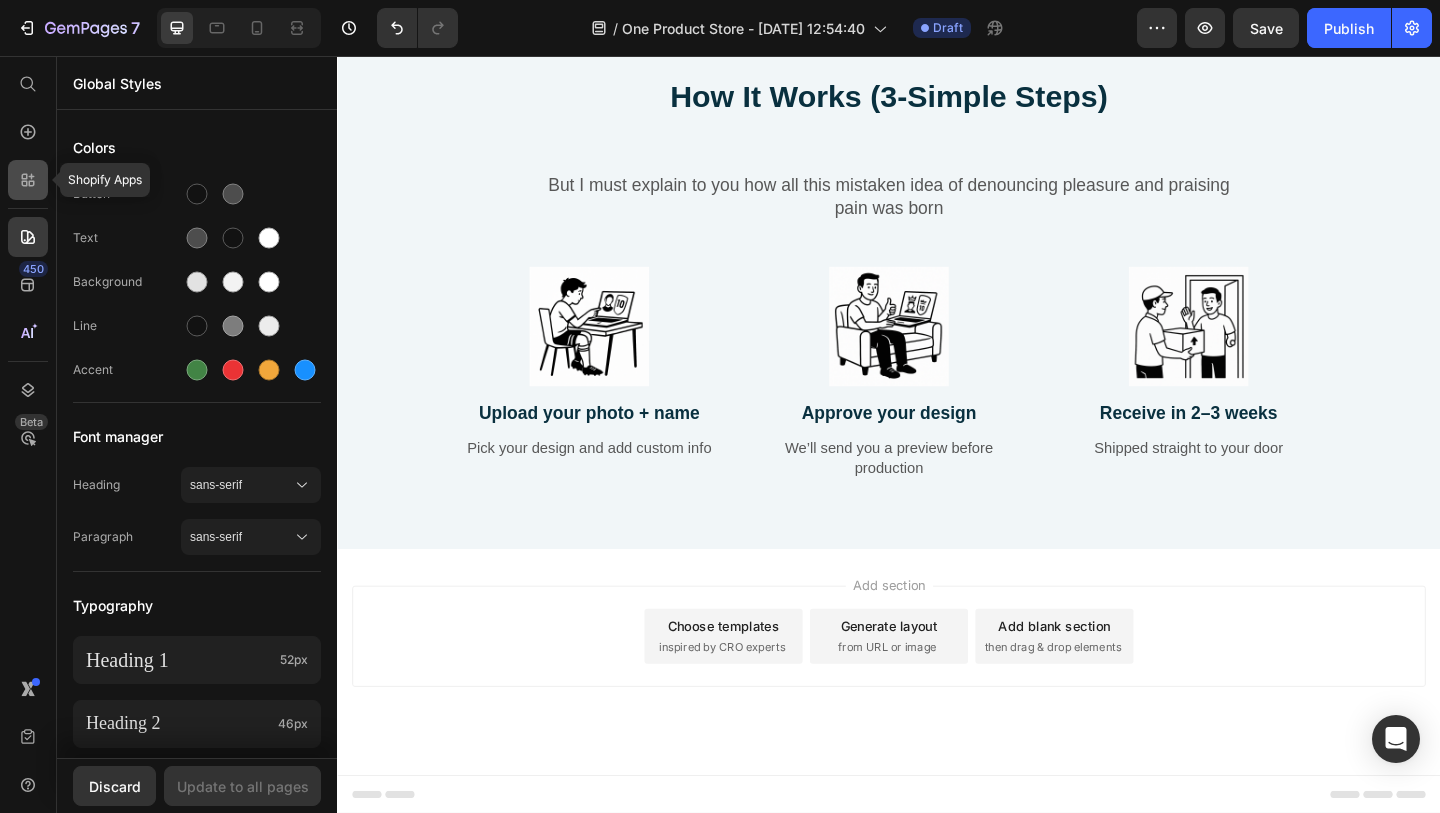 click 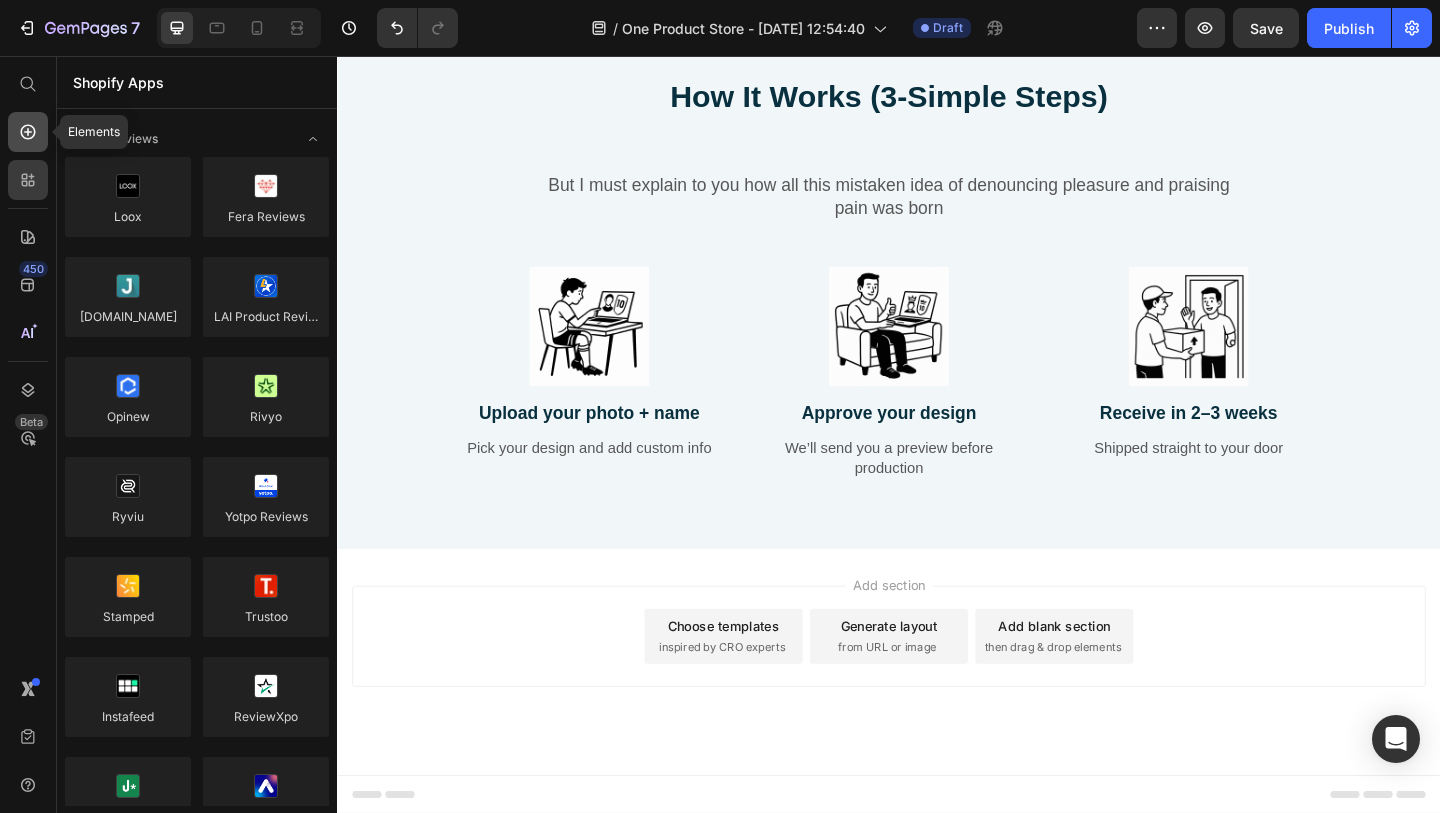 click 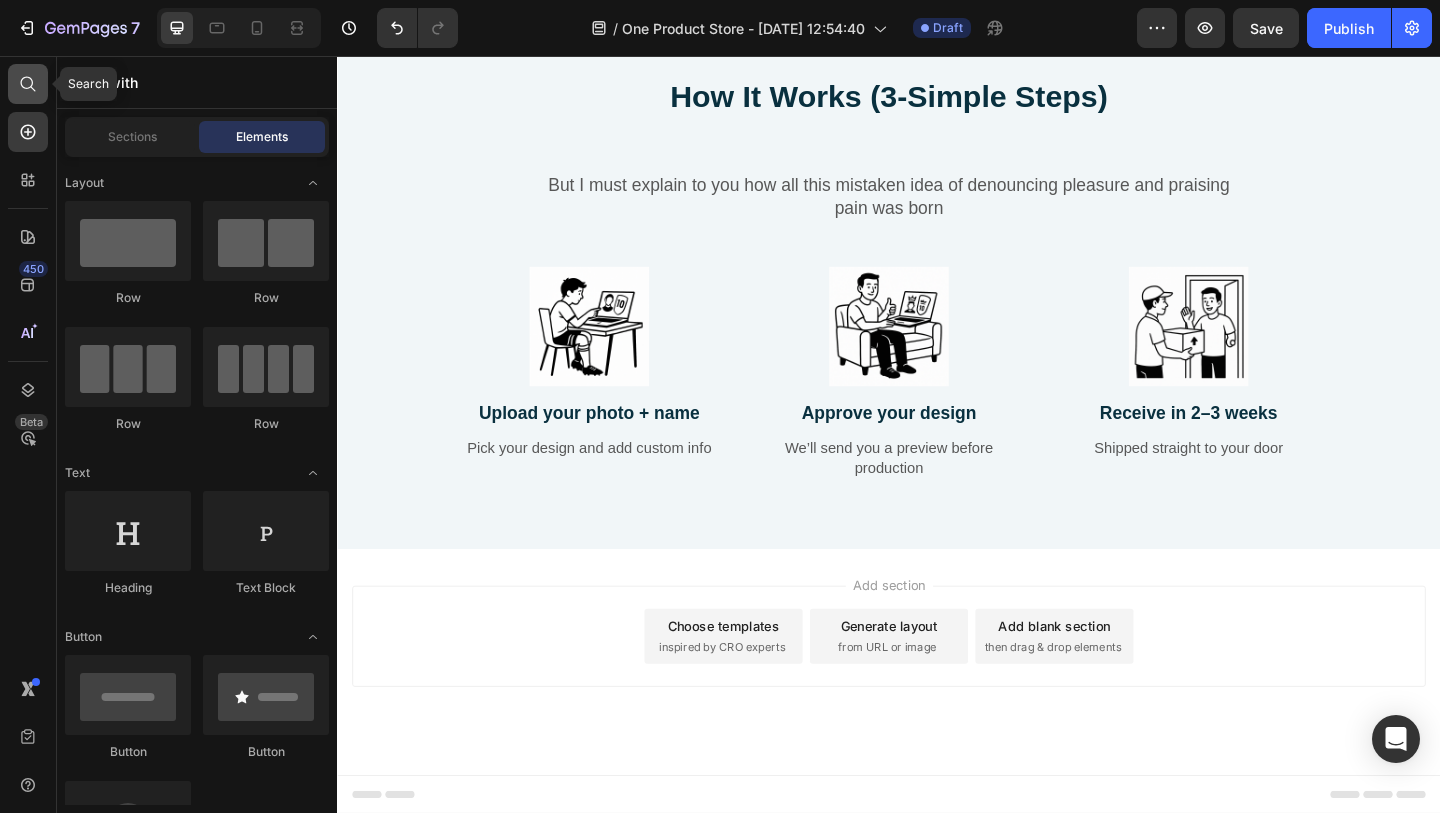 click 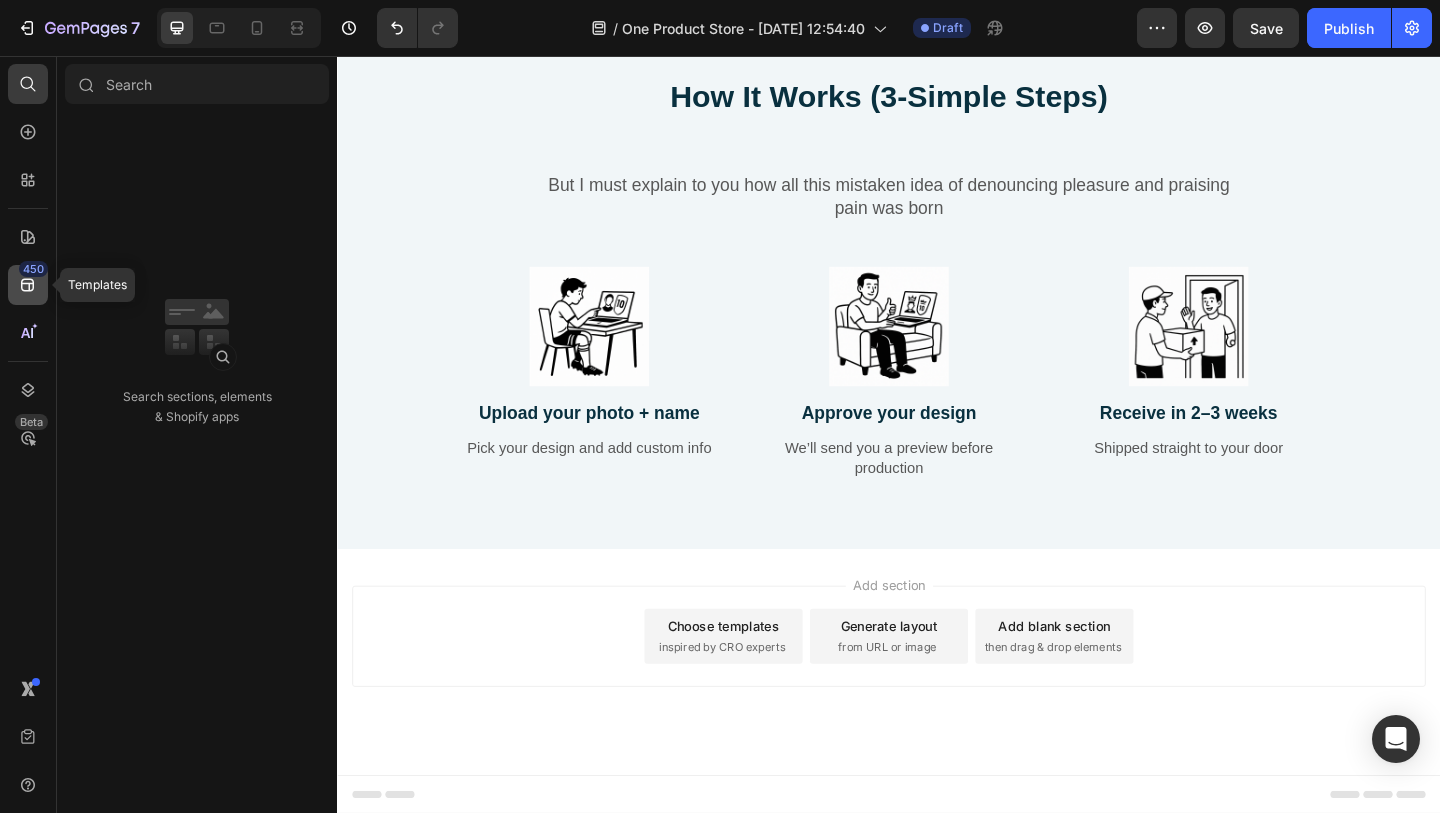 click 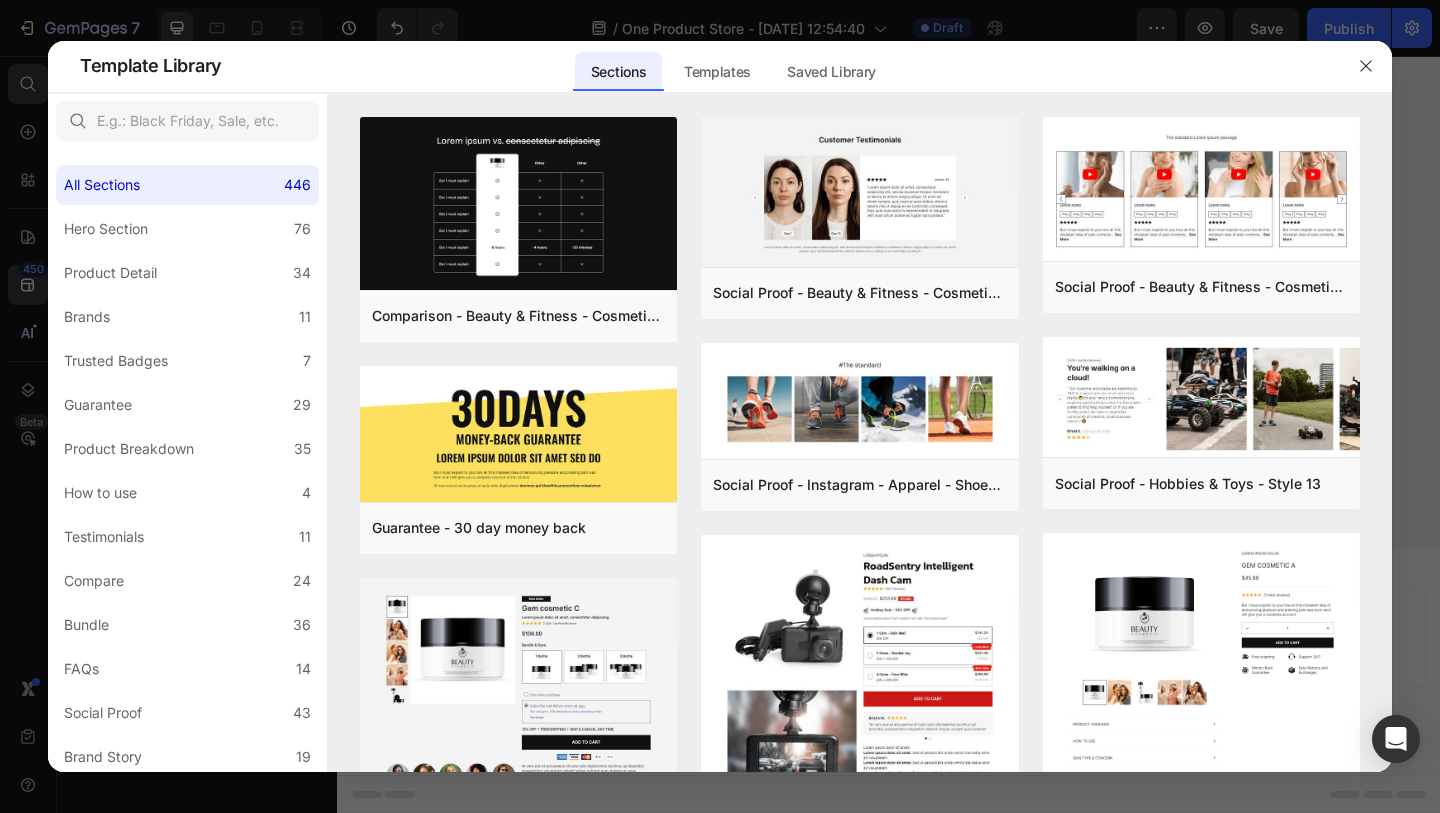 click at bounding box center [720, 406] 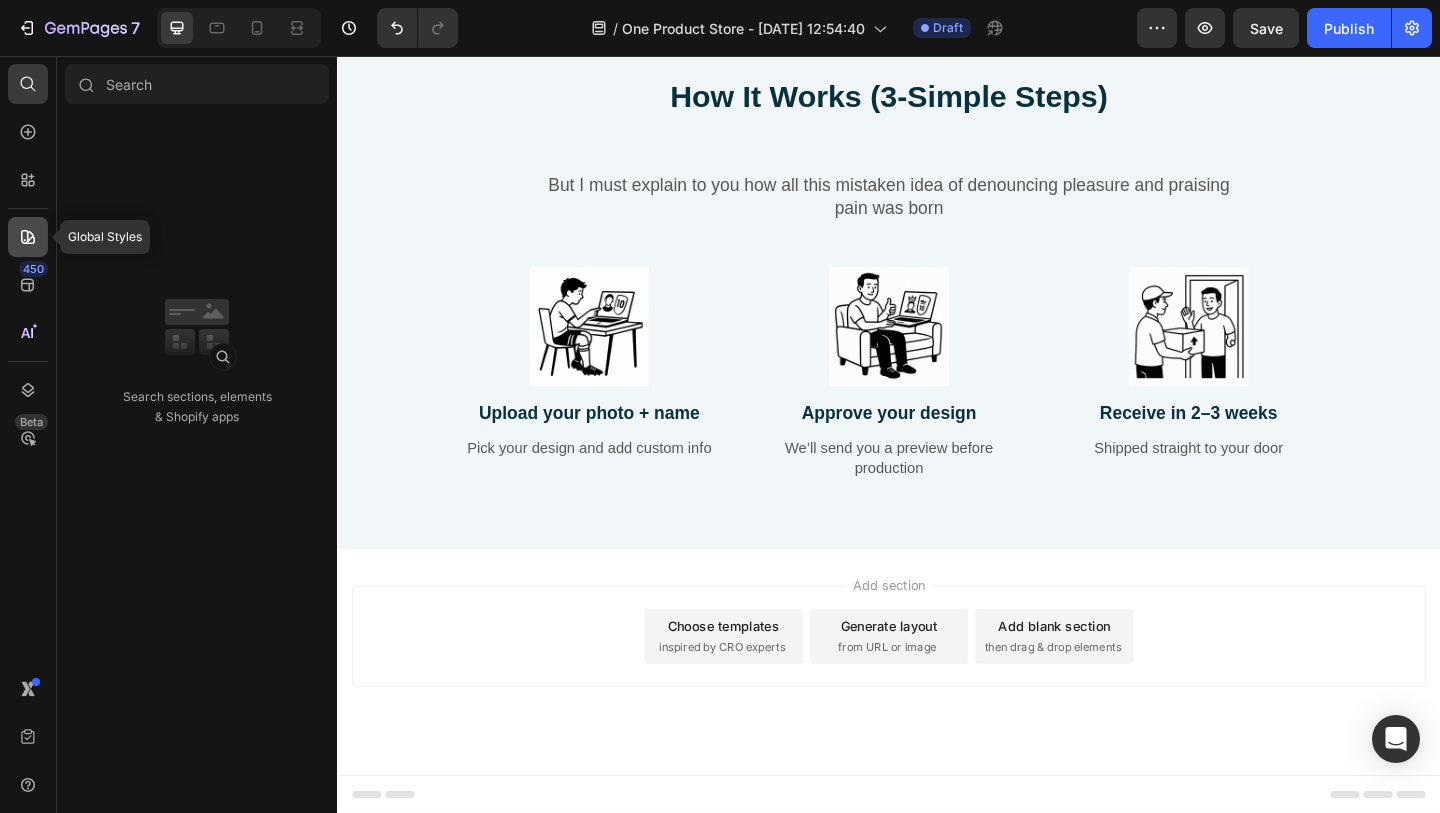 click 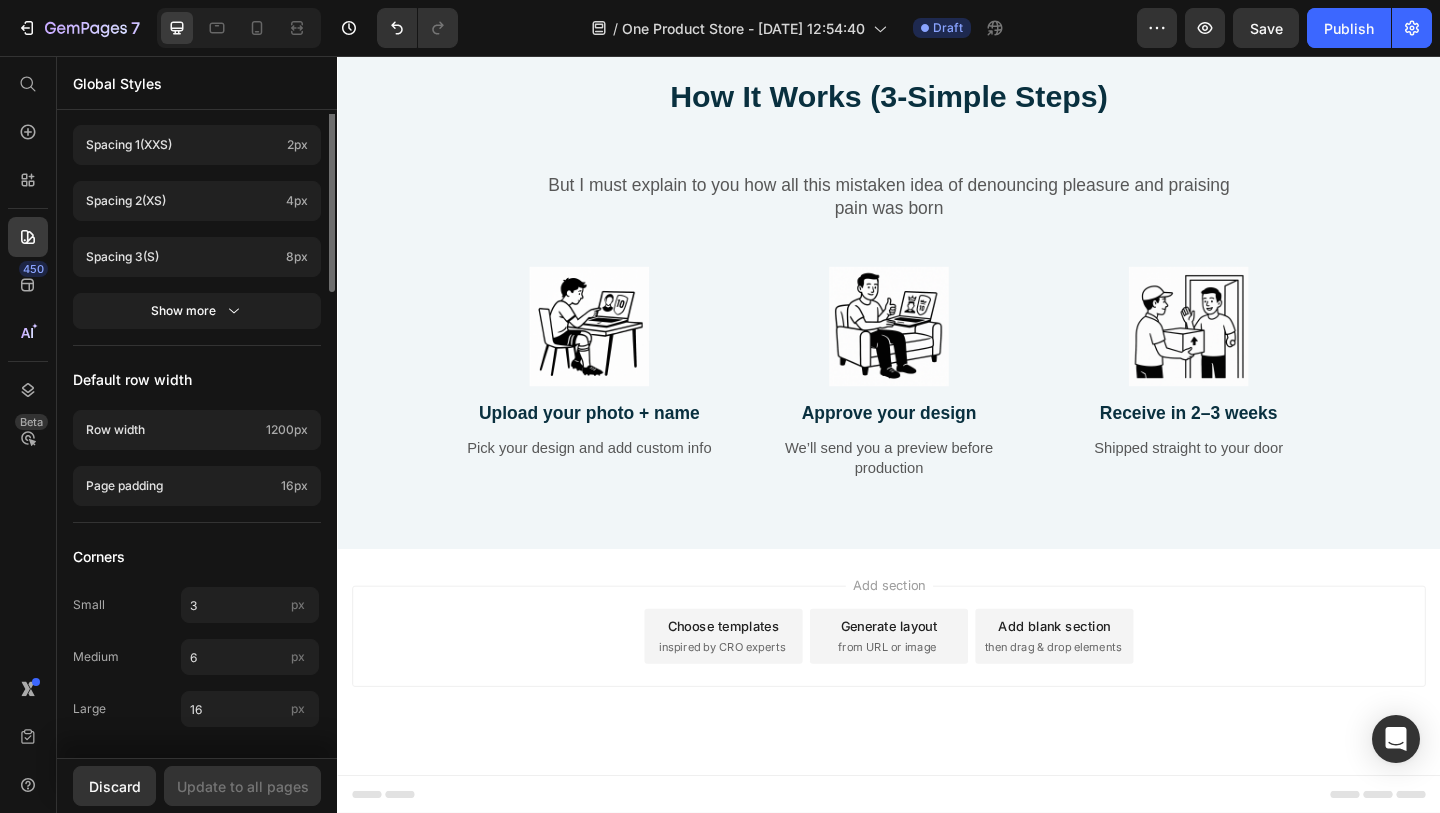 scroll, scrollTop: 0, scrollLeft: 0, axis: both 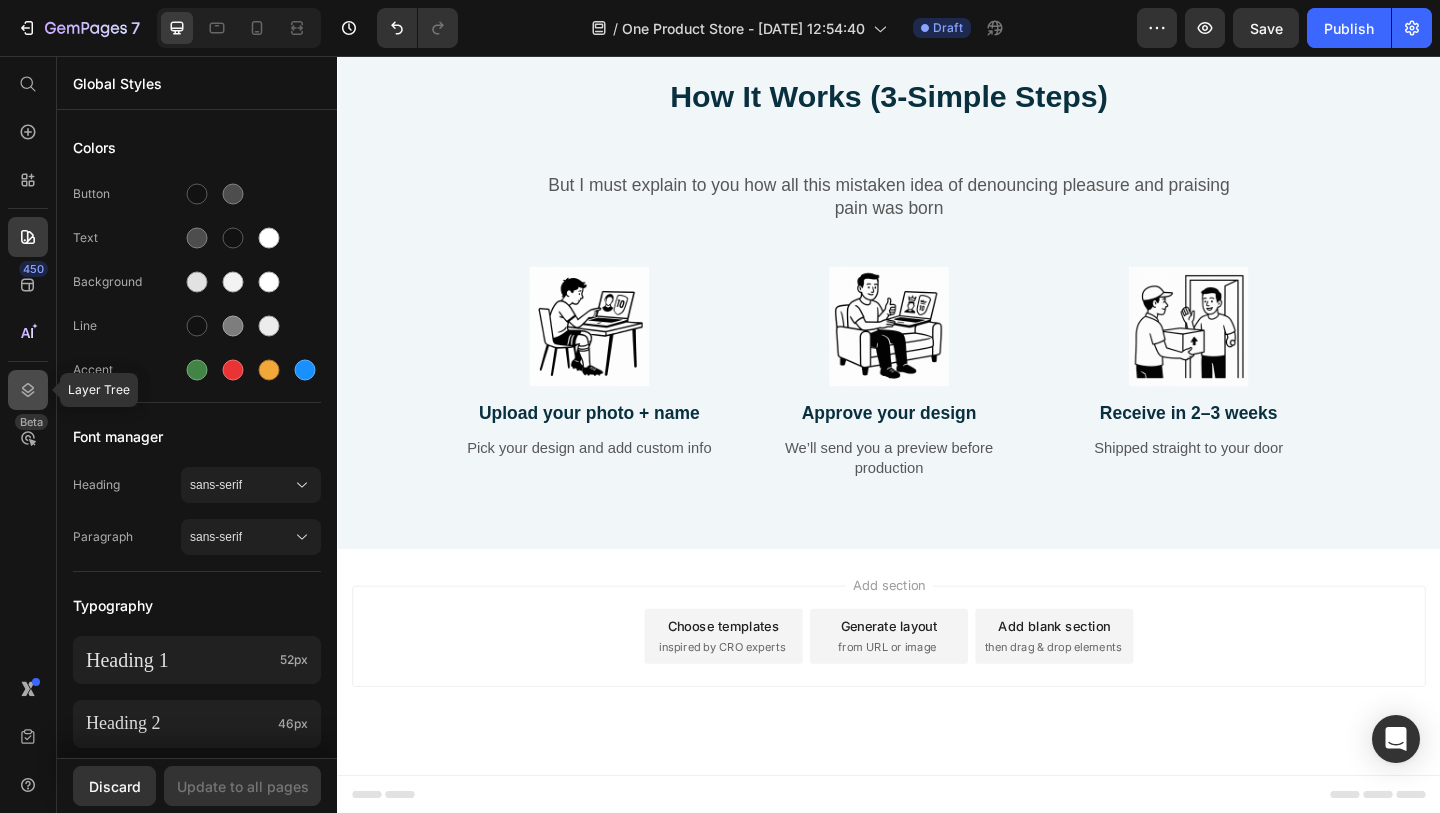 click 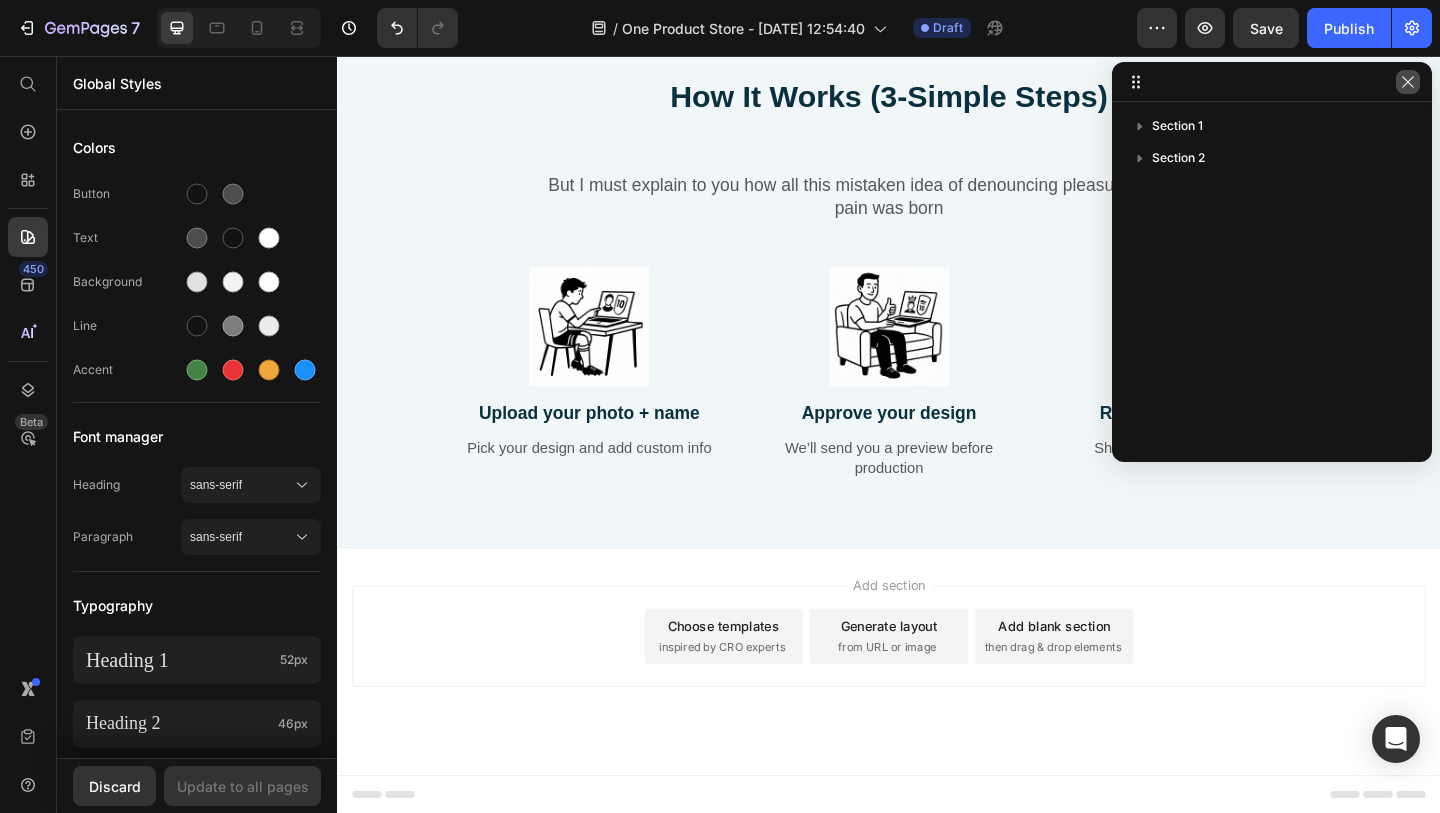 click at bounding box center (1408, 82) 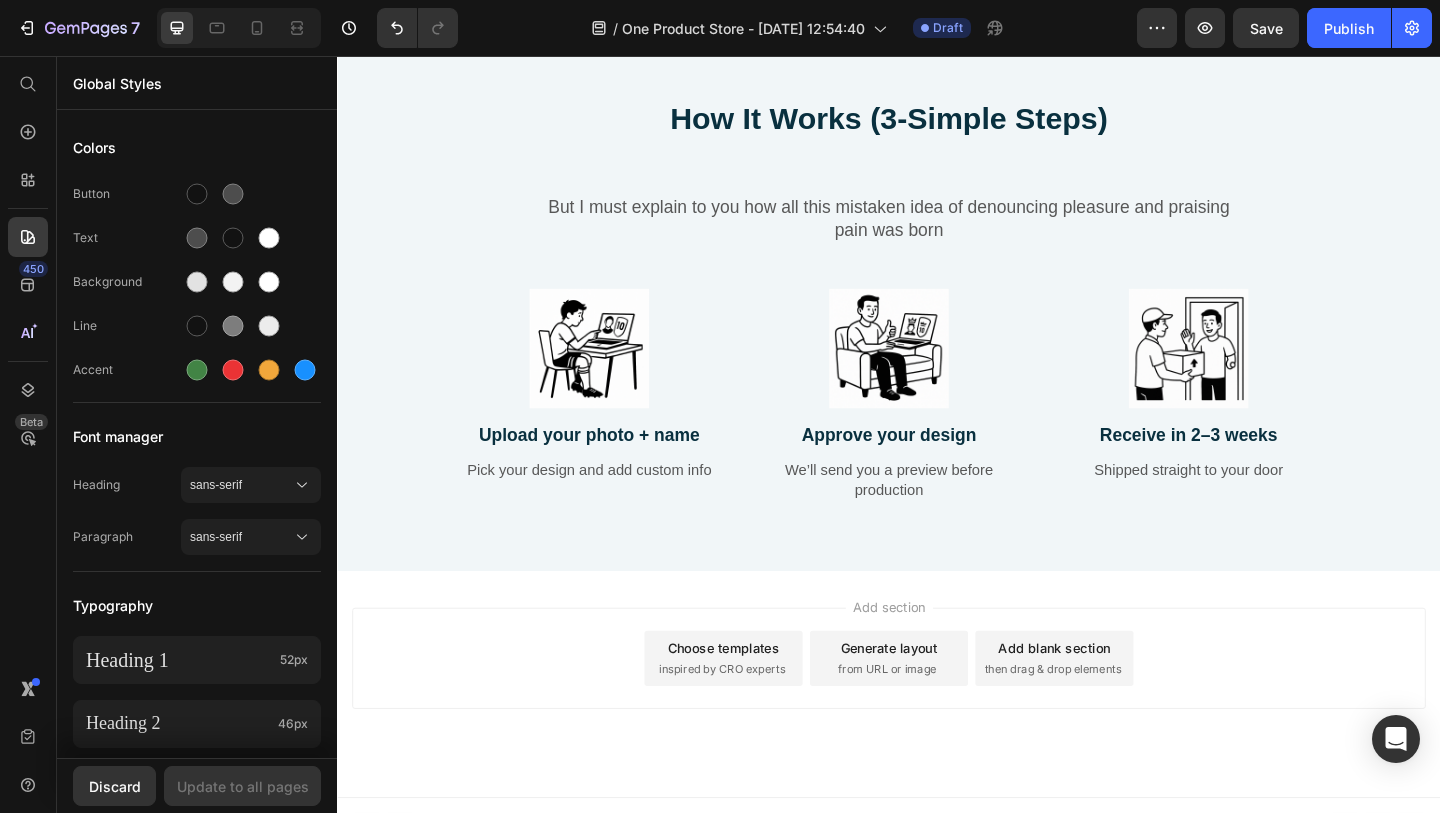 scroll, scrollTop: 878, scrollLeft: 0, axis: vertical 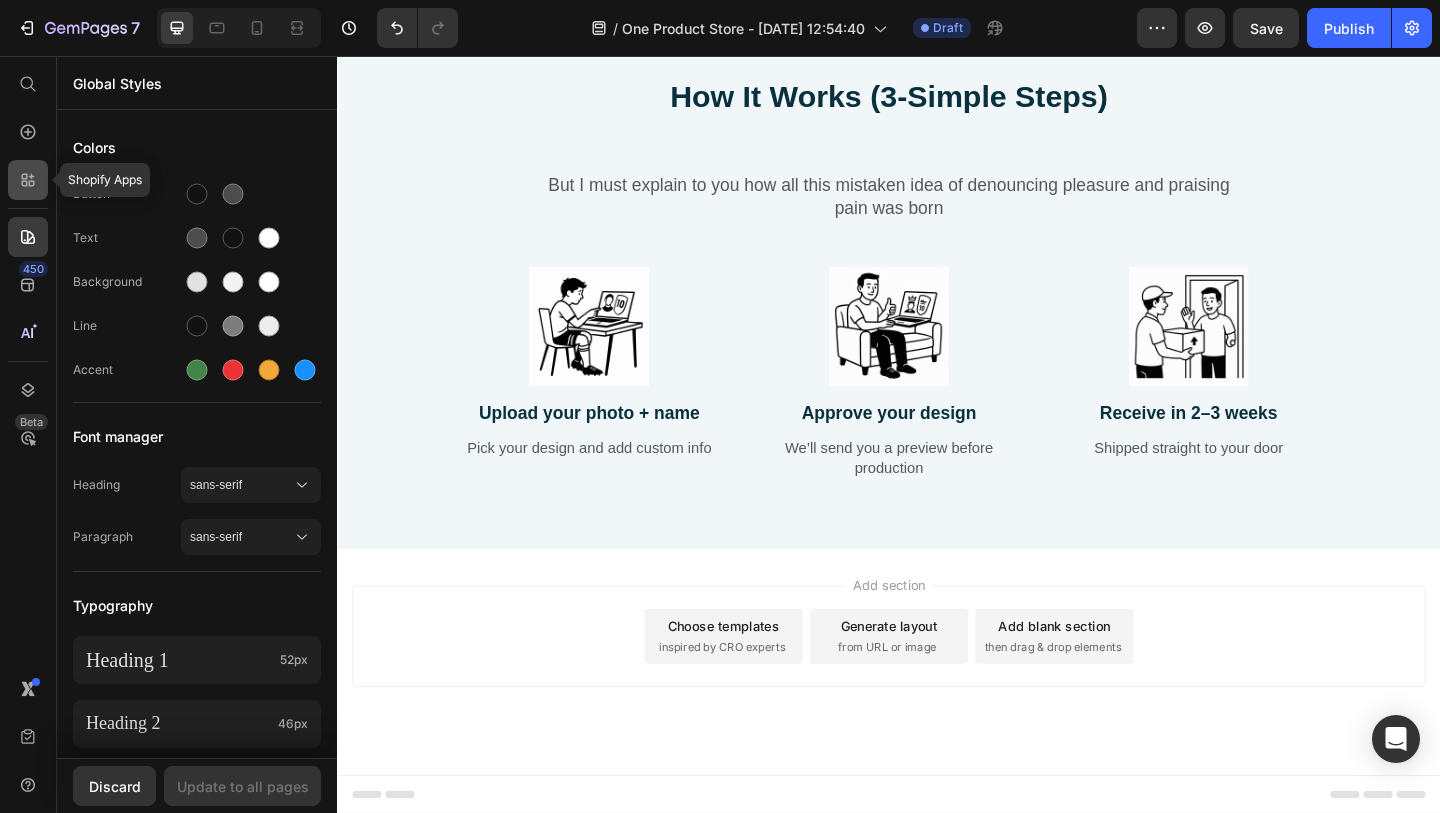 click 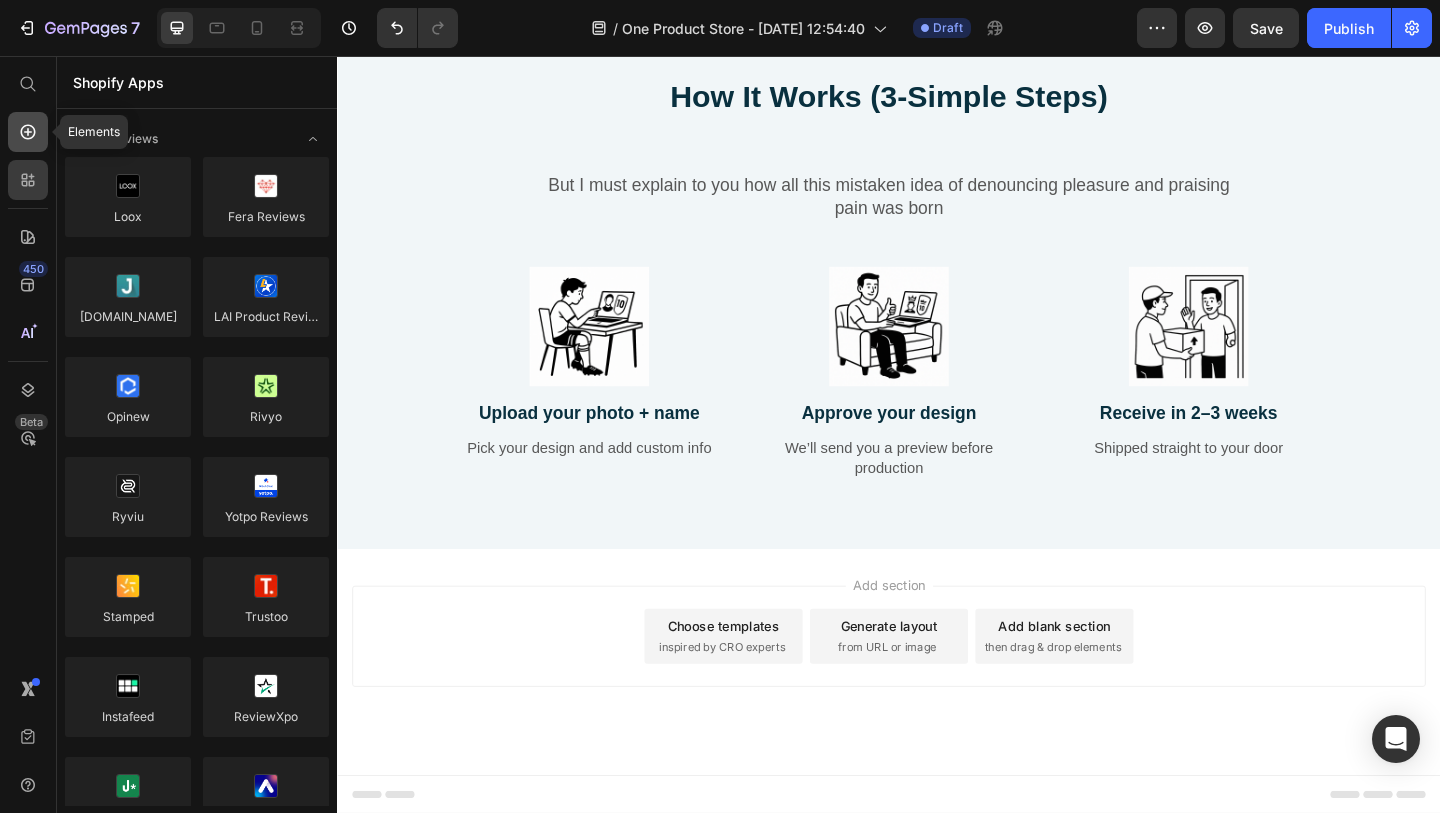 click 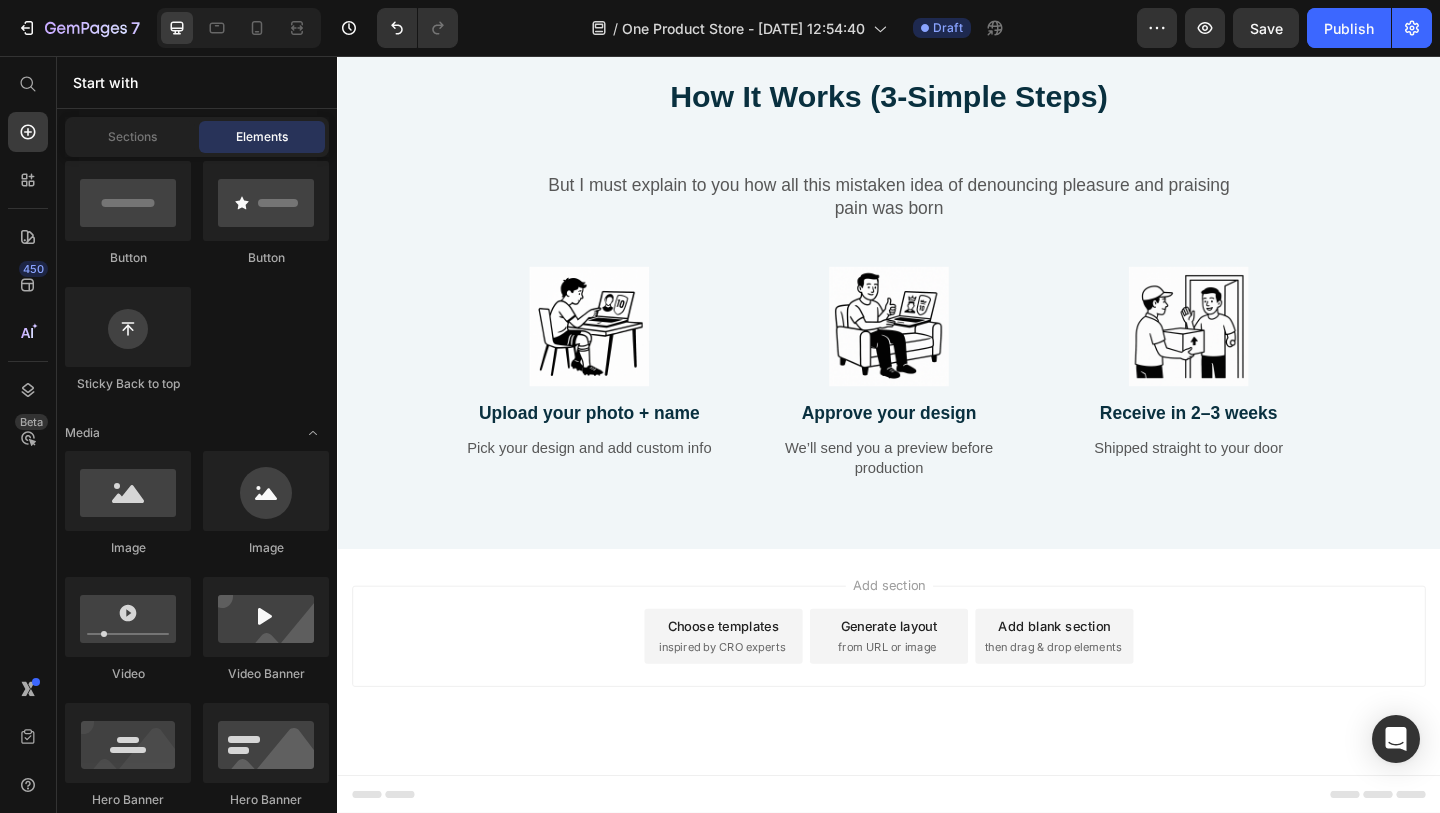 scroll, scrollTop: 0, scrollLeft: 0, axis: both 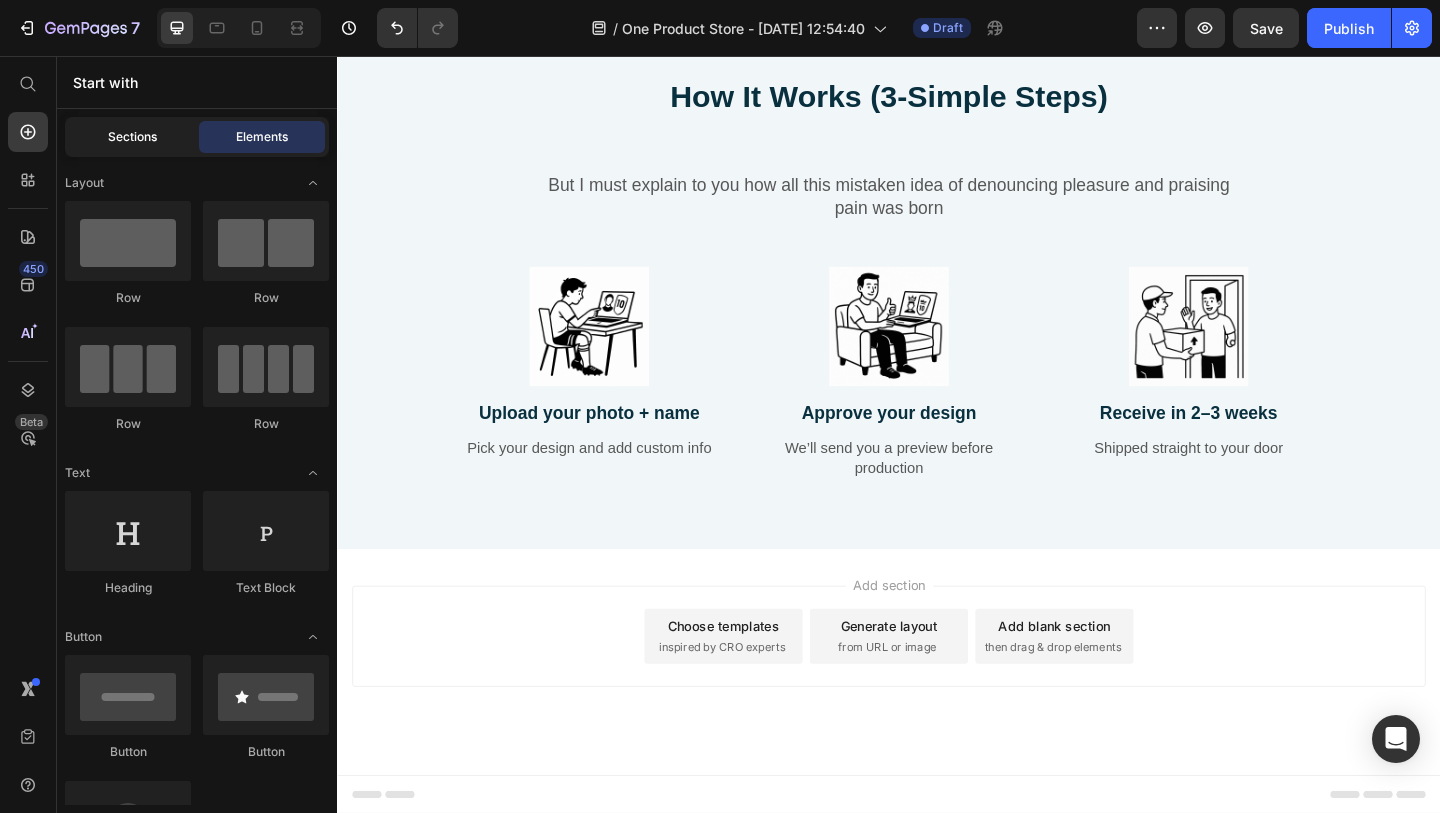 click on "Sections" at bounding box center [132, 137] 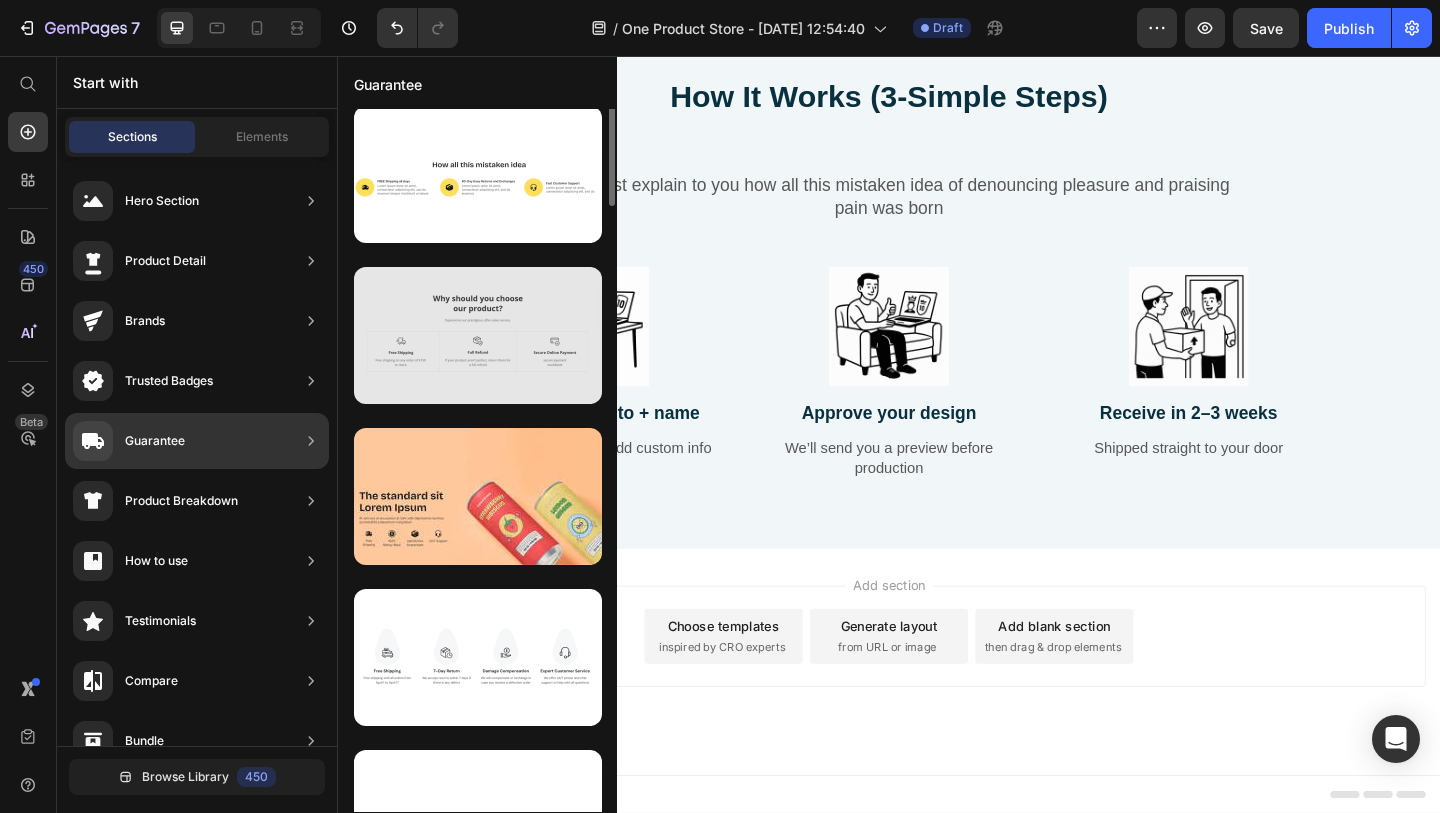 scroll, scrollTop: 0, scrollLeft: 0, axis: both 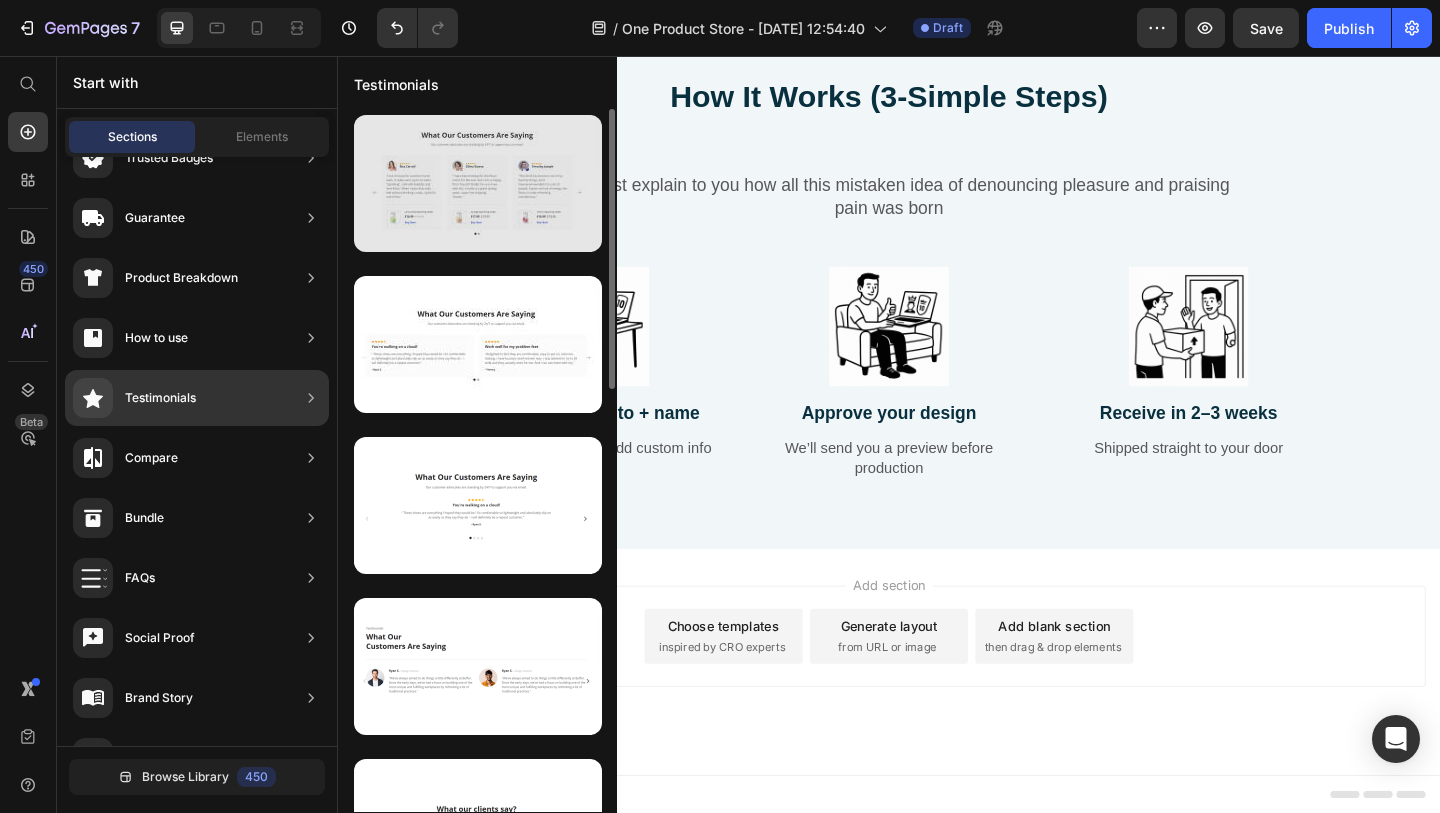 click at bounding box center [478, 183] 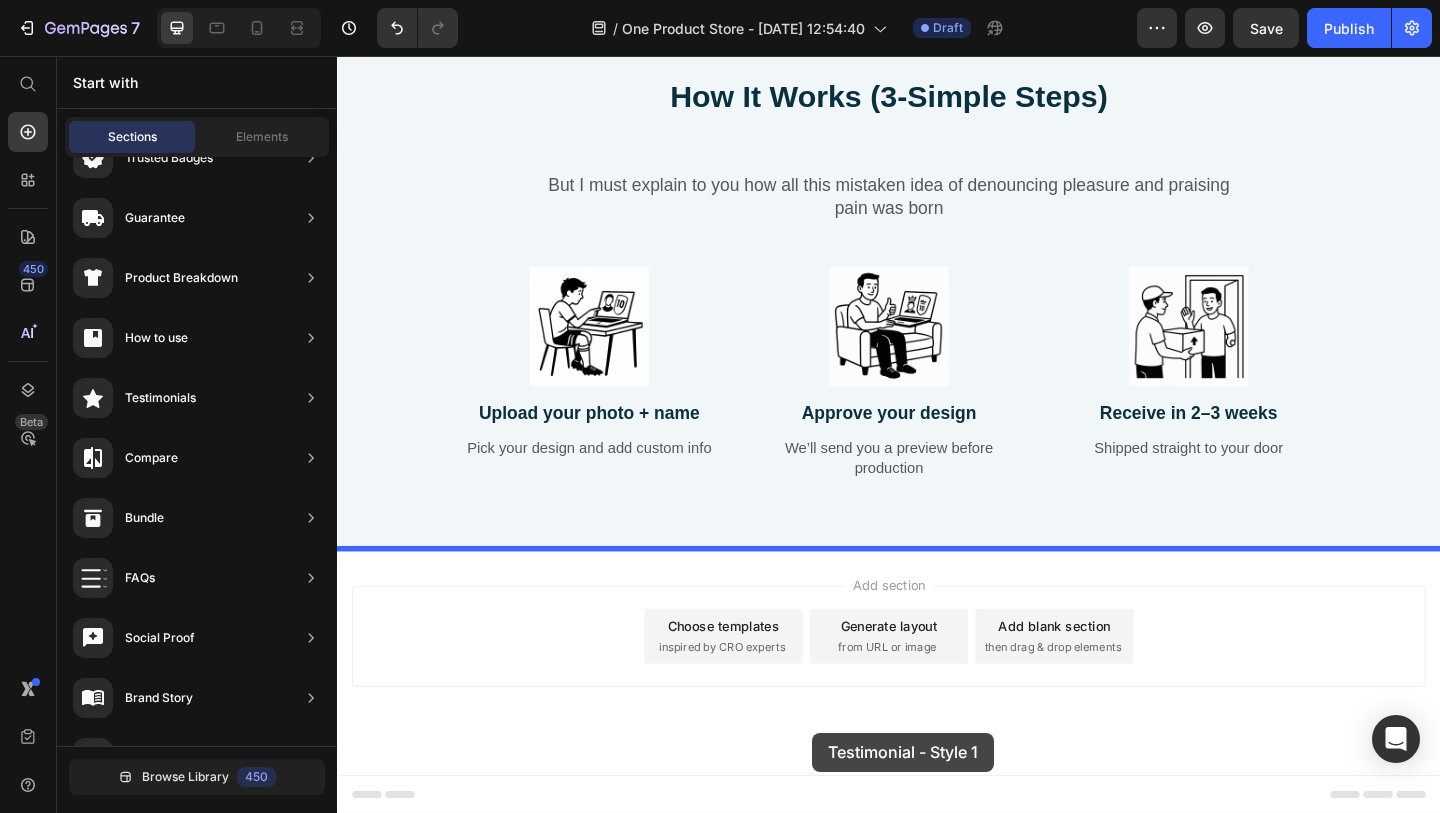 drag, startPoint x: 775, startPoint y: 253, endPoint x: 853, endPoint y: 792, distance: 544.61456 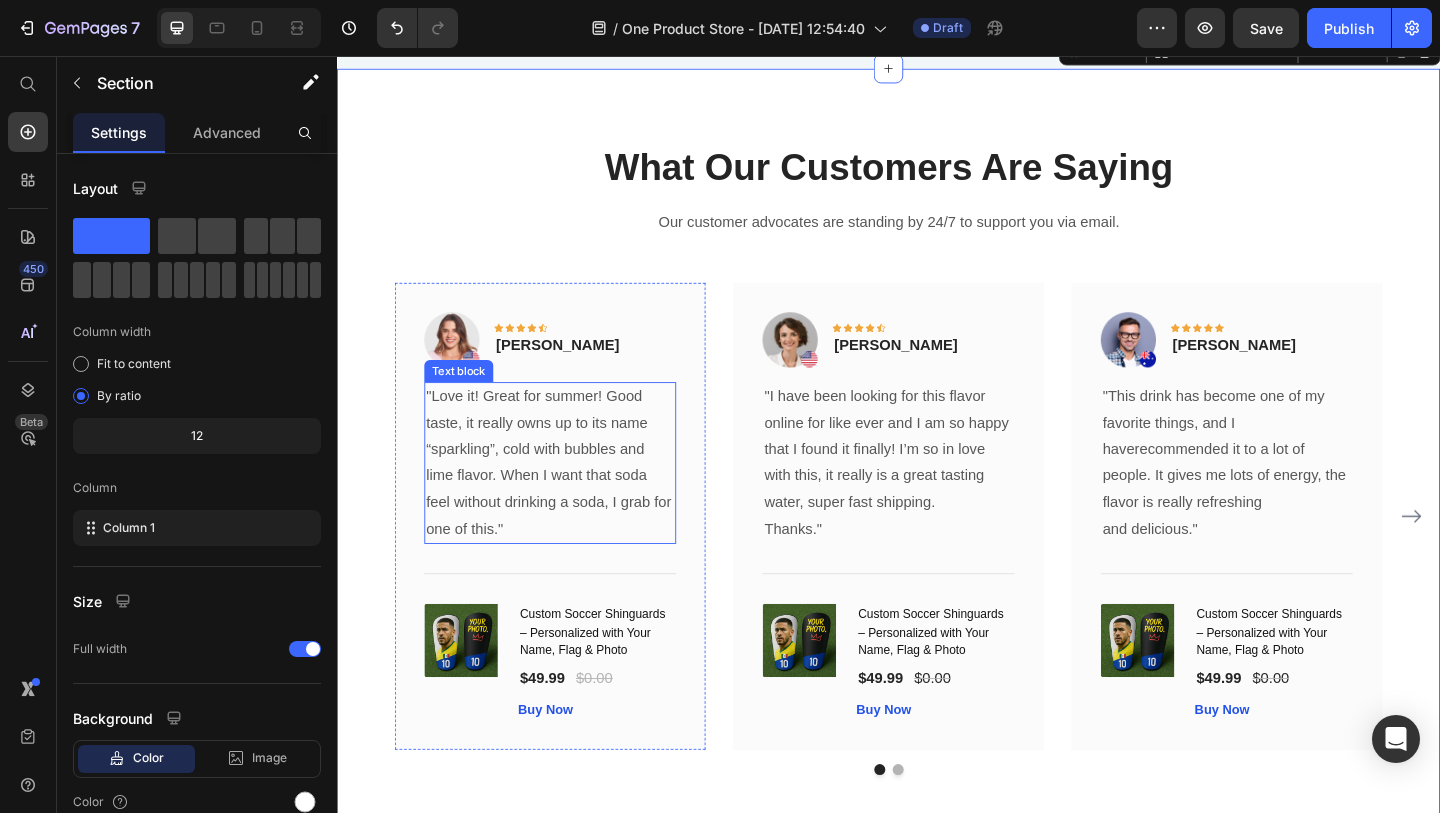 scroll, scrollTop: 1377, scrollLeft: 0, axis: vertical 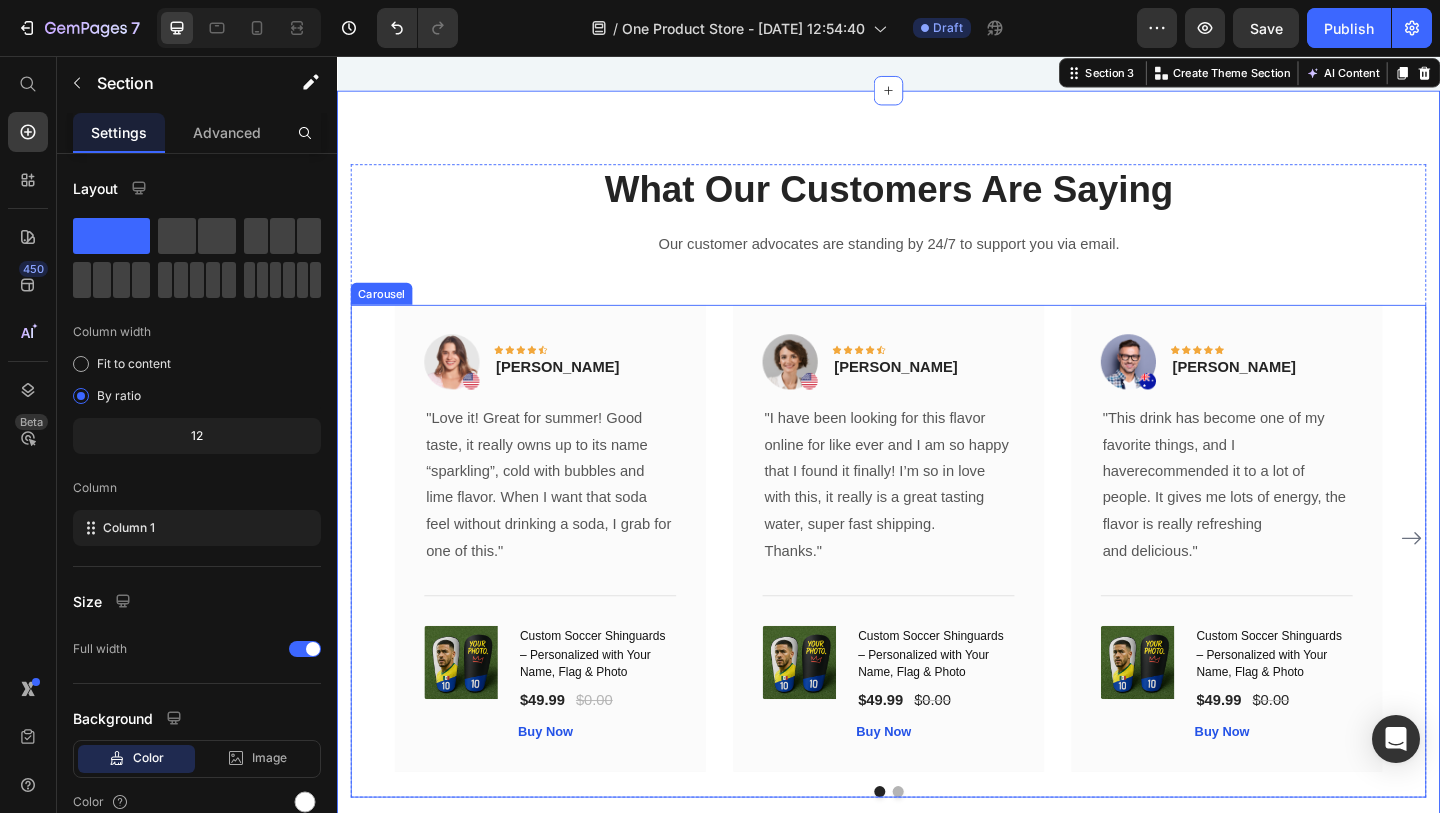 click 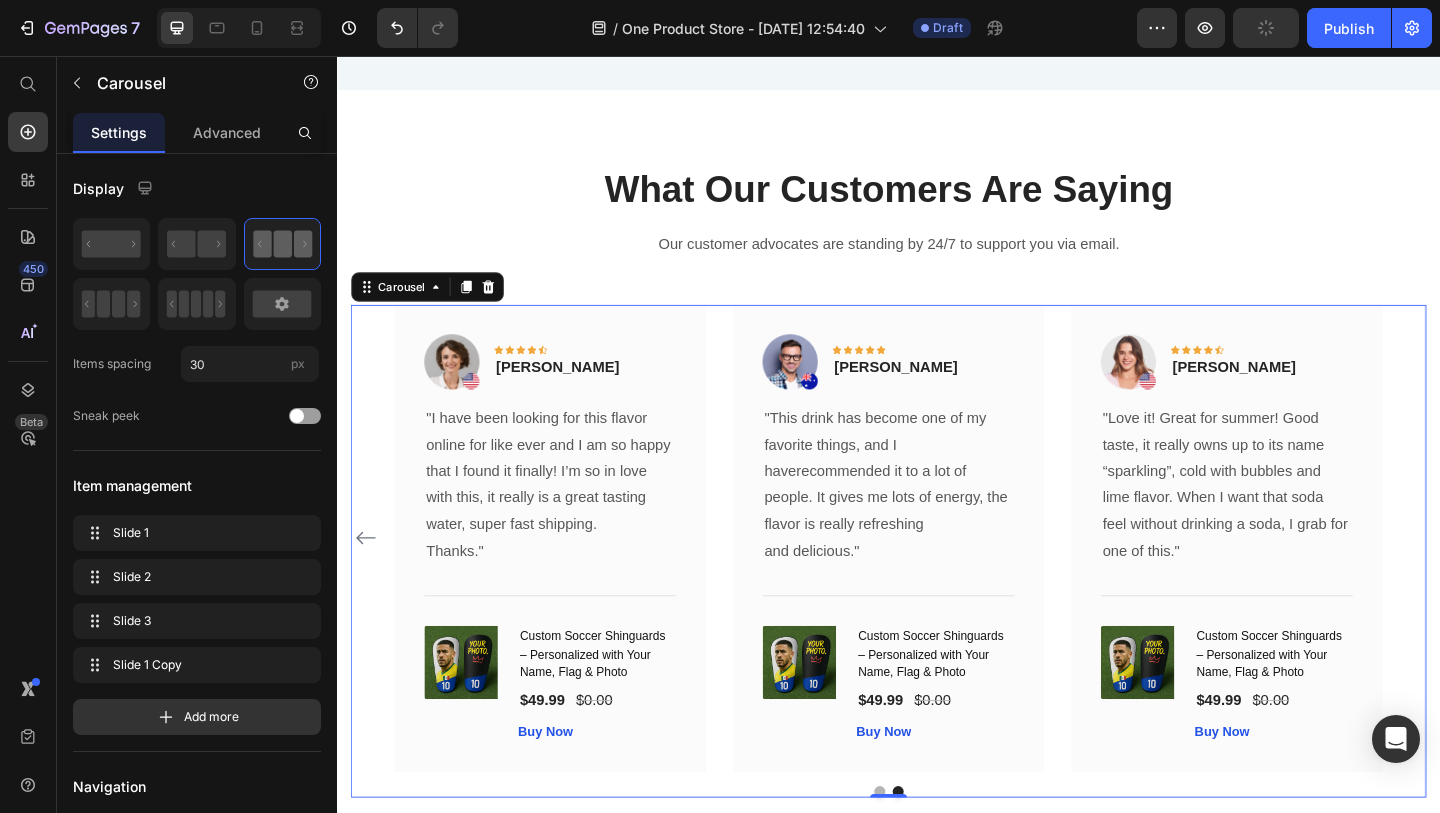 click 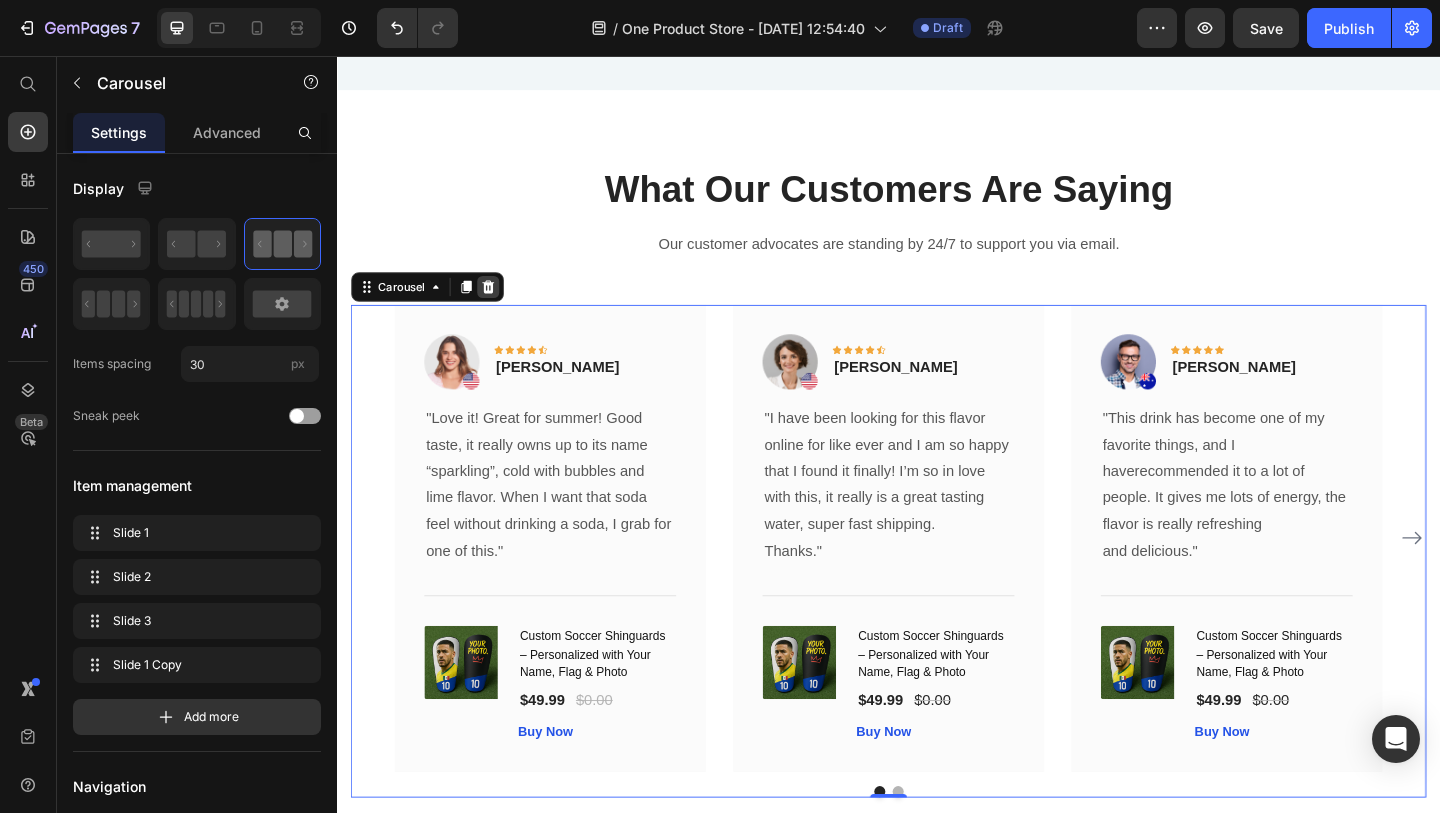 click 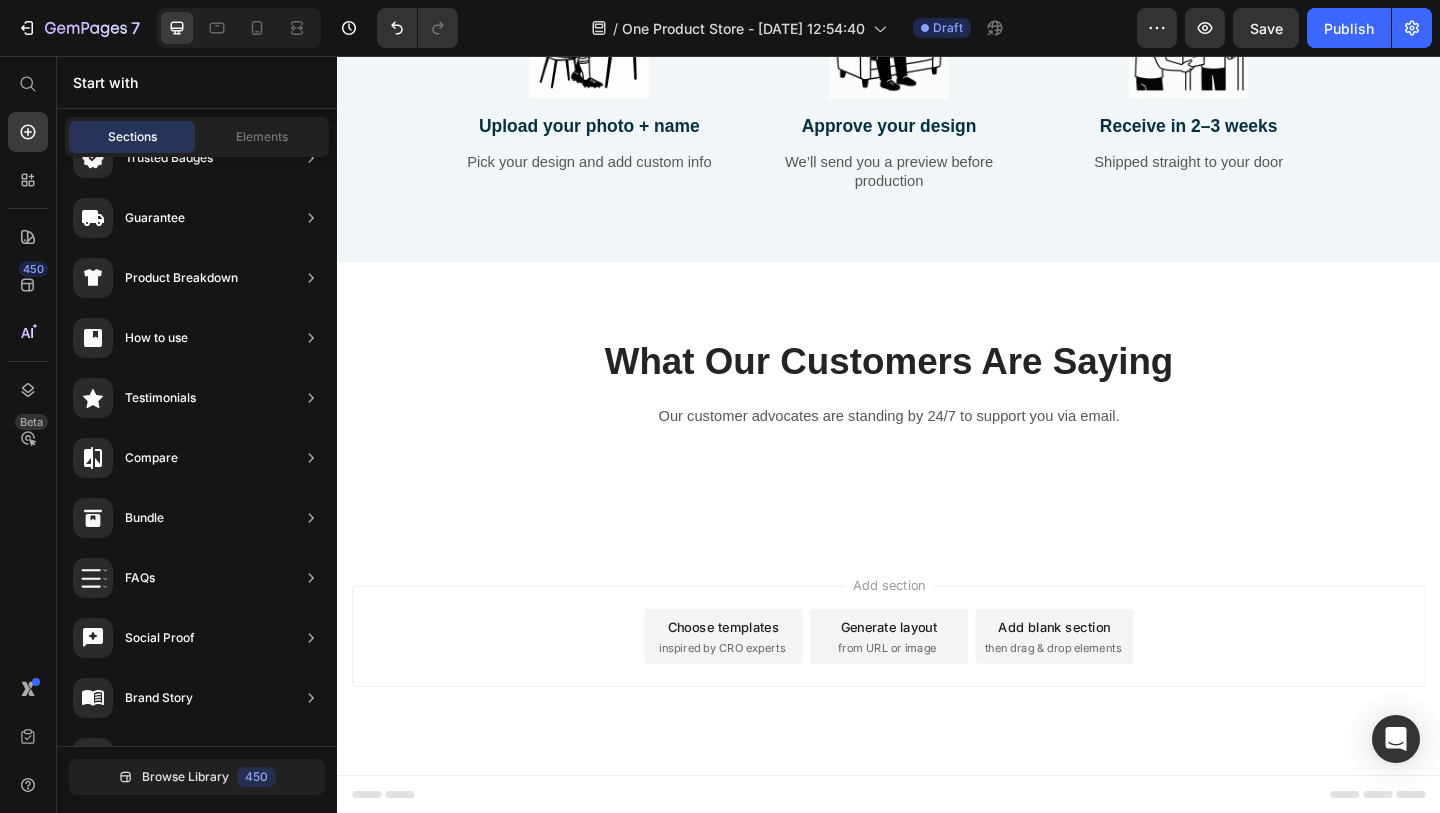 scroll, scrollTop: 1147, scrollLeft: 0, axis: vertical 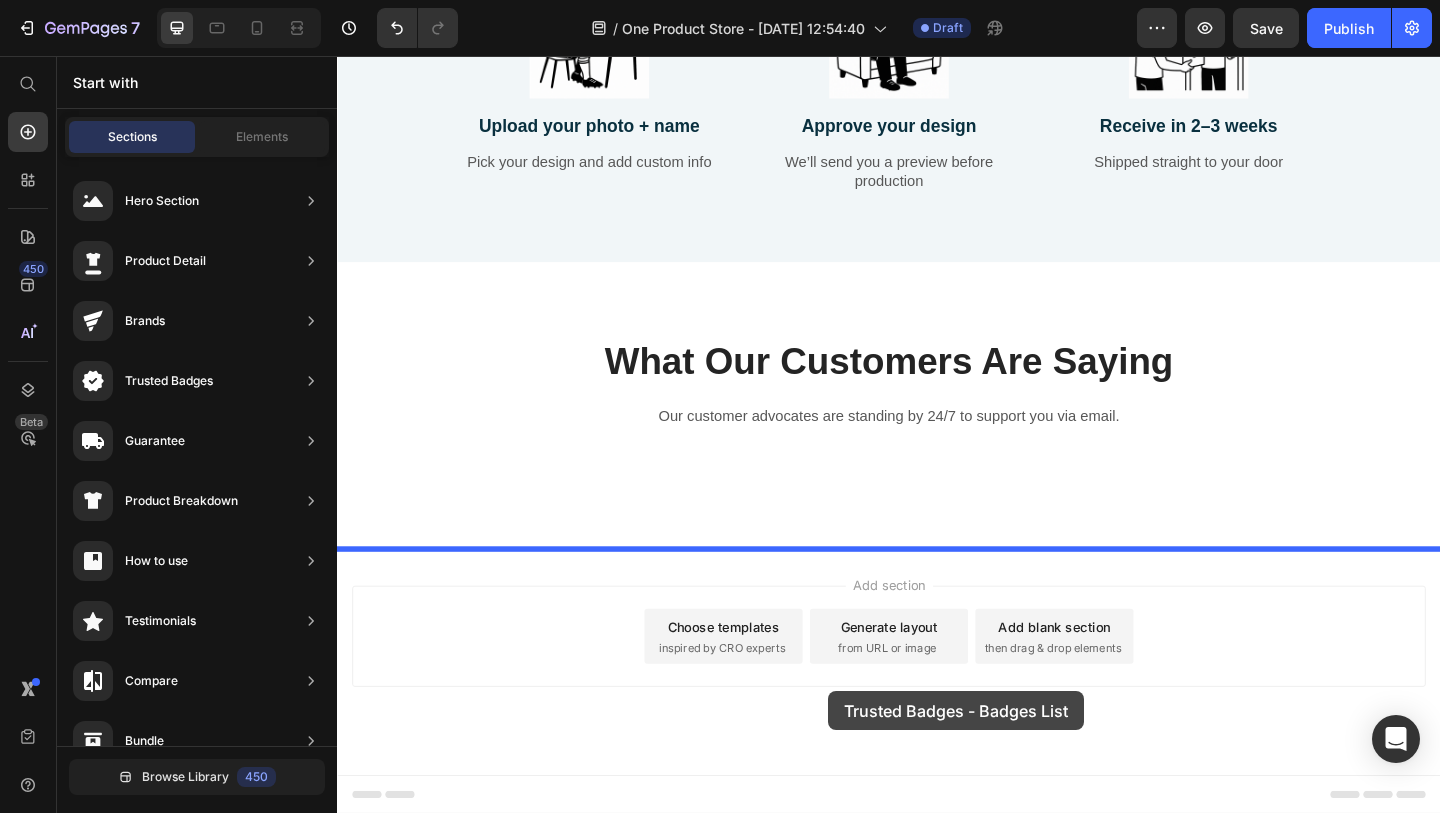 drag, startPoint x: 819, startPoint y: 284, endPoint x: 843, endPoint y: 710, distance: 426.6755 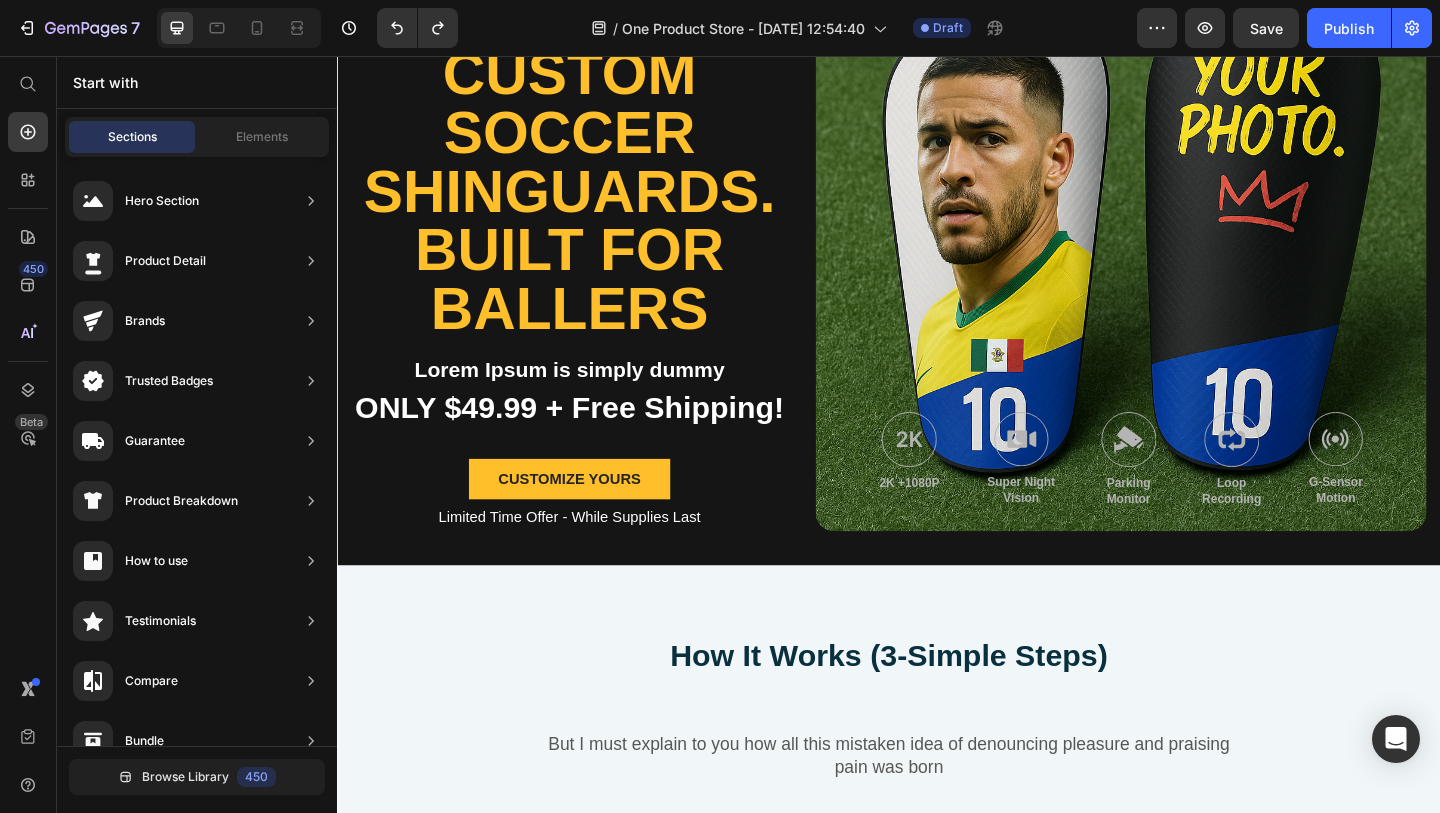 scroll, scrollTop: 0, scrollLeft: 0, axis: both 